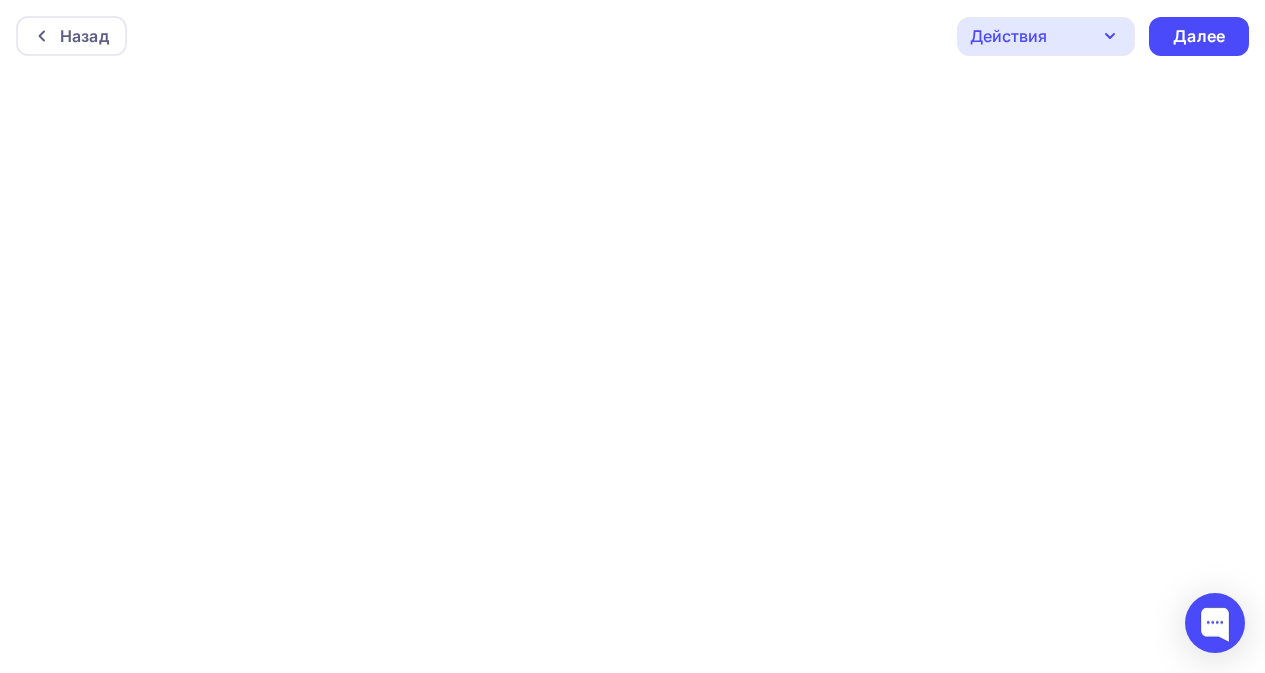 scroll, scrollTop: 0, scrollLeft: 0, axis: both 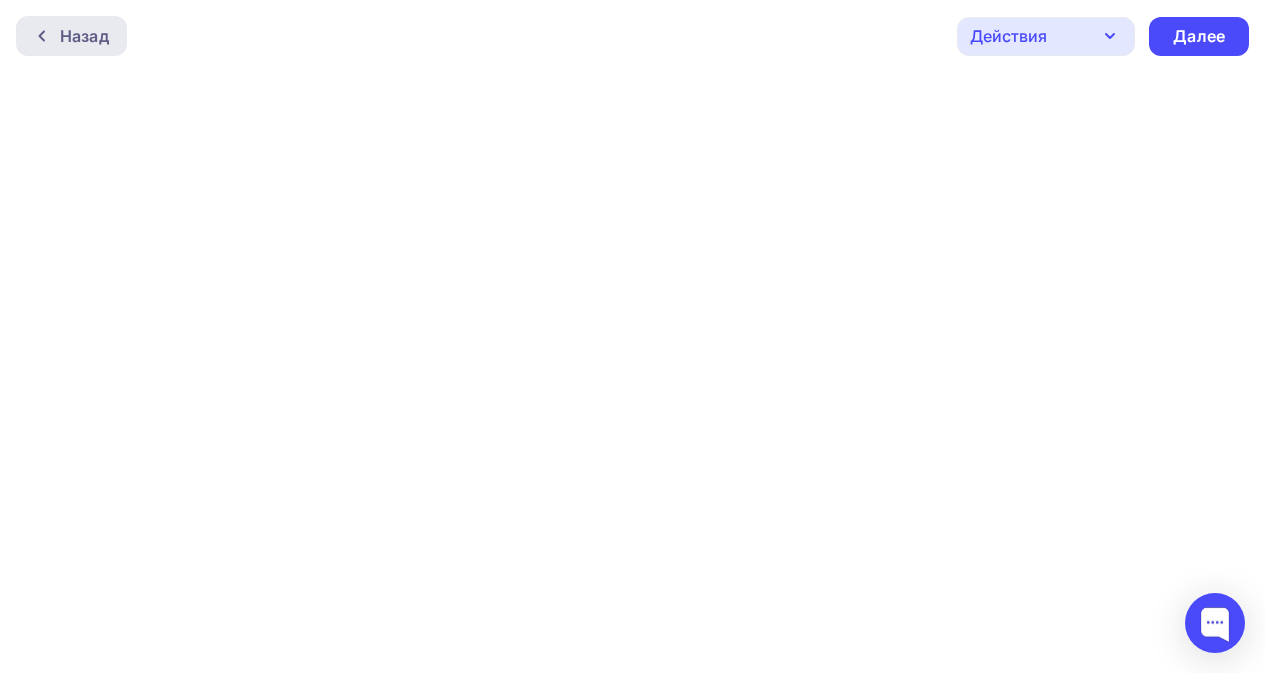 click on "Назад" at bounding box center [71, 36] 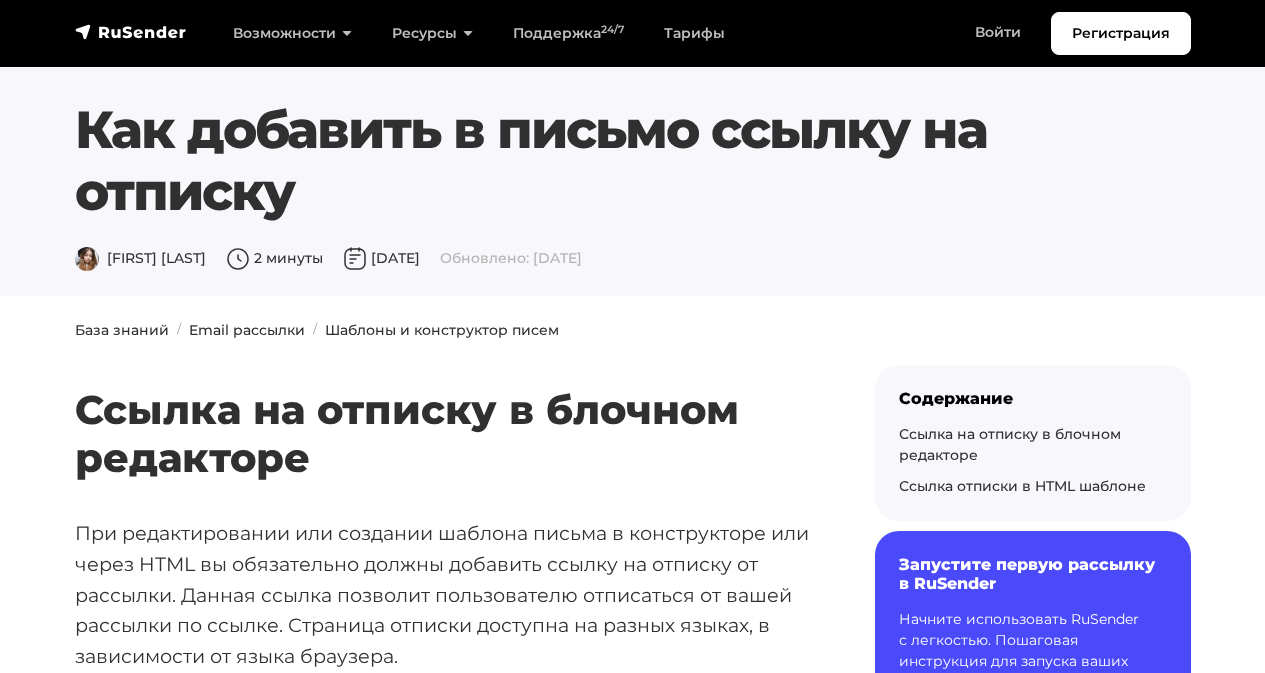 scroll, scrollTop: 0, scrollLeft: 0, axis: both 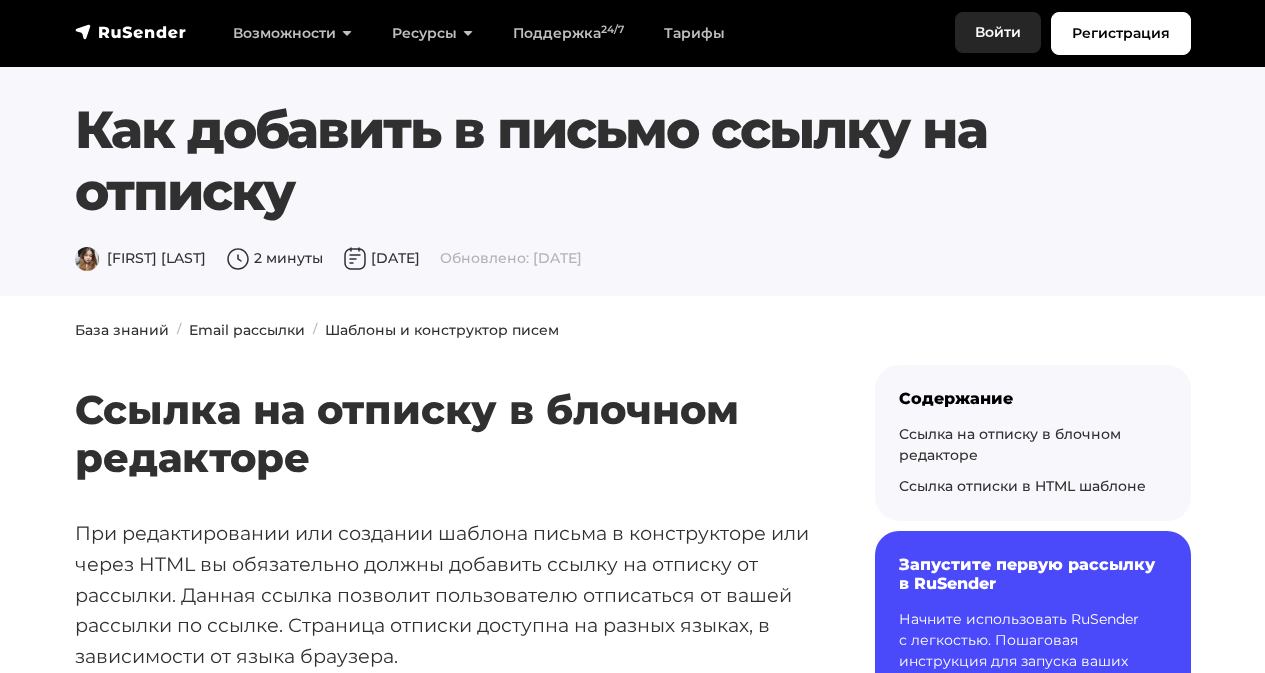 click on "Войти" at bounding box center [998, 32] 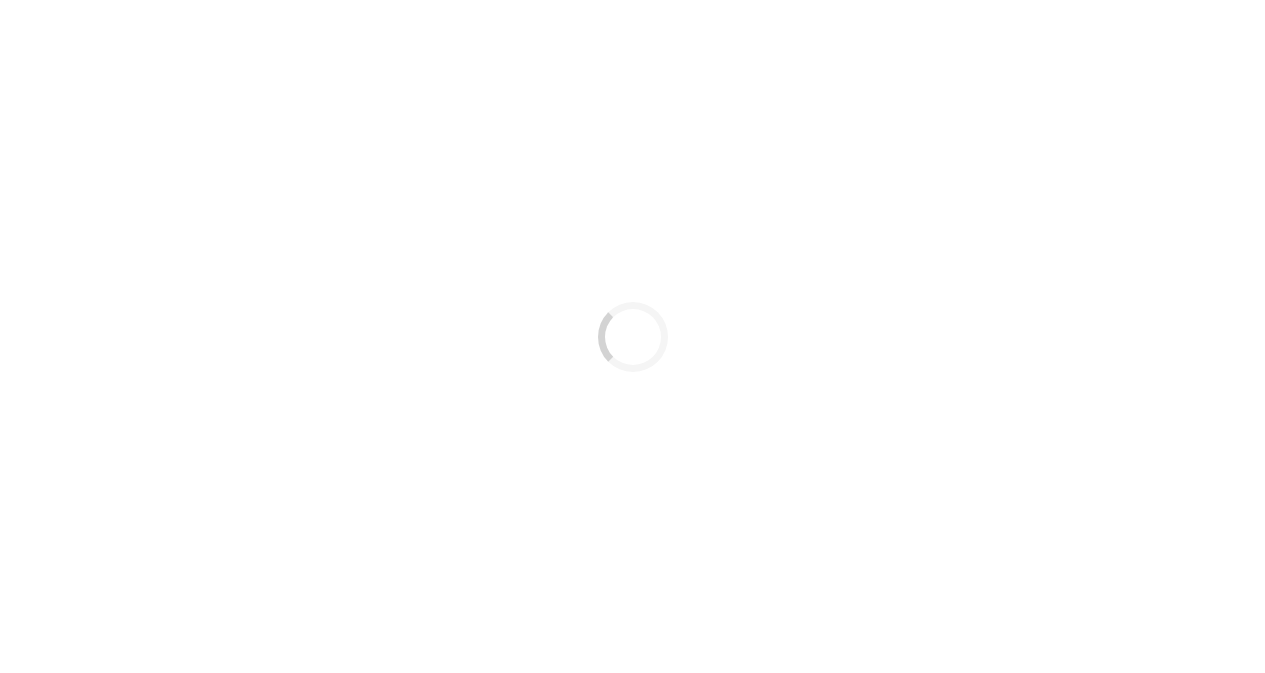 scroll, scrollTop: 0, scrollLeft: 0, axis: both 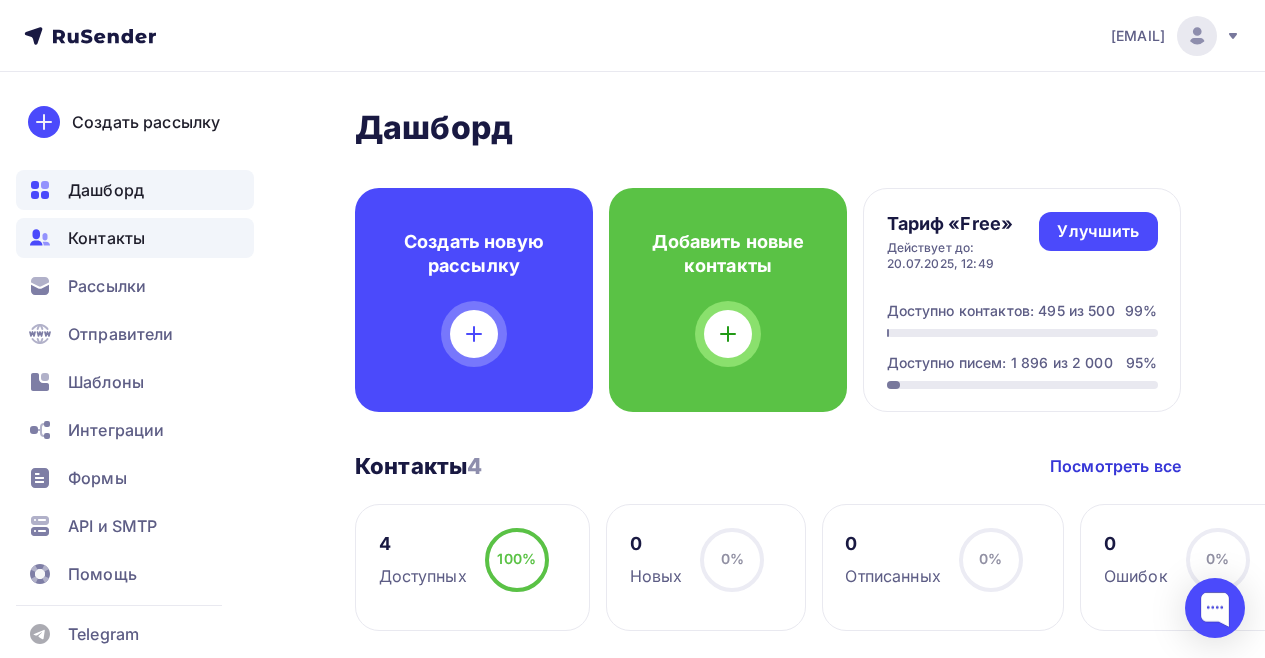 click on "Контакты" at bounding box center (106, 238) 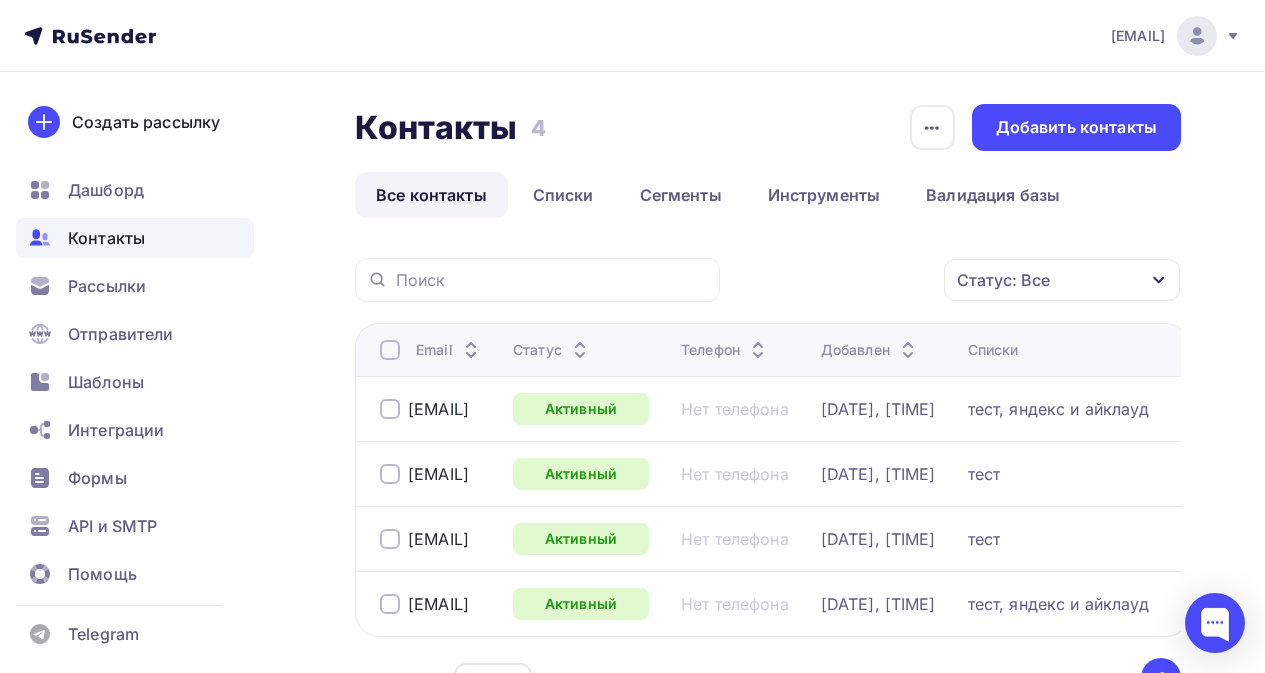 click on "dolmanov.stanislav@gmail.com             Аккаунт         Тарифы       Выйти
Создать рассылку
Дашборд
Контакты
Рассылки
Отправители
Шаблоны
Интеграции
Формы
API и SMTP
Помощь
Telegram
Аккаунт         Тарифы                   Помощь       Выйти" at bounding box center [632, 36] 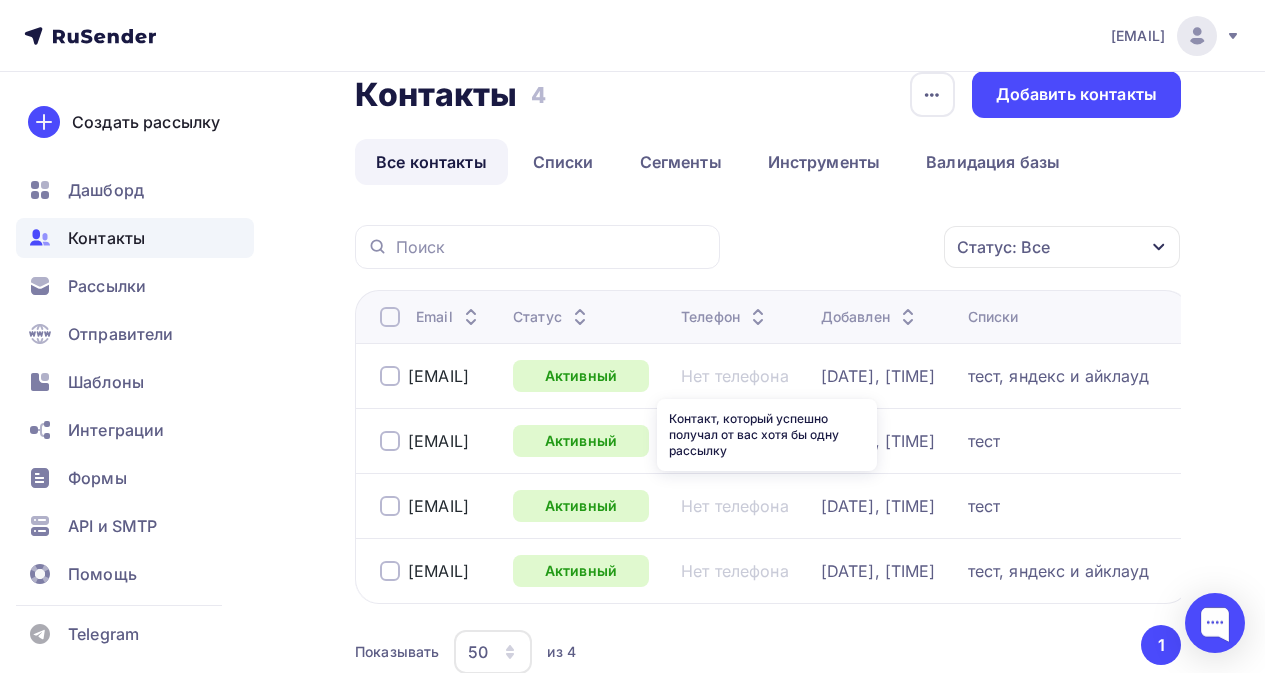 scroll, scrollTop: 0, scrollLeft: 0, axis: both 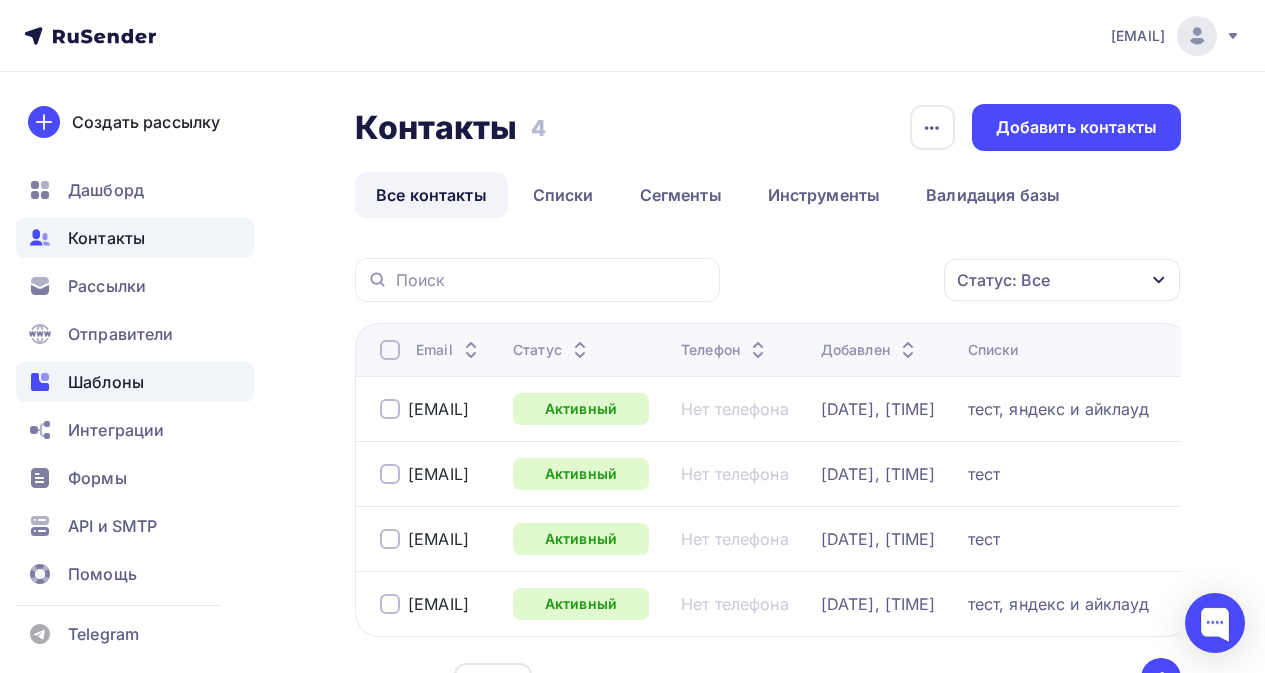 click on "Шаблоны" at bounding box center (106, 382) 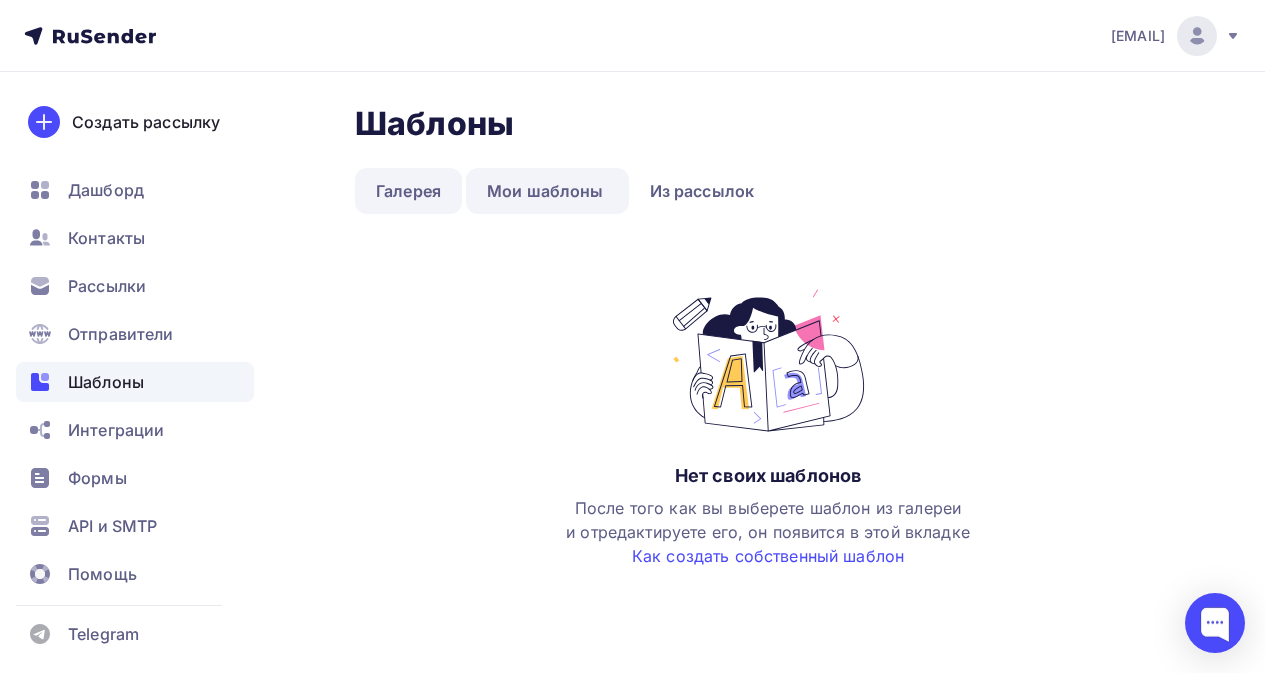 click on "Галерея" at bounding box center (408, 191) 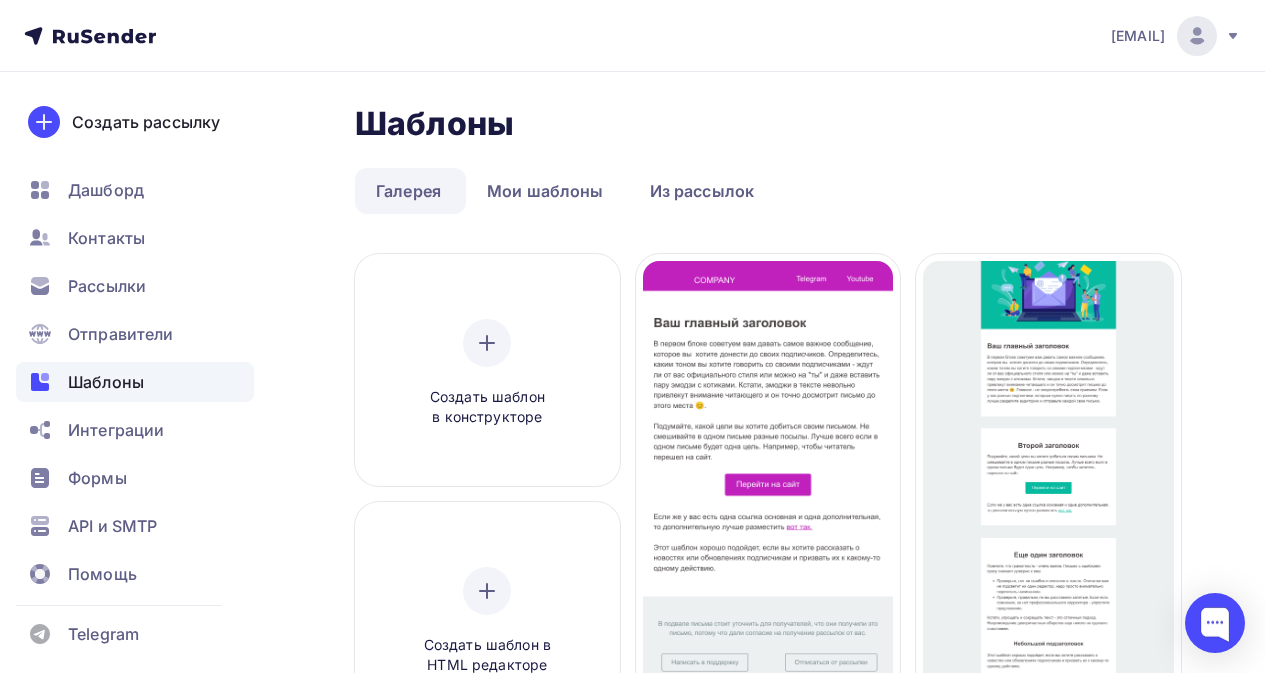 click on "Шаблоны   Шаблоны   Галерея
Мои шаблоны
Из рассылок
Создать шаблон в конструкторе                     Создать шаблон в HTML редакторе             Создать рассылку                 Базовый фиолетовый   Создать рассылку                 Базовый зеленый   Создать рассылку                 Базовый синий   Создать рассылку                 Базовый красный   Создать рассылку                 Базовый черный   Создать рассылку                 Афиша театра   Создать рассылку                 Театральная премьера   Создать рассылку                 Промокод театр   Создать рассылку                 Информационное письмо" at bounding box center (632, 1355) 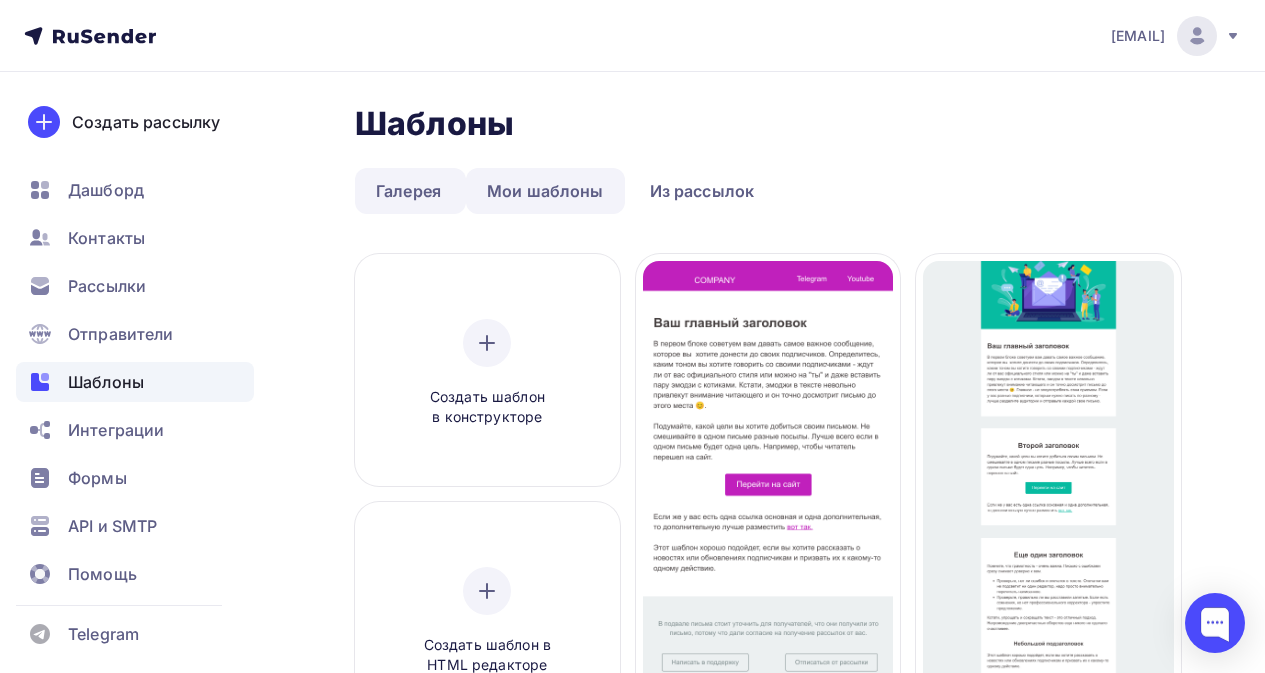 click on "Мои шаблоны" at bounding box center (545, 191) 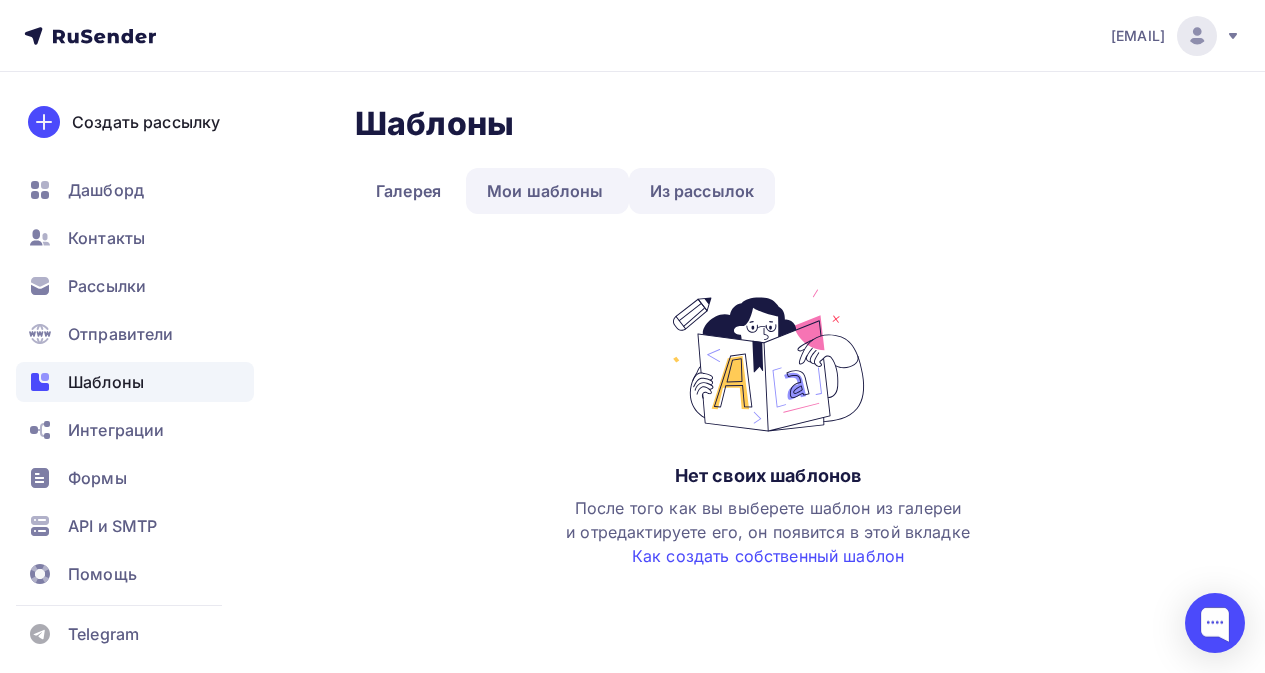 click on "Из рассылок" at bounding box center [702, 191] 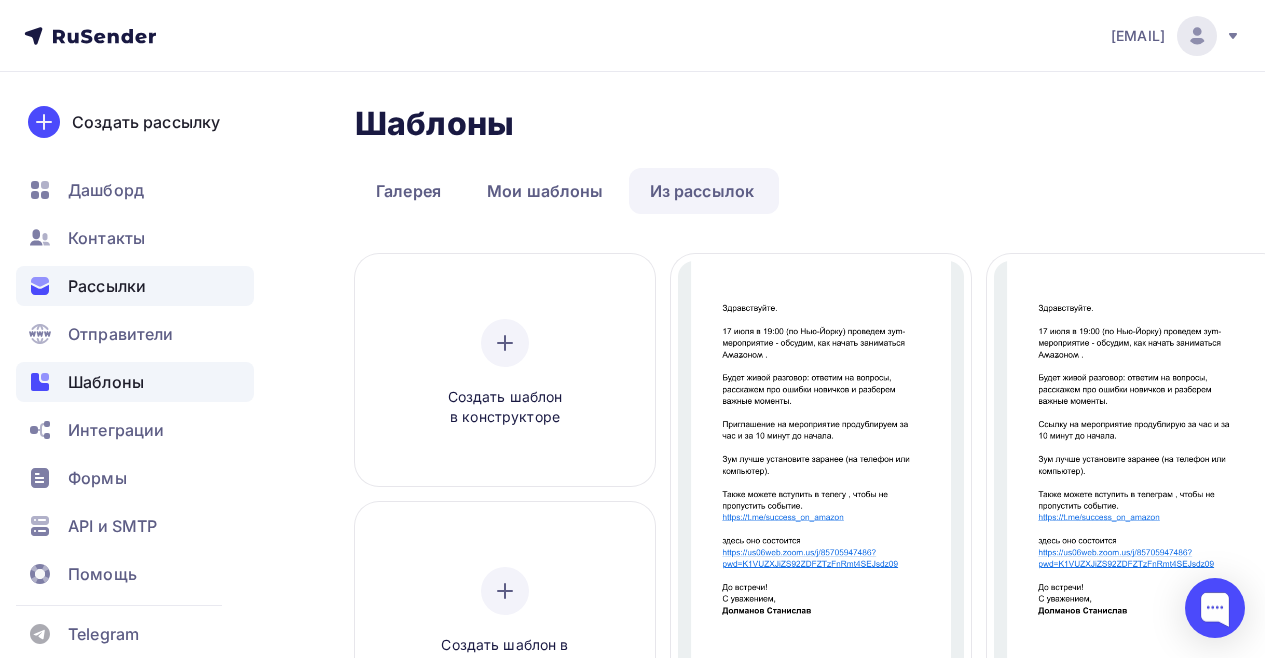 click on "Рассылки" at bounding box center [107, 286] 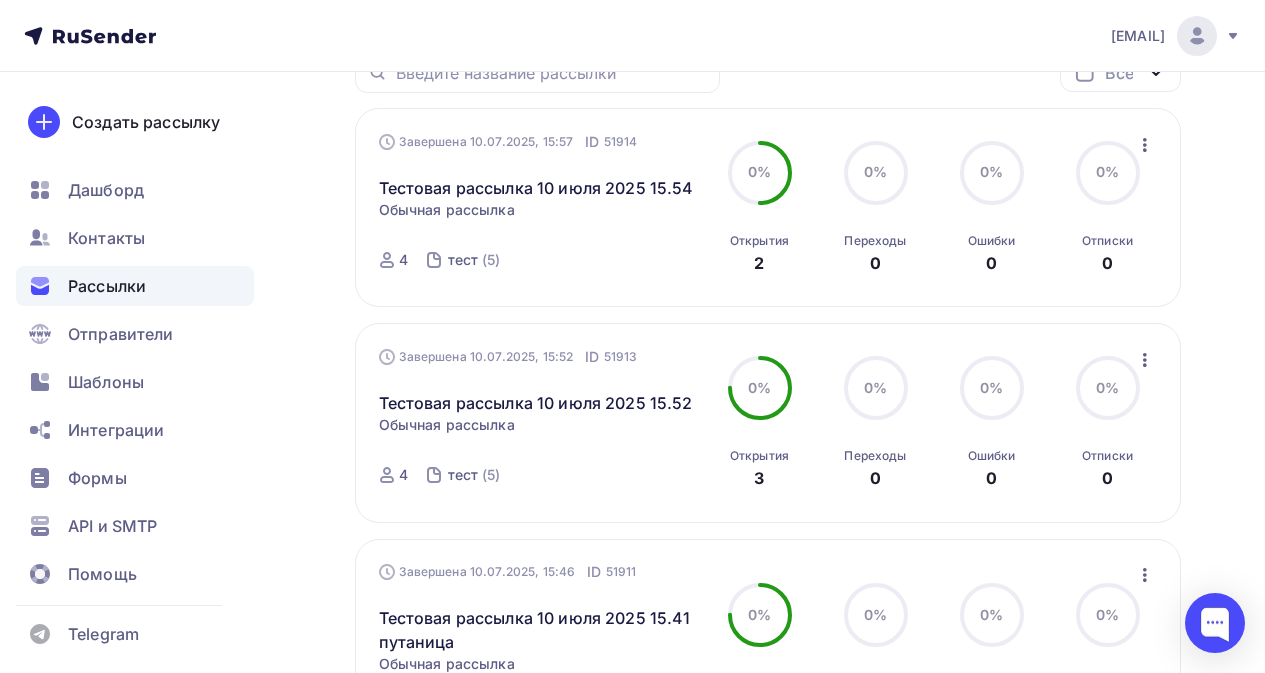 scroll, scrollTop: 0, scrollLeft: 0, axis: both 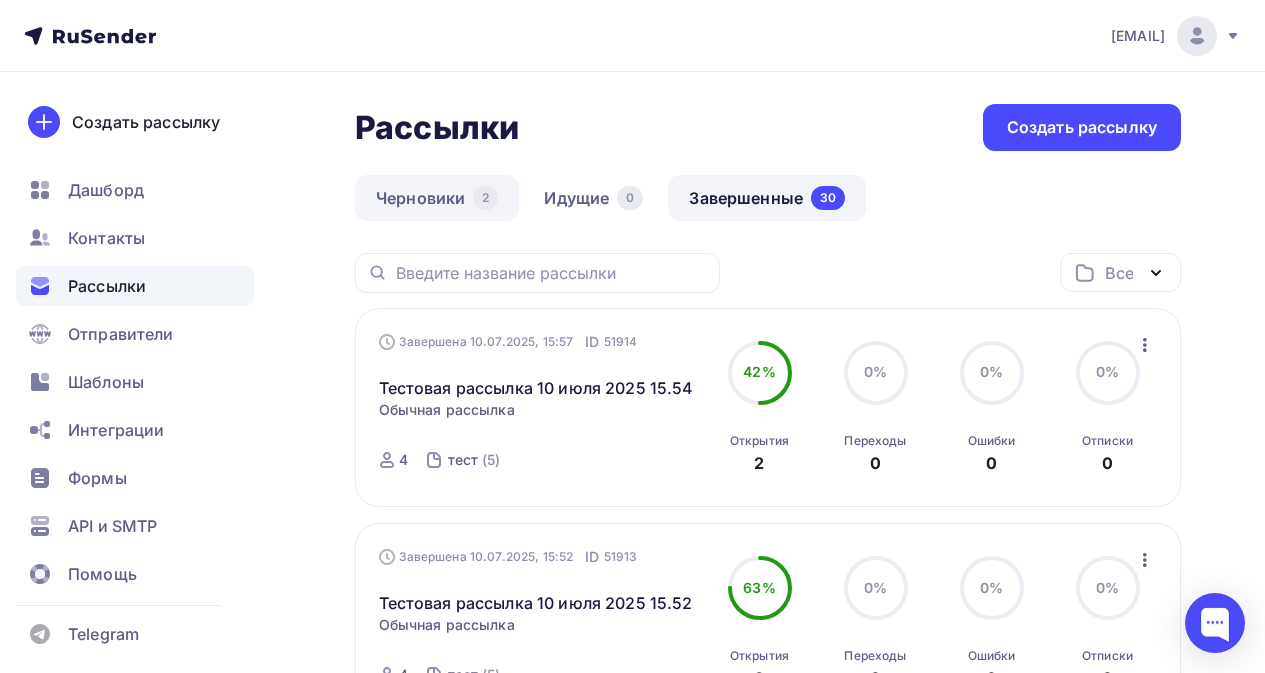 click on "Черновики
2" at bounding box center (437, 198) 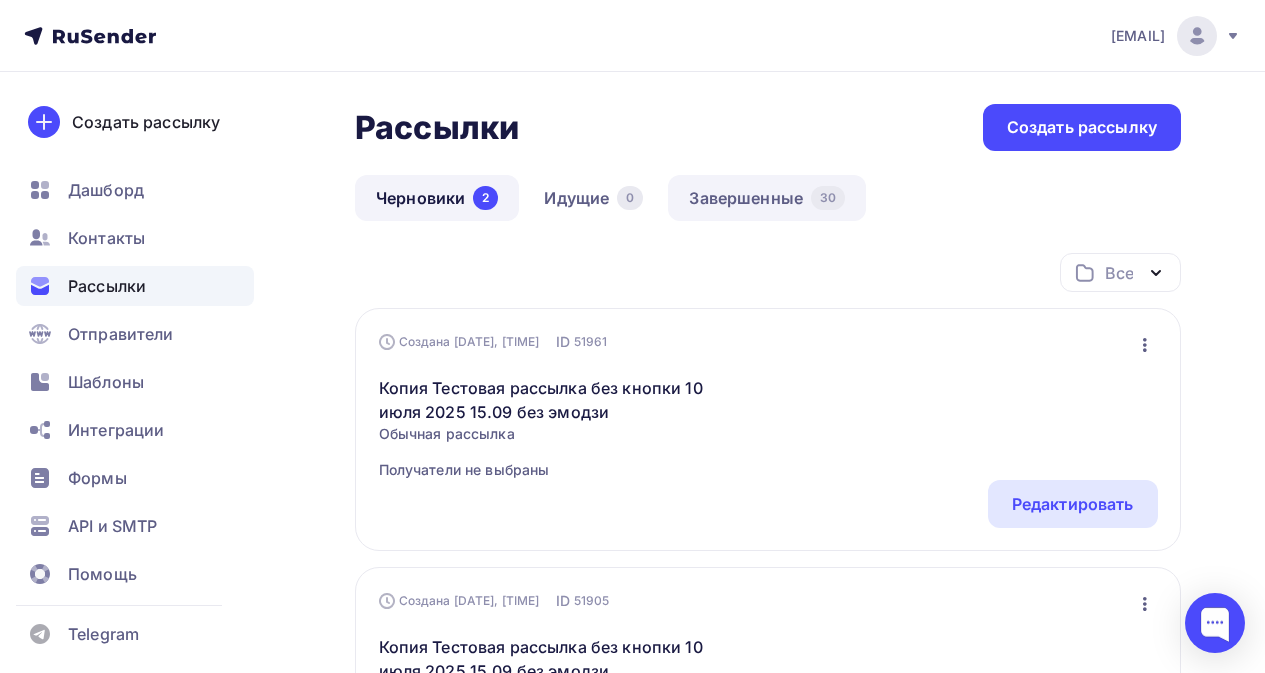 click on "Завершенные
30" at bounding box center (767, 198) 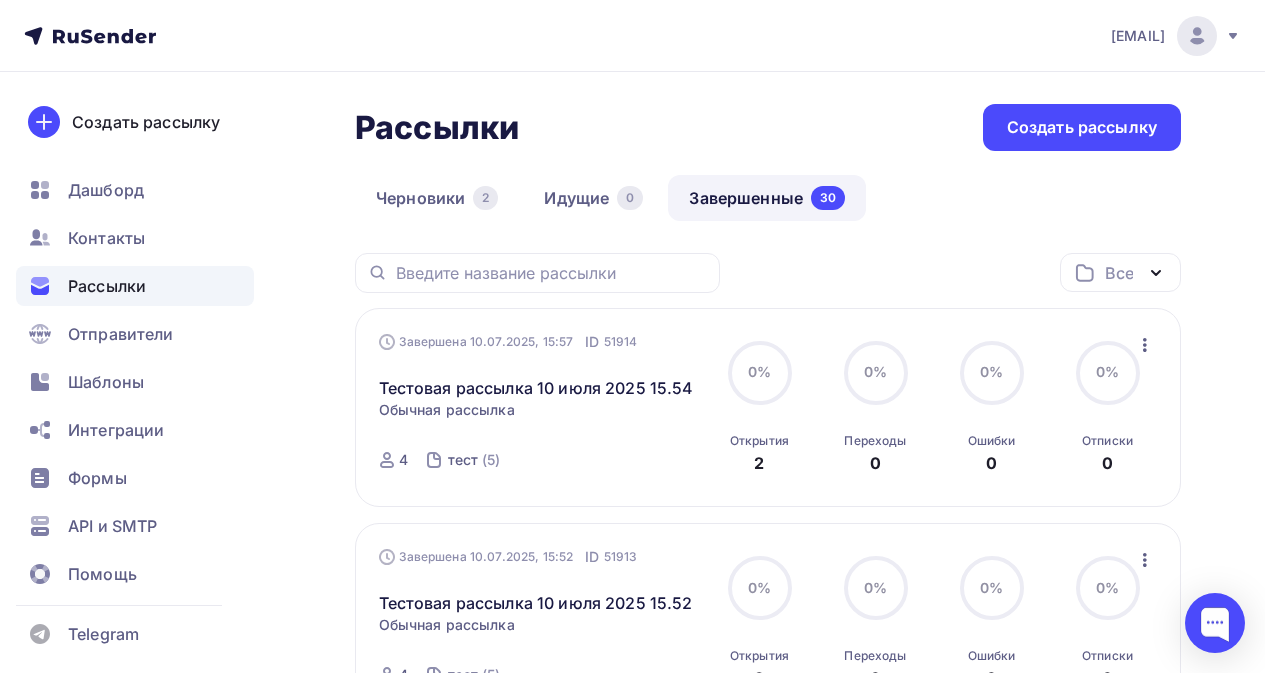scroll, scrollTop: 100, scrollLeft: 0, axis: vertical 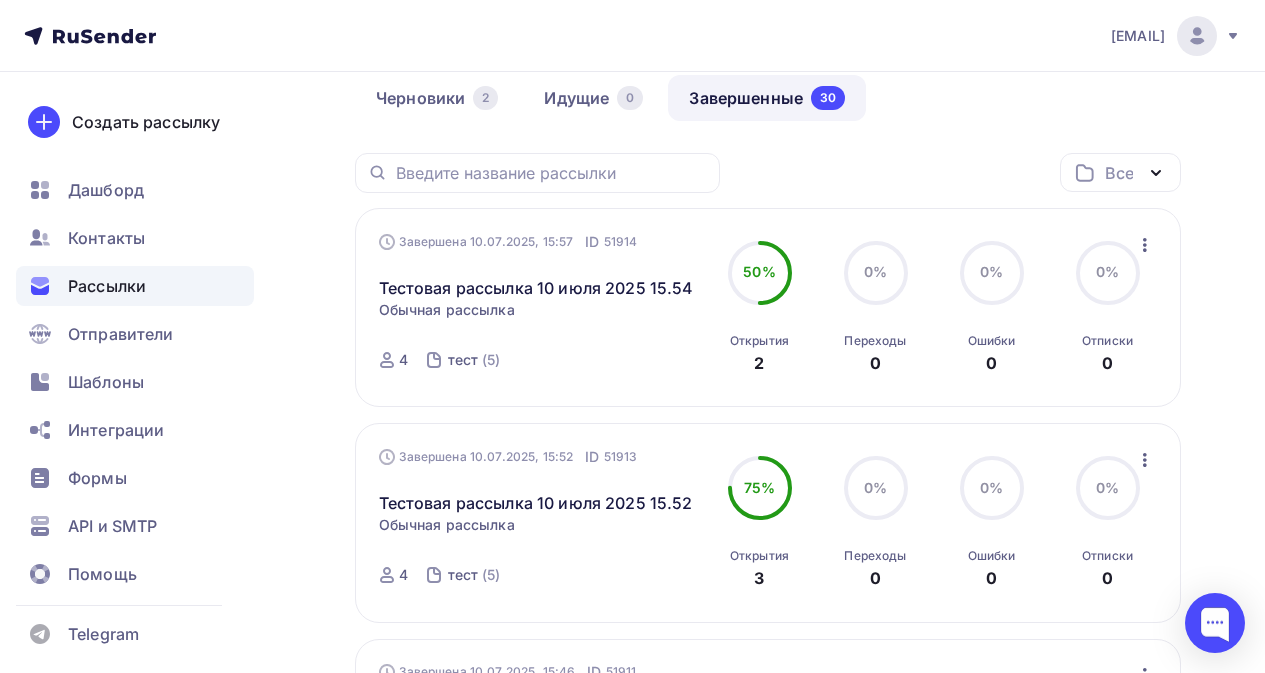 click 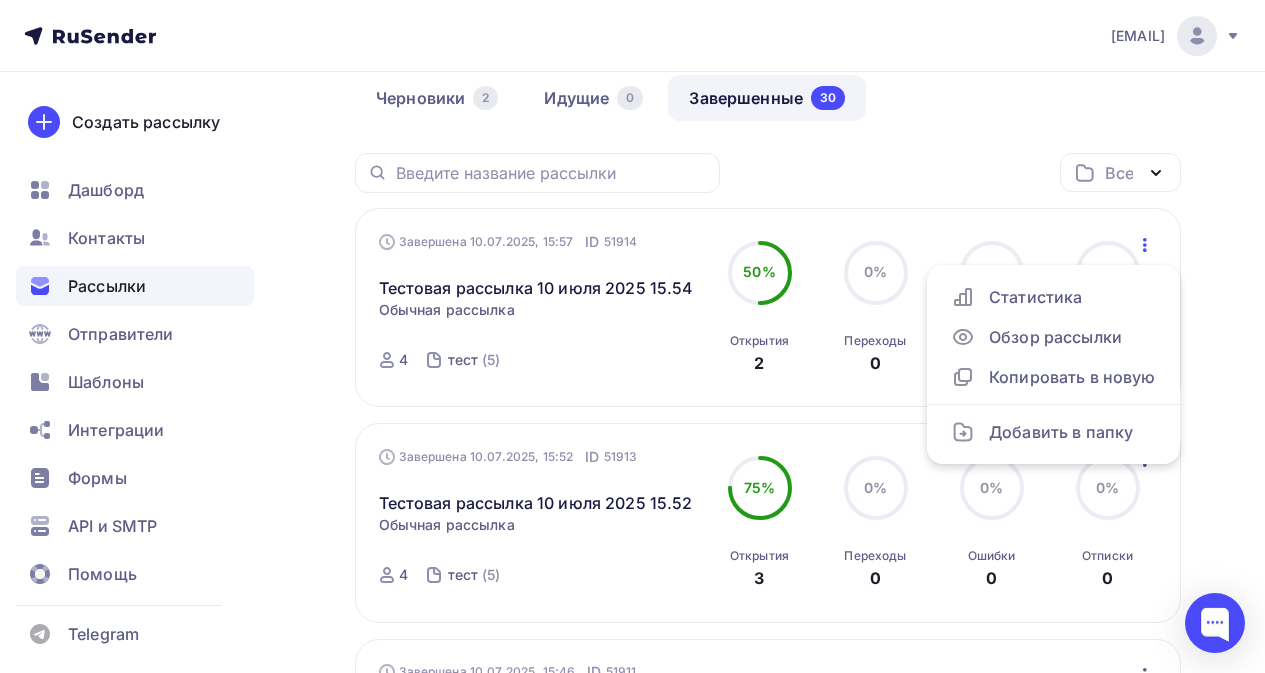 click on "Все
Все папки           Создать новую папку" at bounding box center [768, 180] 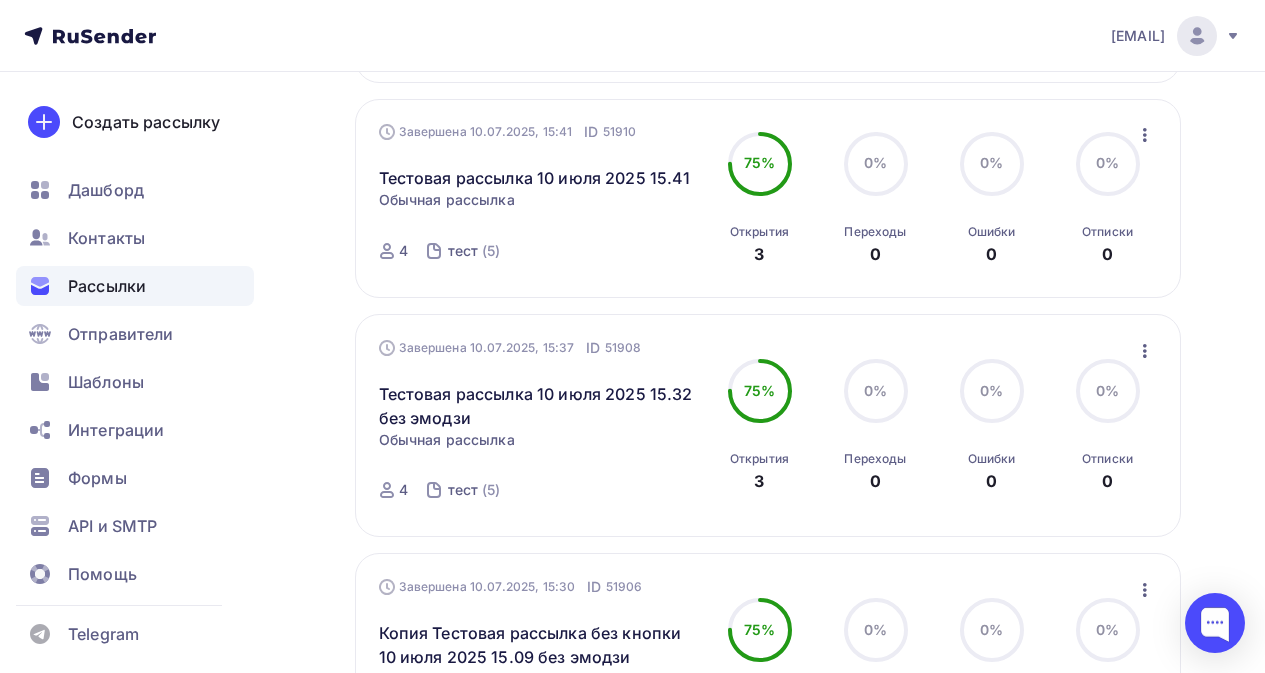 scroll, scrollTop: 1000, scrollLeft: 0, axis: vertical 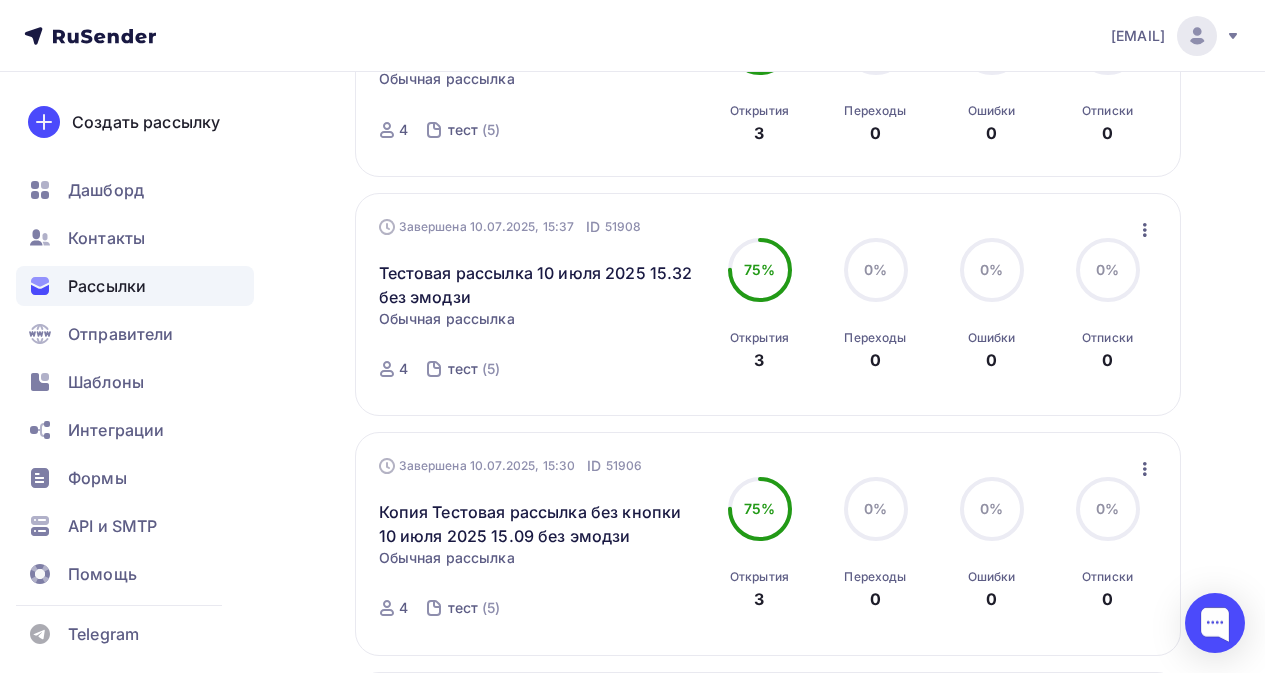 click 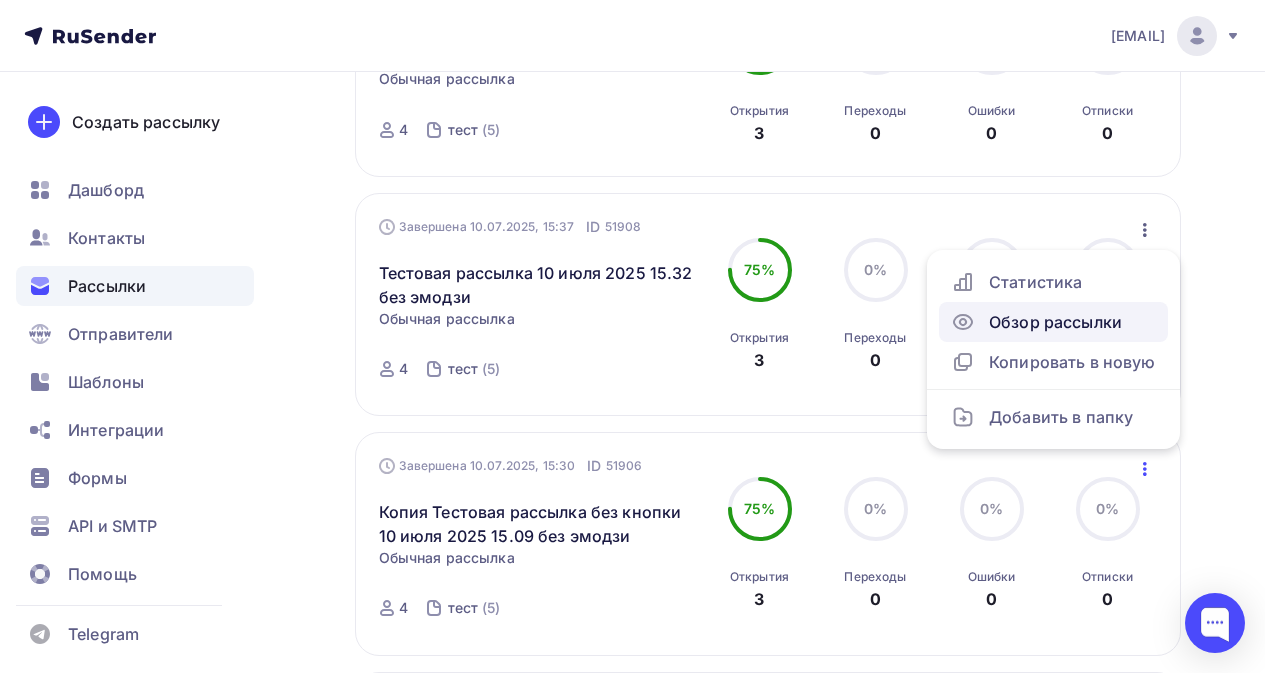 click on "Обзор рассылки" at bounding box center (1053, 322) 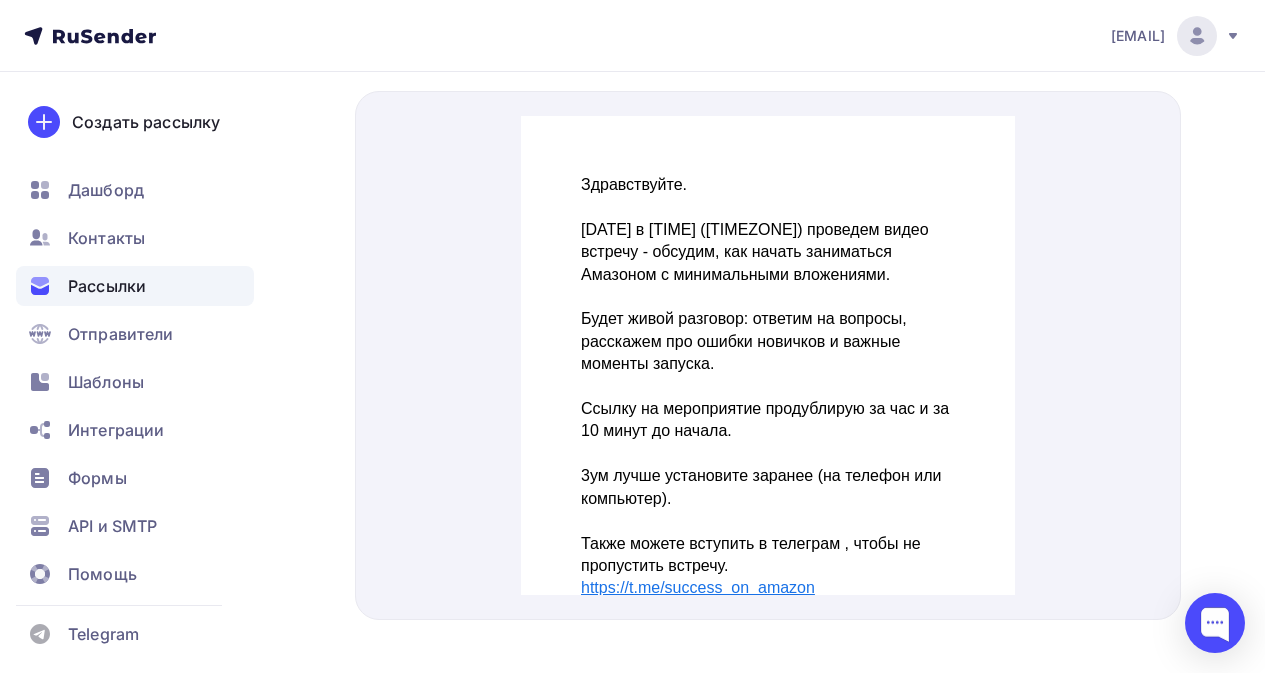 scroll, scrollTop: 0, scrollLeft: 0, axis: both 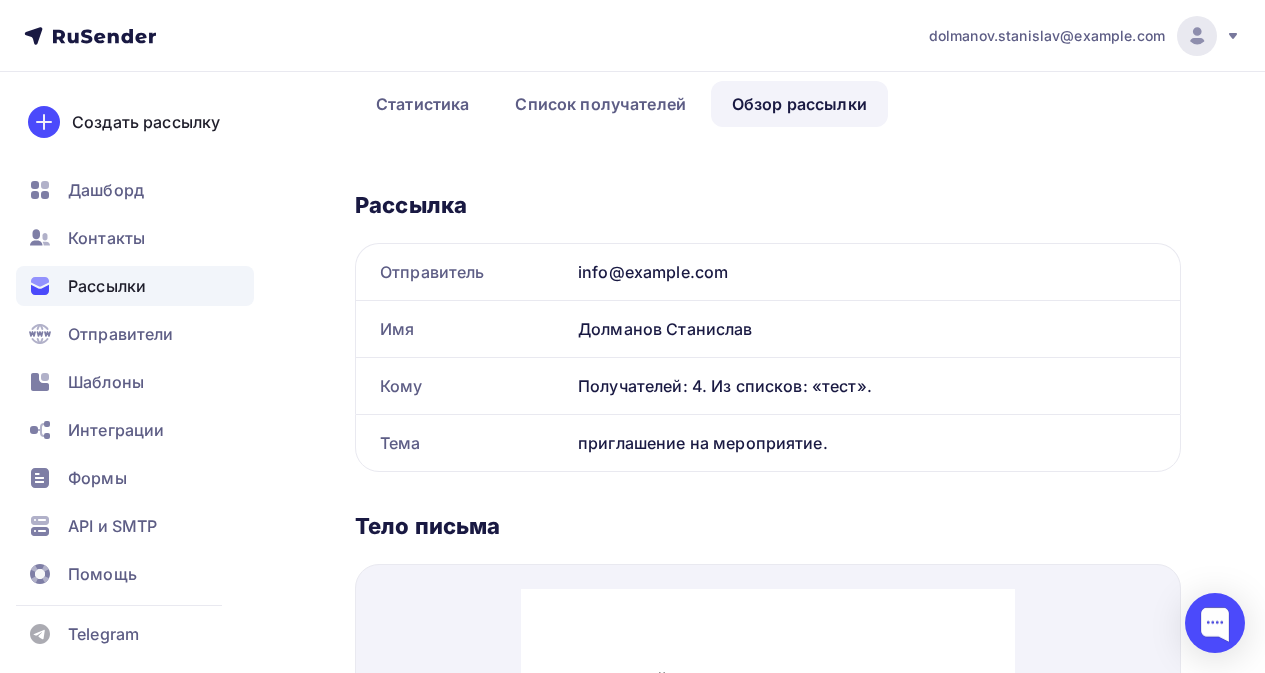 click on "Рассылки" at bounding box center [107, 286] 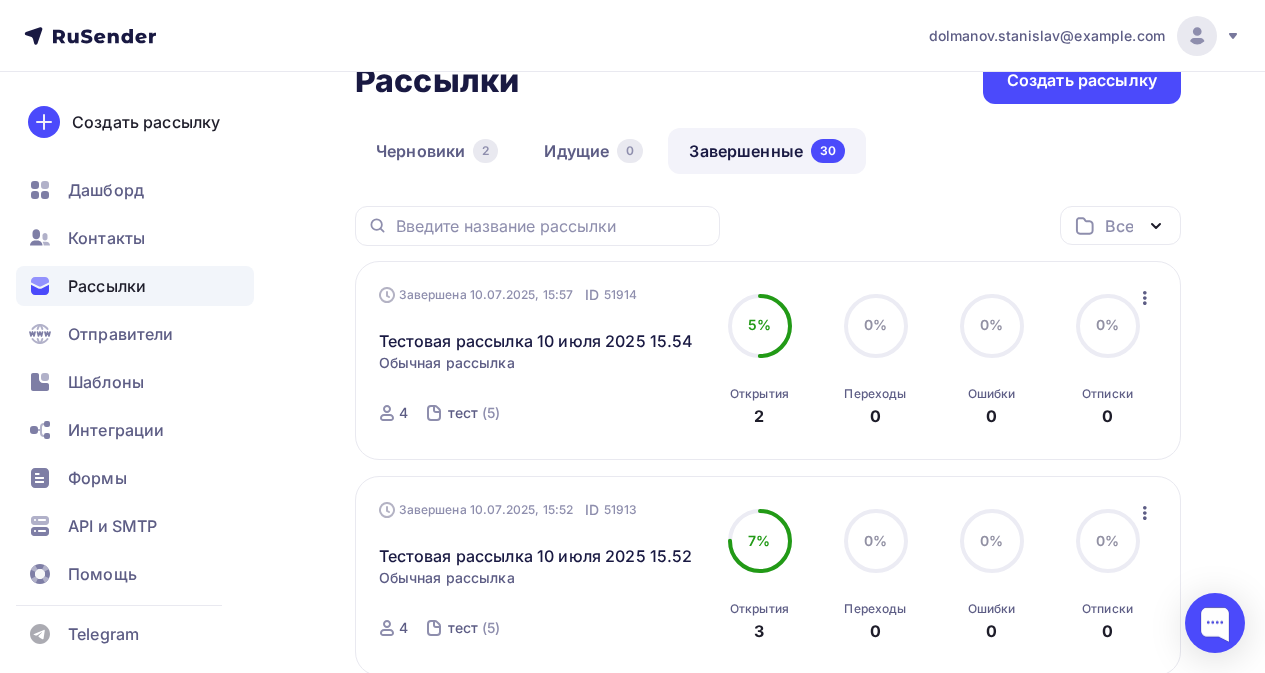 scroll, scrollTop: 100, scrollLeft: 0, axis: vertical 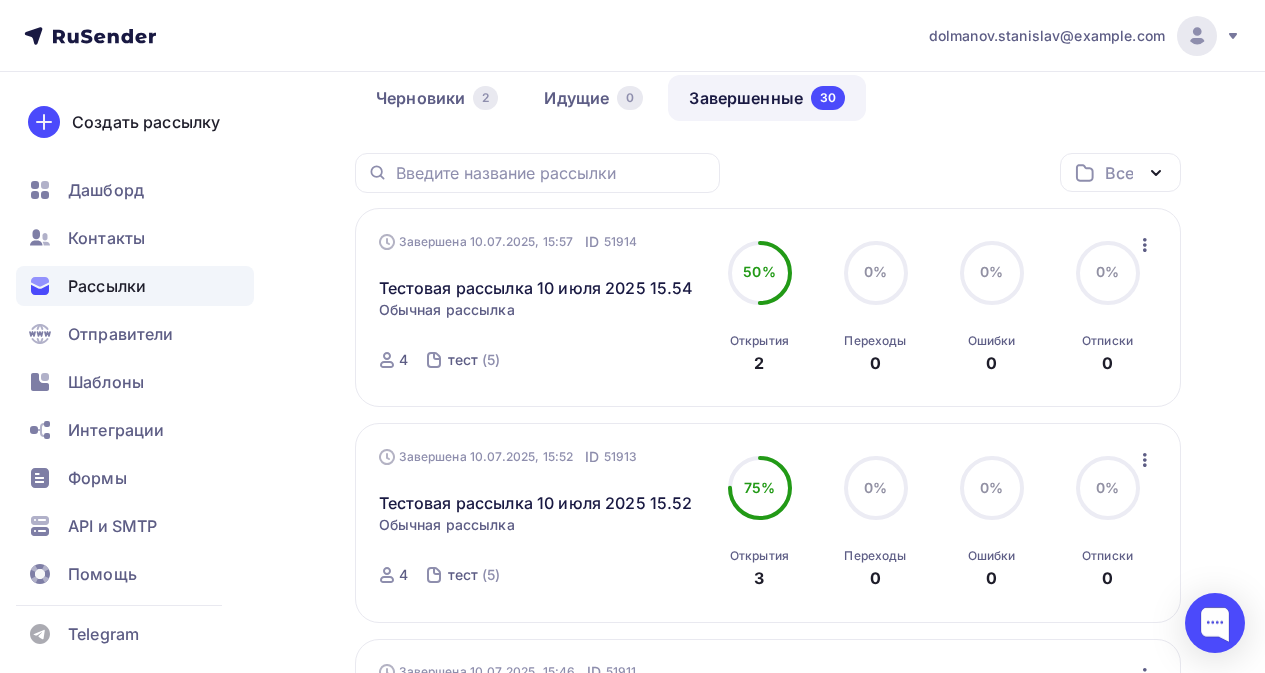 click 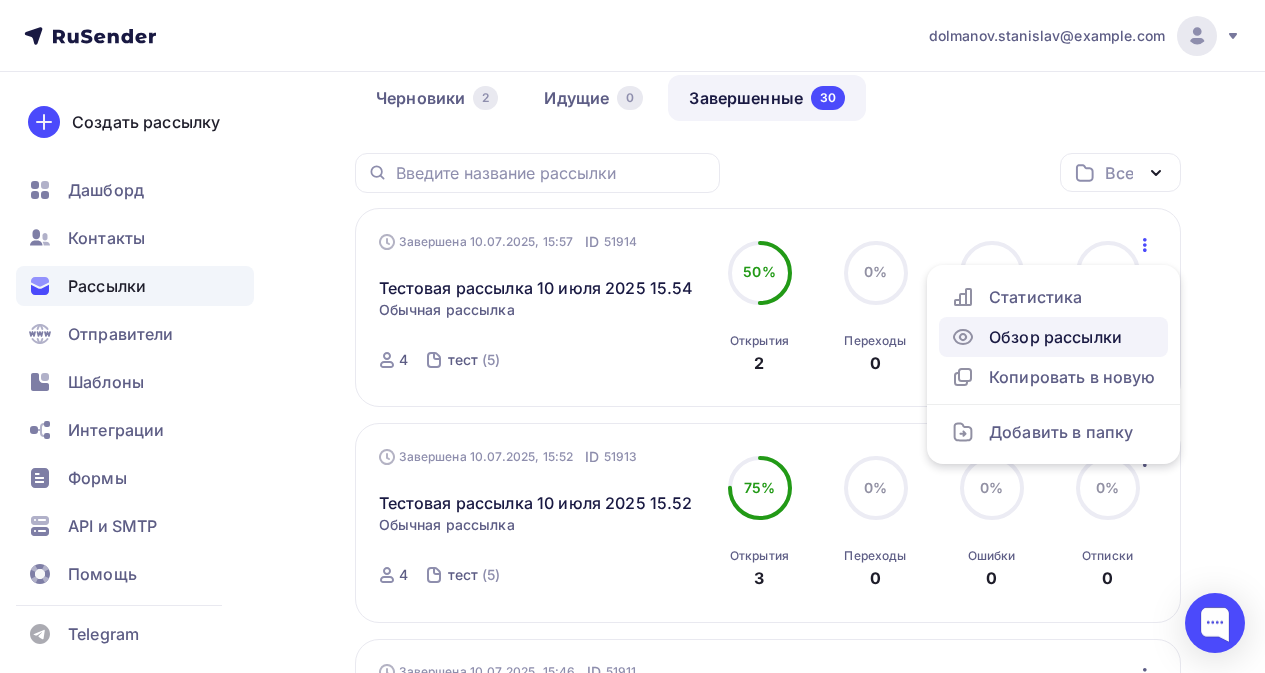 click on "Обзор рассылки" at bounding box center (1053, 337) 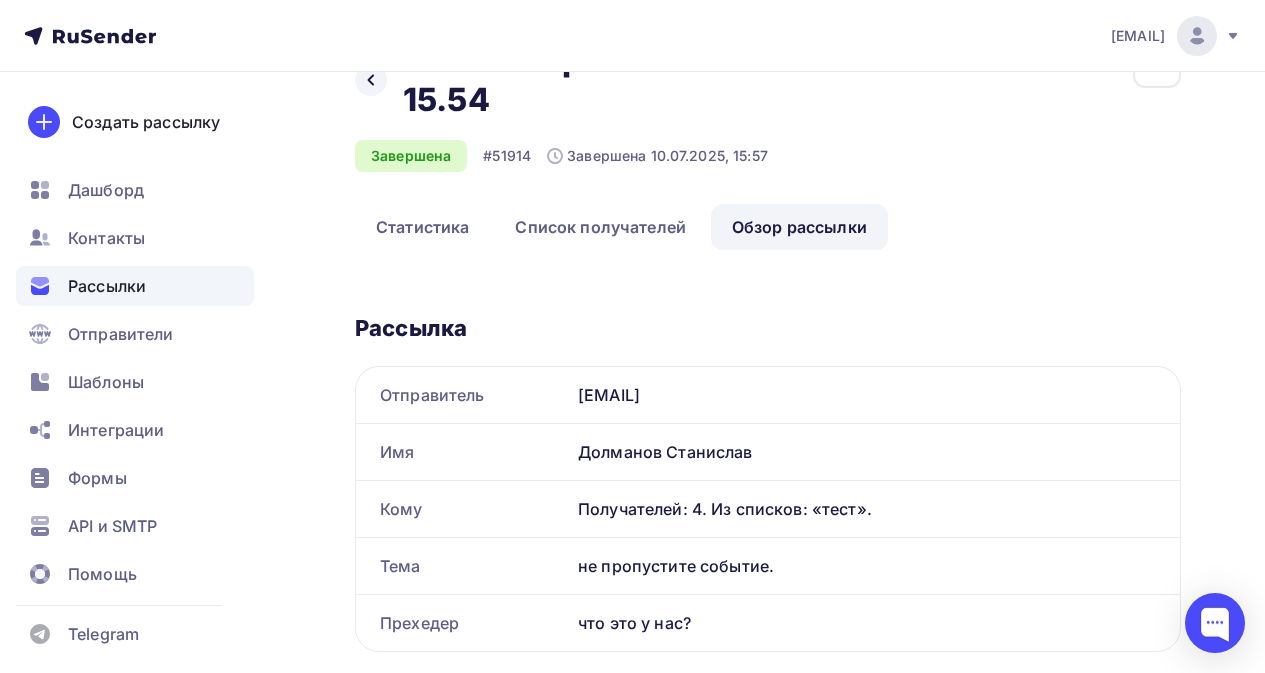 scroll, scrollTop: 0, scrollLeft: 0, axis: both 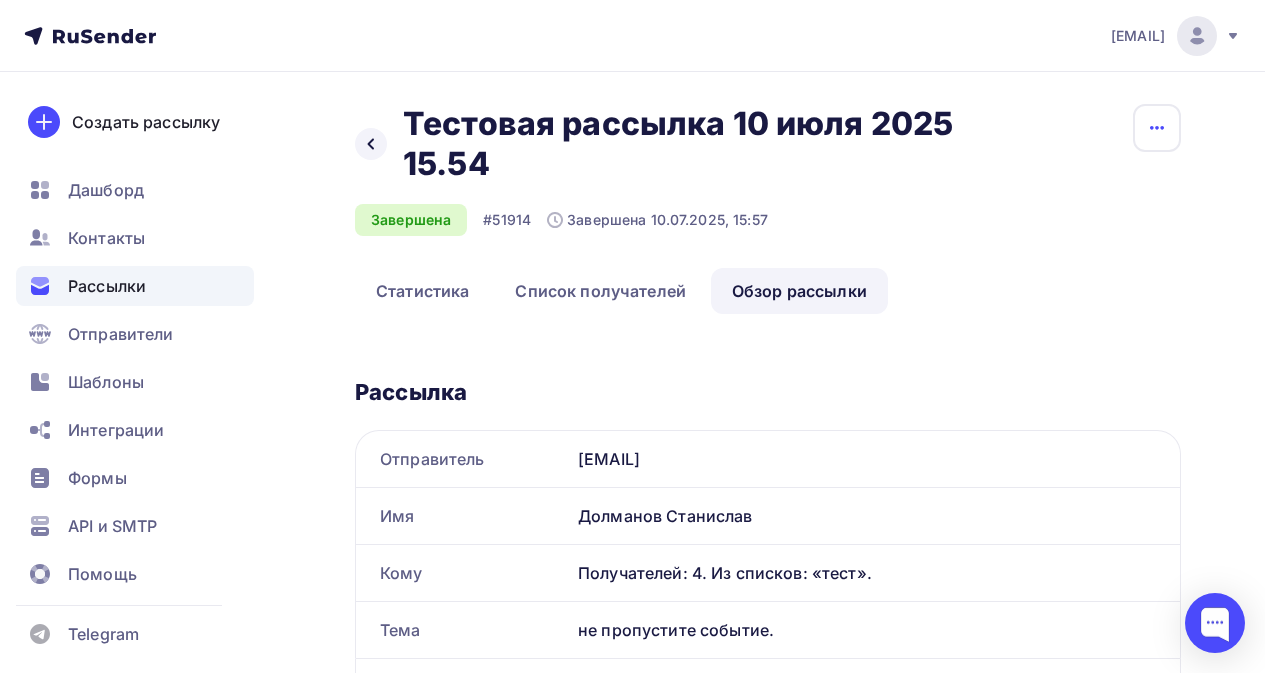 click at bounding box center [1157, 128] 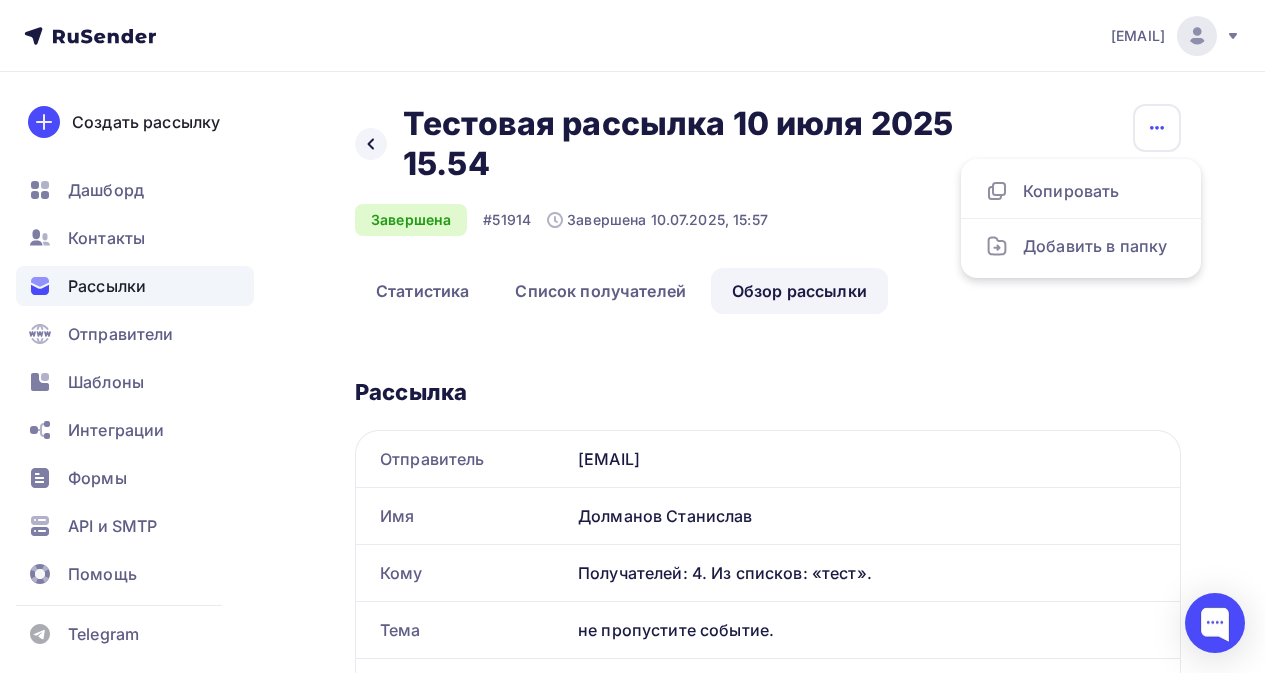 click on "Назад
Тестовая рассылка  10 июля 2025 15.54
Тестовая рассылка  10 июля 2025 15.54
Завершена
#51914
Завершена
10.07.2025, 15:57
Копировать
Добавить в папку
Статистика
Список получателей
Обзор рассылки
Статистика
Список получателей
Обзор рассылки
Копировать
Добавить в папку
Рассылка
Отправитель
[EMAIL]
Имя
[FIRST] [LAST]
Кому" at bounding box center (632, 744) 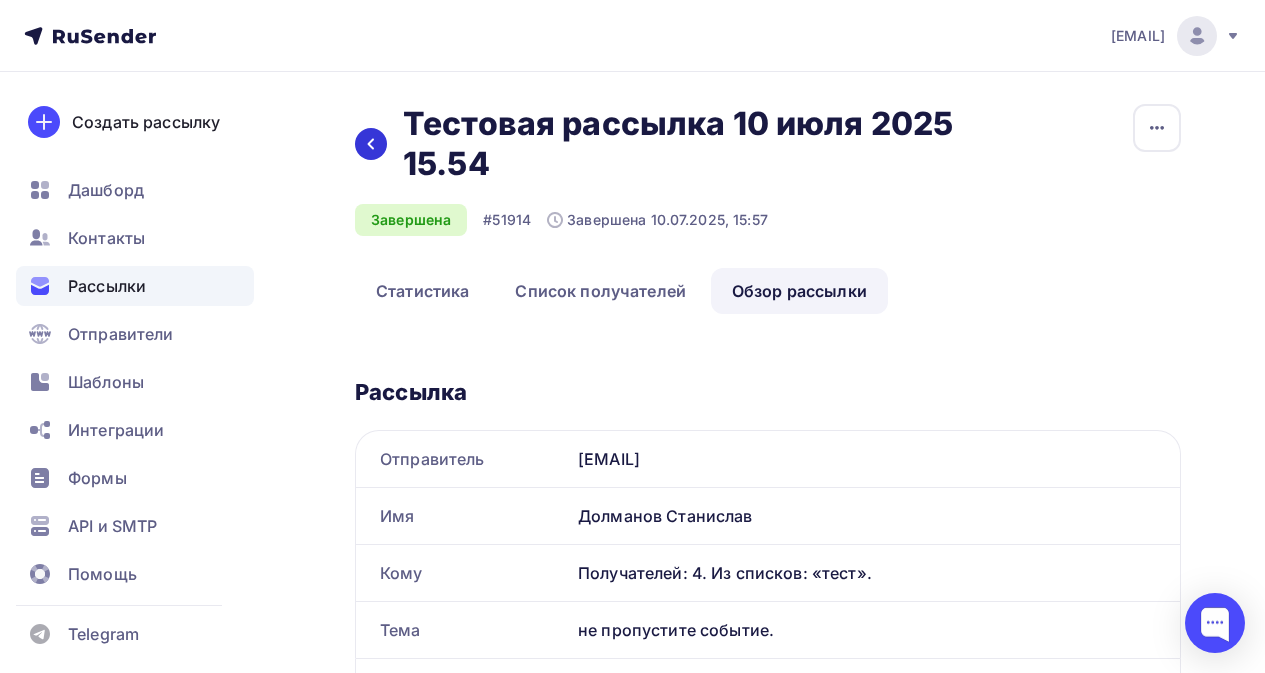 click 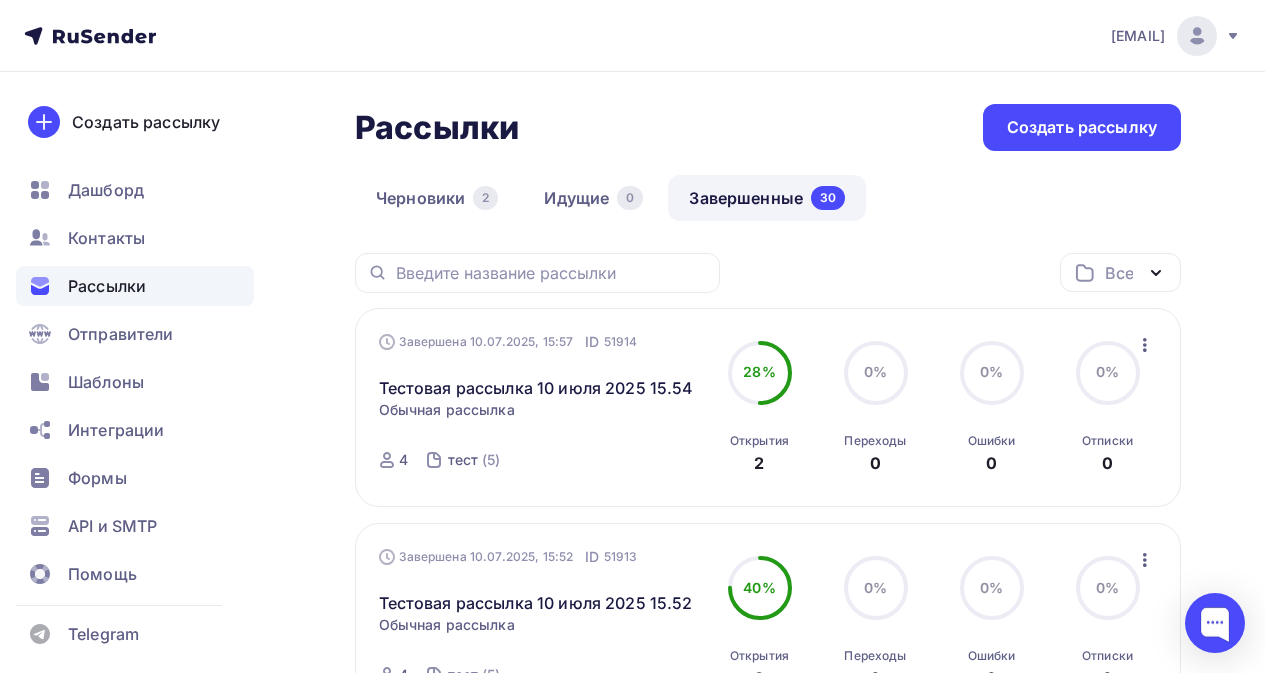 click 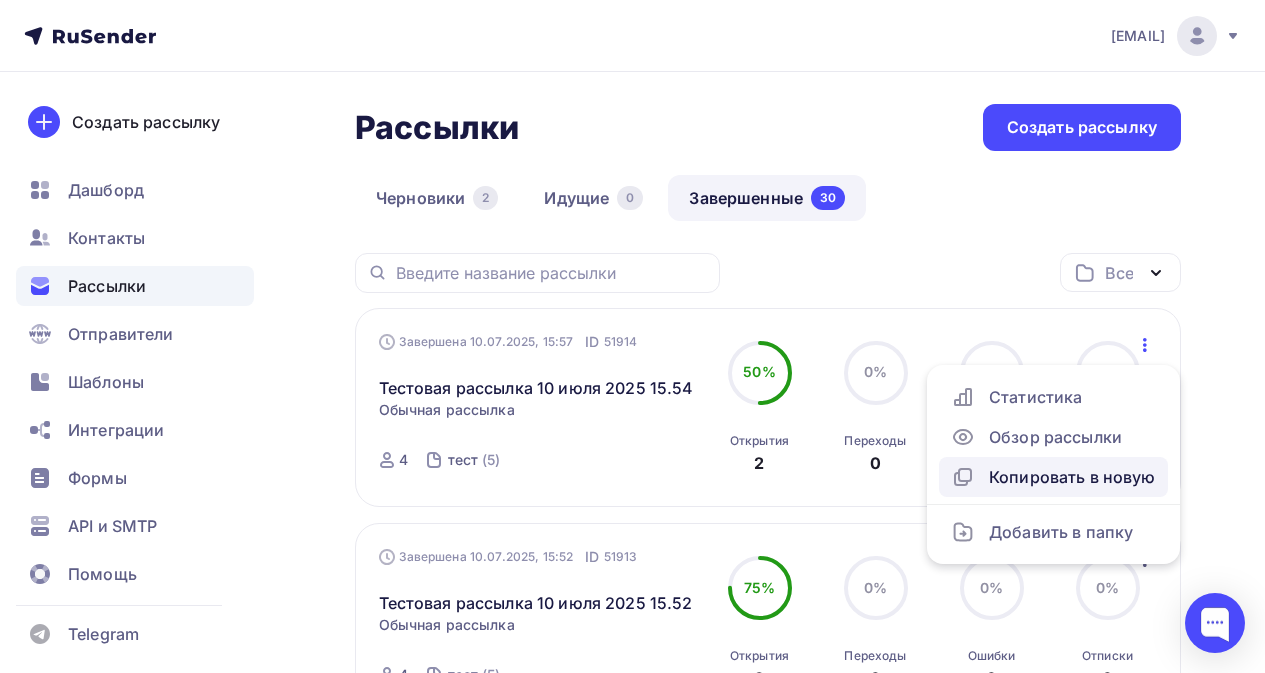 click on "Копировать в новую" at bounding box center [1053, 477] 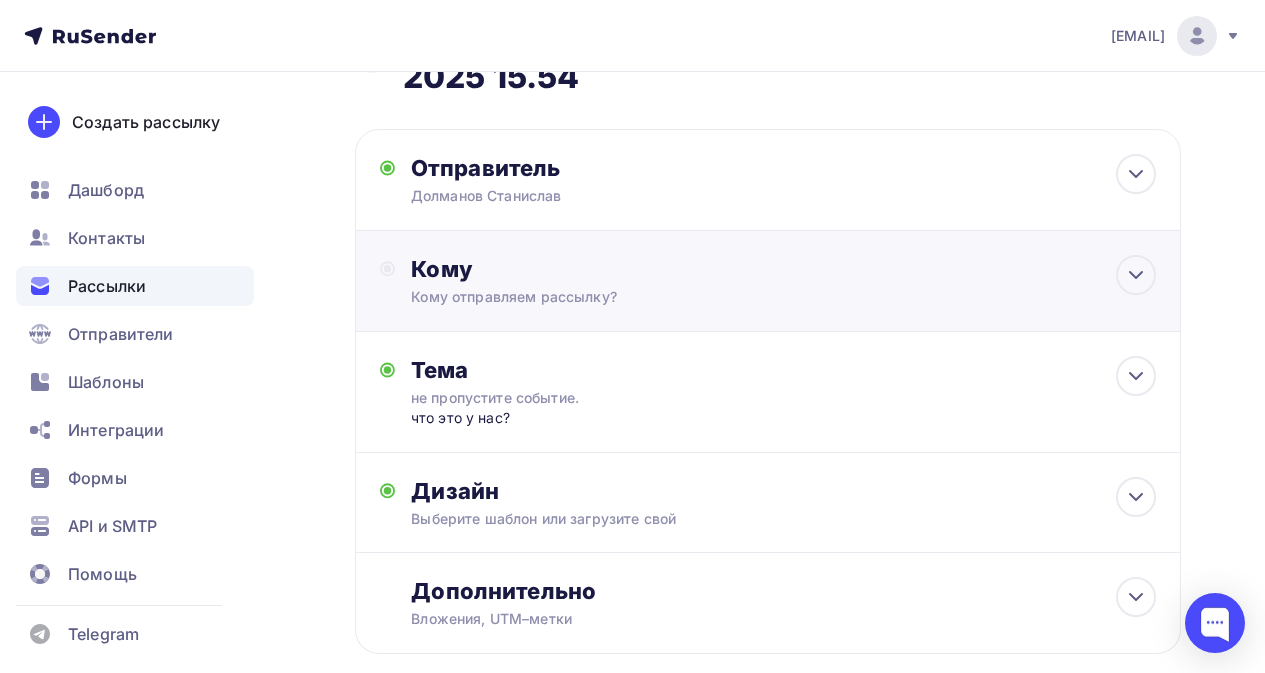scroll, scrollTop: 100, scrollLeft: 0, axis: vertical 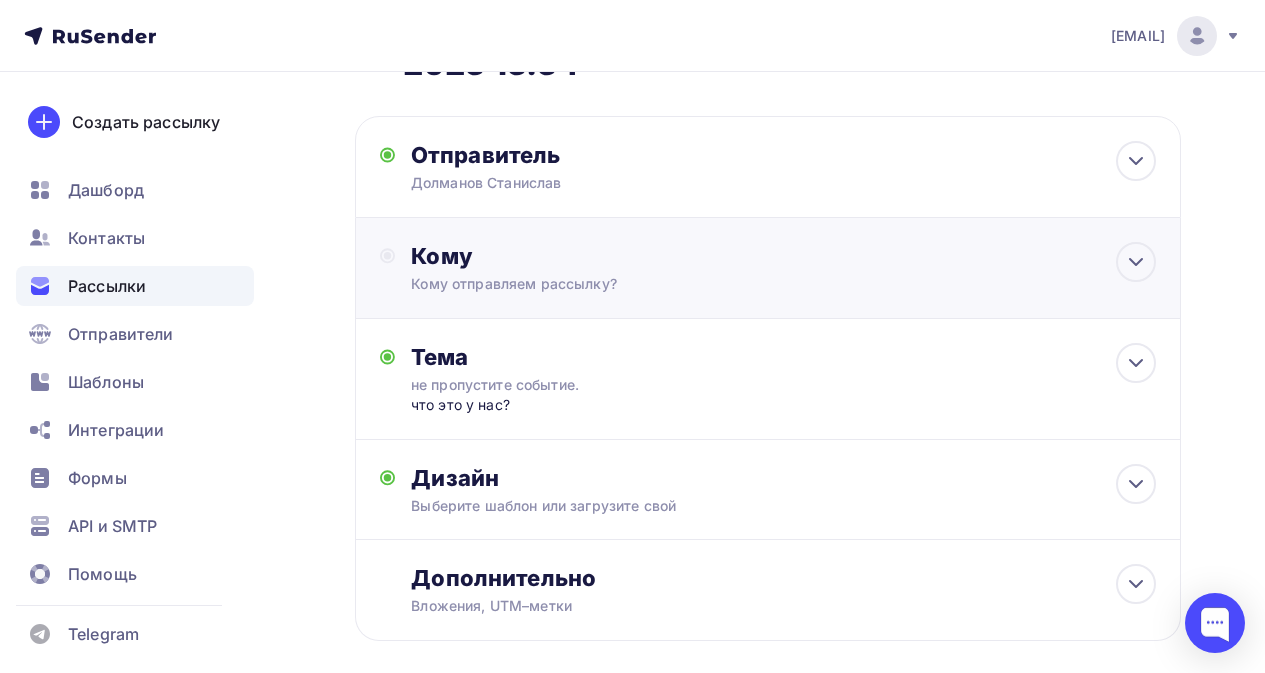 click on "Кому" at bounding box center (783, 256) 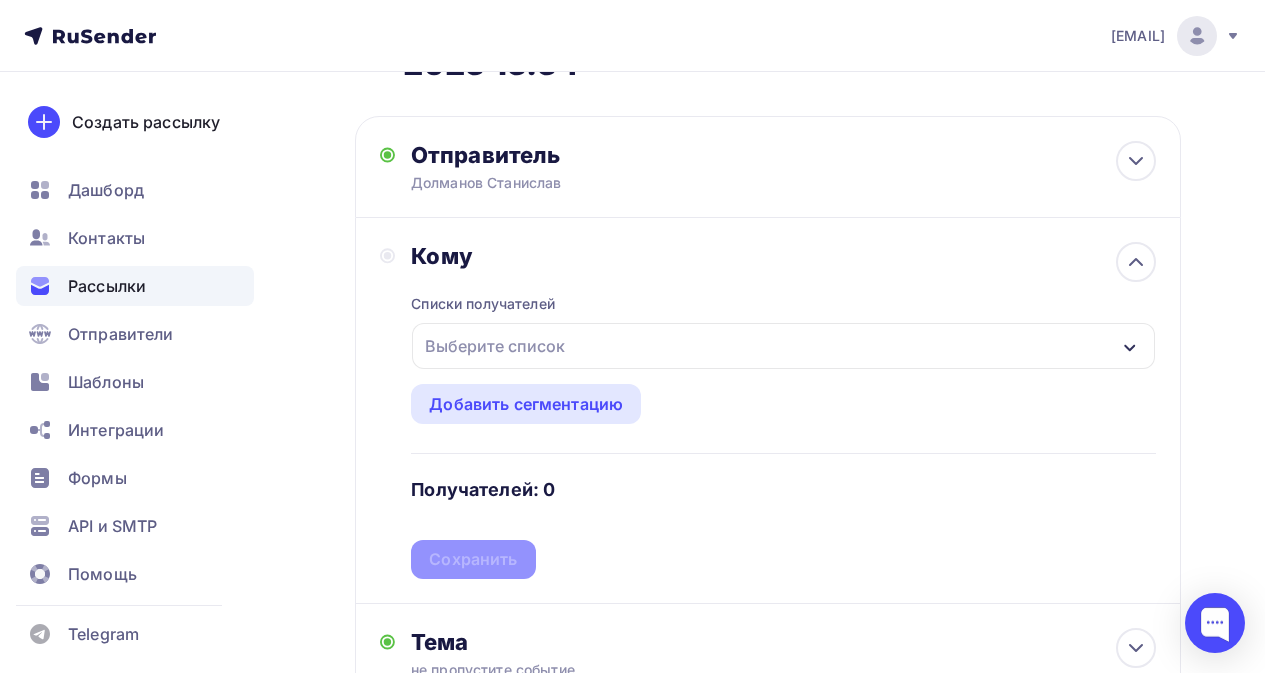 click on "Выберите список" at bounding box center (783, 346) 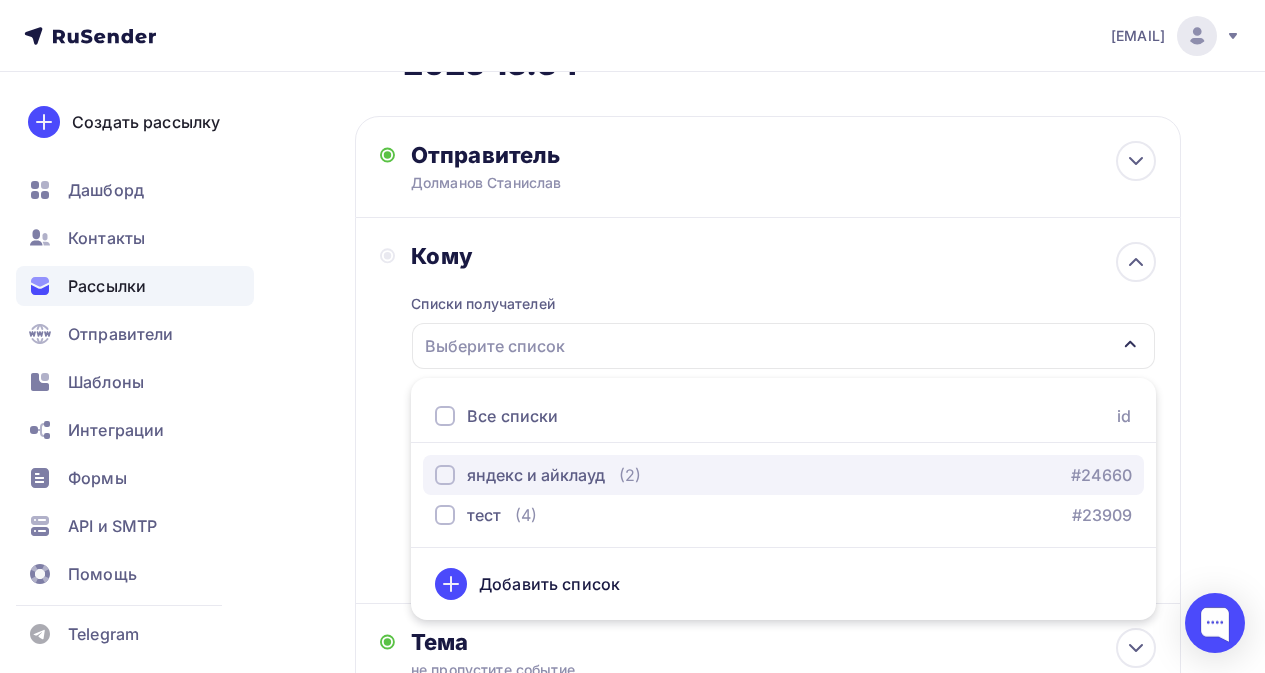 click on "яндекс и айклауд" at bounding box center (536, 475) 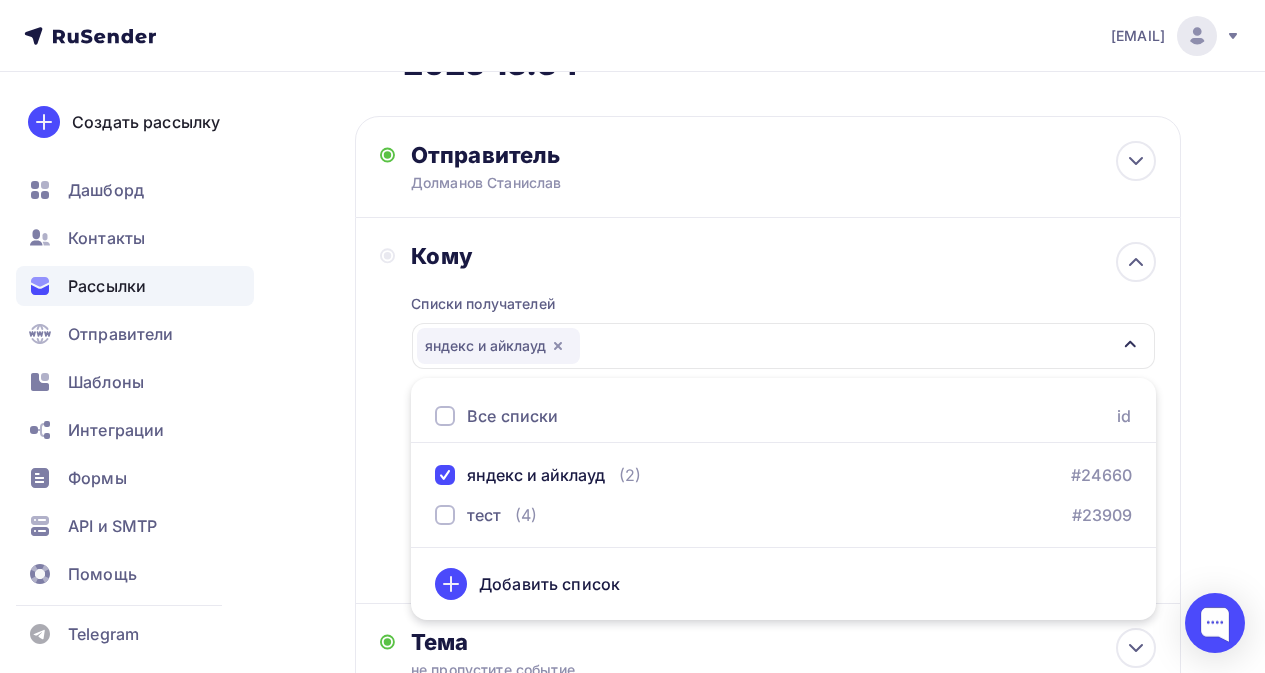 click on "Назад
Копия Тестовая рассылка  10 июля 2025 15.54
Копия Тестовая рассылка  10 июля 2025 15.54
Закончить позже
Переименовать рассылку
Удалить
Далее
Отправитель
Долманов Станислав
Email  *
dolmanov.stanislav@gmail.com
info@amzbstdls.online           amzbstdeals@gmail.com           dolmanov.stanislav@gmail.com               Добавить отправителя
Рекомендуем  добавить почту на домене , чтобы рассылка не попала в «Спам»
Имя                                 12:45" at bounding box center (632, 513) 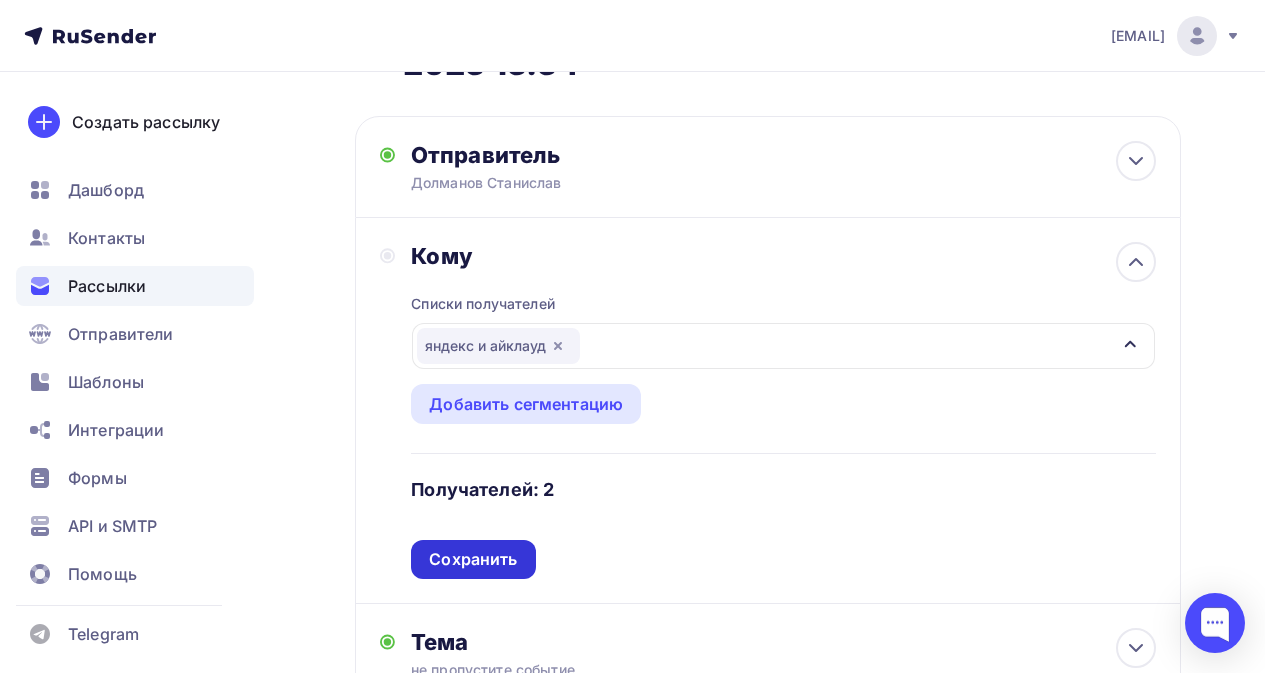 click on "Сохранить" at bounding box center [473, 559] 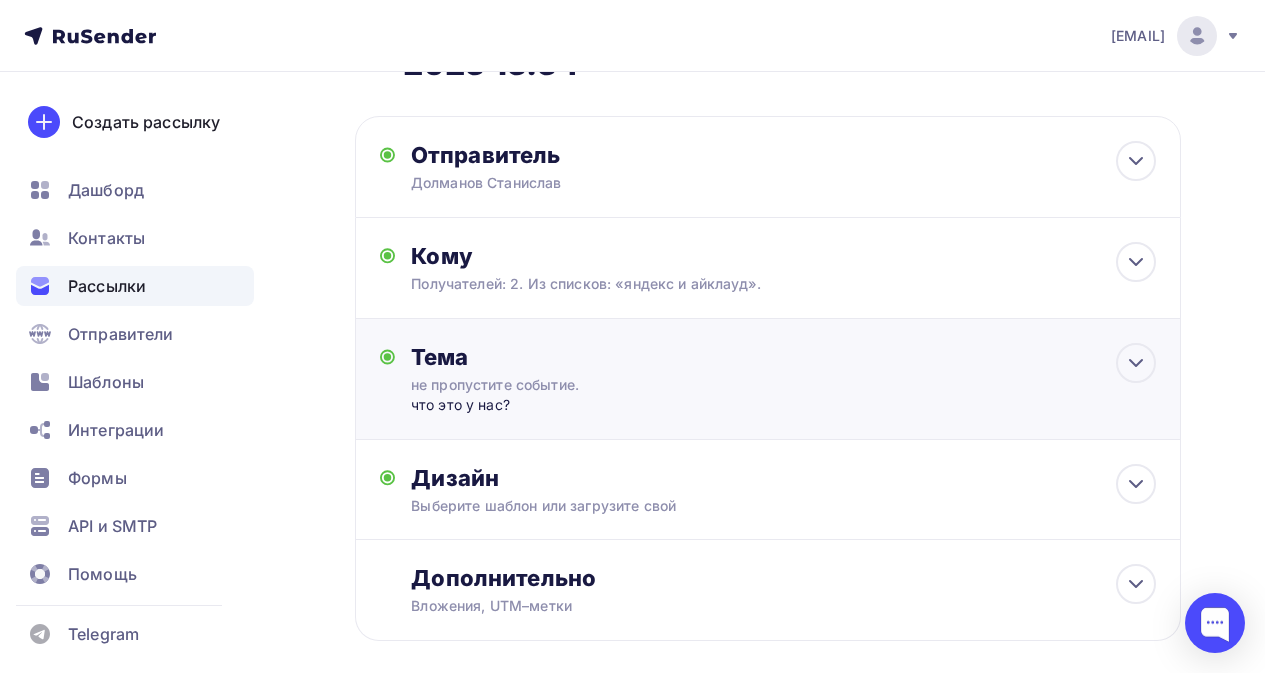 click on "Тема
не пропустите событие.
что это у нас?
Тема  *     не пропустите событие.
Рекомендуем использовать не более 150 символов
Прехедер     что это у нас?           Сохранить" at bounding box center [608, 379] 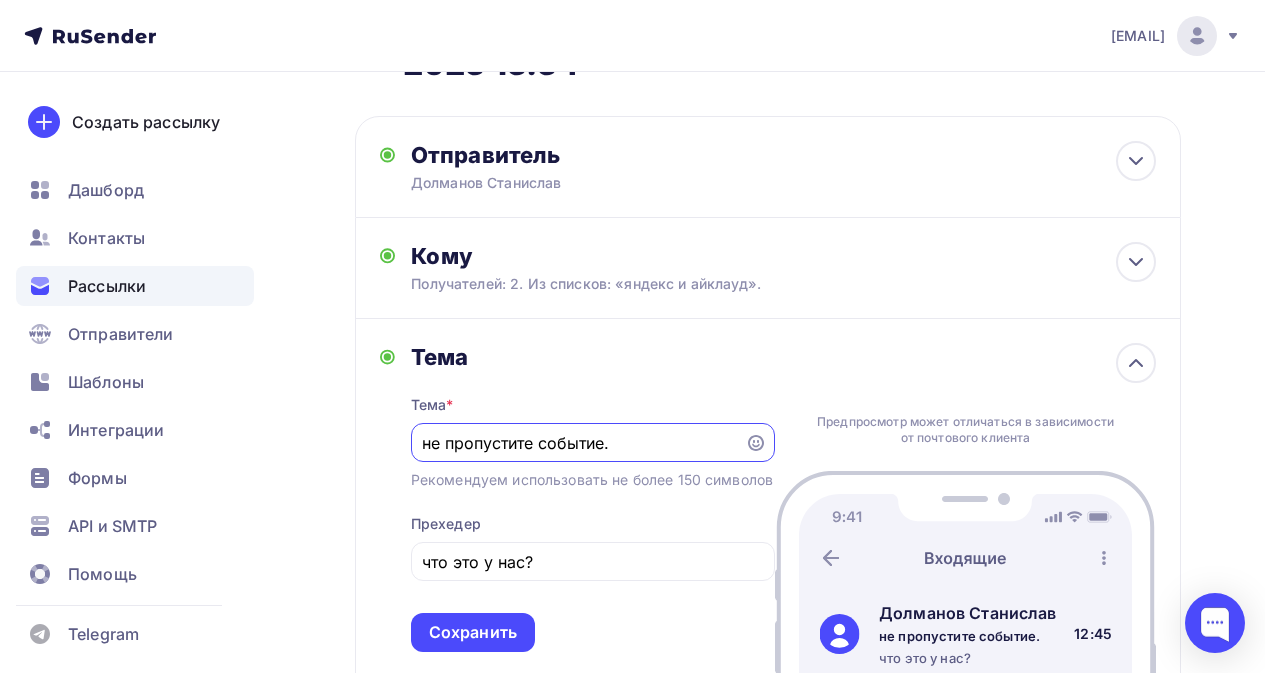 scroll, scrollTop: 0, scrollLeft: 0, axis: both 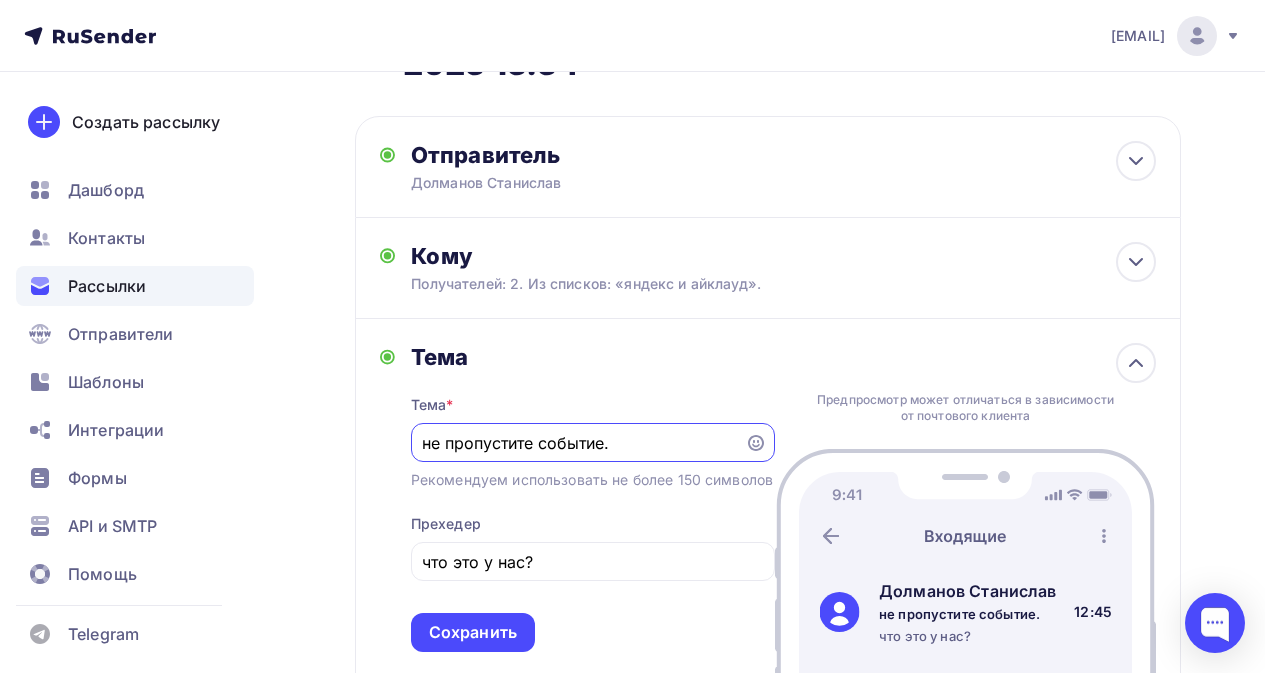 drag, startPoint x: 609, startPoint y: 433, endPoint x: 566, endPoint y: 410, distance: 48.76474 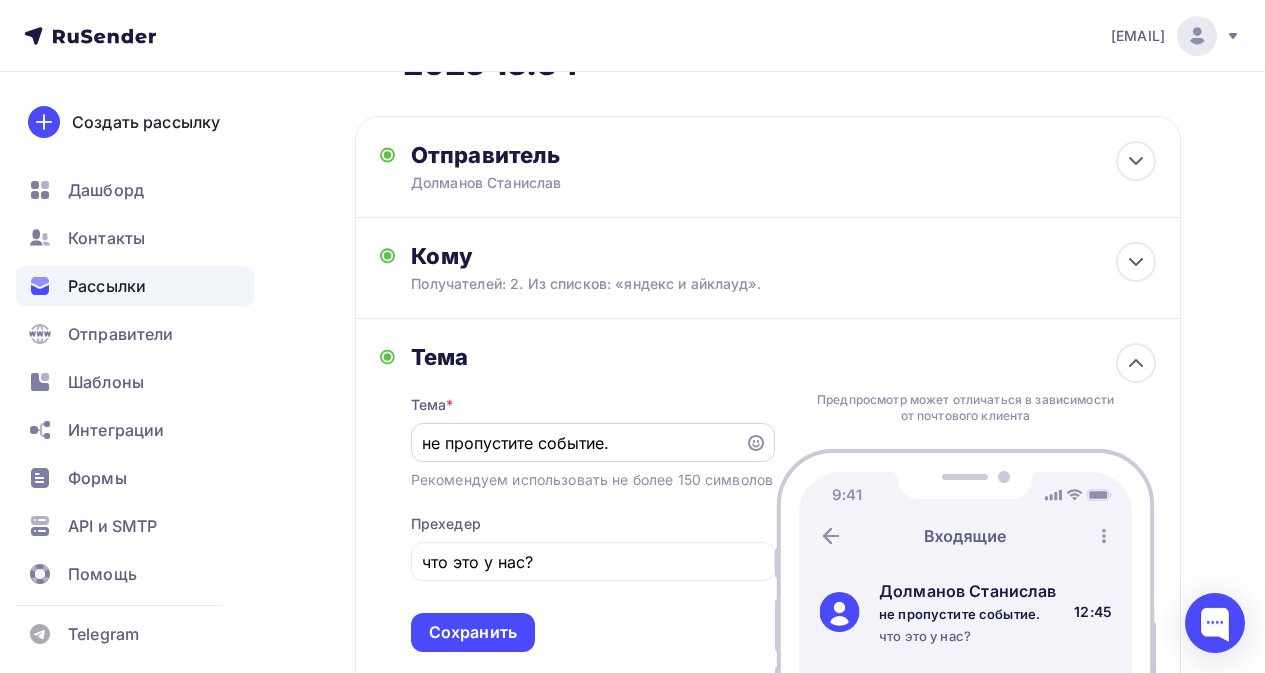 click on "не пропустите событие." at bounding box center (593, 442) 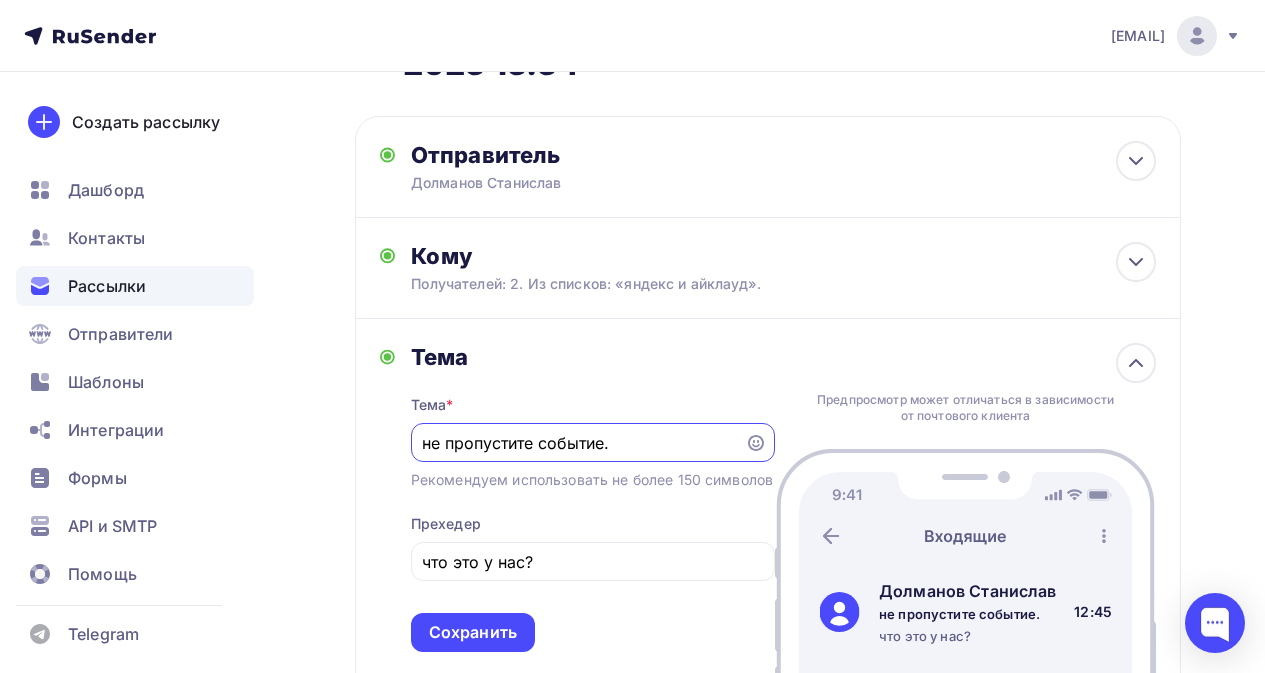 drag, startPoint x: 606, startPoint y: 445, endPoint x: 542, endPoint y: 444, distance: 64.00781 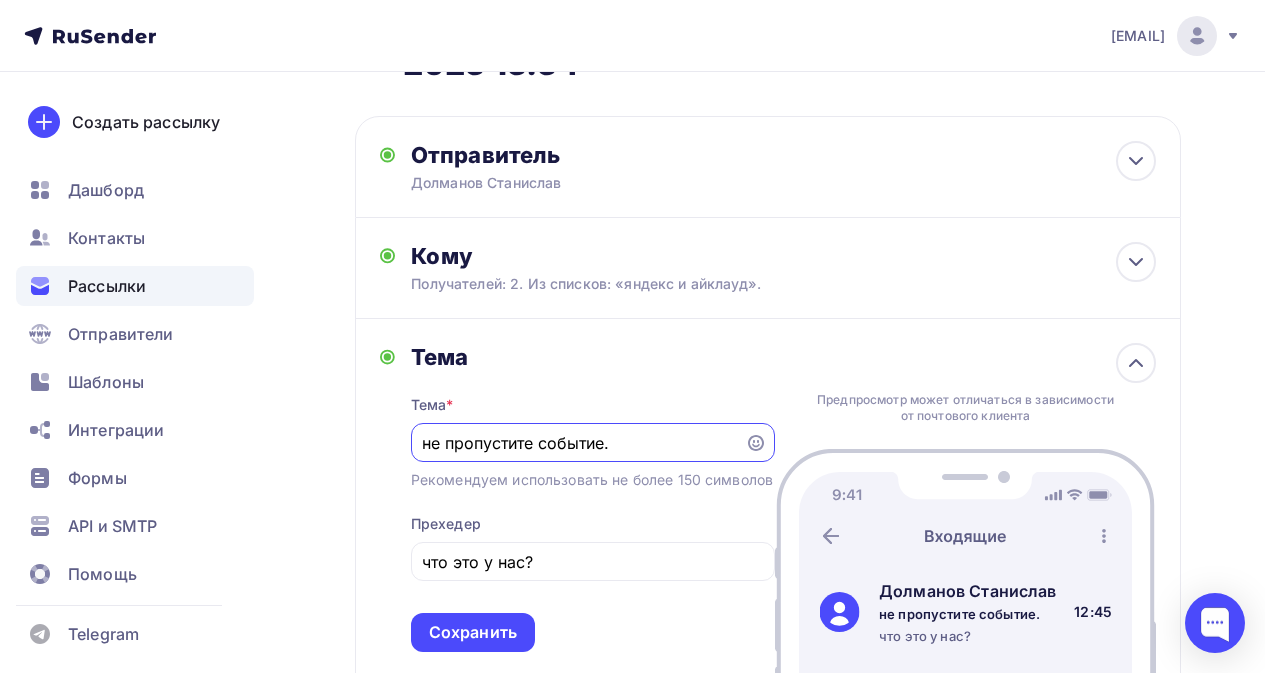 click on "не пропустите событие." at bounding box center [577, 443] 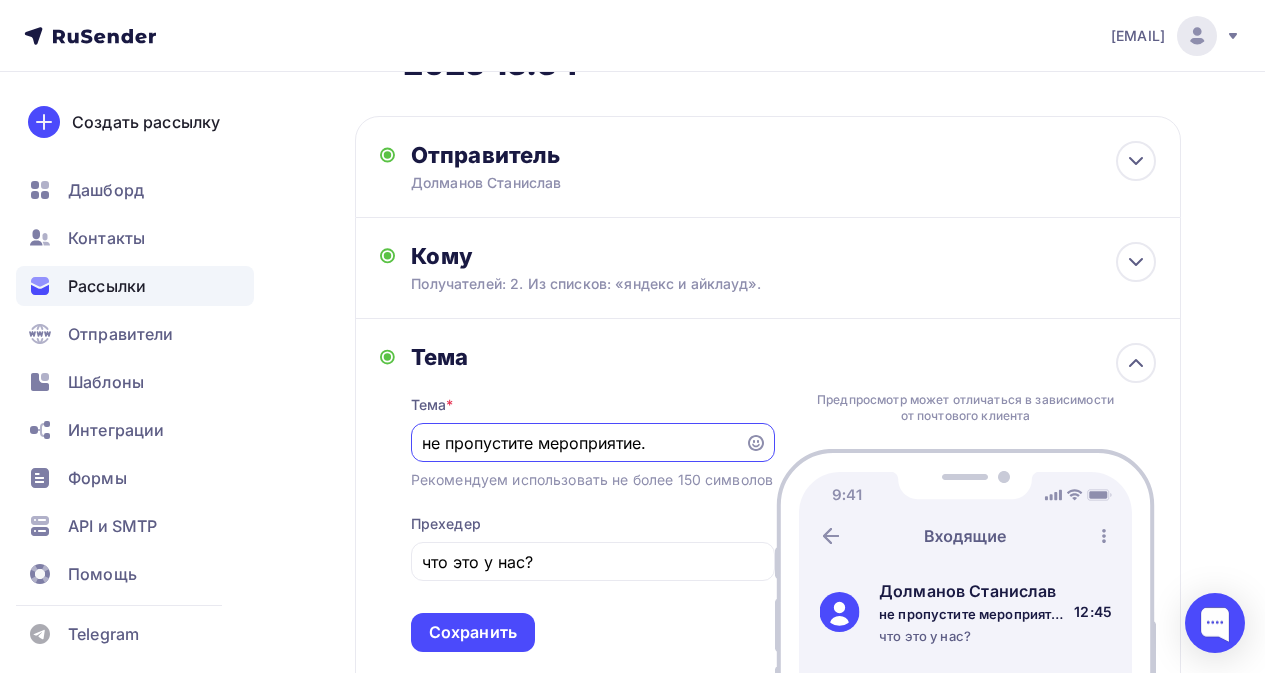 type on "не пропустите мероприятие." 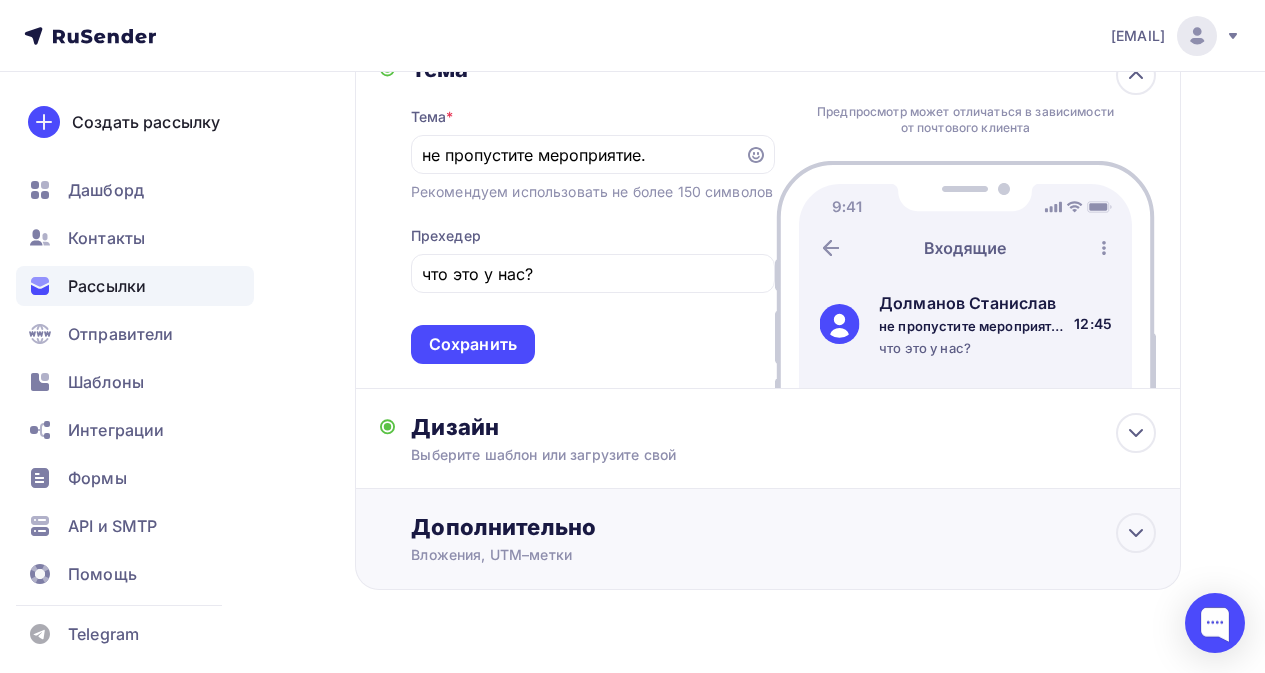 scroll, scrollTop: 458, scrollLeft: 0, axis: vertical 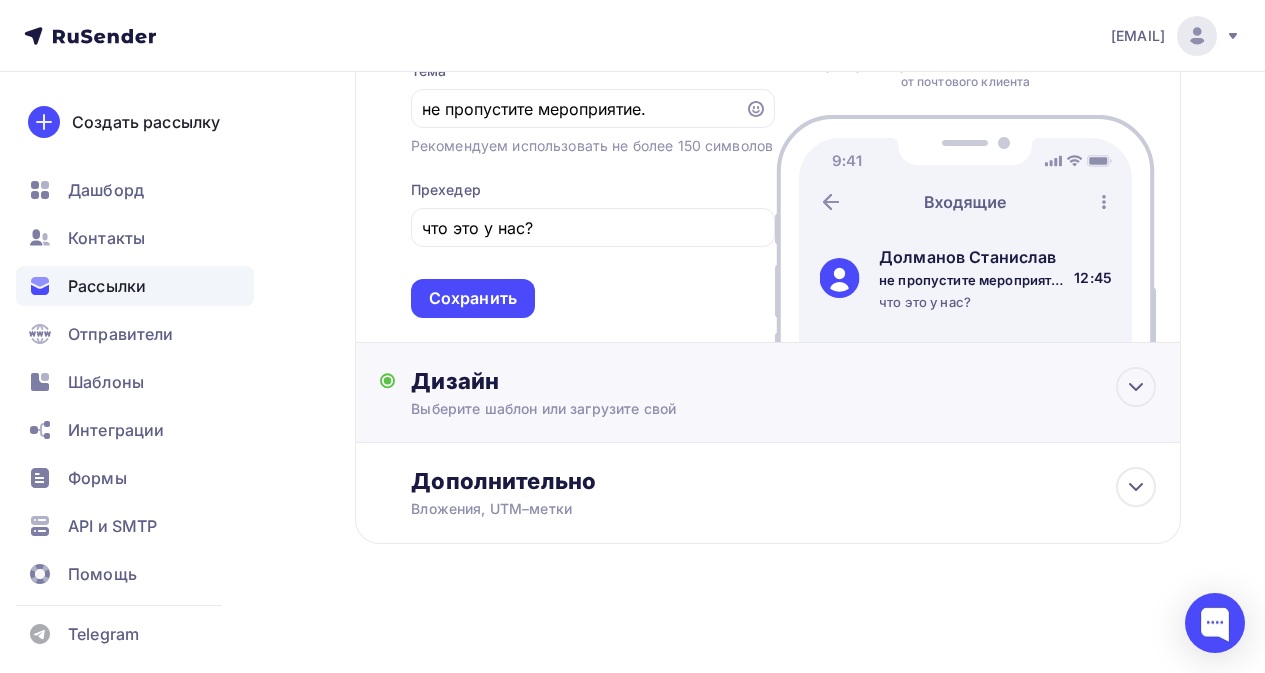 click on "Дизайн" at bounding box center (783, 381) 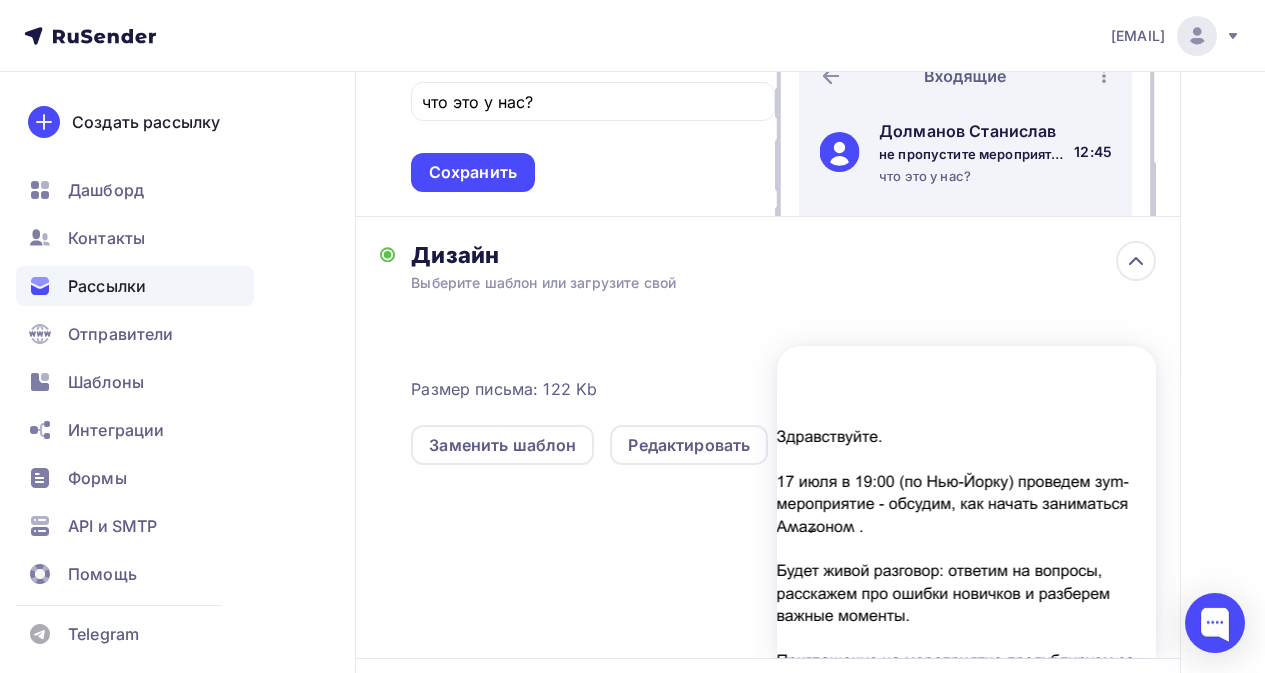 scroll, scrollTop: 658, scrollLeft: 0, axis: vertical 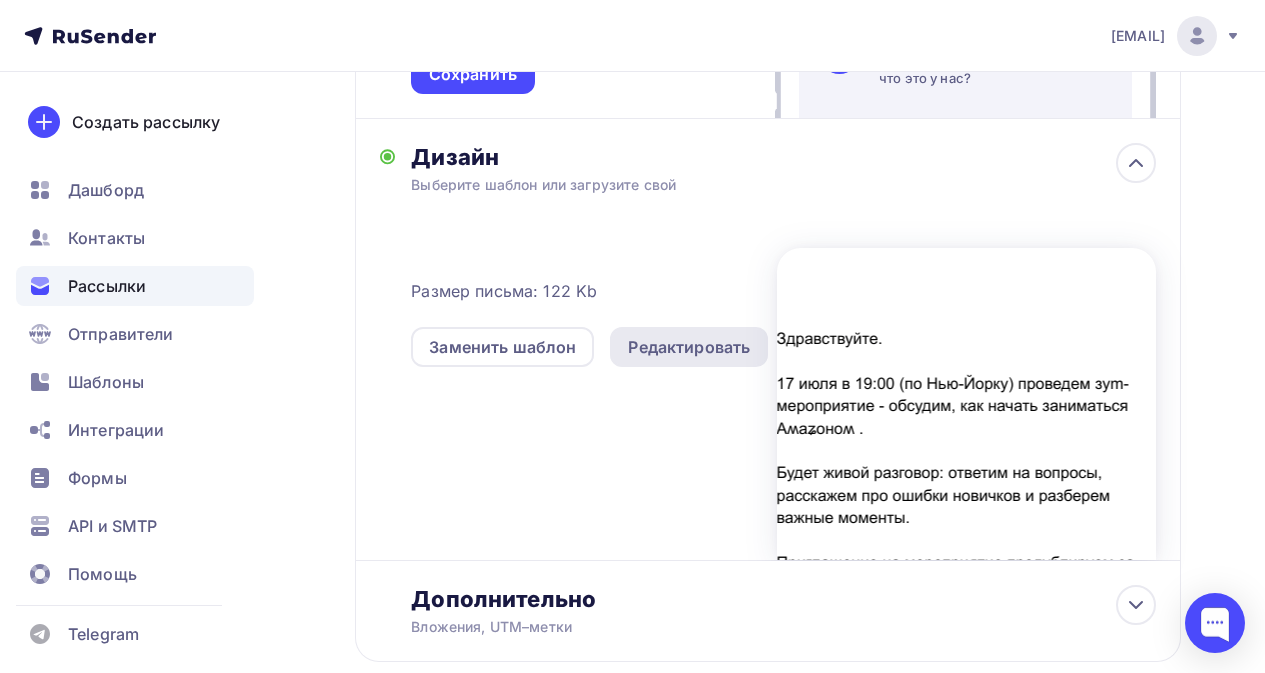 click on "Редактировать" at bounding box center [689, 347] 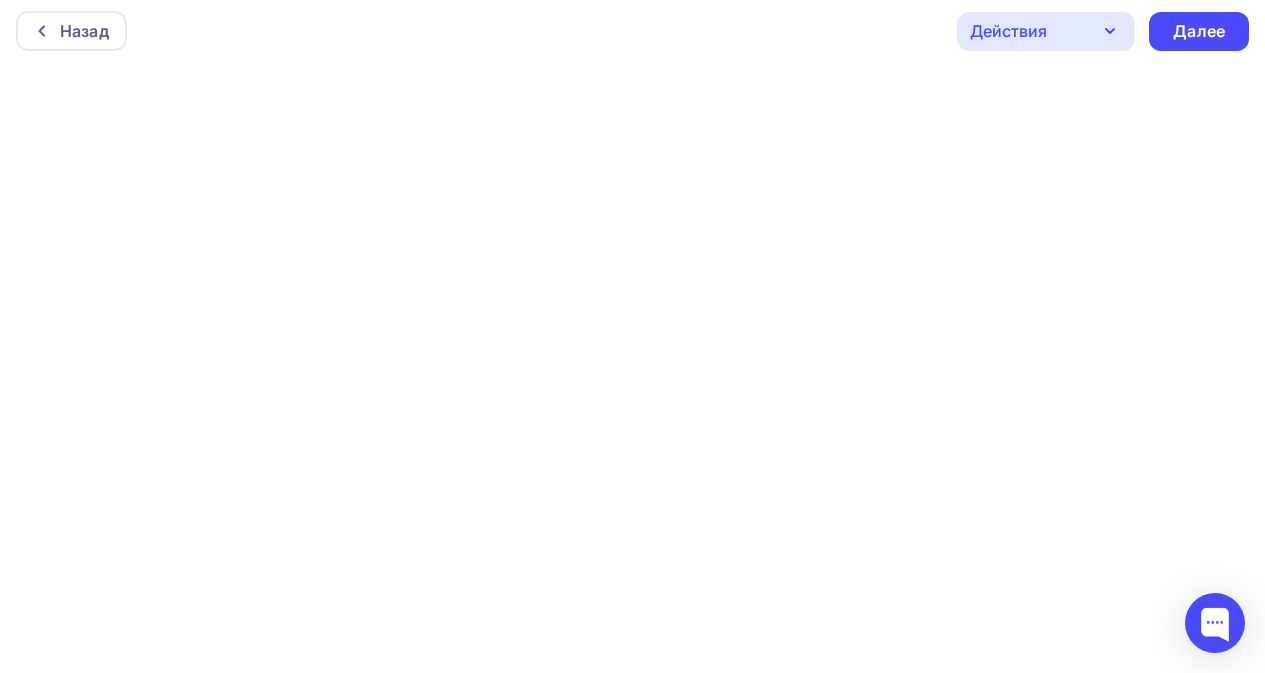 scroll, scrollTop: 0, scrollLeft: 0, axis: both 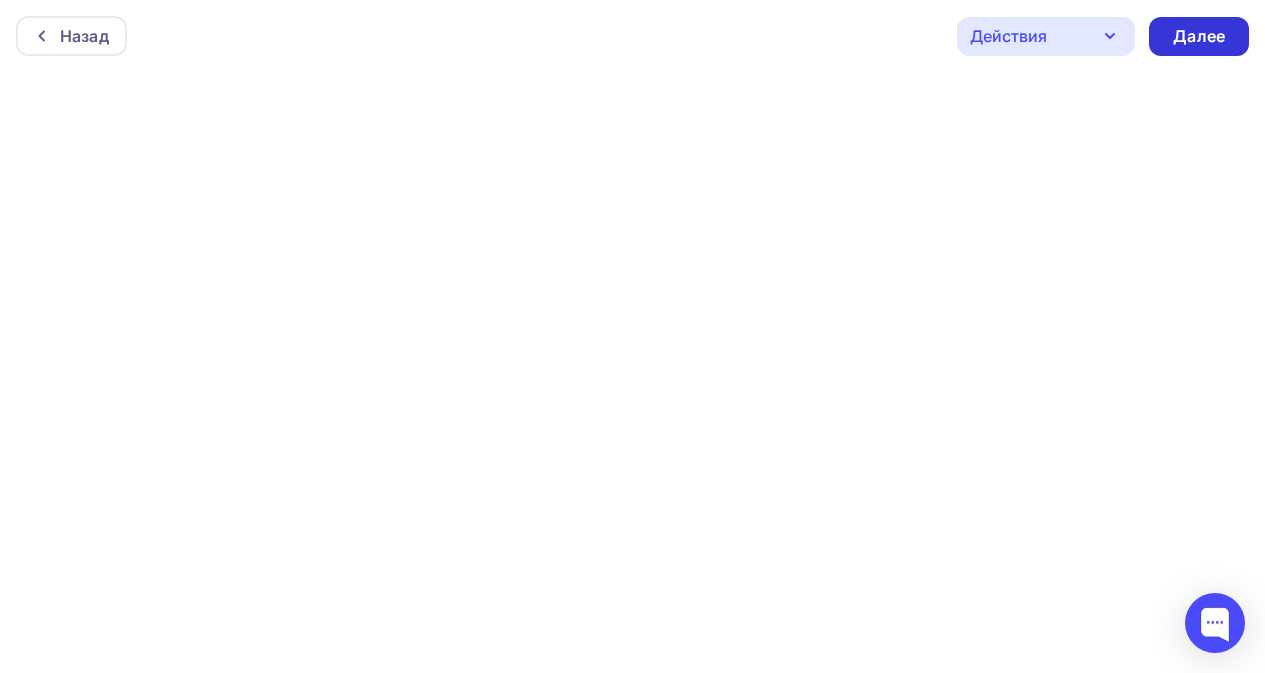 click on "Далее" at bounding box center [1199, 36] 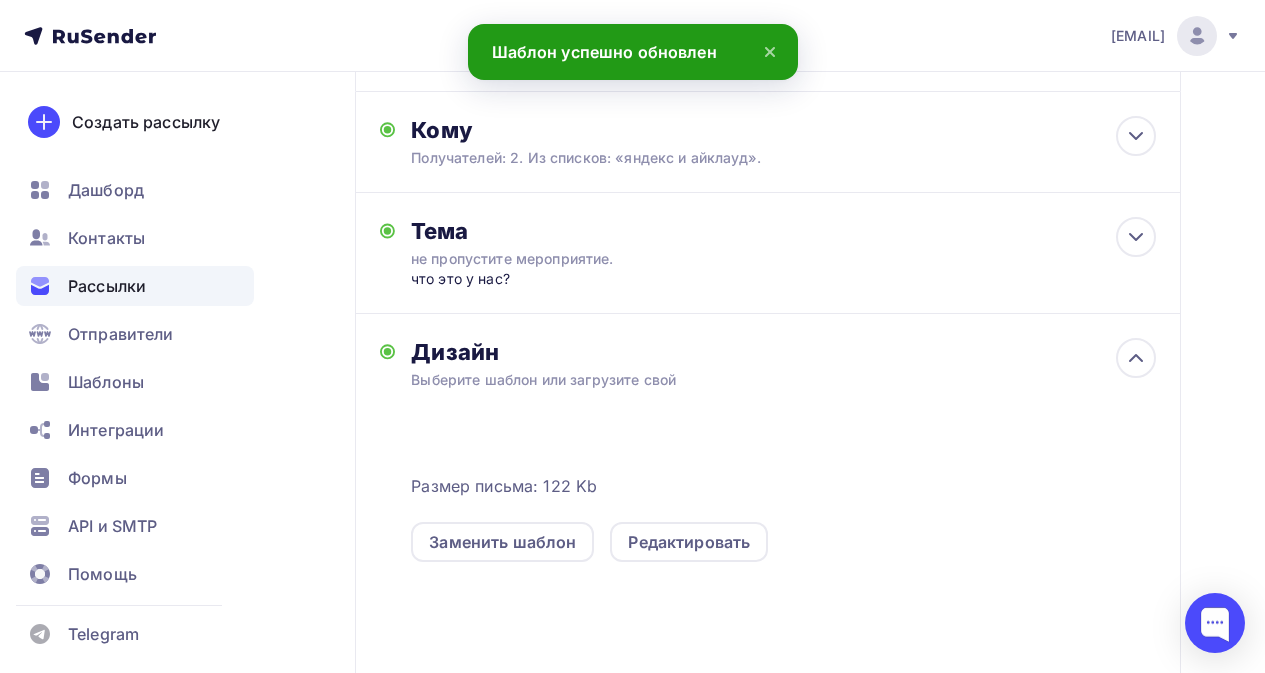 scroll, scrollTop: 0, scrollLeft: 0, axis: both 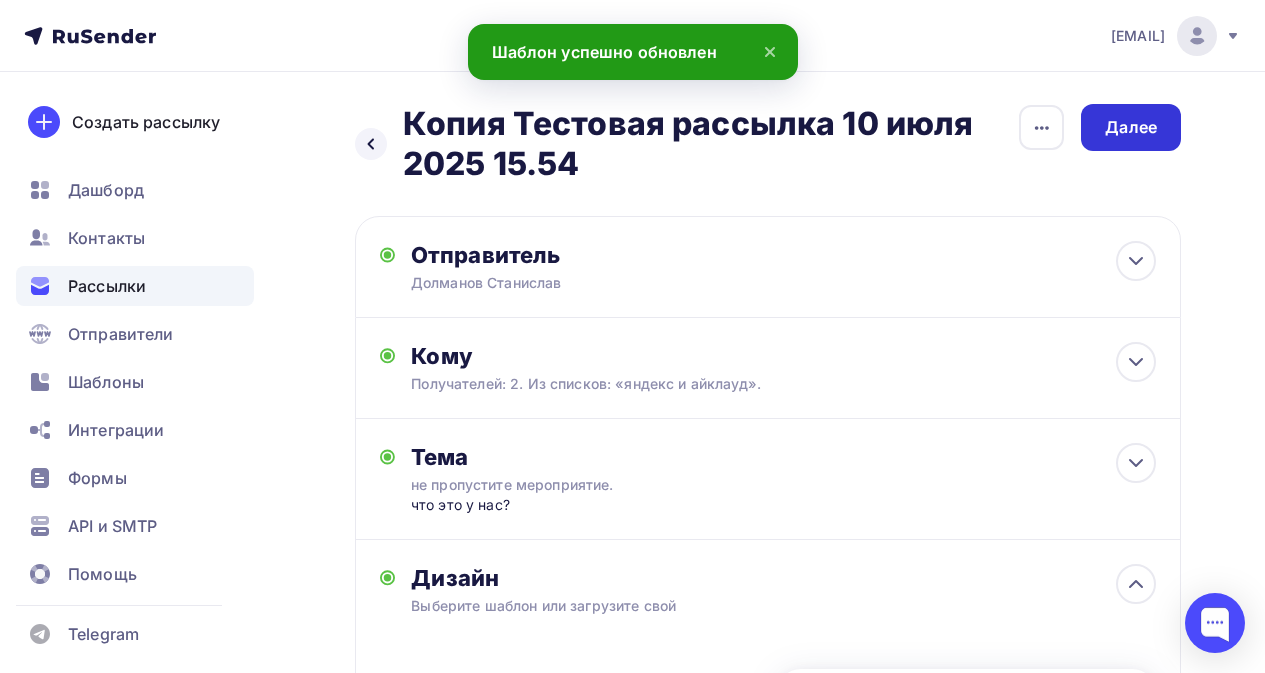 click on "Далее" at bounding box center (1131, 127) 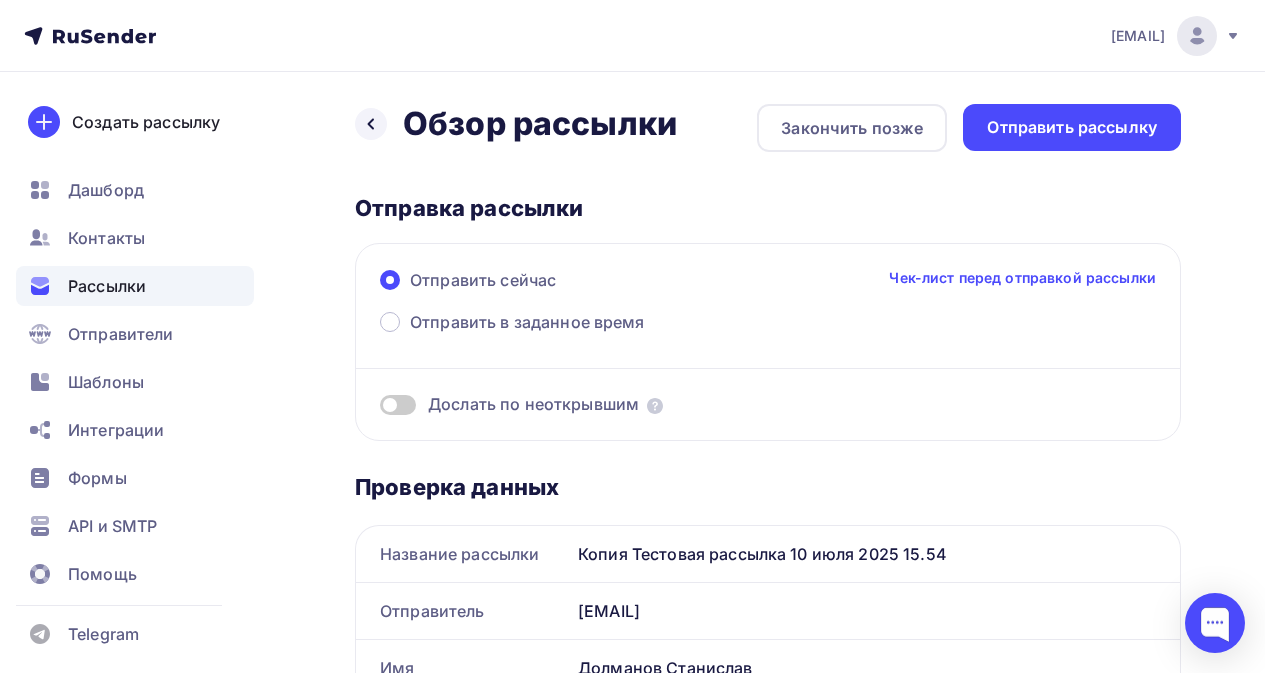 scroll, scrollTop: 0, scrollLeft: 0, axis: both 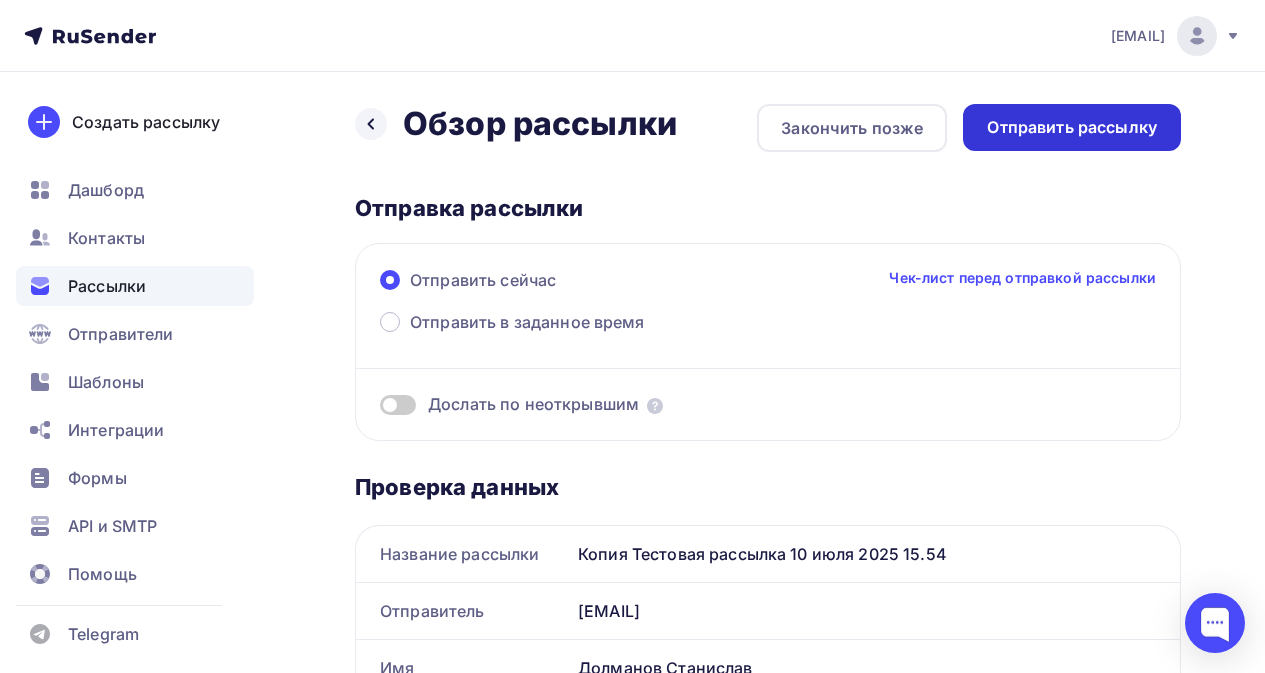 click on "Отправить рассылку" at bounding box center (1072, 127) 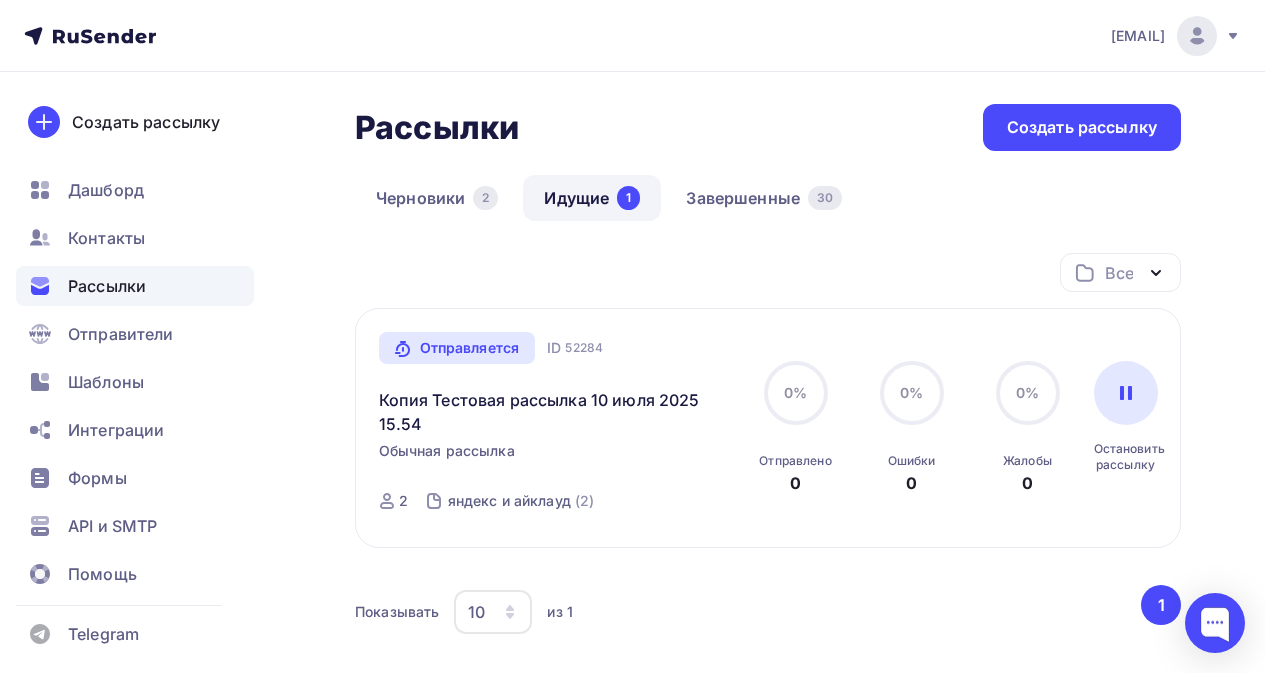 click on "Показывать
10
10
20
50
100
из 1" at bounding box center (746, 612) 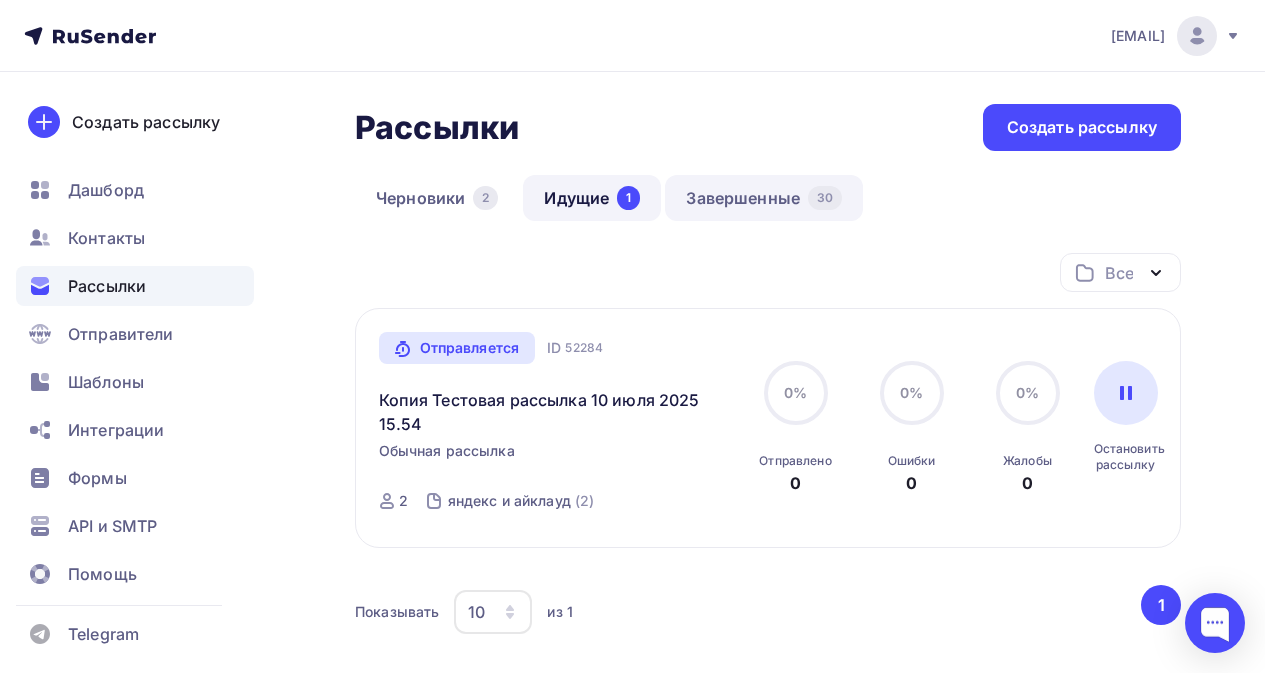 click on "Завершенные
30" at bounding box center [764, 198] 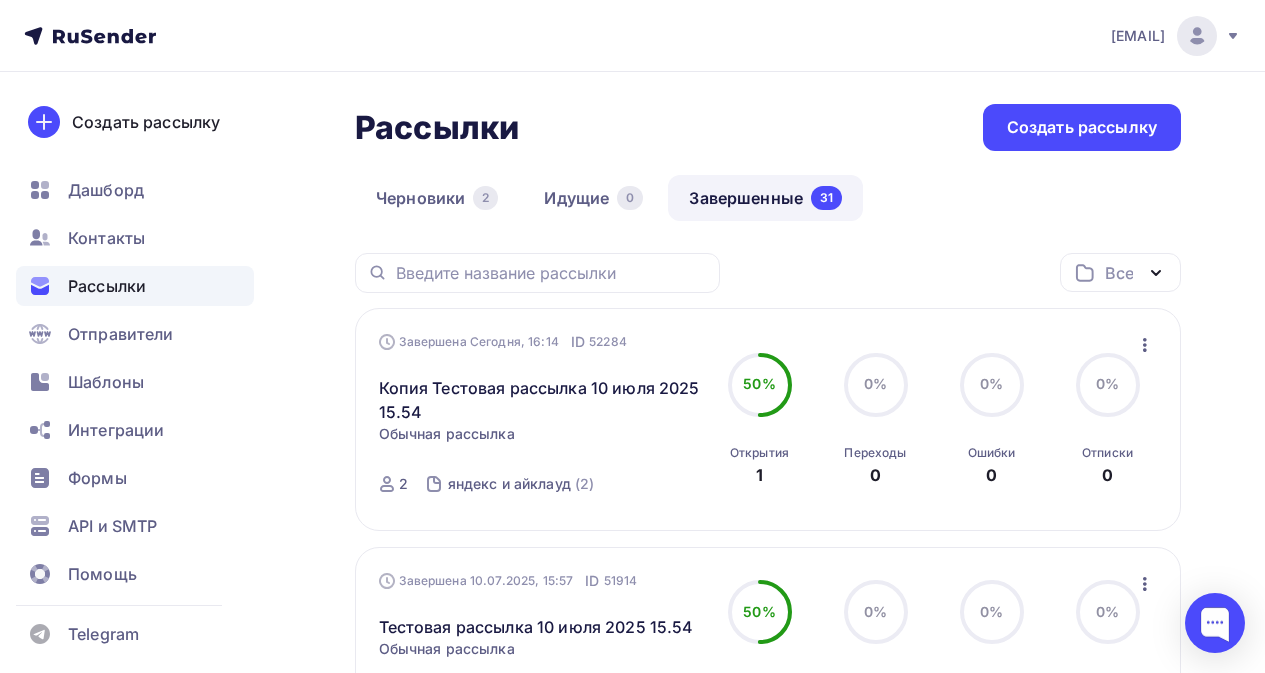 drag, startPoint x: 1221, startPoint y: 448, endPoint x: 1205, endPoint y: 450, distance: 16.124516 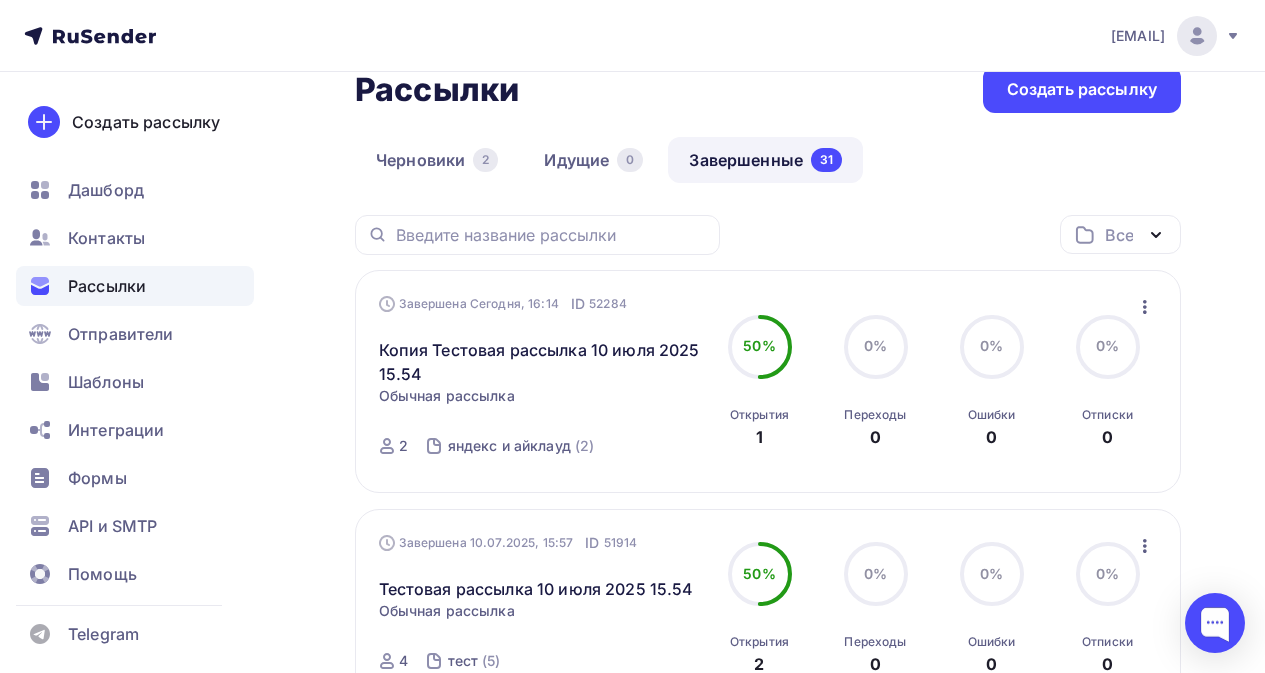 scroll, scrollTop: 0, scrollLeft: 0, axis: both 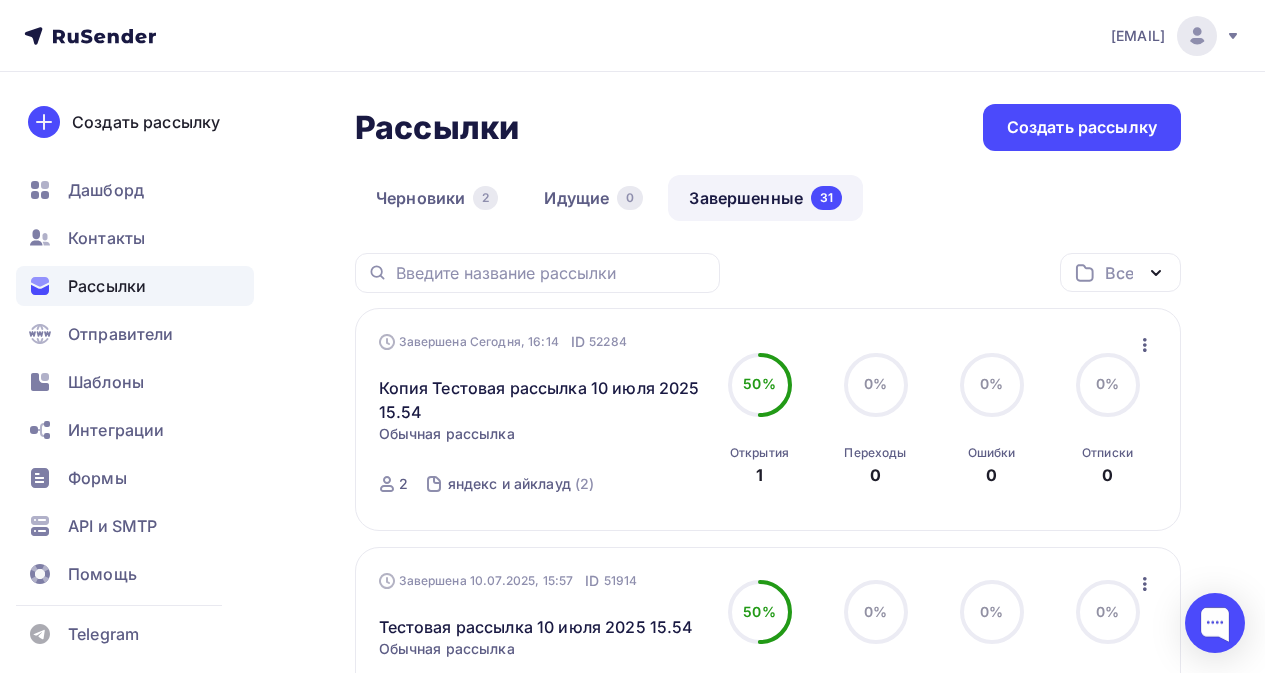 click on "Рассылки
Рассылки
Создать рассылку
Черновики
2
Идущие
0
Завершенные
31
Завершенные
31
Черновики
2
Идущие
0
Все
Все папки           Создать новую папку
Завершена
Сегодня, 16:14
ID   52284             Копия Тестовая рассылка  10 июля 2025 15.54
Статистика
Обзор рассылки
Копировать в новую
Добавить в папку" at bounding box center [632, 1463] 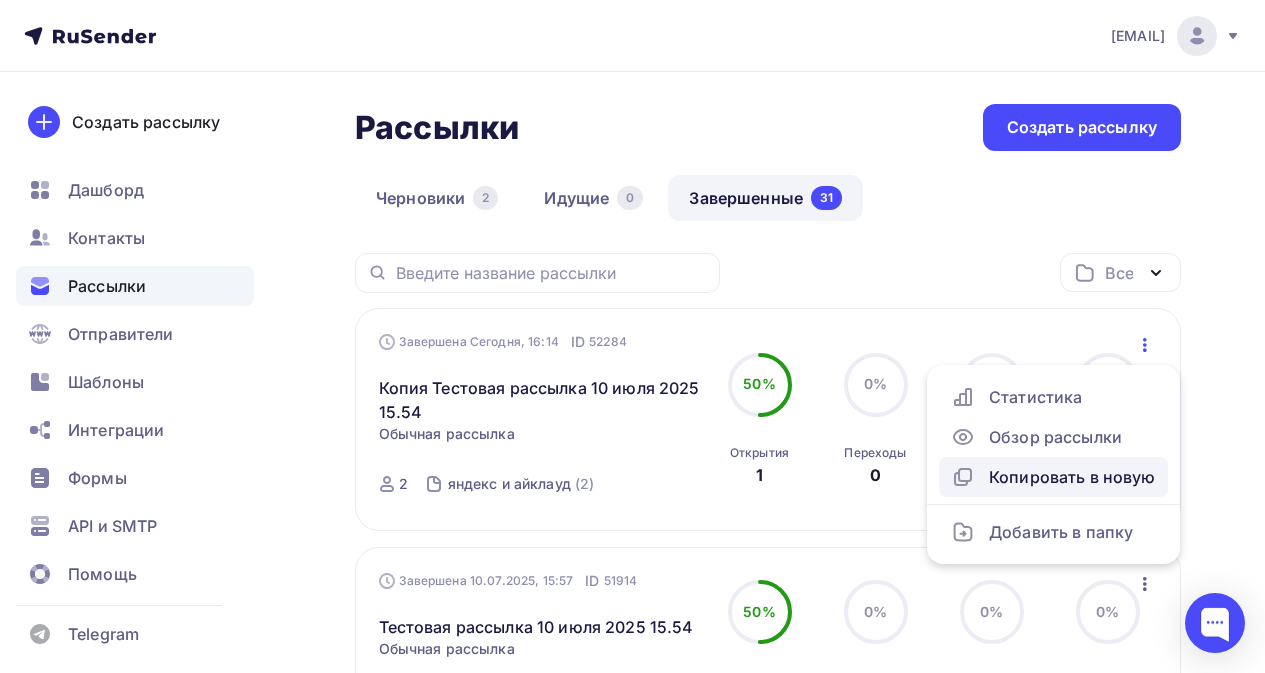 click on "Копировать в новую" at bounding box center (1053, 477) 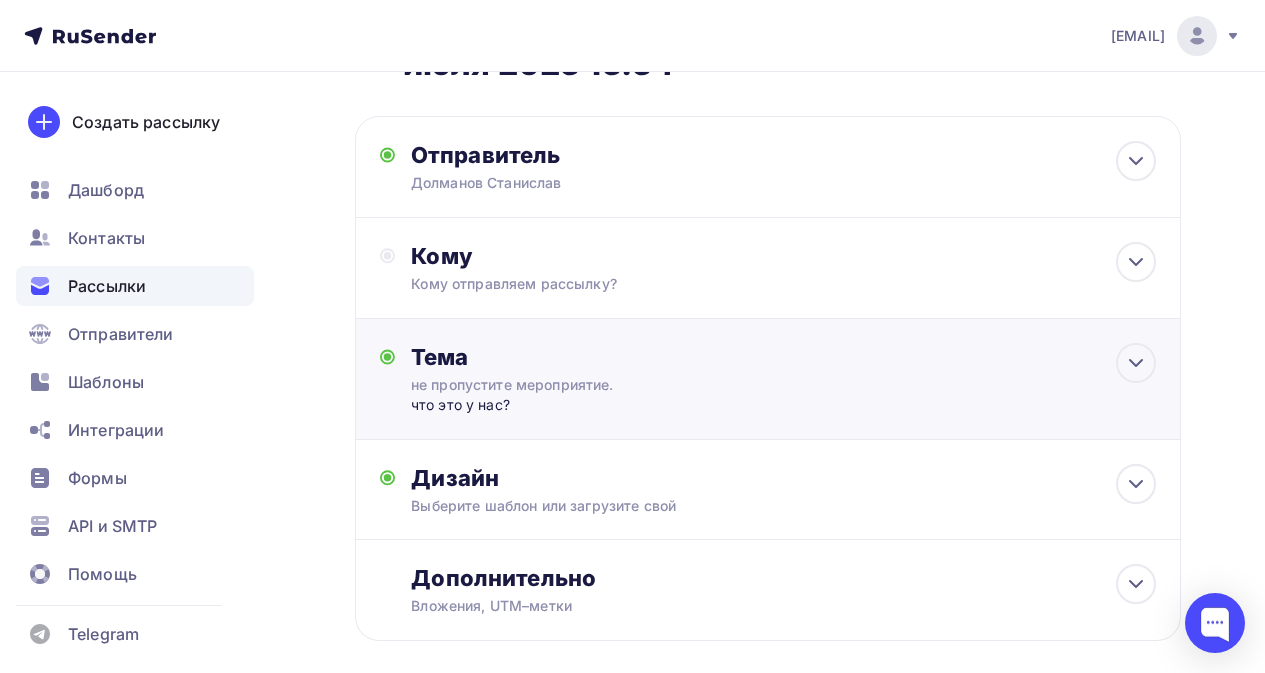 scroll, scrollTop: 200, scrollLeft: 0, axis: vertical 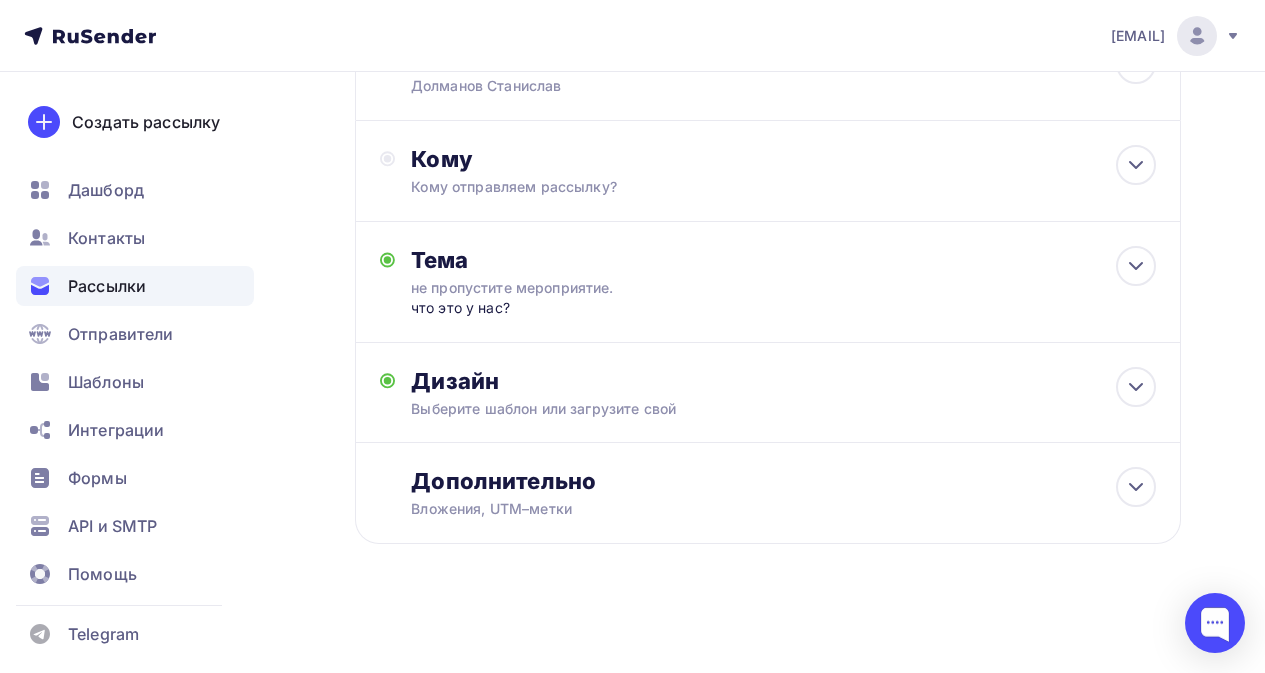 click on "Назад
Копия Копия Тестовая рассылка  10 июля 2025 15.54
Копия Копия Тестовая рассылка  10 июля 2025 15.54
Закончить позже
Переименовать рассылку
Удалить
Далее
Отправитель
Долманов Станислав
Email  *
dolmanov.stanislav@gmail.com
info@amzbstdls.online           amzbstdeals@gmail.com           dolmanov.stanislav@gmail.com               Добавить отправителя
Рекомендуем  добавить почту на домене , чтобы рассылка не попала в «Спам»
Имя" at bounding box center (768, 250) 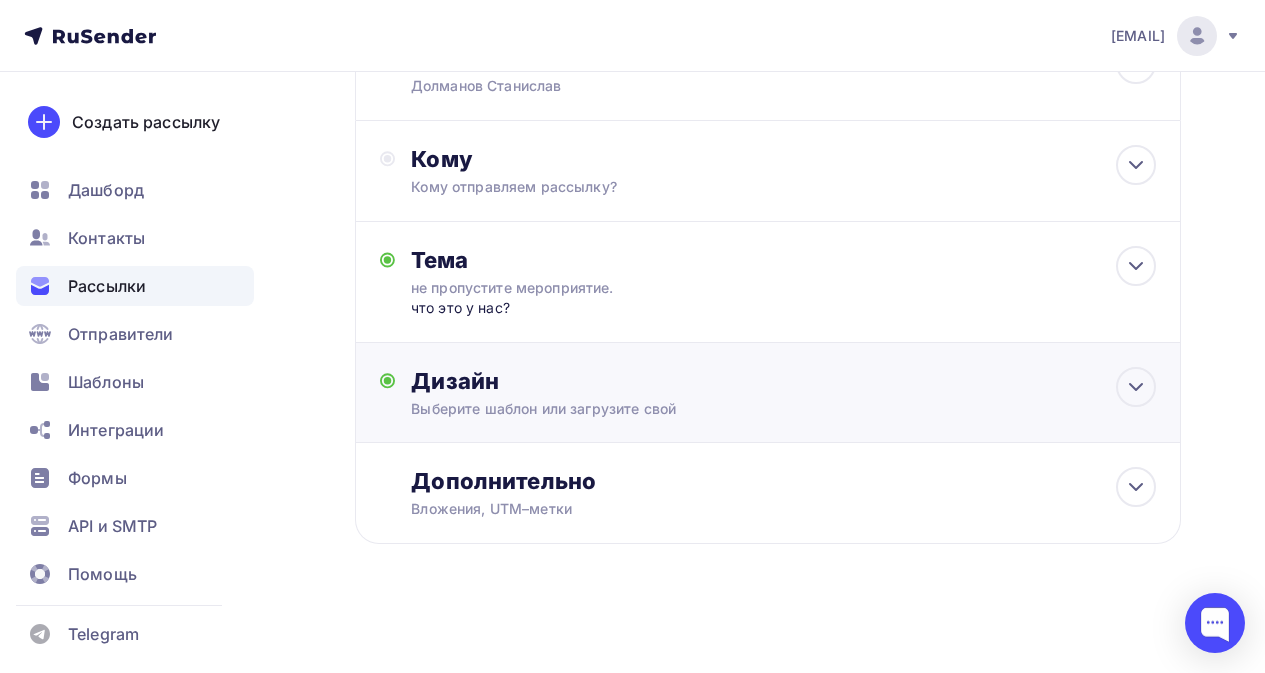 click on "Выберите шаблон или загрузите свой" at bounding box center (746, 409) 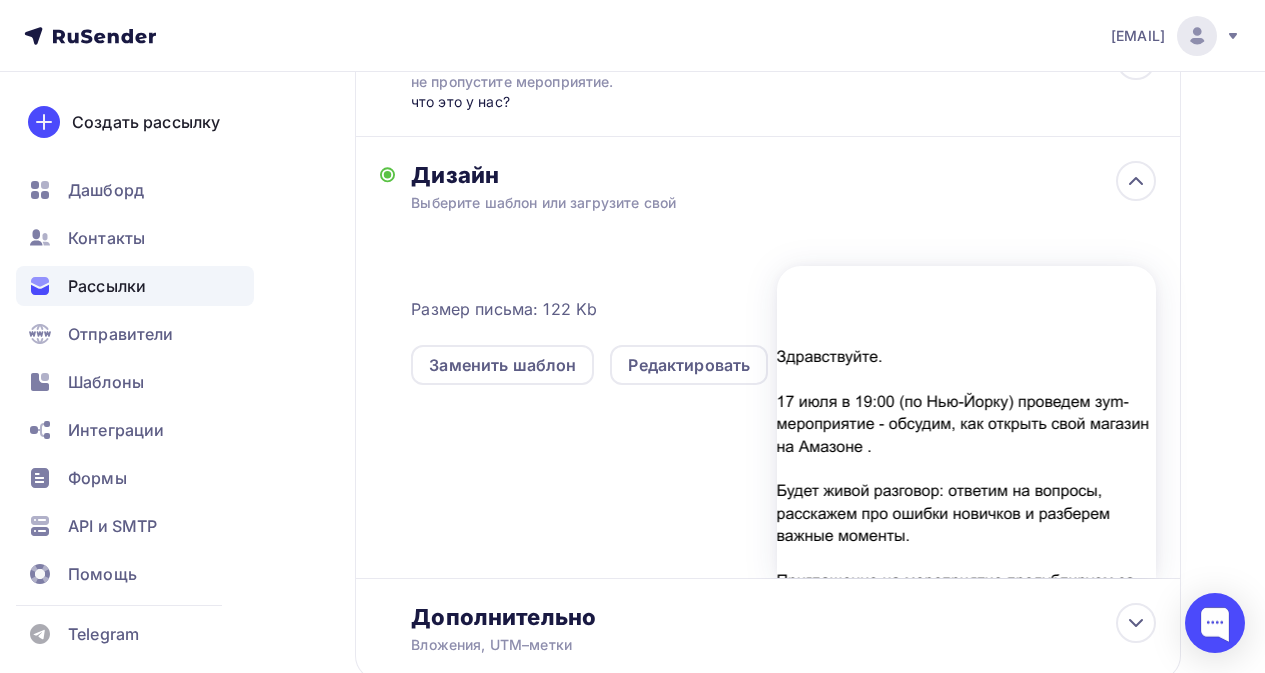 scroll, scrollTop: 500, scrollLeft: 0, axis: vertical 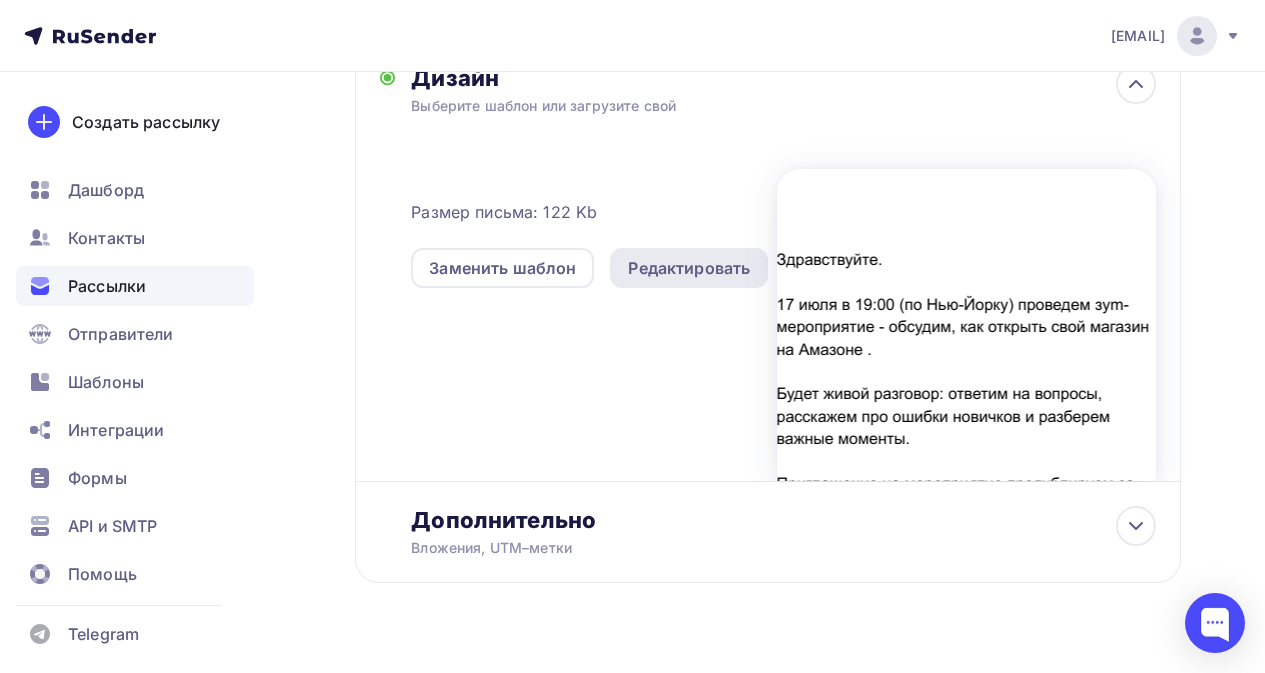 click on "Редактировать" at bounding box center [689, 268] 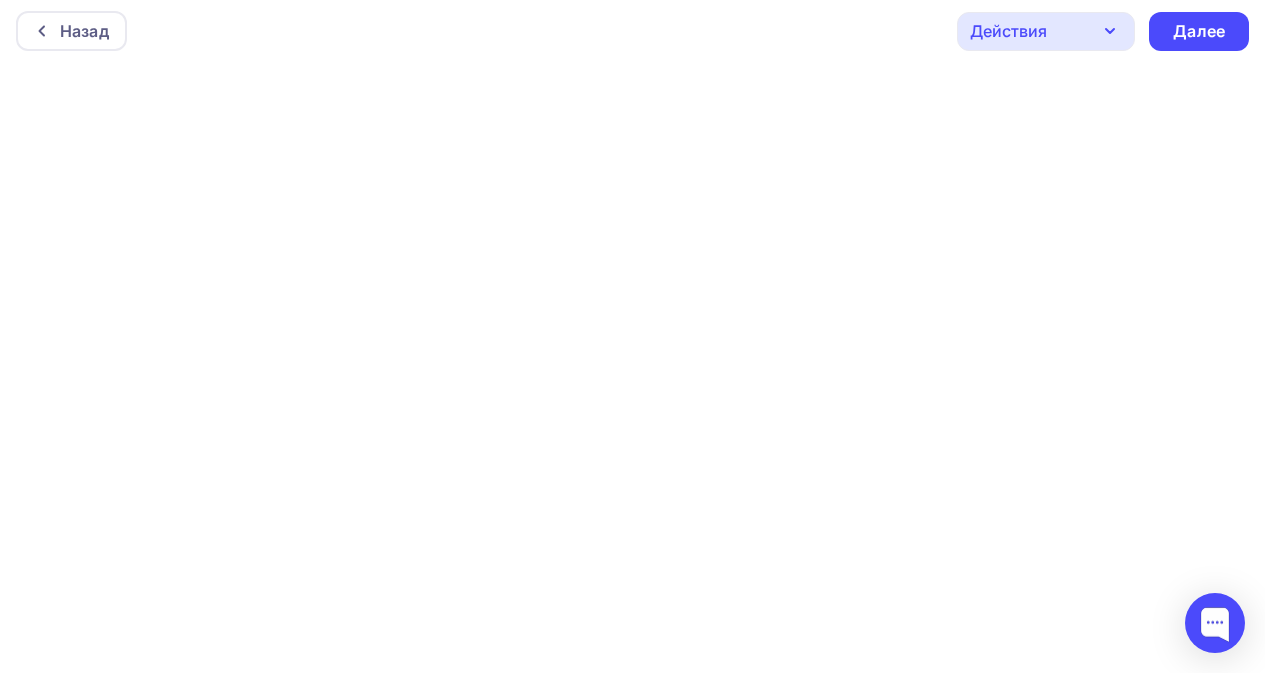 scroll, scrollTop: 0, scrollLeft: 0, axis: both 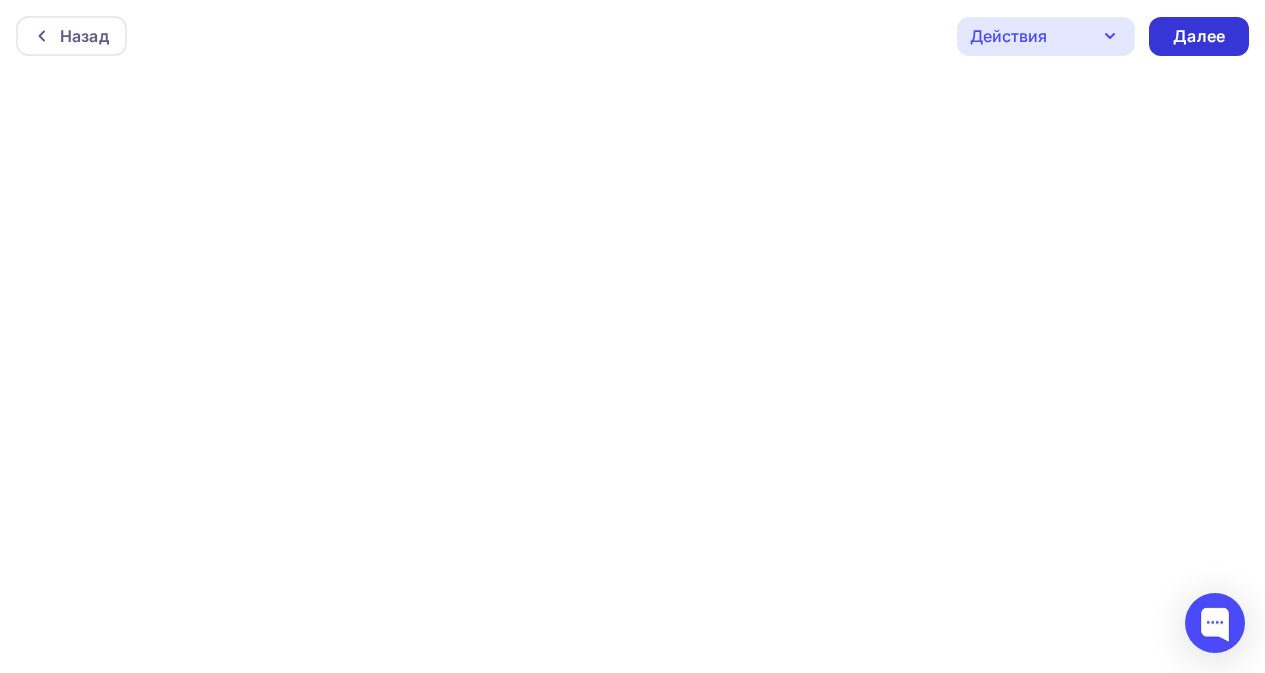 click on "Далее" at bounding box center (1199, 36) 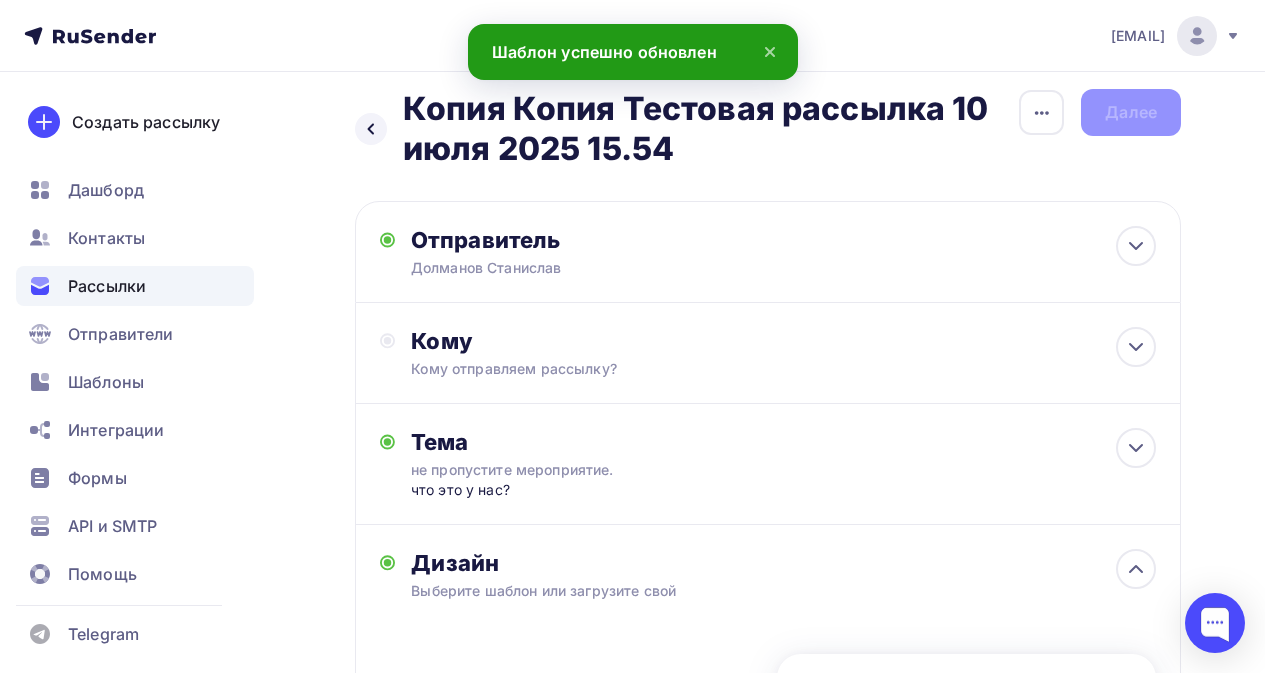 scroll, scrollTop: 0, scrollLeft: 0, axis: both 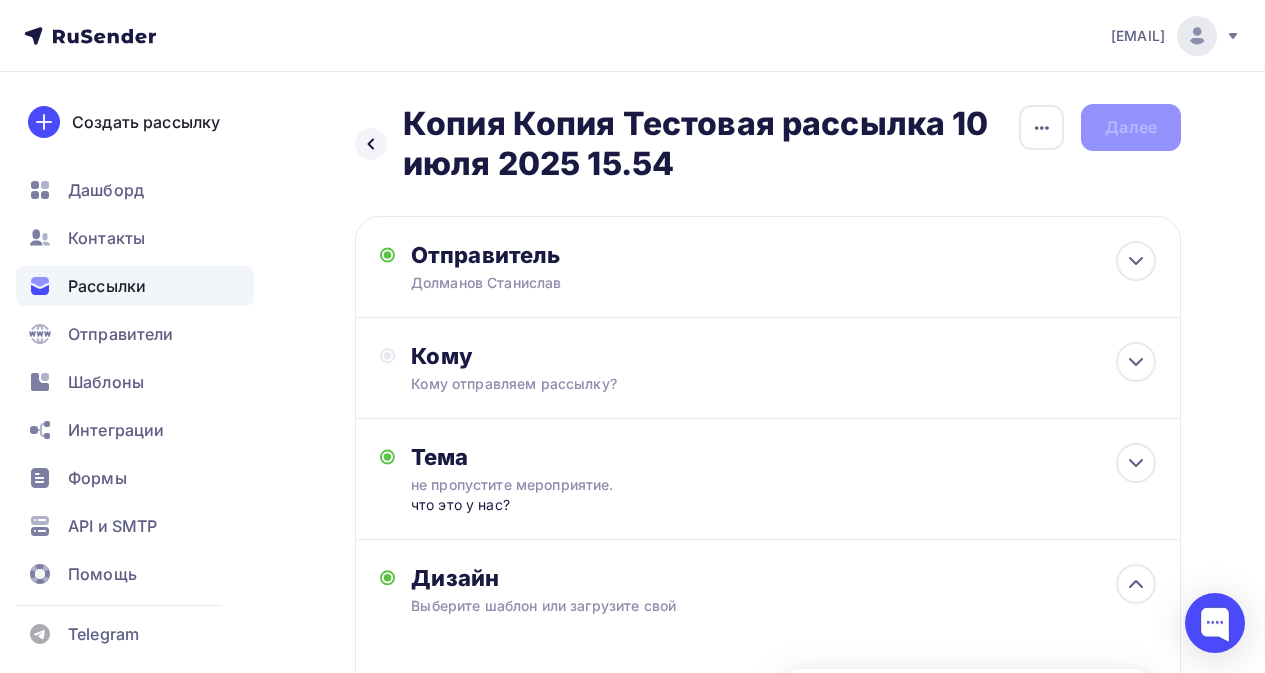 drag, startPoint x: 880, startPoint y: 174, endPoint x: 789, endPoint y: 161, distance: 91.92388 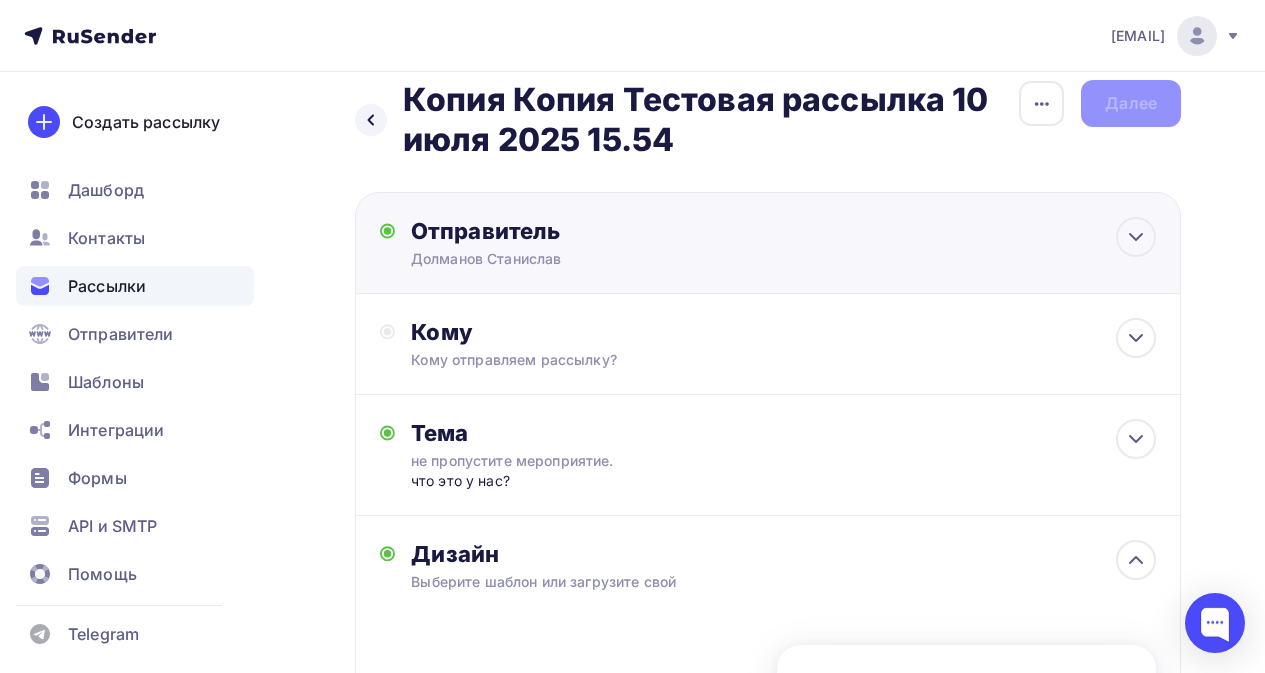 scroll, scrollTop: 0, scrollLeft: 0, axis: both 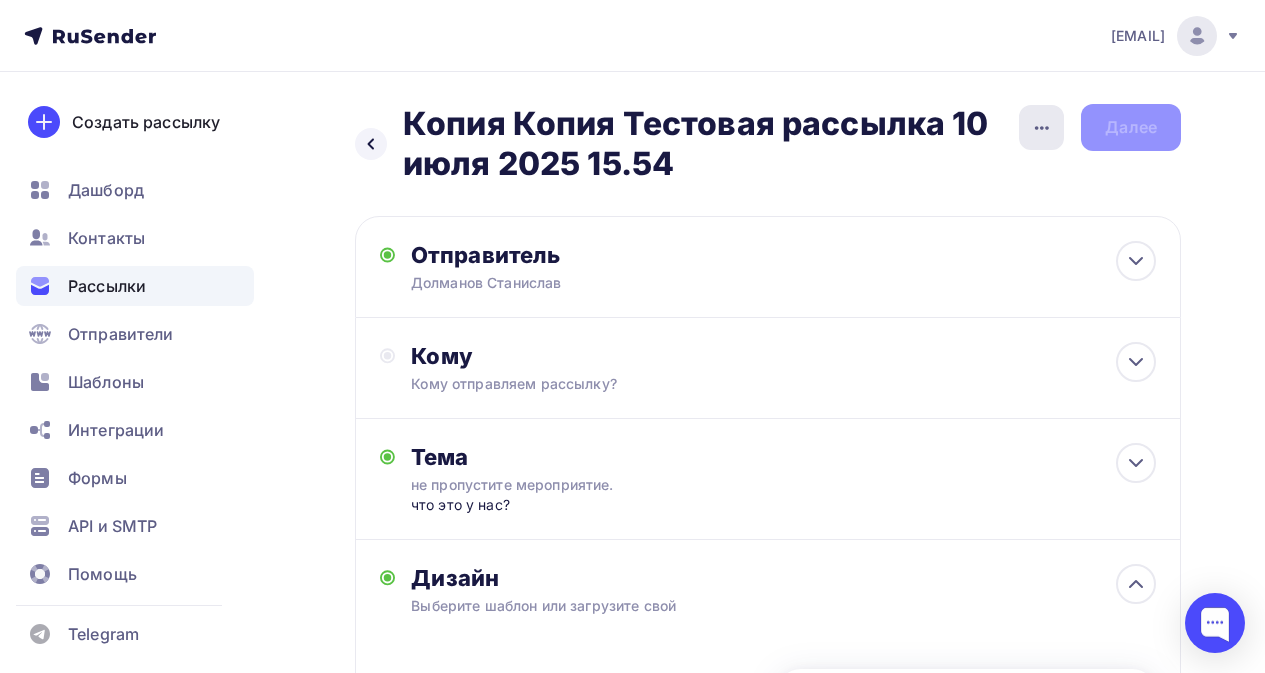 click 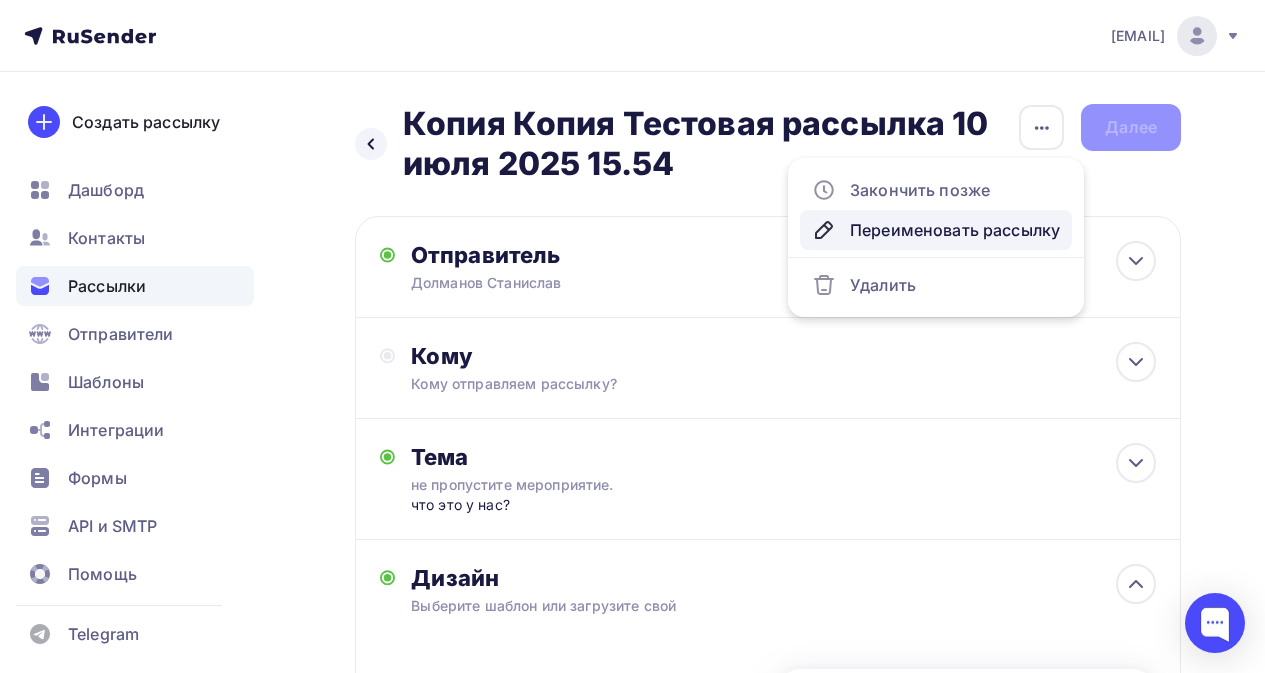 click on "Переименовать рассылку" at bounding box center [936, 230] 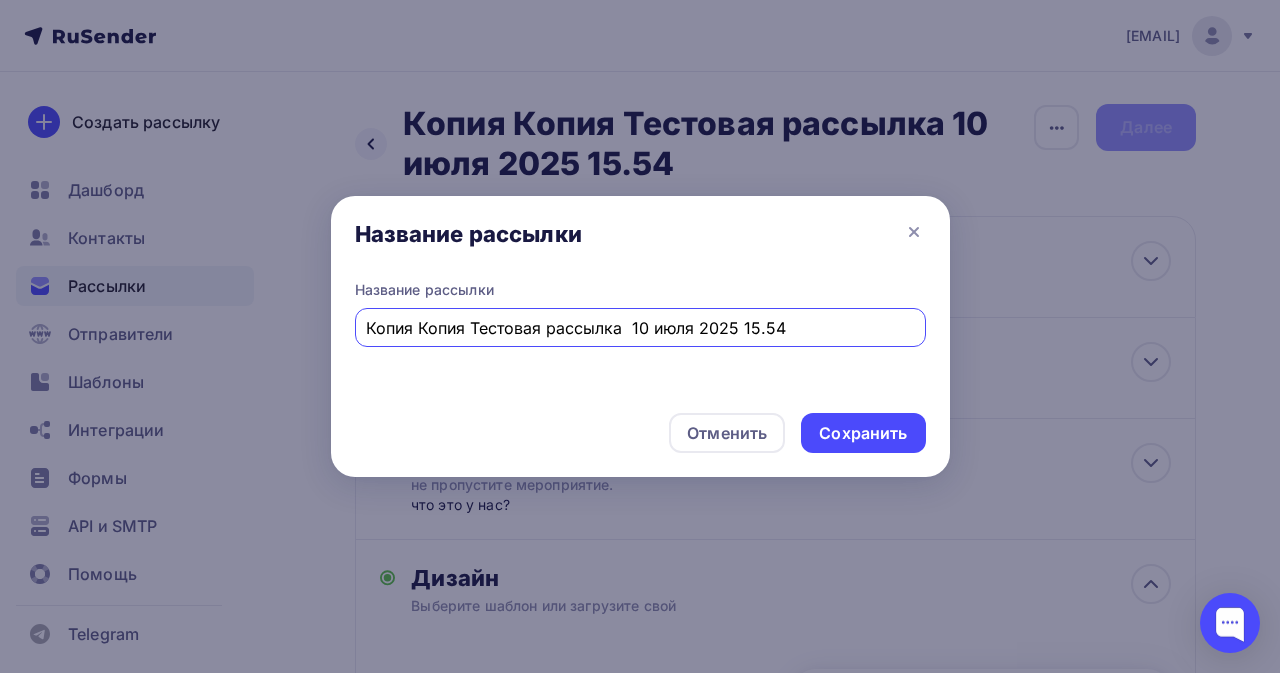 drag, startPoint x: 473, startPoint y: 326, endPoint x: 187, endPoint y: 338, distance: 286.25165 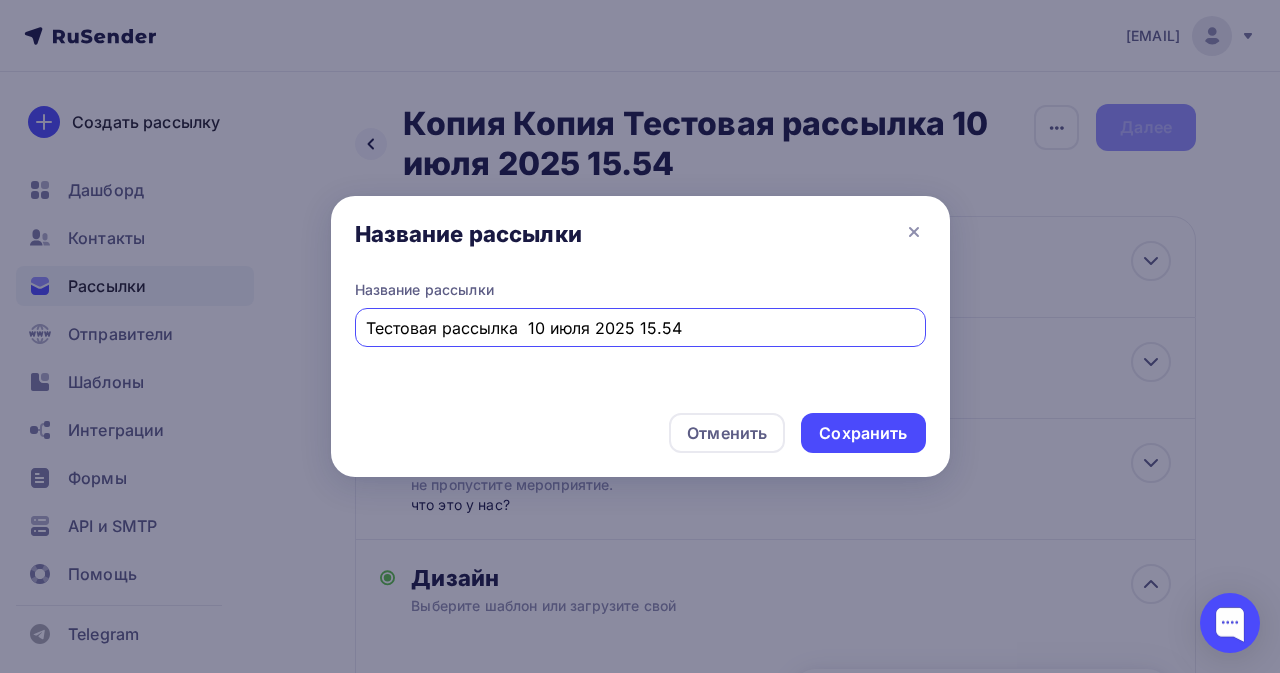 click on "Тестовая рассылка  10 июля 2025 15.54" at bounding box center (640, 328) 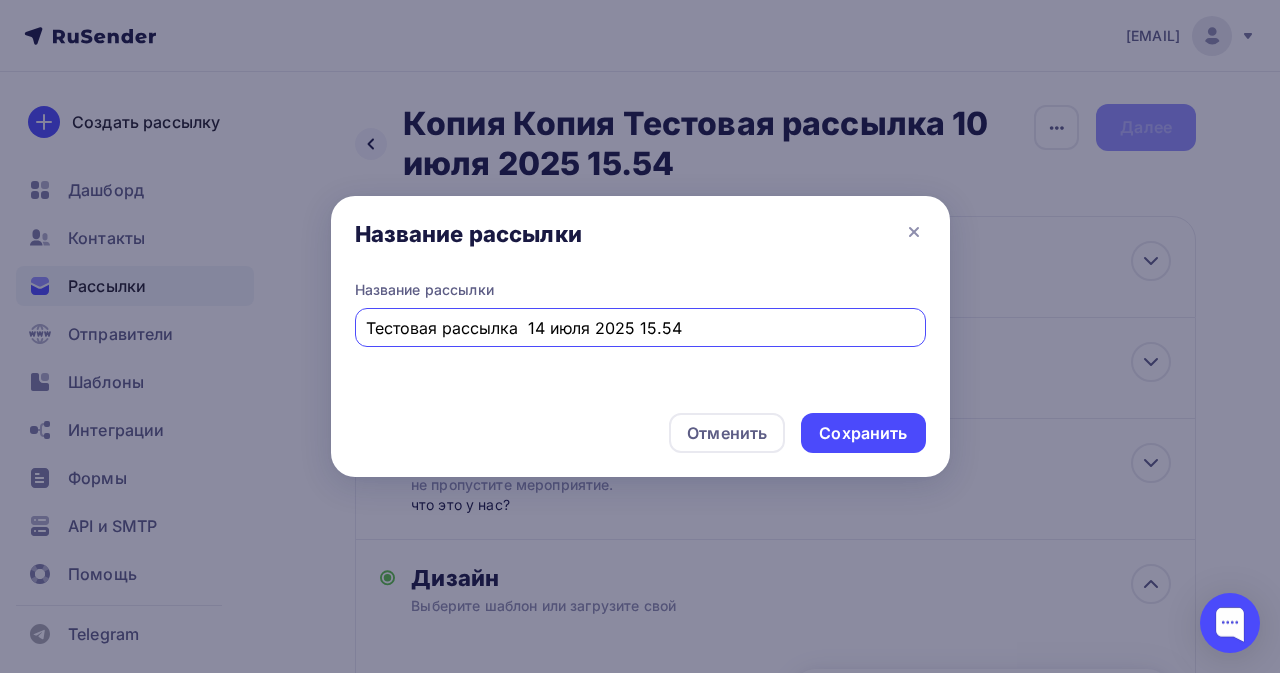 drag, startPoint x: 690, startPoint y: 327, endPoint x: 639, endPoint y: 326, distance: 51.009804 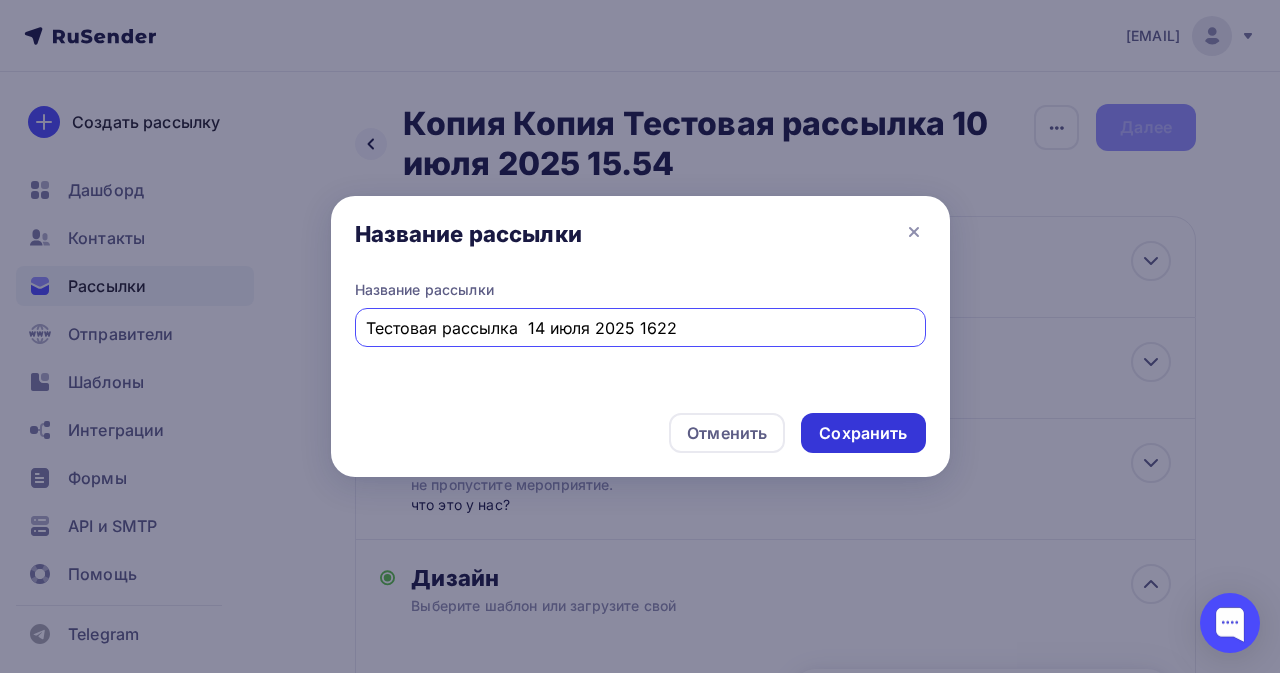 type on "Тестовая рассылка  14 июля 2025 1622" 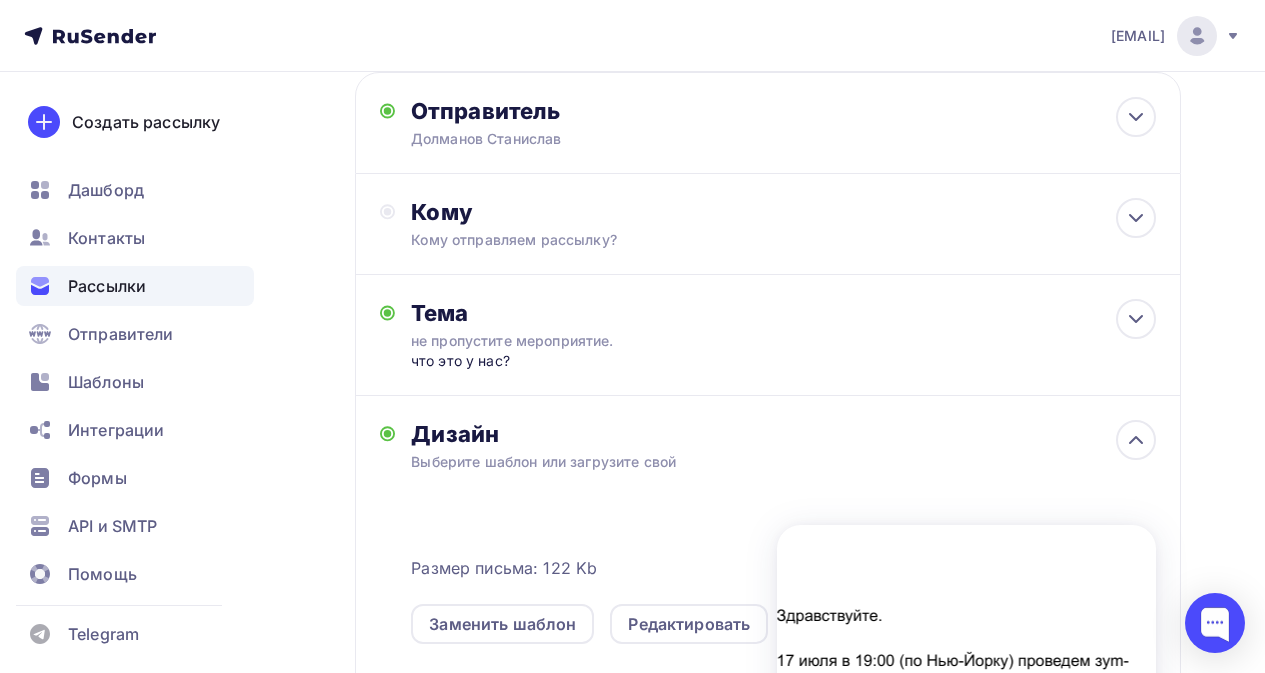 scroll, scrollTop: 0, scrollLeft: 0, axis: both 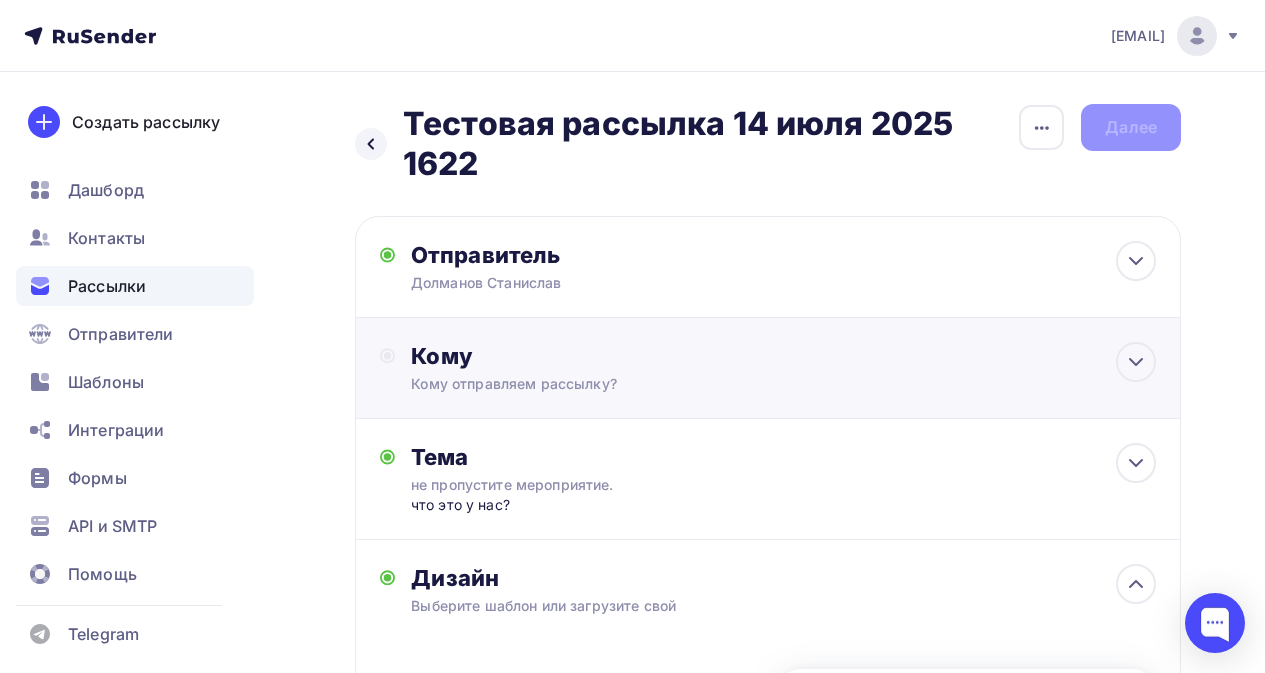 click on "Кому" at bounding box center [783, 356] 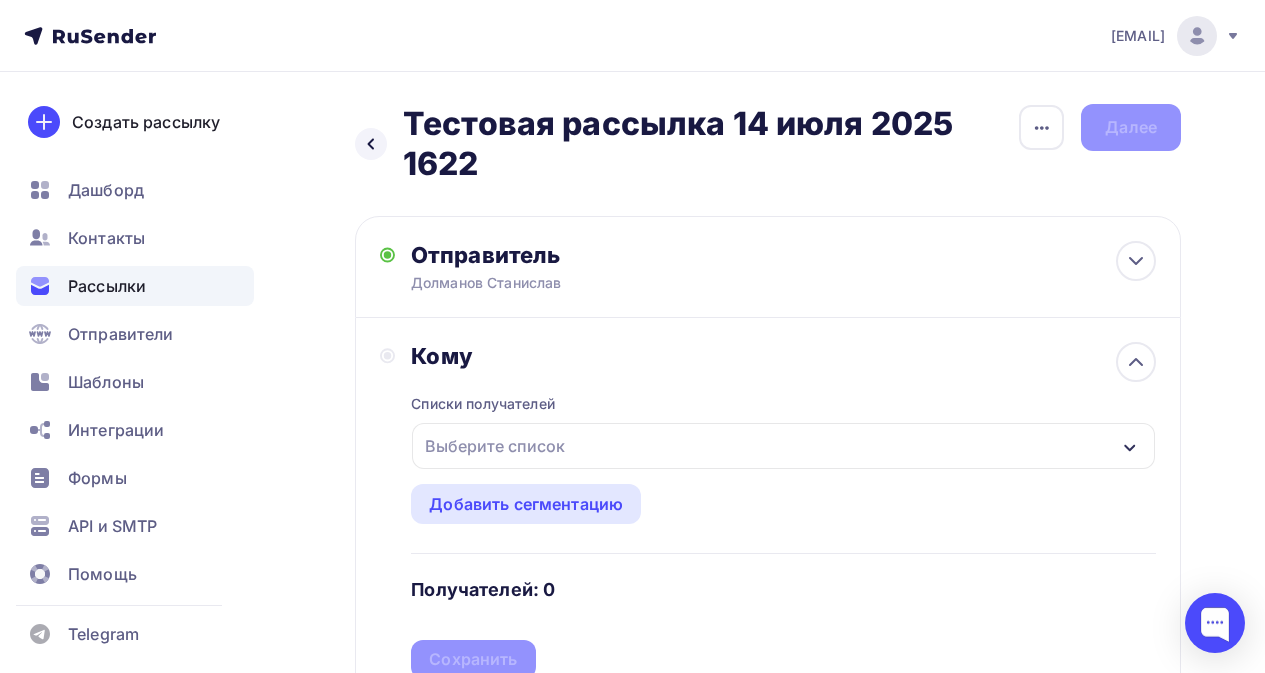 click on "Выберите список" at bounding box center [495, 446] 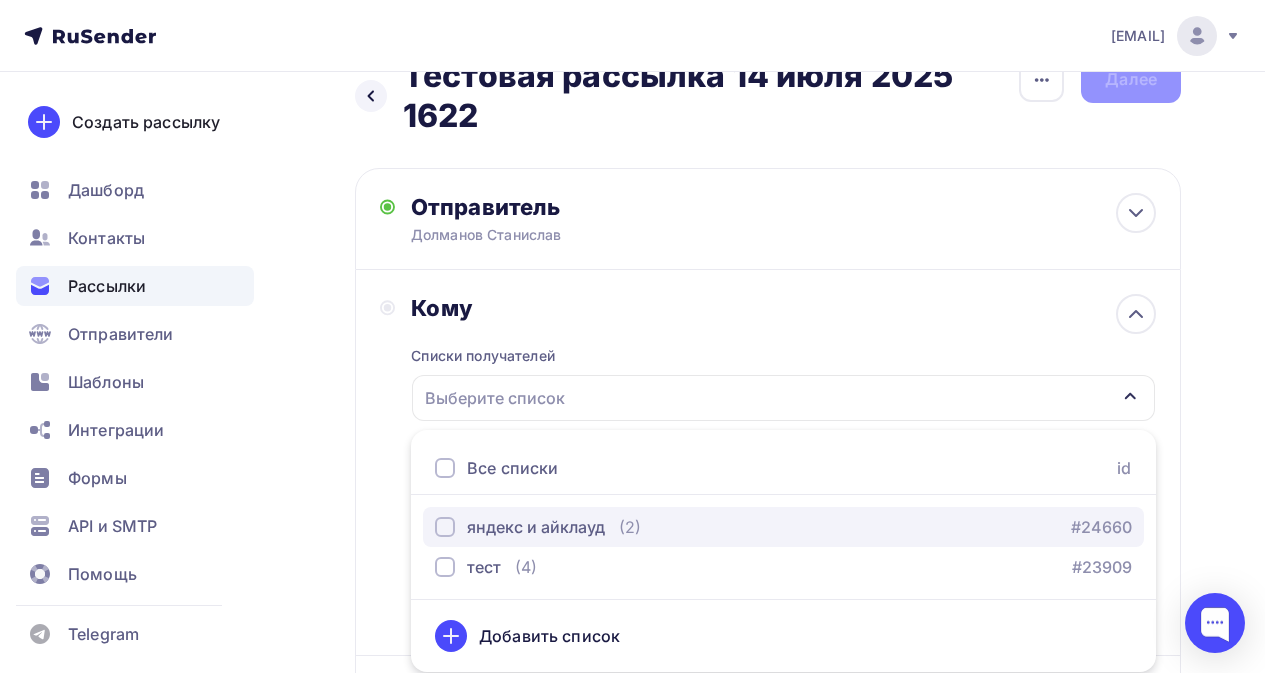 click on "яндекс и айклауд" at bounding box center [536, 527] 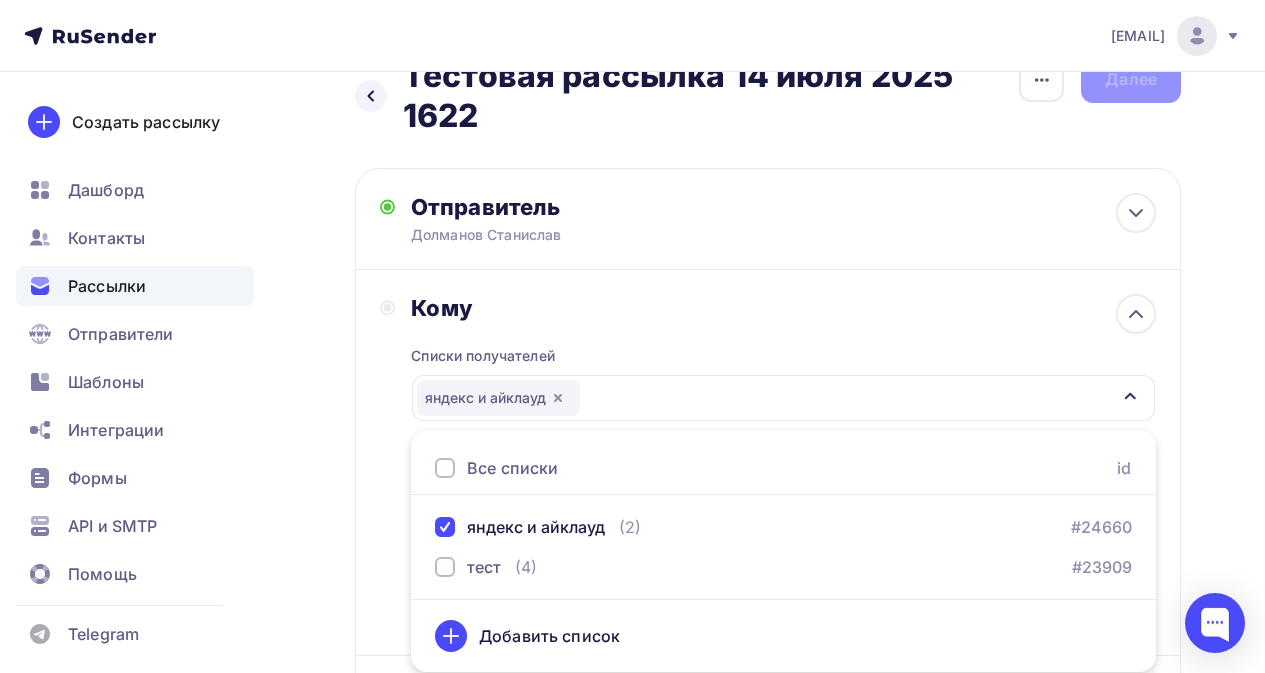 click on "Кому" at bounding box center (783, 308) 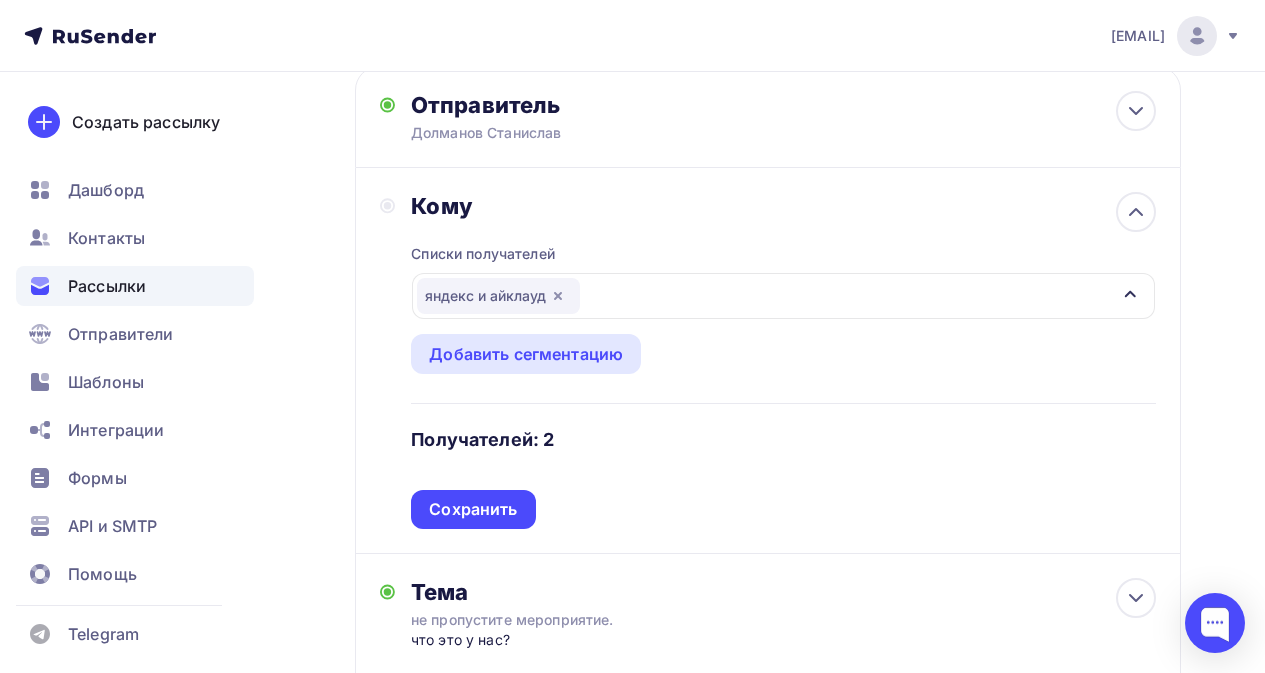 scroll, scrollTop: 248, scrollLeft: 0, axis: vertical 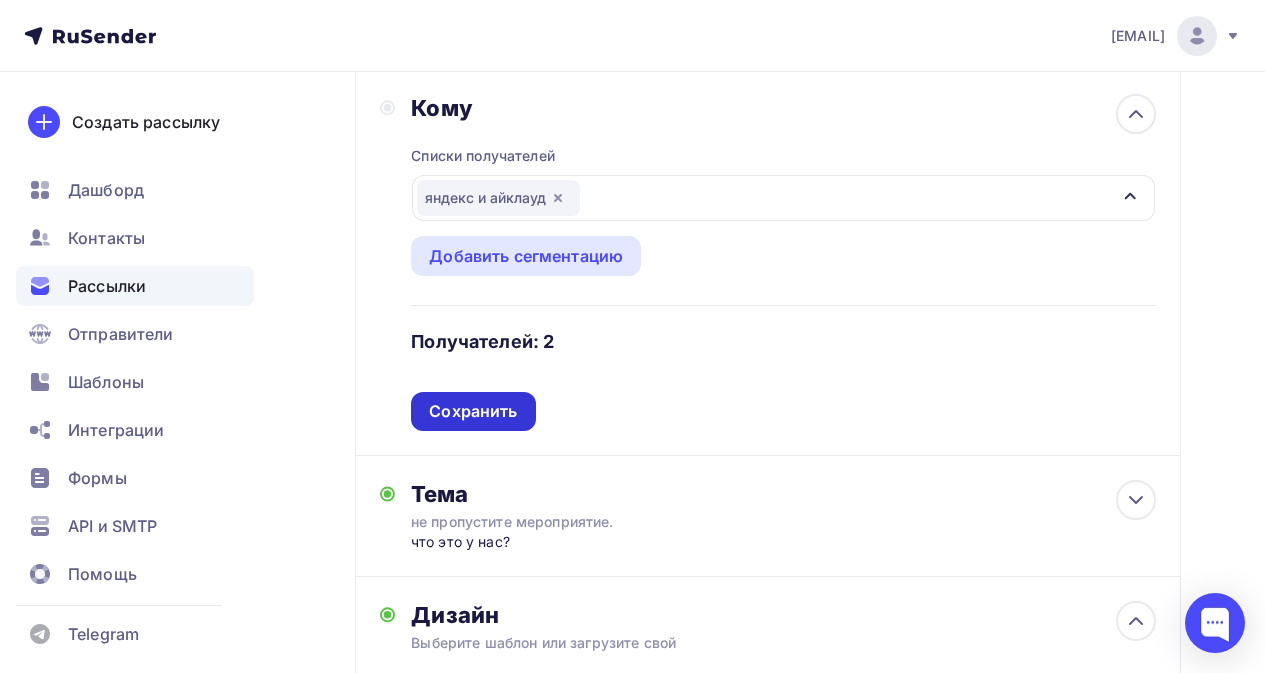 click on "Сохранить" at bounding box center [473, 411] 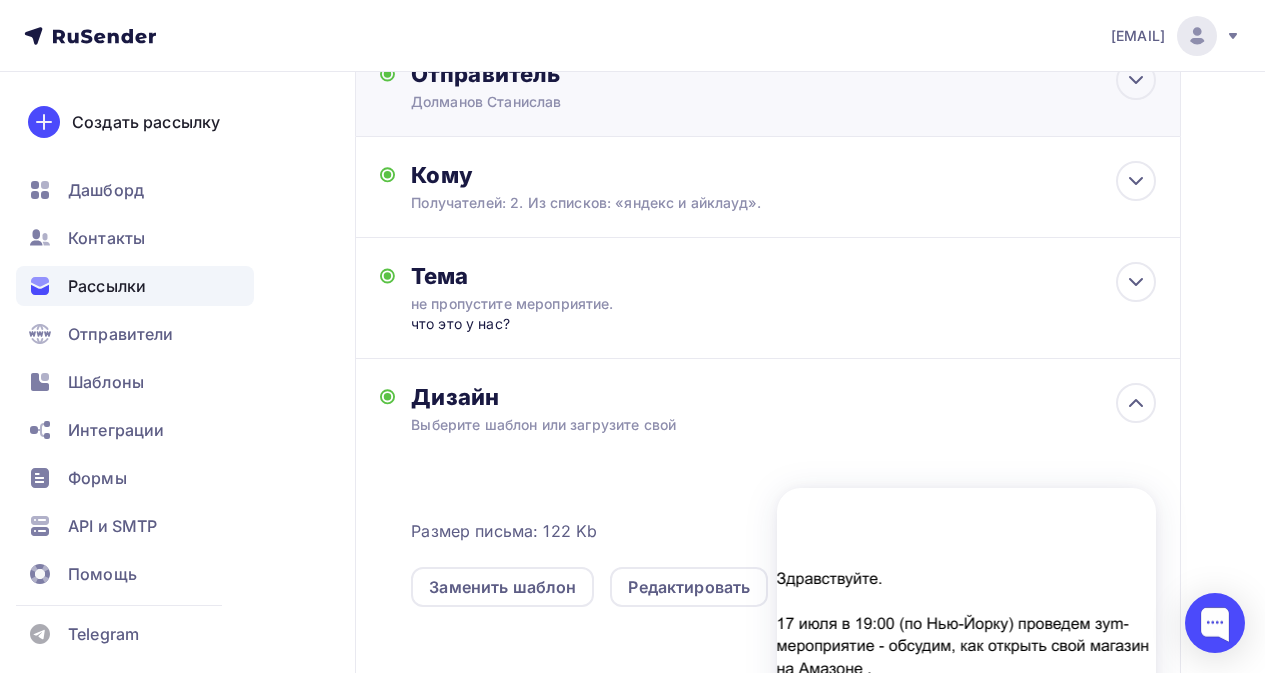 scroll, scrollTop: 0, scrollLeft: 0, axis: both 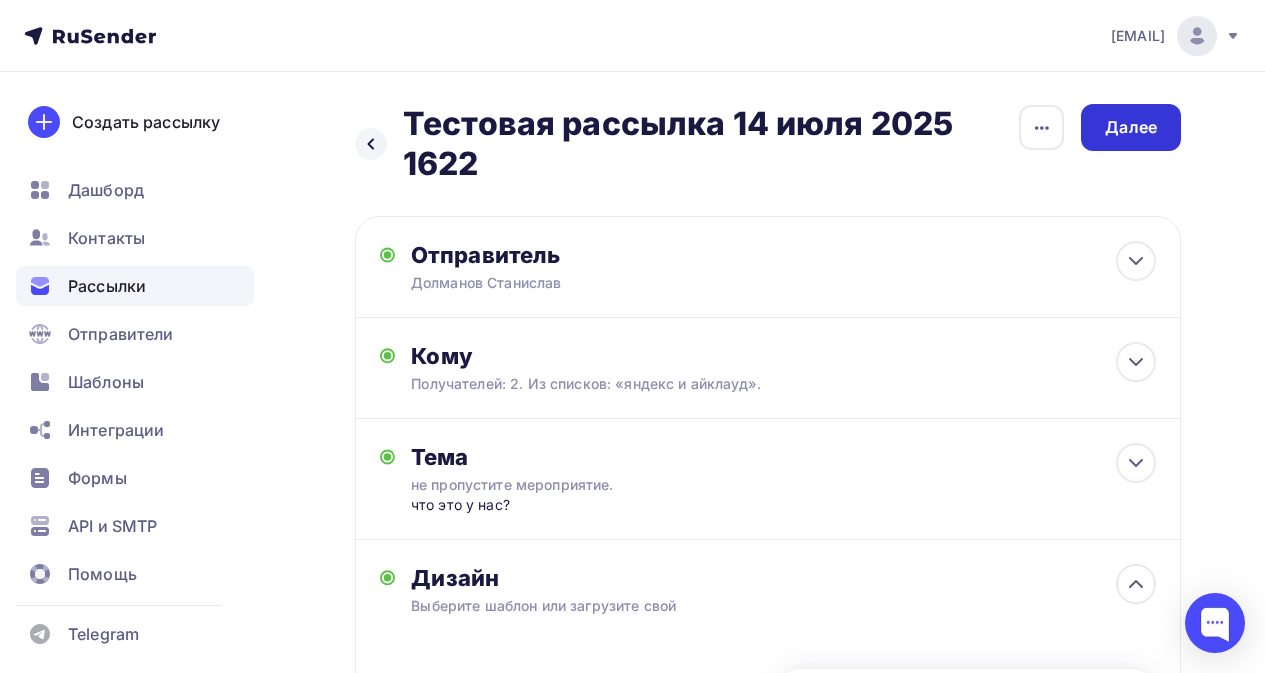 click on "Далее" at bounding box center (1131, 127) 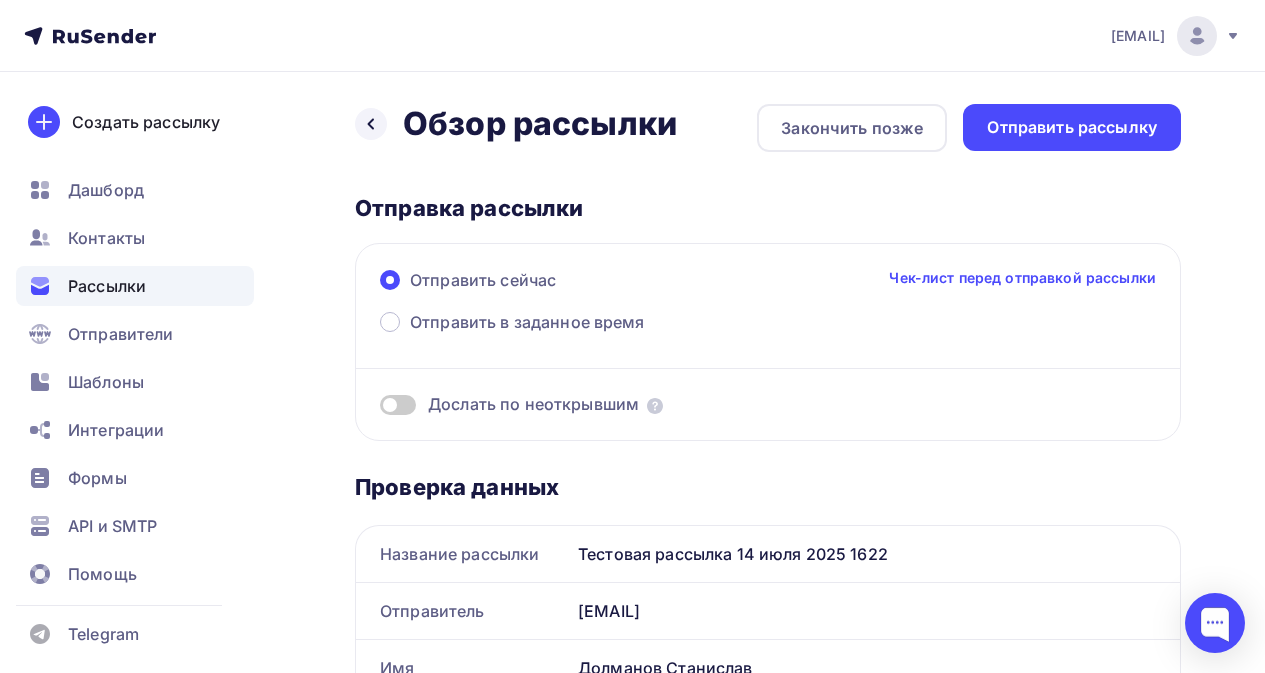 scroll, scrollTop: 0, scrollLeft: 0, axis: both 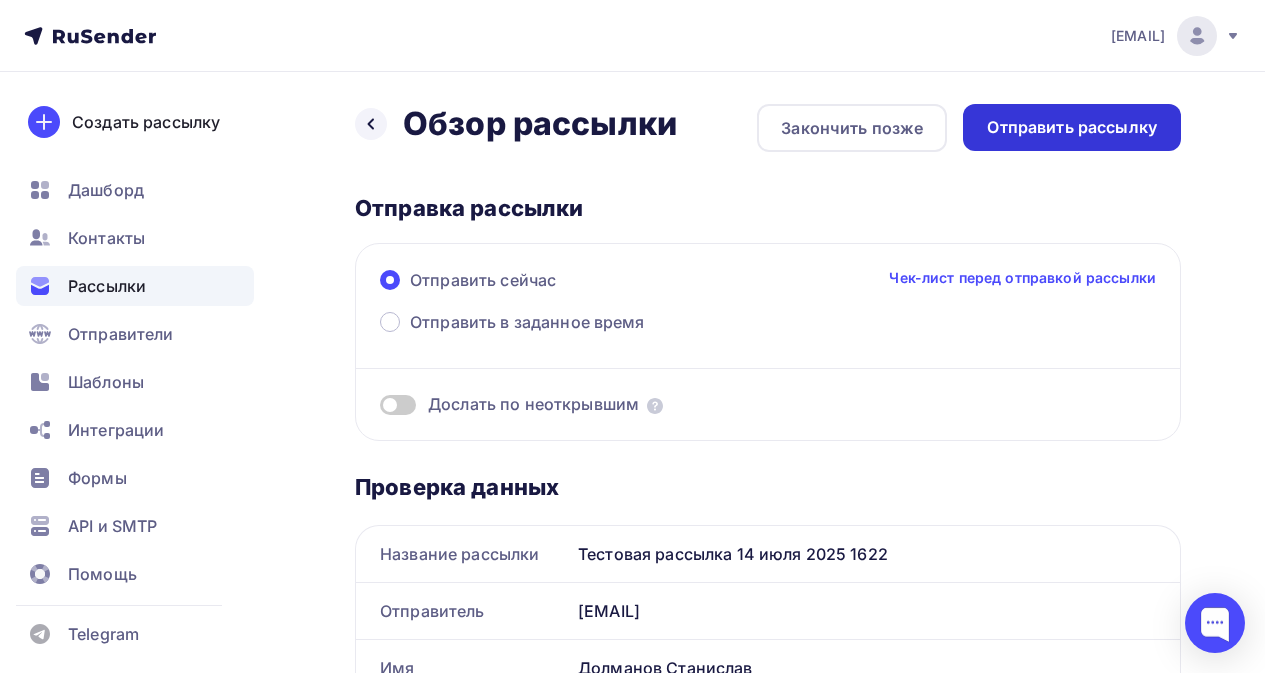 click on "Отправить рассылку" at bounding box center (1072, 127) 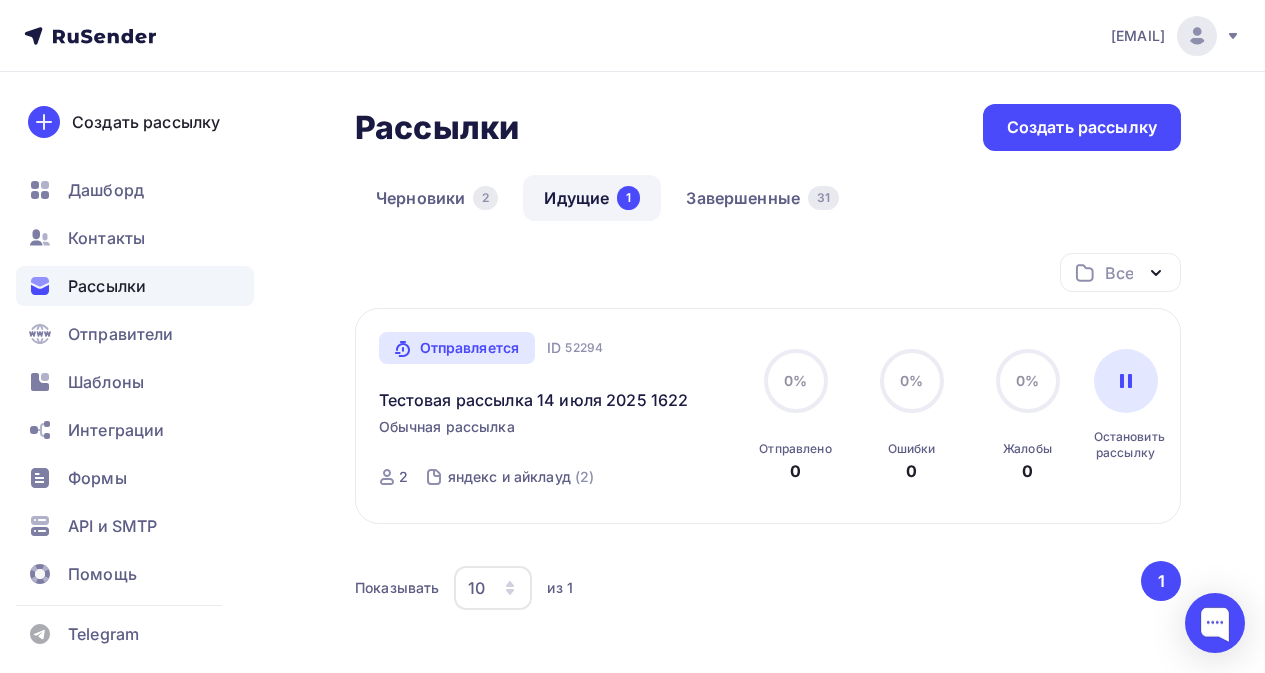 click on "Рассылки" at bounding box center [107, 286] 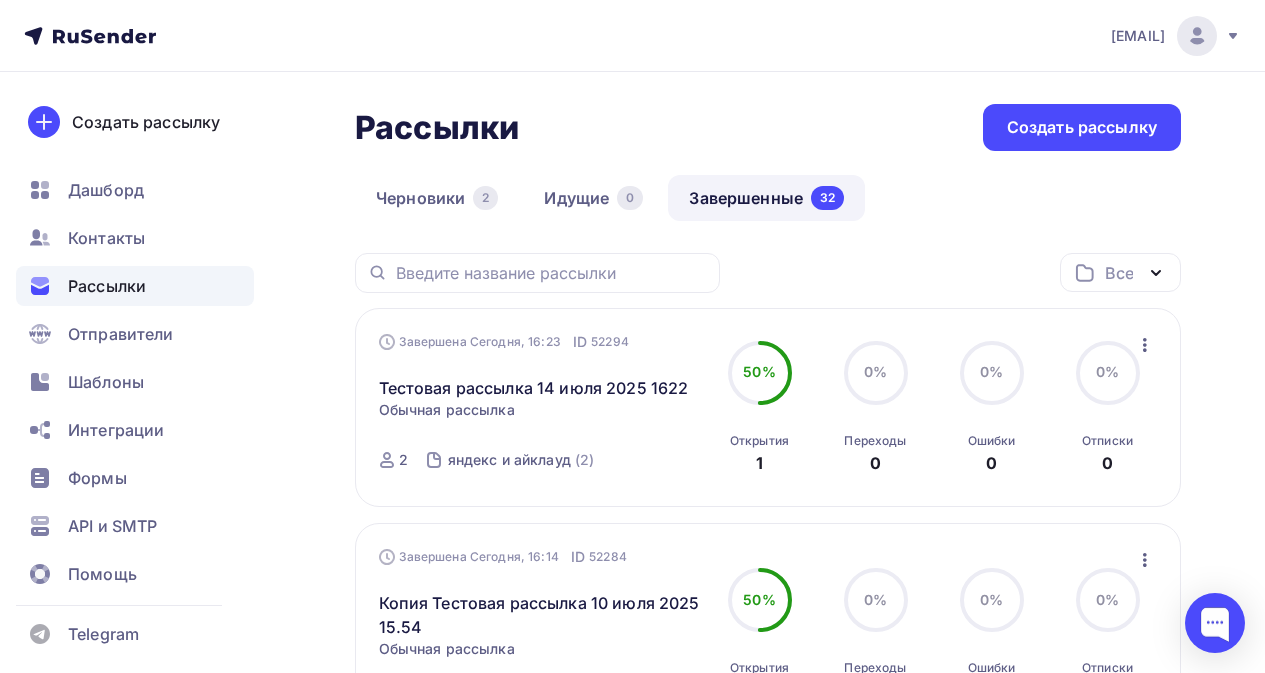 click 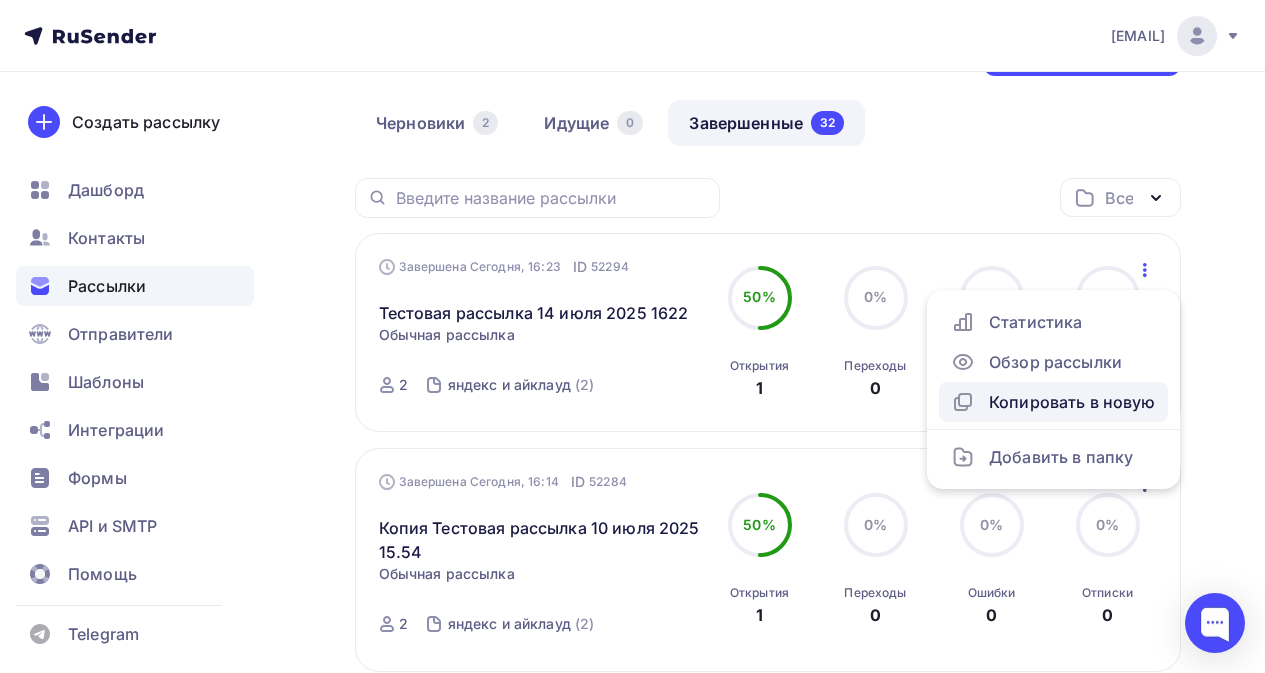 scroll, scrollTop: 100, scrollLeft: 0, axis: vertical 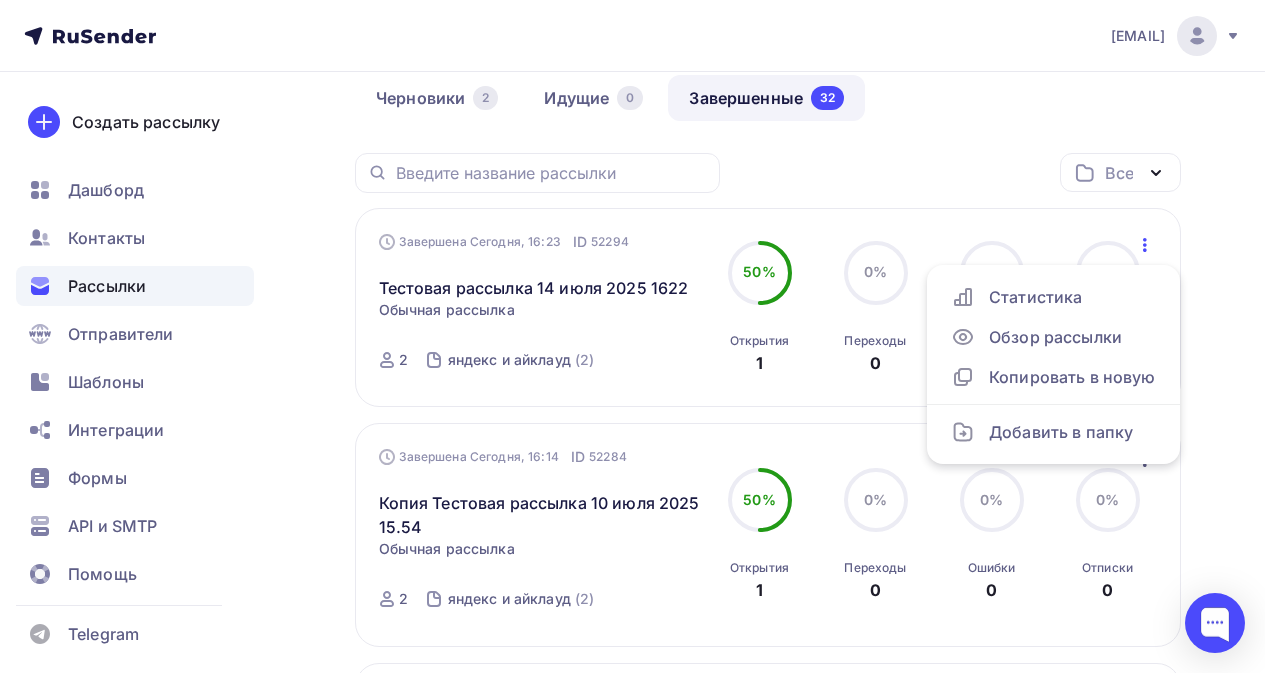 drag, startPoint x: 297, startPoint y: 284, endPoint x: 320, endPoint y: 284, distance: 23 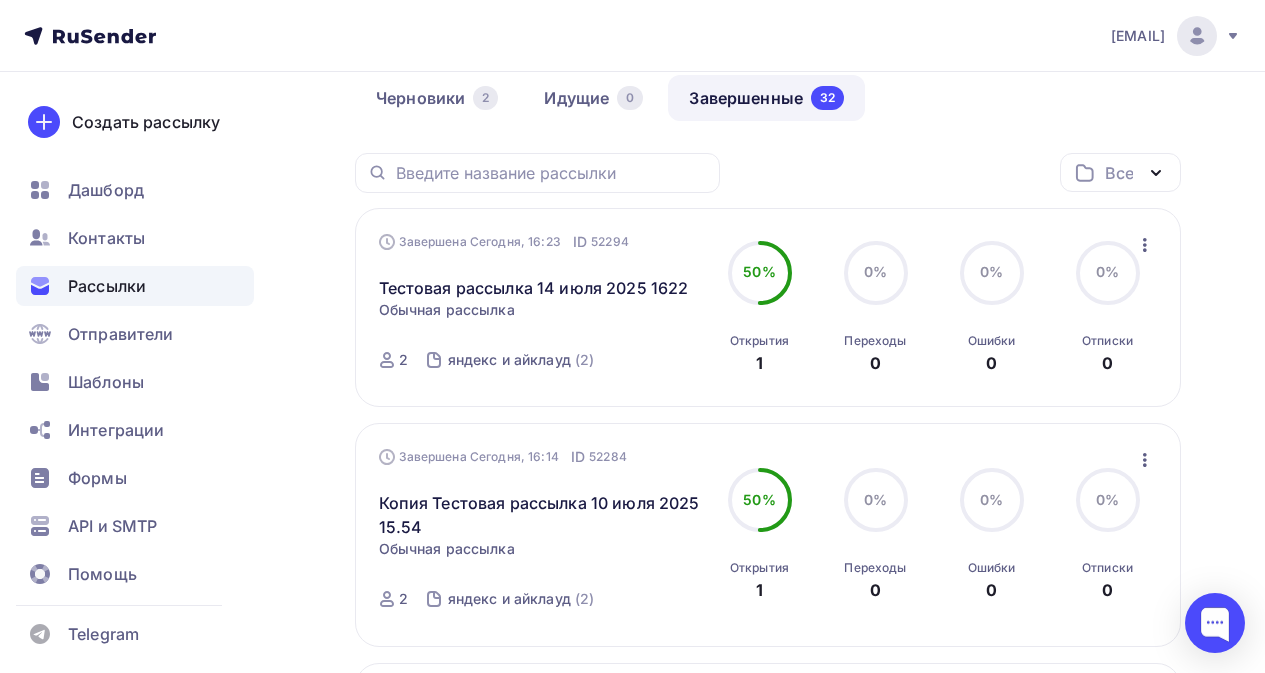 click 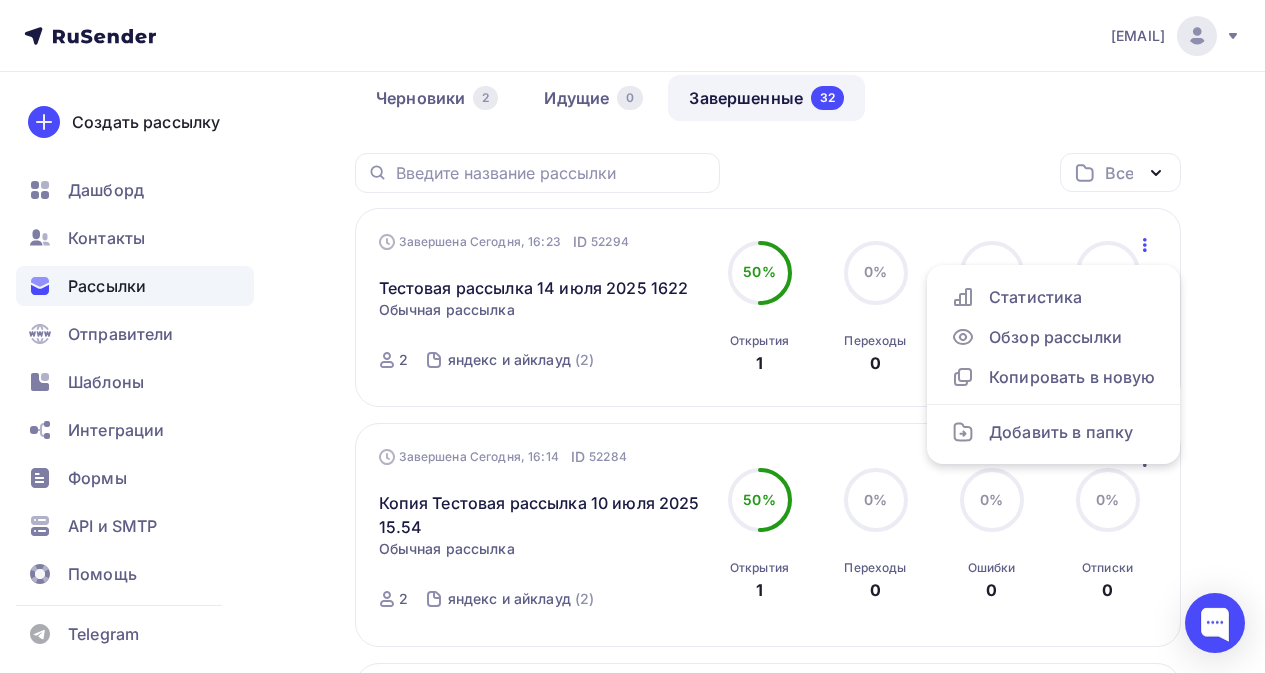 click 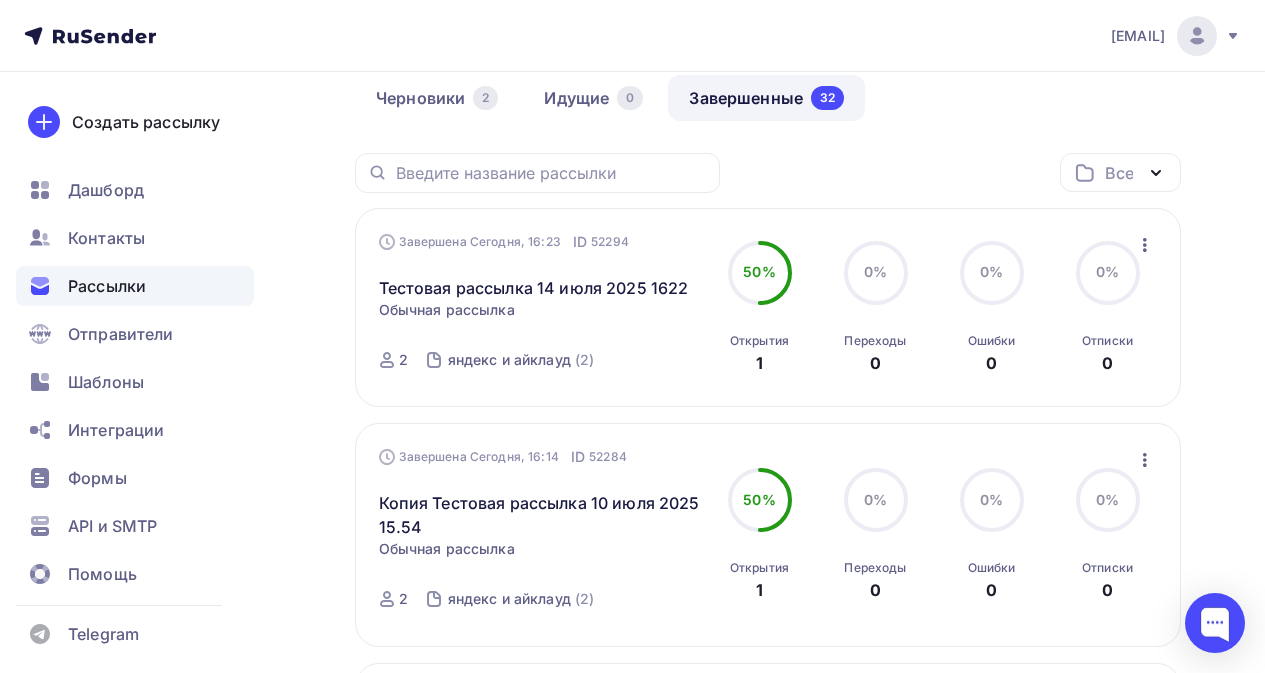 click 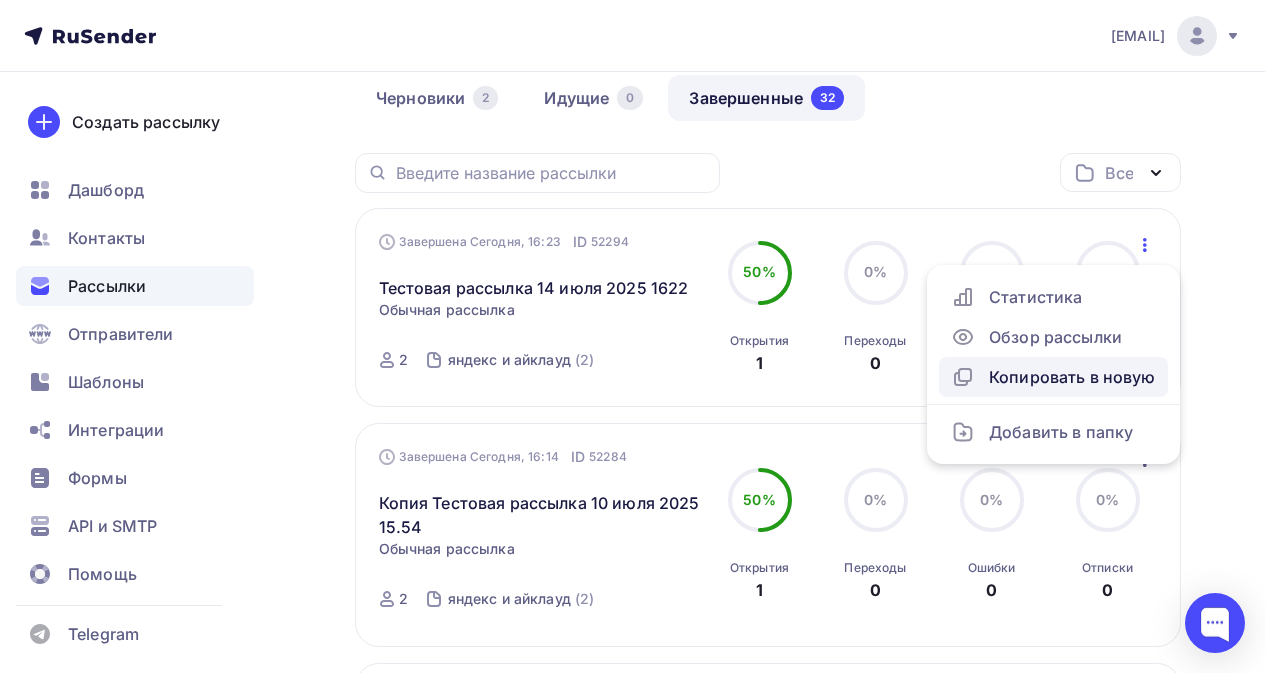 click on "Копировать в новую" at bounding box center [1053, 377] 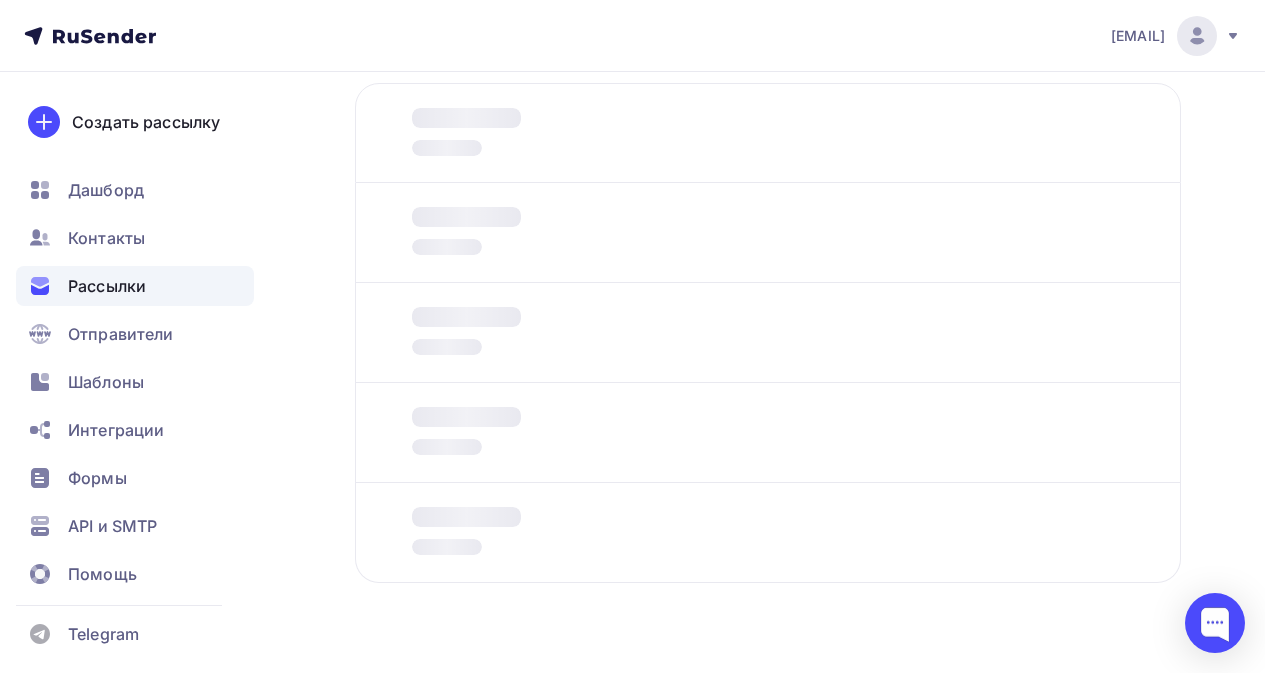 scroll, scrollTop: 0, scrollLeft: 0, axis: both 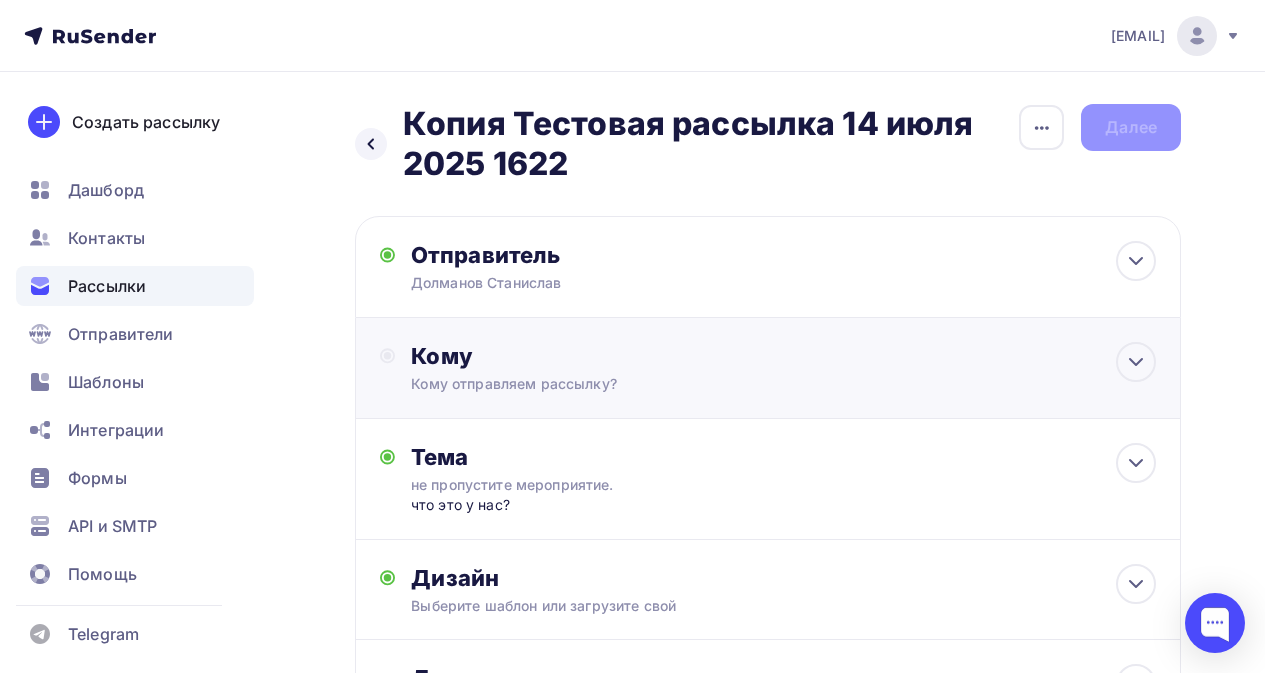 click on "Кому" at bounding box center (783, 356) 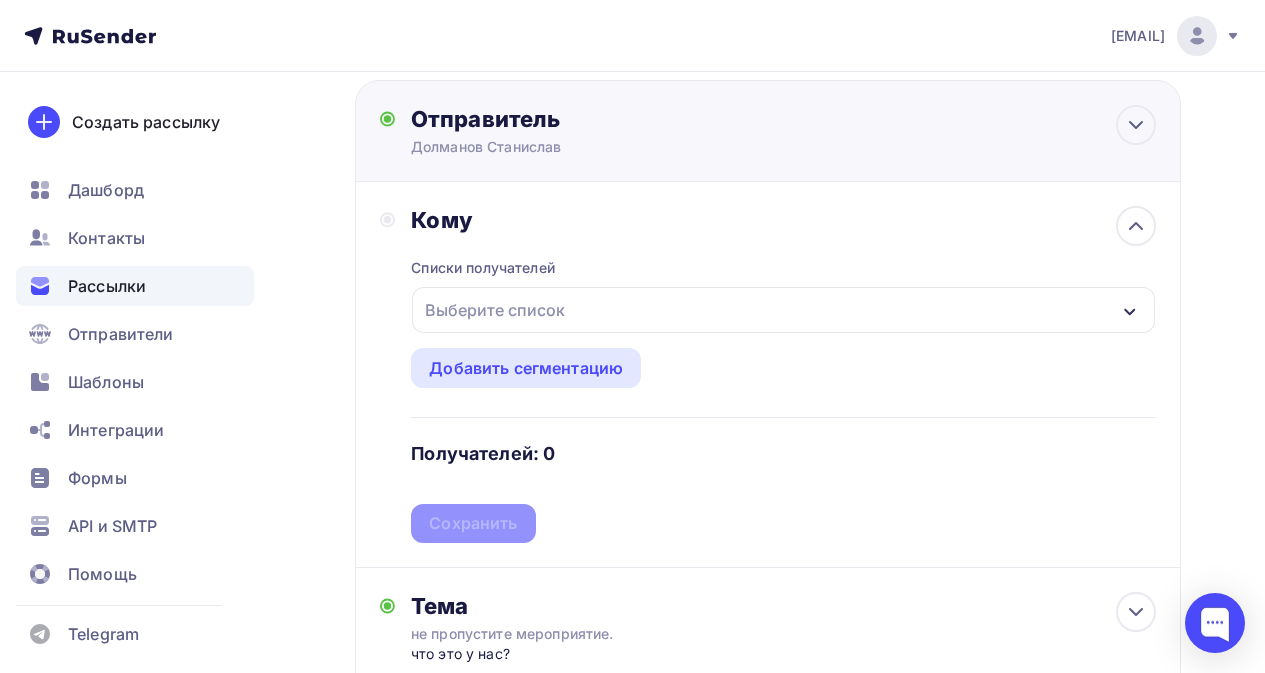 scroll, scrollTop: 200, scrollLeft: 0, axis: vertical 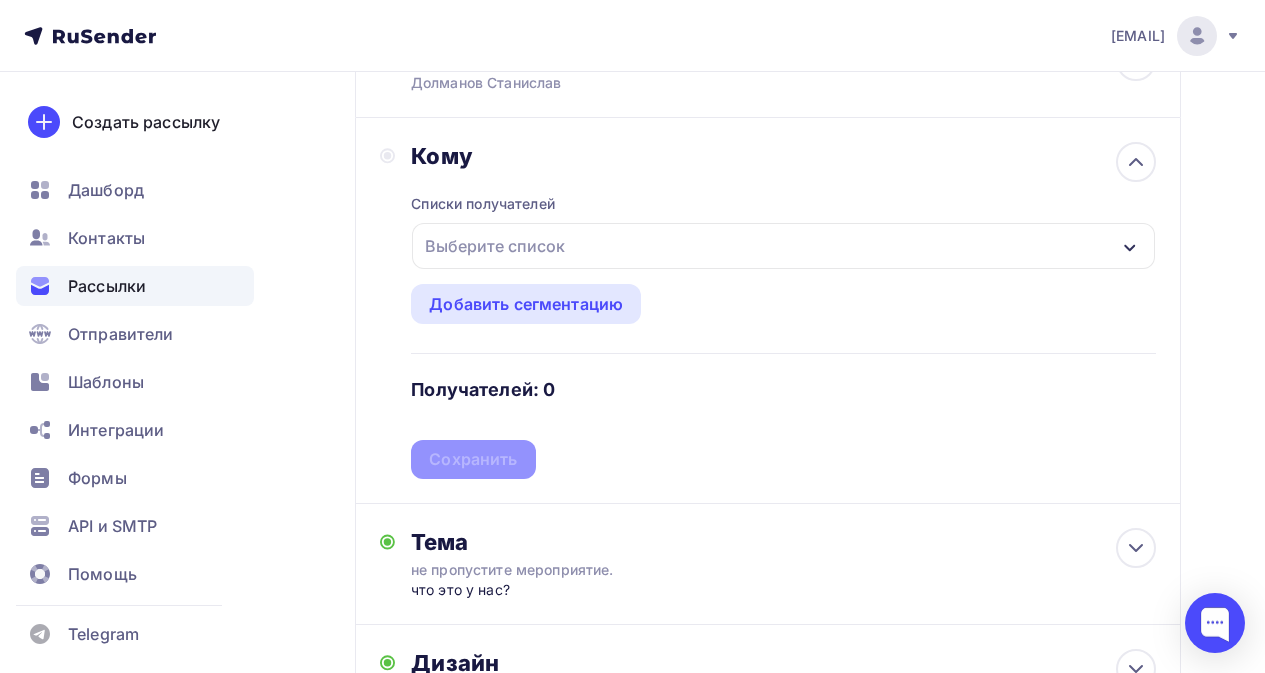 click on "Выберите список" at bounding box center (495, 246) 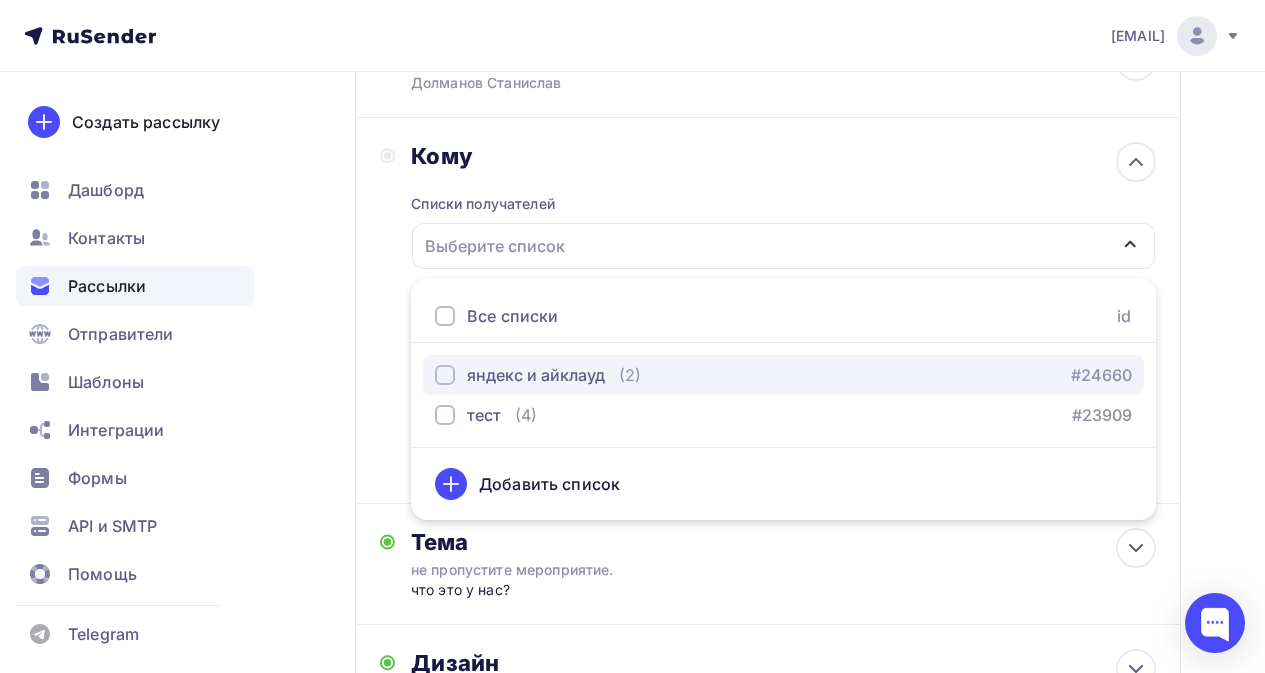 click on "яндекс и айклауд" at bounding box center [536, 375] 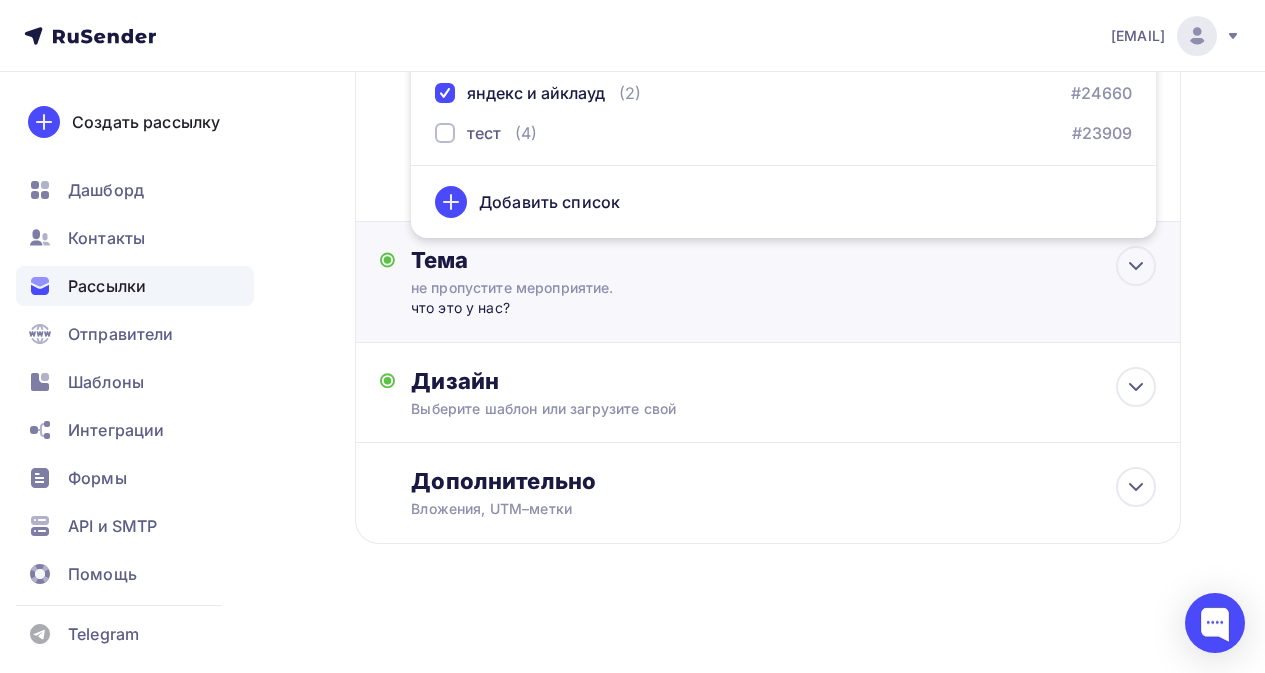 click on "что это у нас?" at bounding box center [608, 308] 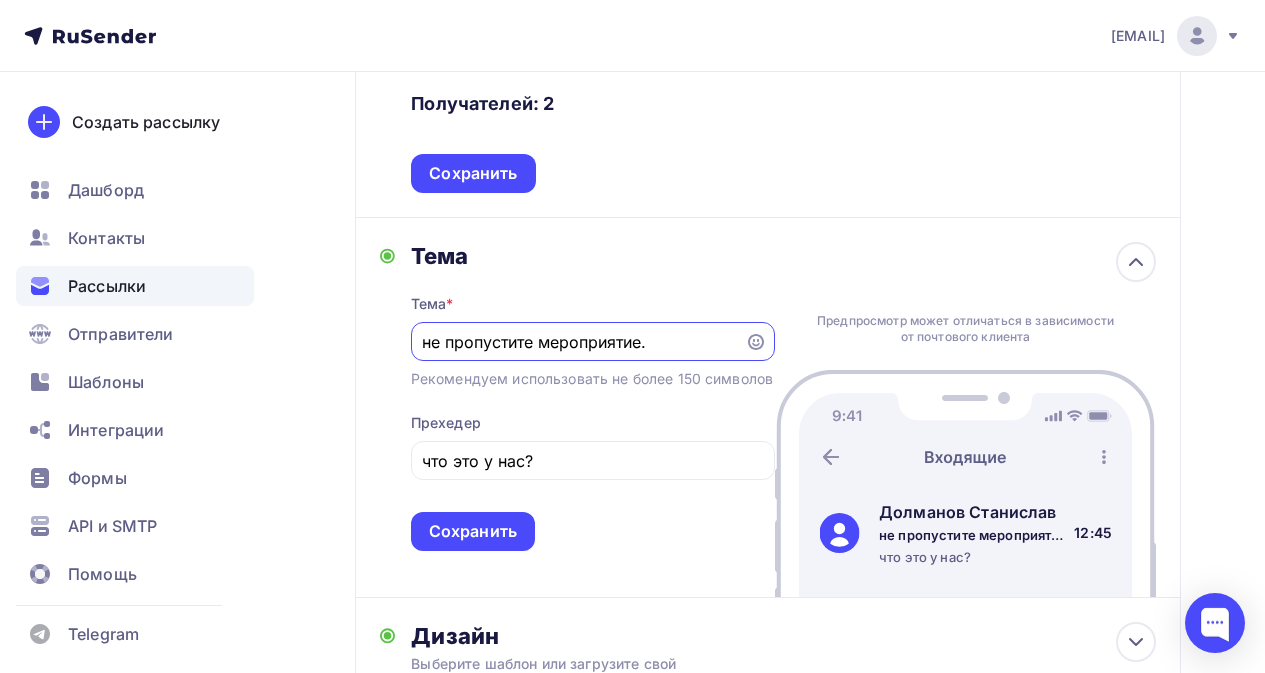 scroll, scrollTop: 464, scrollLeft: 0, axis: vertical 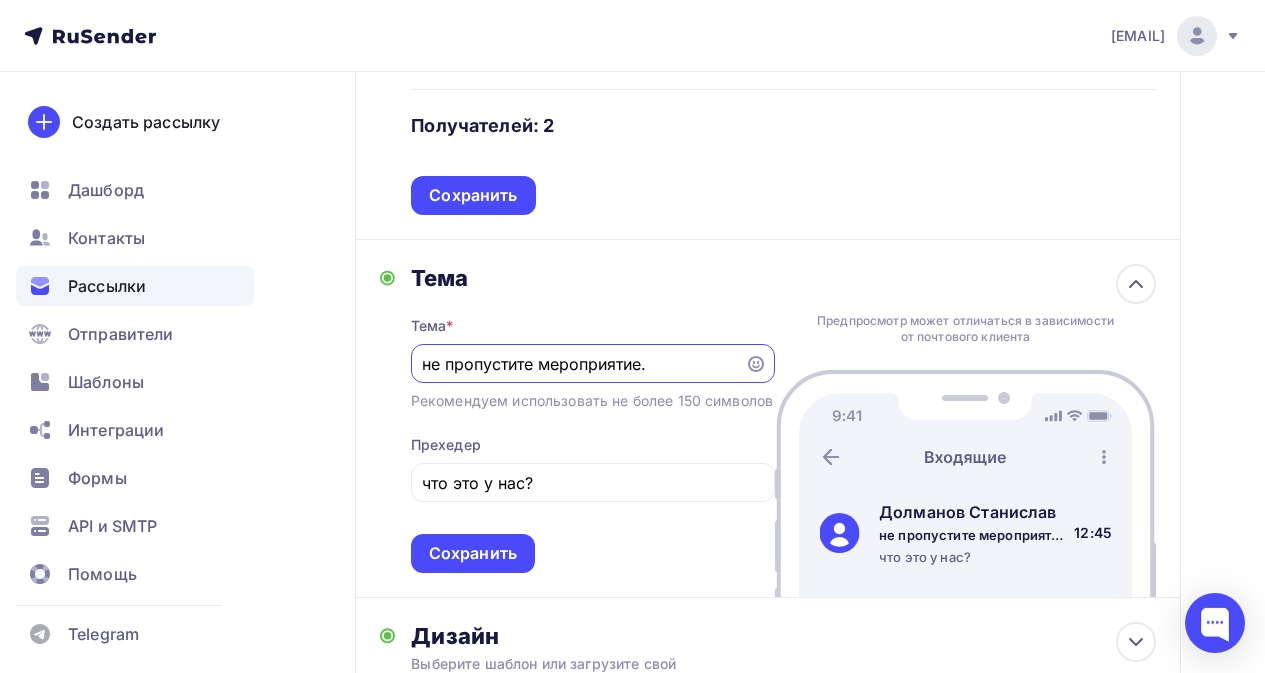 drag, startPoint x: 660, startPoint y: 369, endPoint x: 329, endPoint y: 362, distance: 331.074 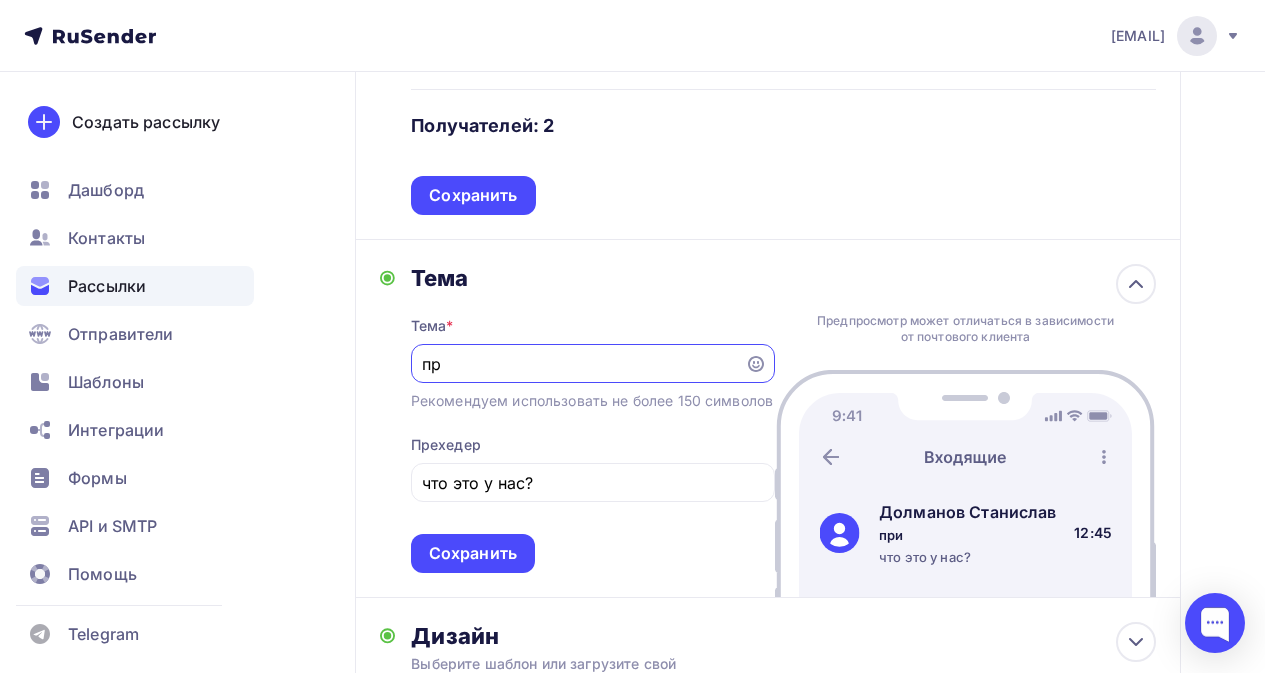 type on "п" 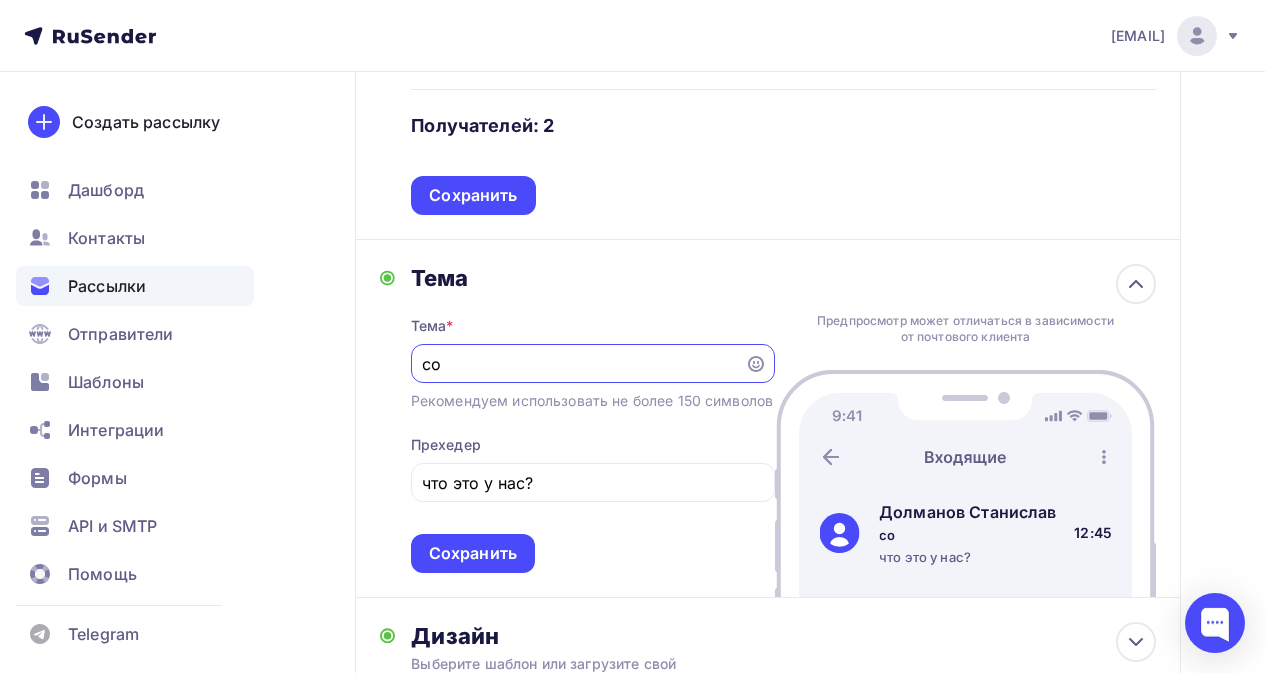 type on "с" 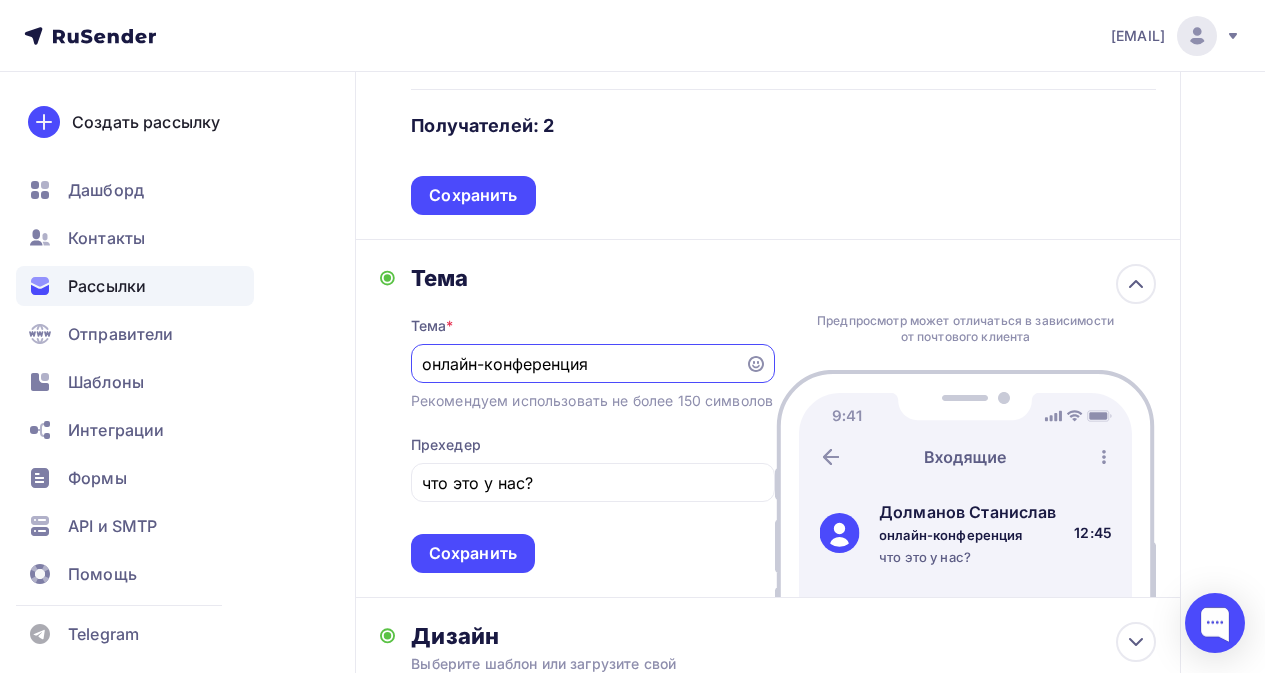 type on "онлайн-конференция" 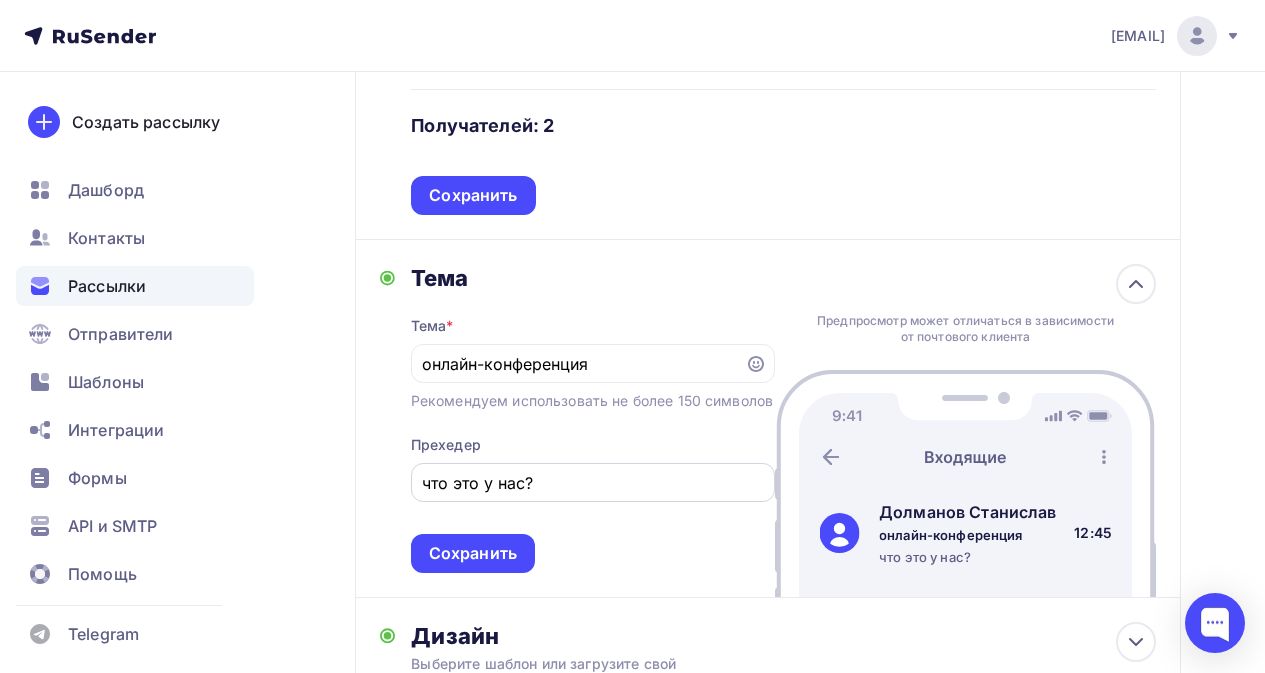 click on "что это у нас?" at bounding box center (592, 483) 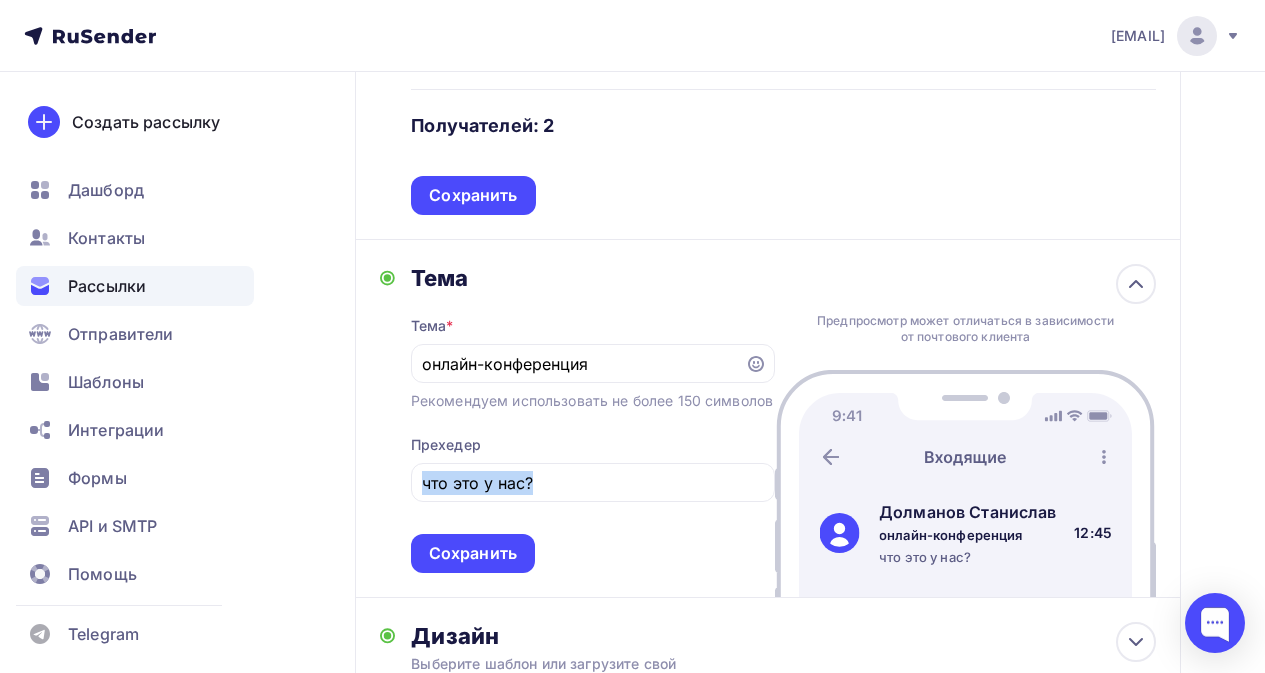 drag, startPoint x: 595, startPoint y: 493, endPoint x: 405, endPoint y: 490, distance: 190.02368 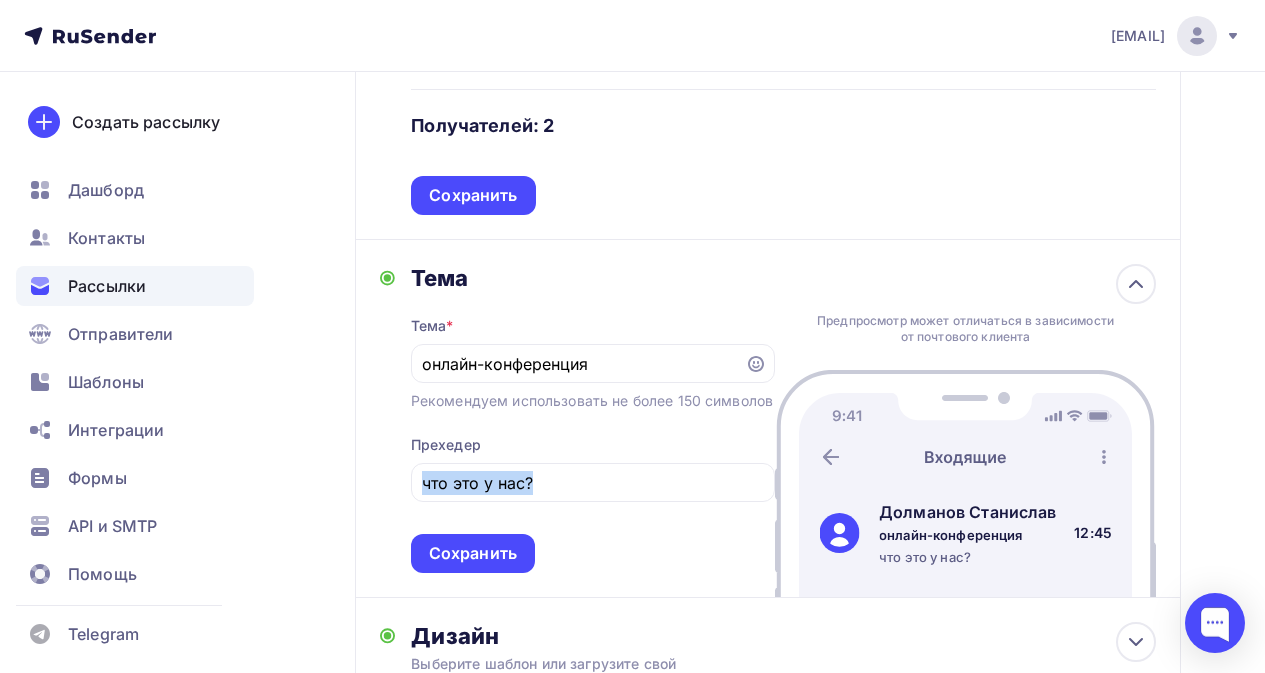 click on "Тема
Тема  *     онлайн-конференция
Рекомендуем использовать не более 150 символов
Прехедер     что это у нас?           Сохранить" at bounding box center (577, 418) 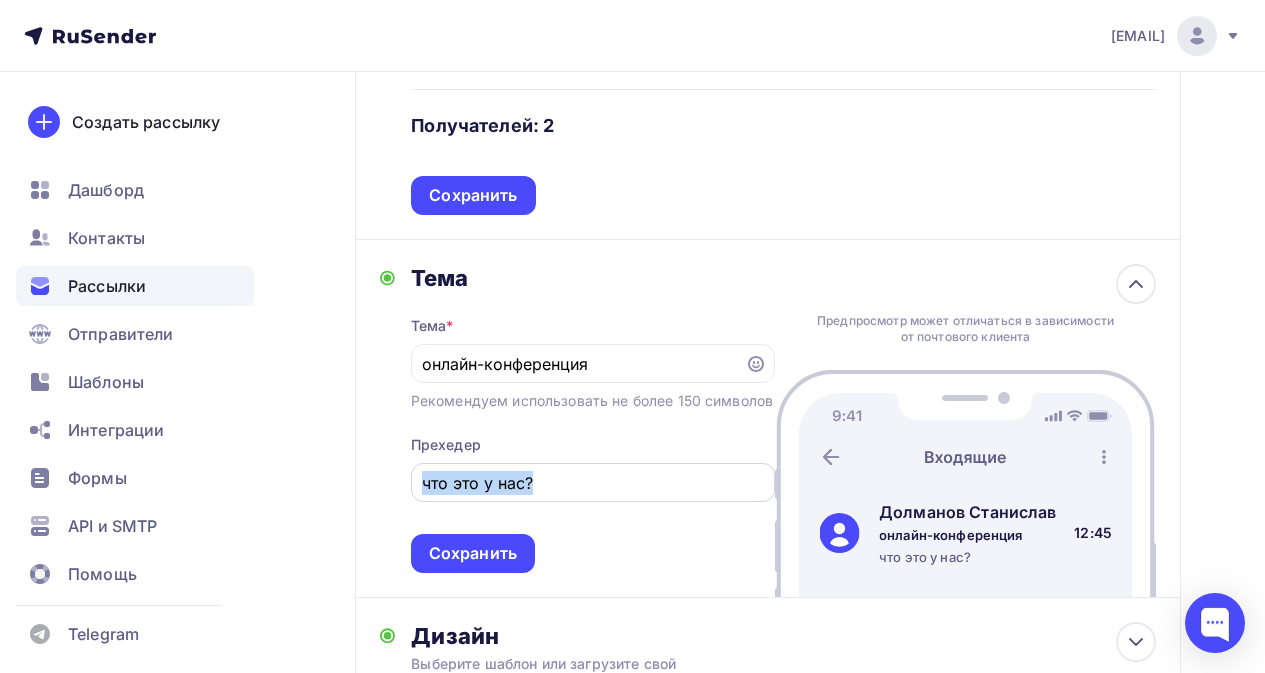 click on "что это у нас?" at bounding box center (593, 482) 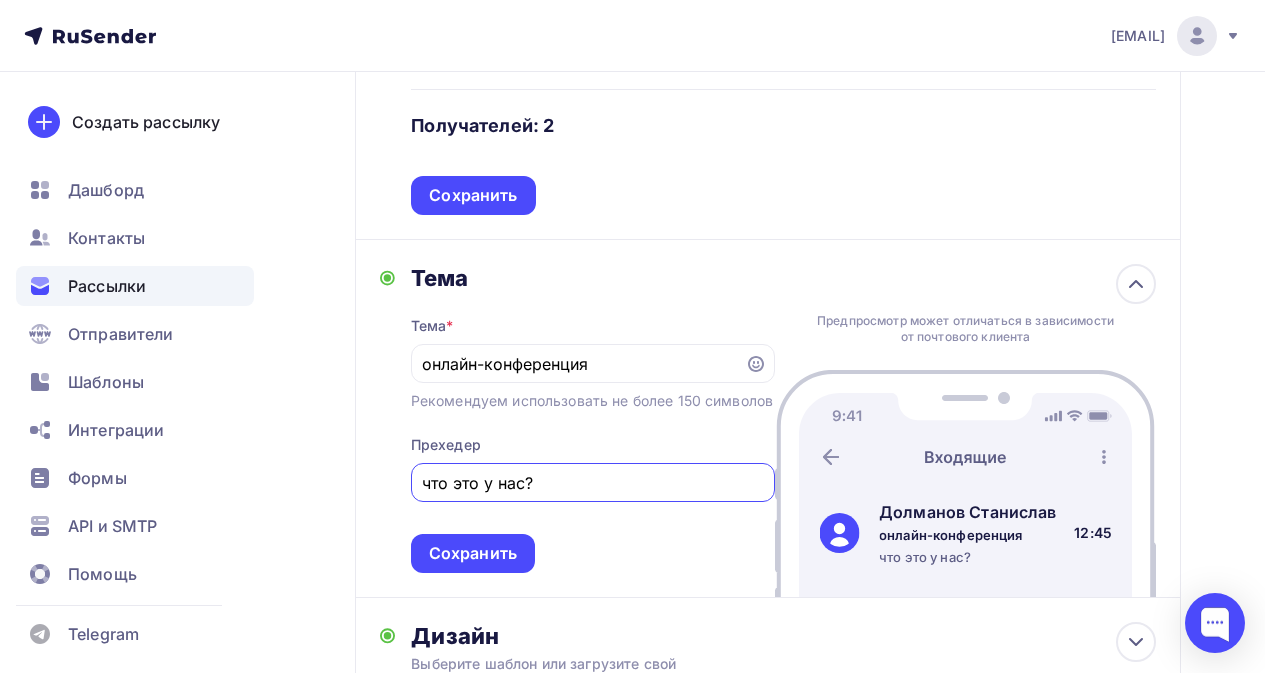 drag, startPoint x: 589, startPoint y: 507, endPoint x: 331, endPoint y: 490, distance: 258.55948 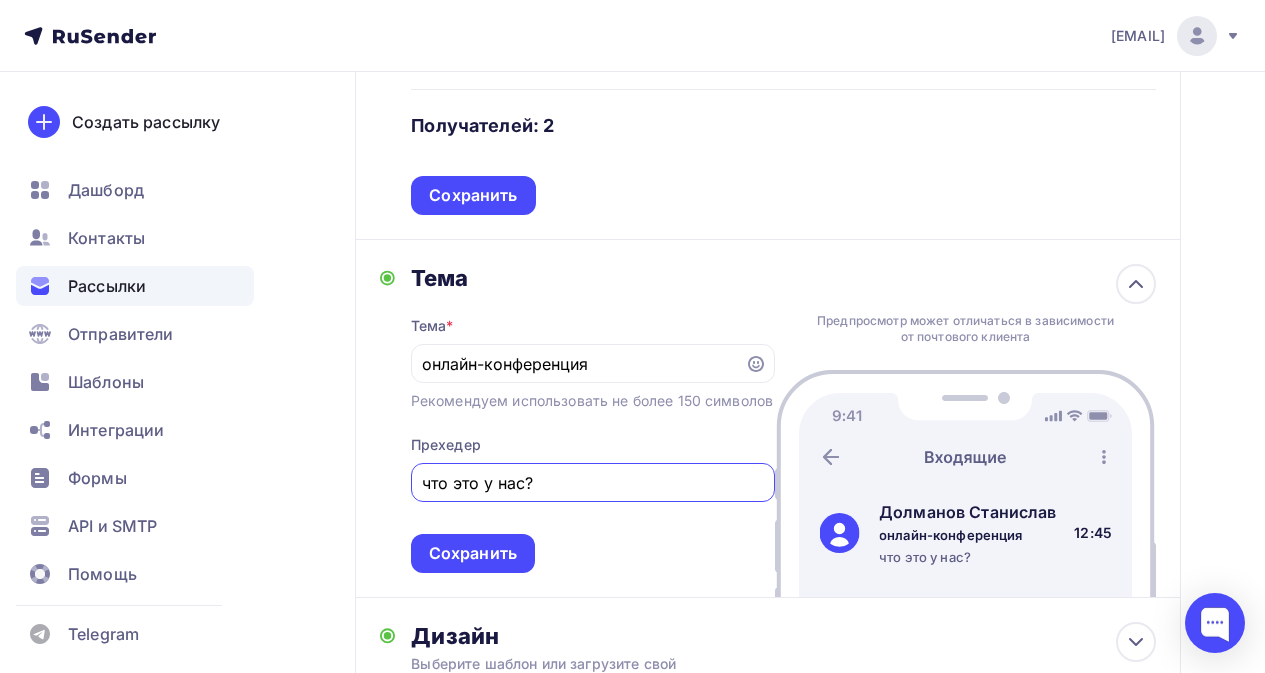 click on "Назад
Копия Тестовая рассылка  14 июля 2025 1622
Копия Тестовая рассылка  14 июля 2025 1622
Закончить позже
Переименовать рассылку
Удалить
Далее
Отправитель
Долманов Станислав
Email  *
dolmanov.stanislav@gmail.com
info@amzbstdls.online           amzbstdeals@gmail.com           dolmanov.stanislav@gmail.com               Добавить отправителя
Рекомендуем  добавить почту на домене , чтобы рассылка не попала в «Спам»
Имя                                 12:45" at bounding box center (632, 268) 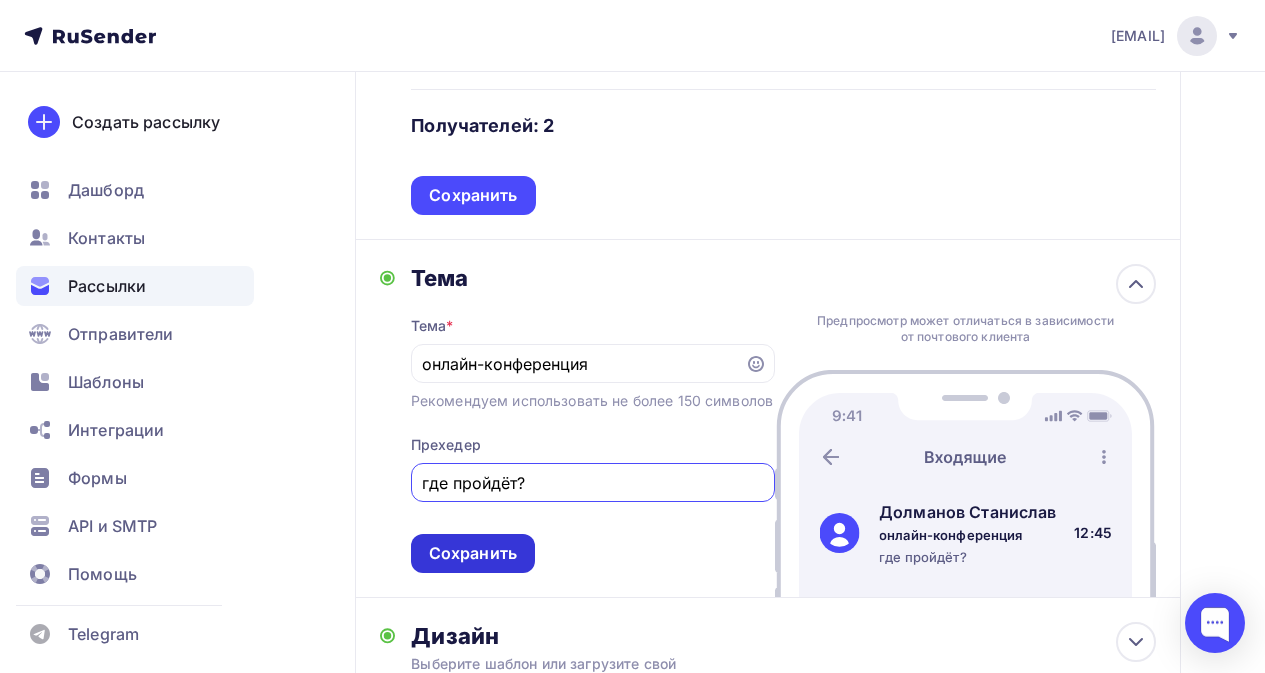 type on "где пройдёт?" 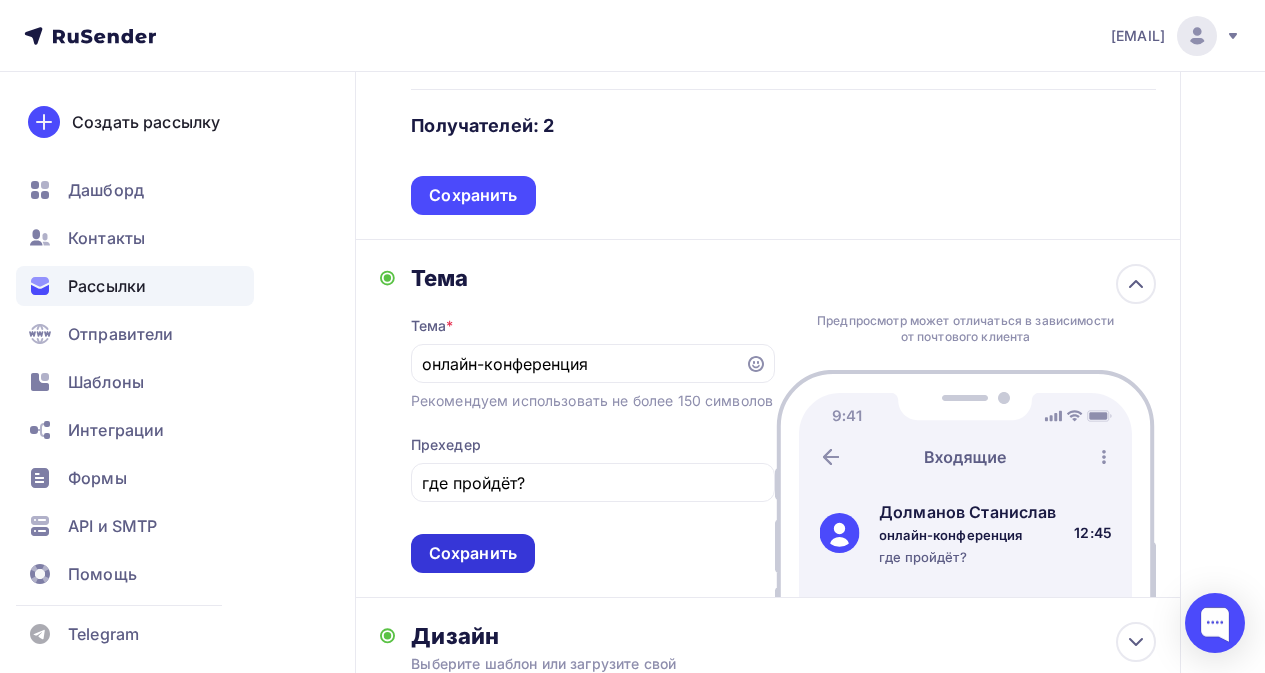 click on "Сохранить" at bounding box center [473, 553] 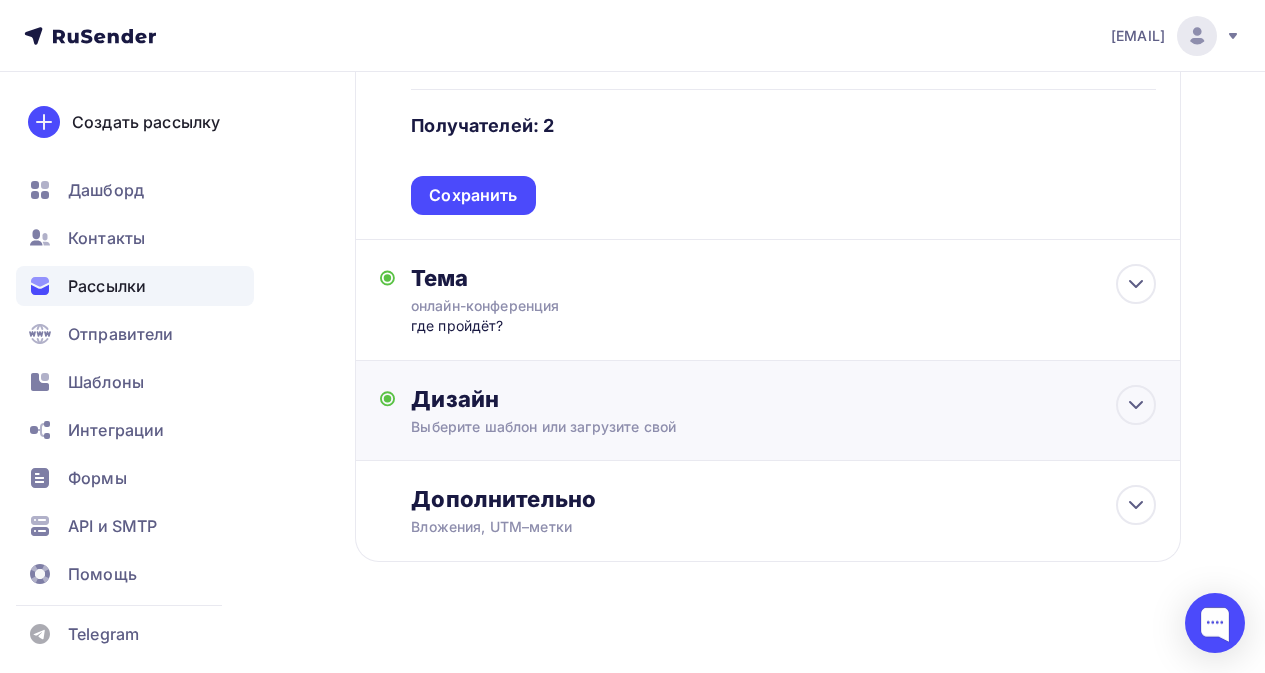 click on "Дизайн" at bounding box center (783, 399) 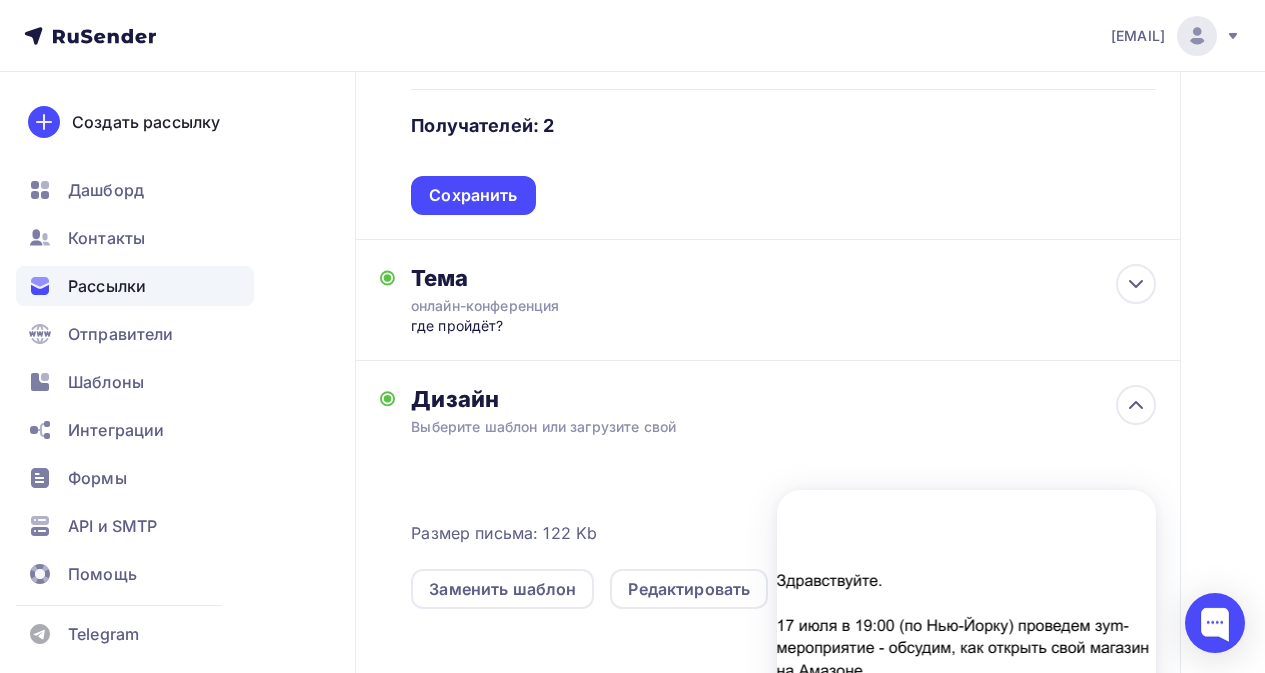 click on "Дизайн" at bounding box center [783, 399] 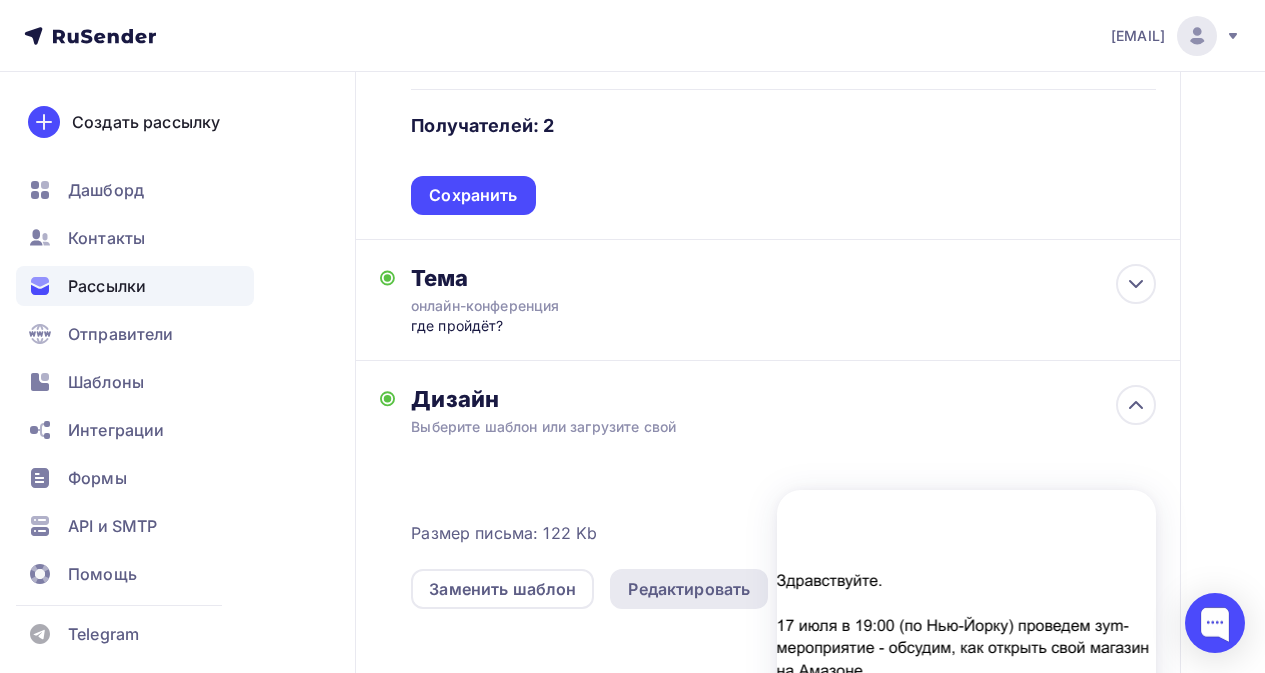 click on "Редактировать" at bounding box center (689, 589) 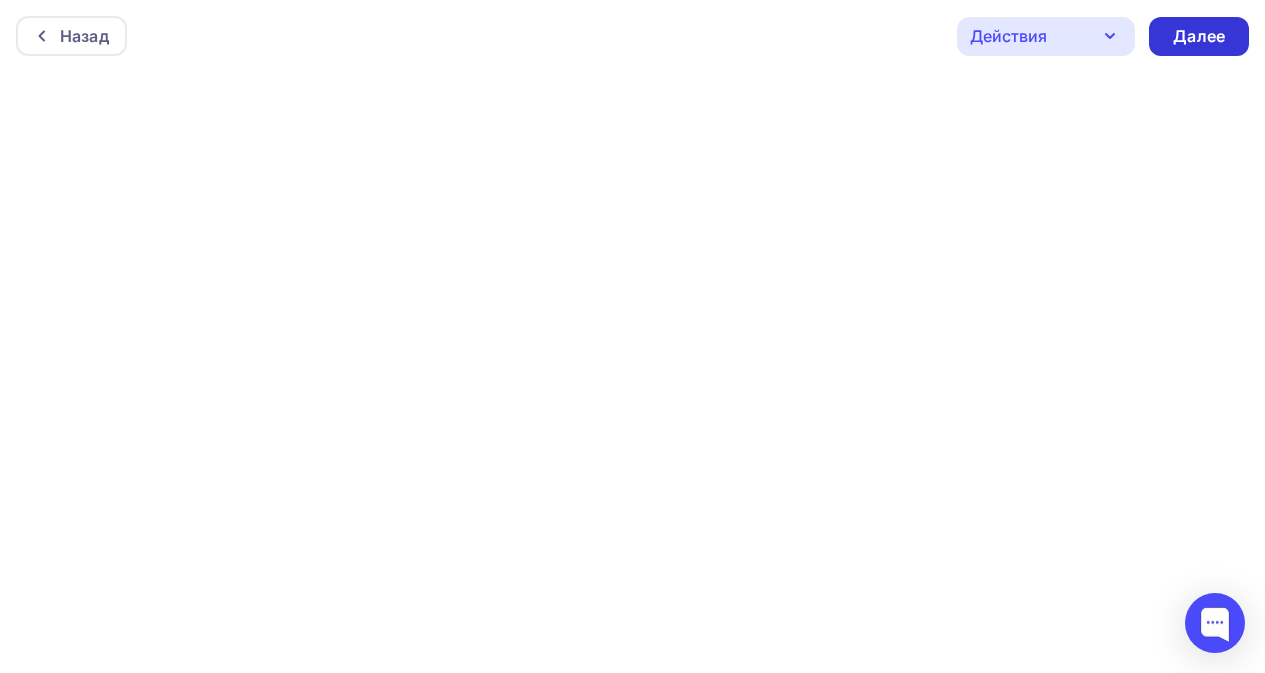 click on "Далее" at bounding box center [1199, 36] 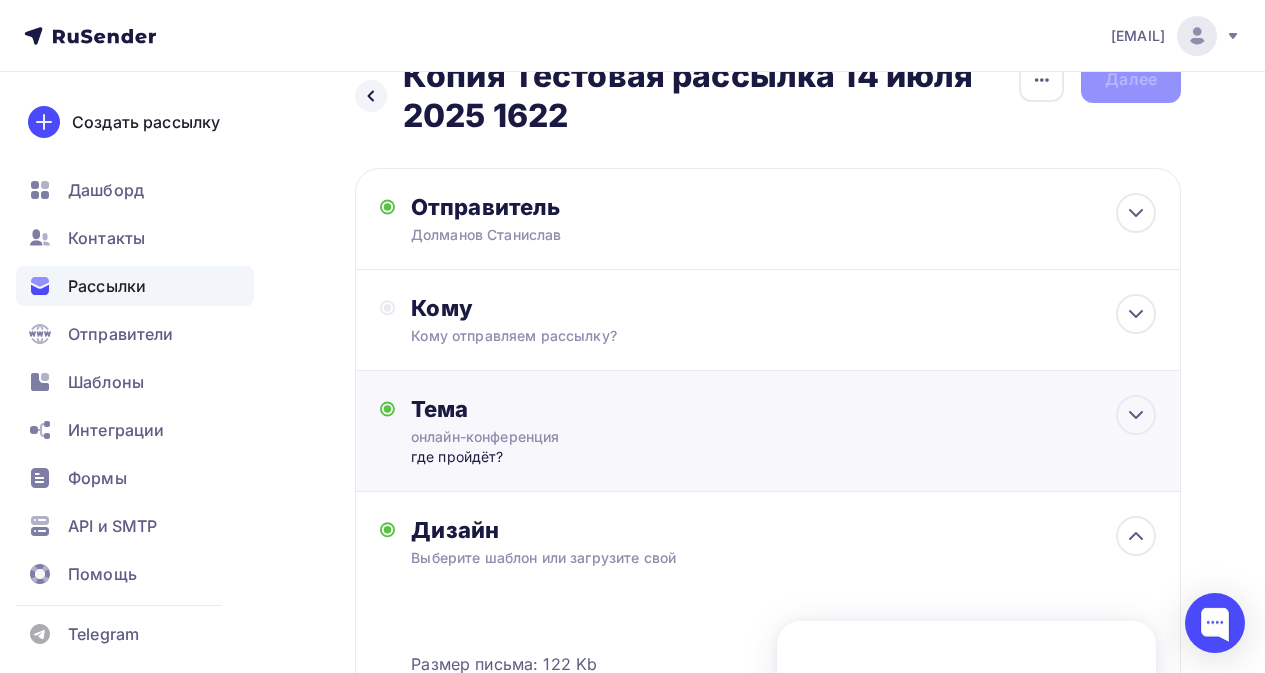 scroll, scrollTop: 0, scrollLeft: 0, axis: both 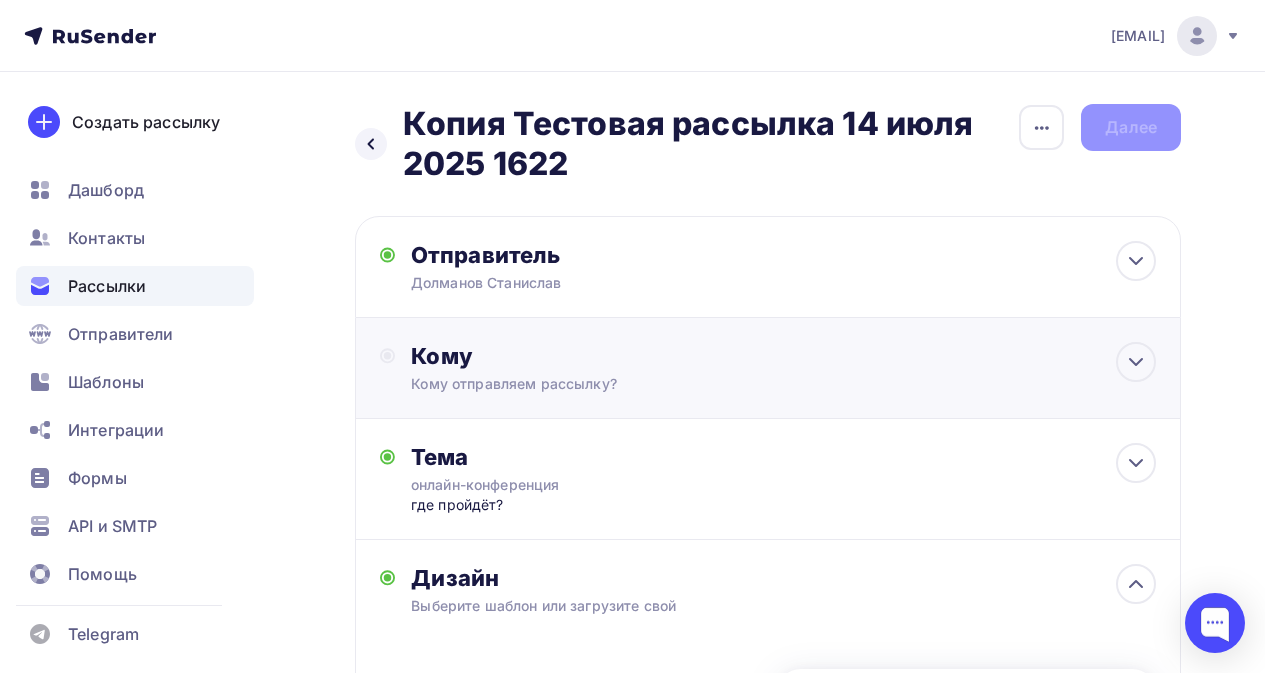 click on "Кому отправляем рассылку?" at bounding box center (746, 384) 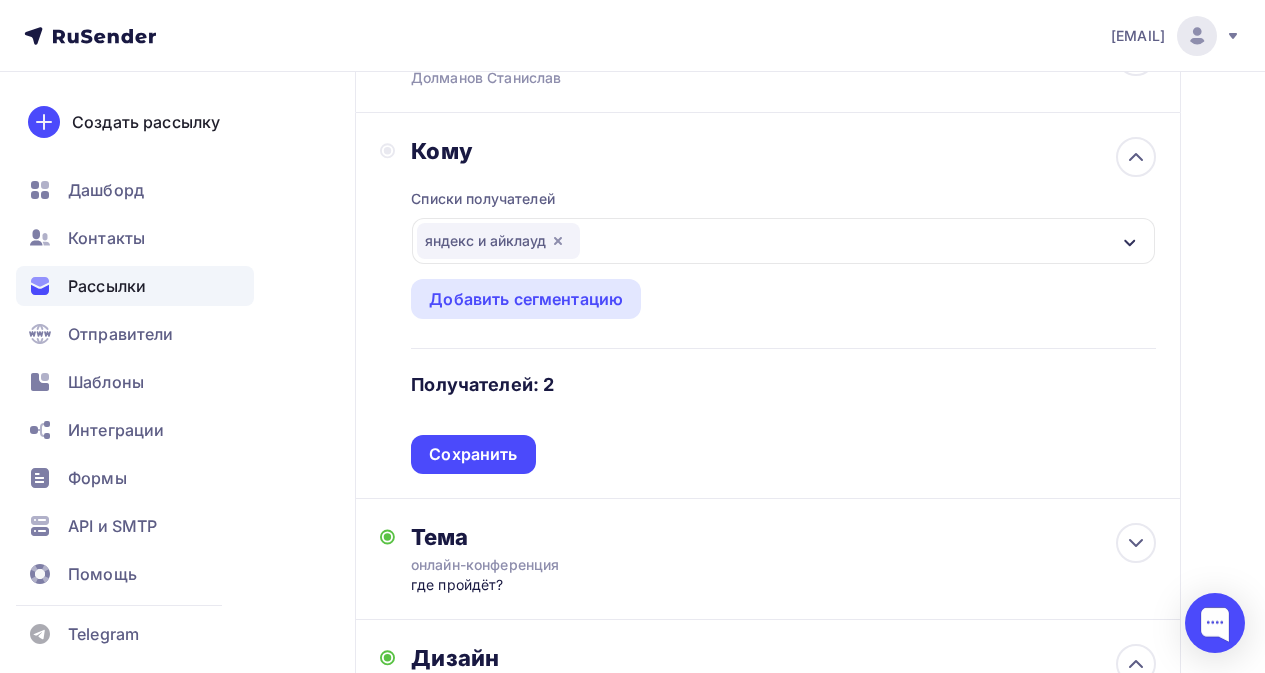 scroll, scrollTop: 300, scrollLeft: 0, axis: vertical 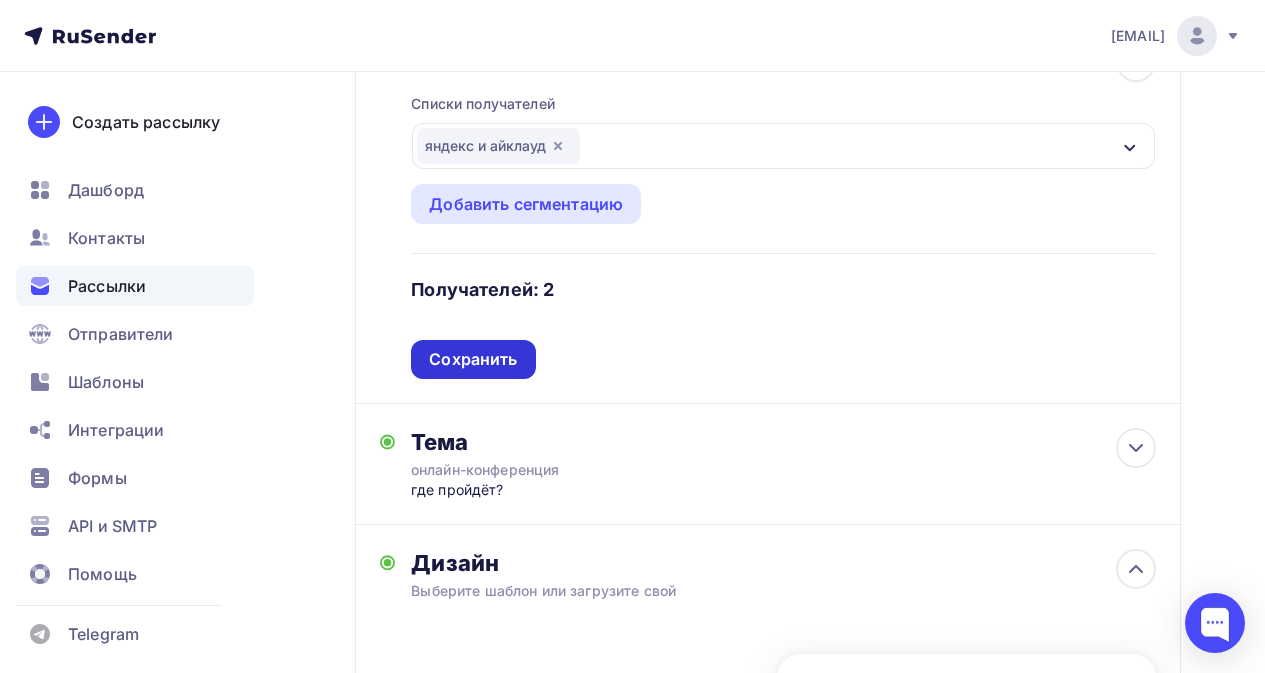 click on "Сохранить" at bounding box center [473, 359] 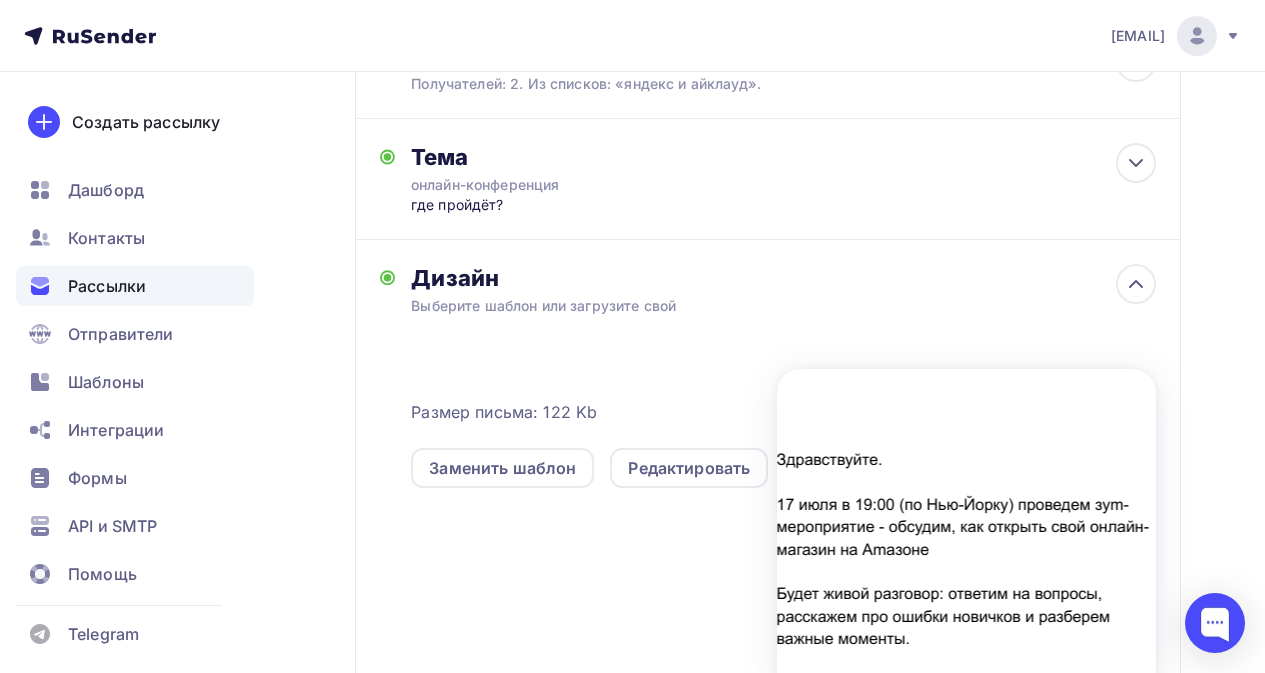 scroll, scrollTop: 0, scrollLeft: 0, axis: both 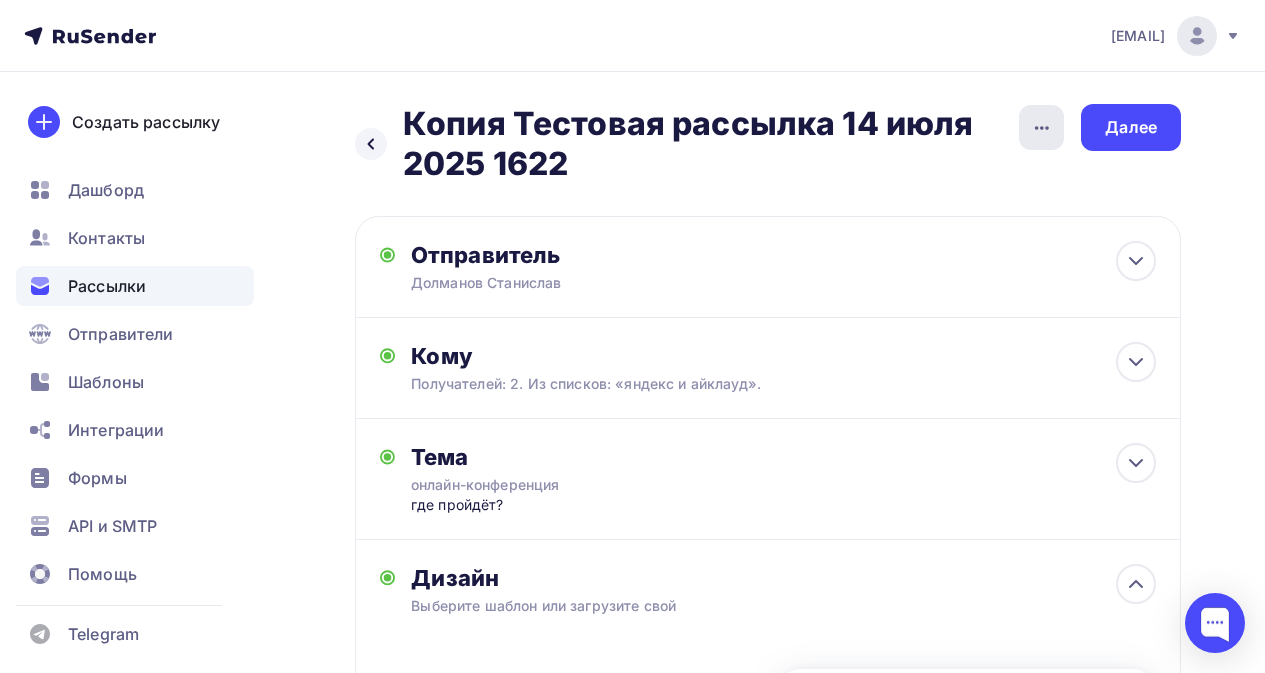click at bounding box center (1041, 127) 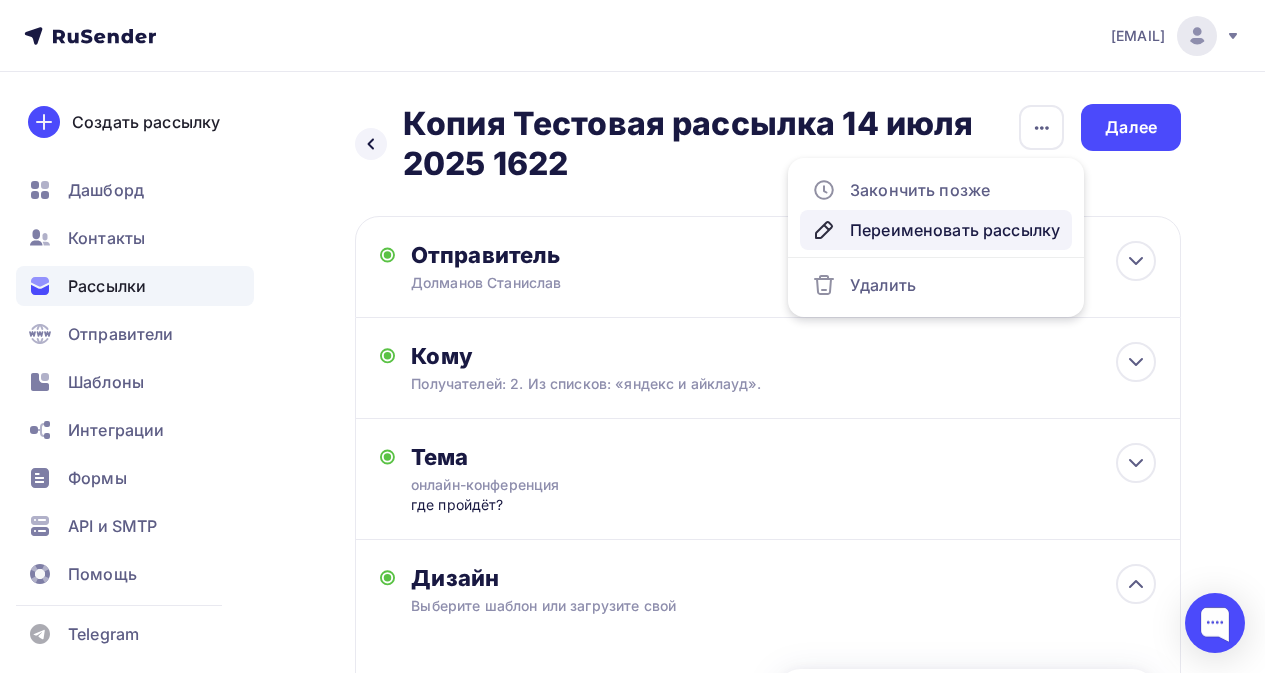 click on "Переименовать рассылку" at bounding box center [936, 230] 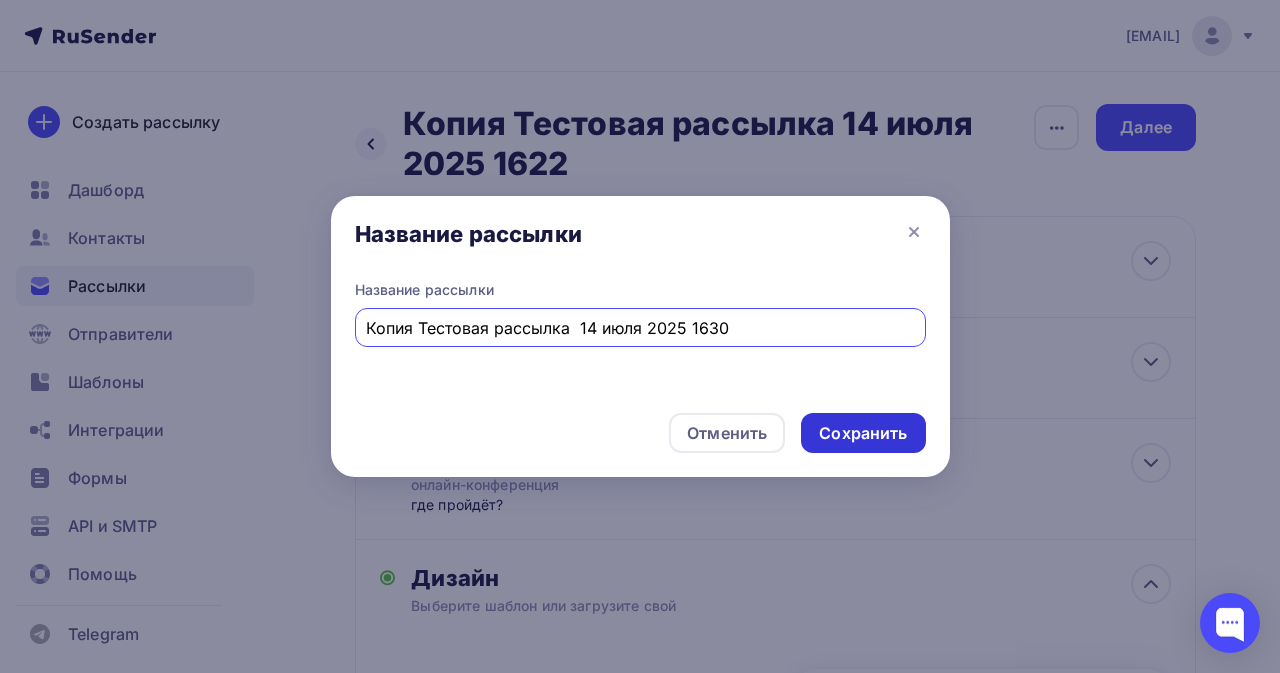 type on "Копия Тестовая рассылка  14 июля 2025 1630" 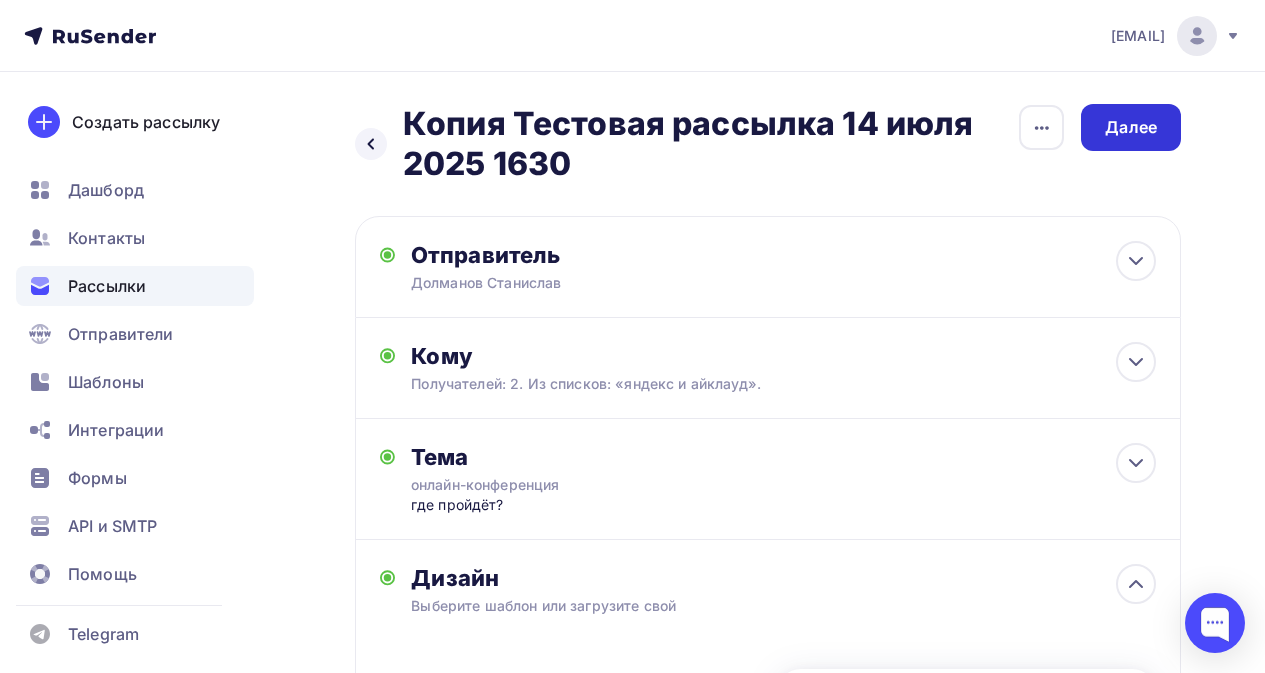 click on "Далее" at bounding box center [1131, 127] 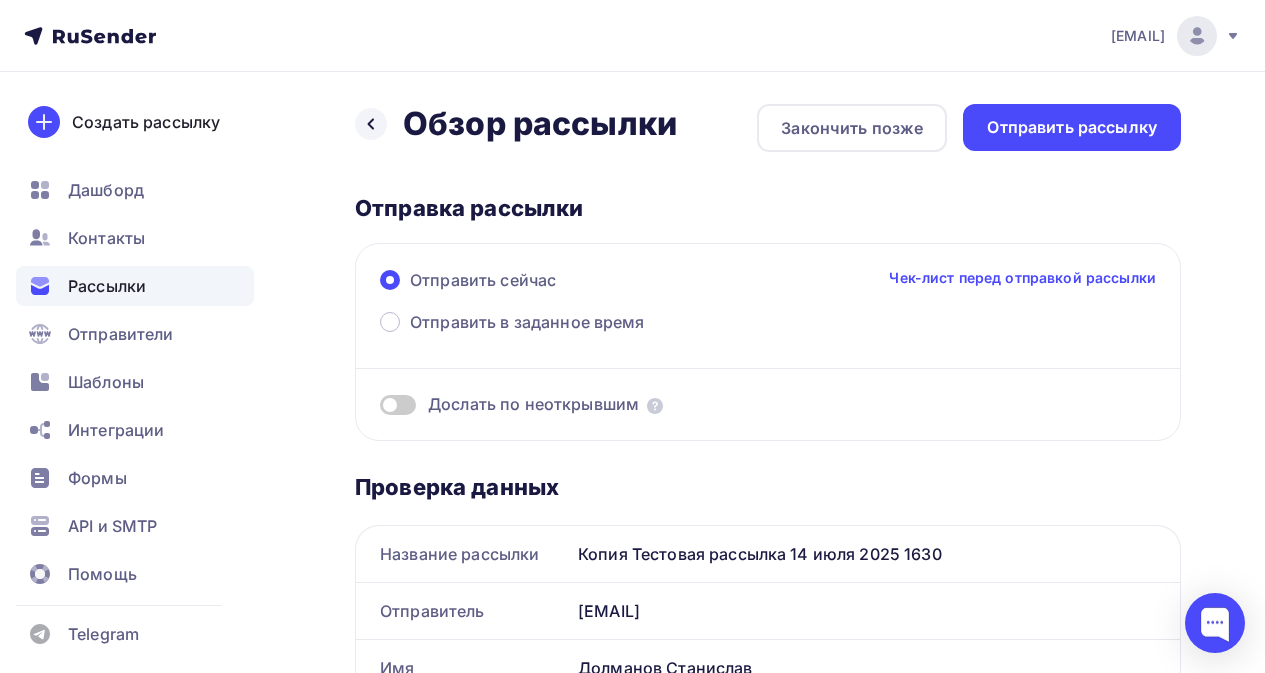 scroll, scrollTop: 0, scrollLeft: 0, axis: both 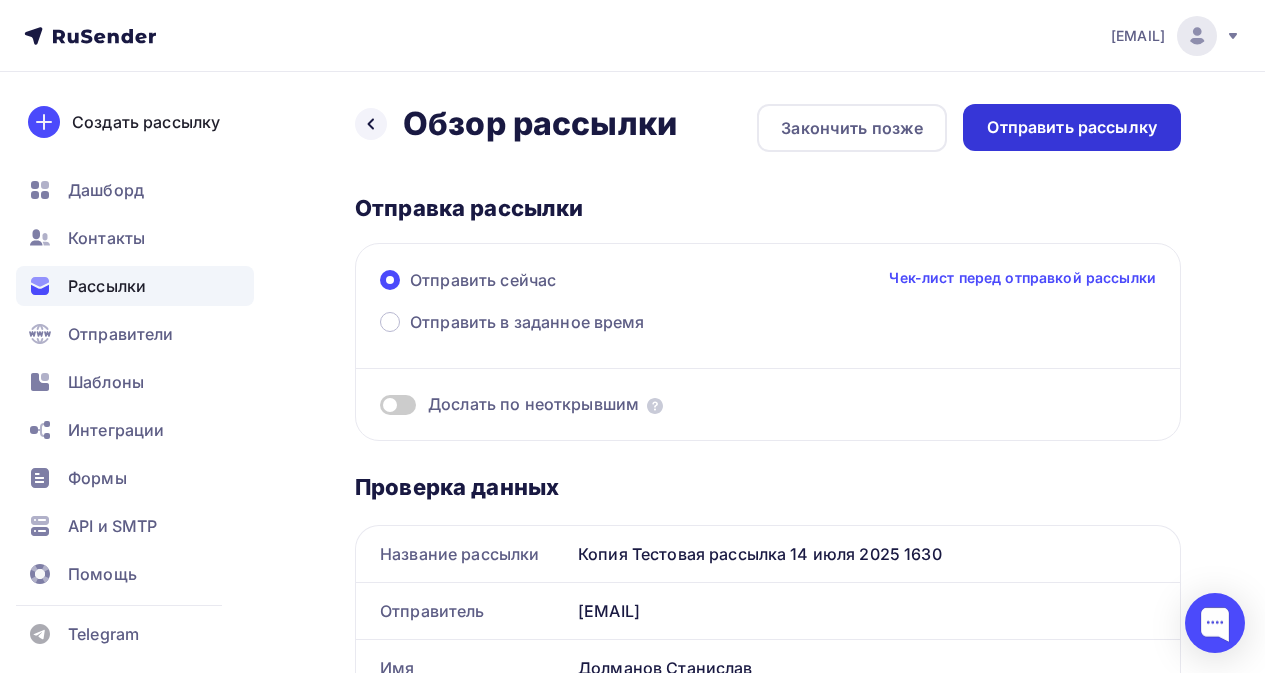 click on "Отправить рассылку" at bounding box center [1072, 127] 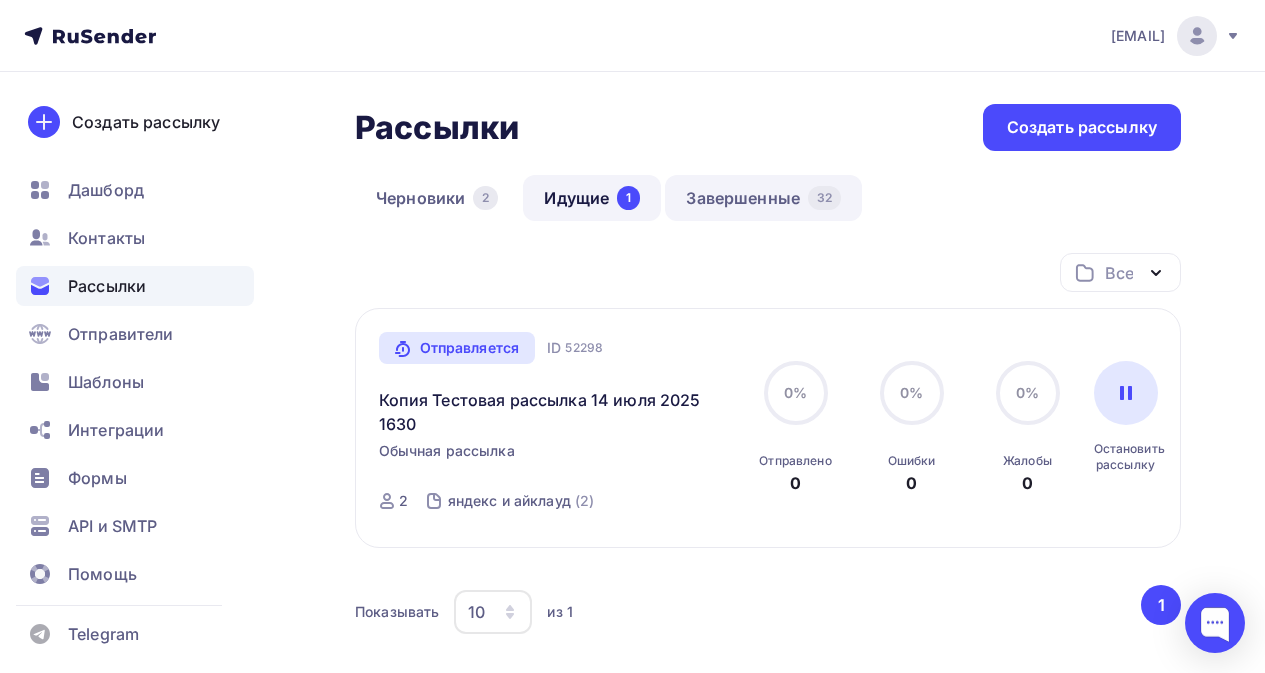 click on "Завершенные
32" at bounding box center [763, 198] 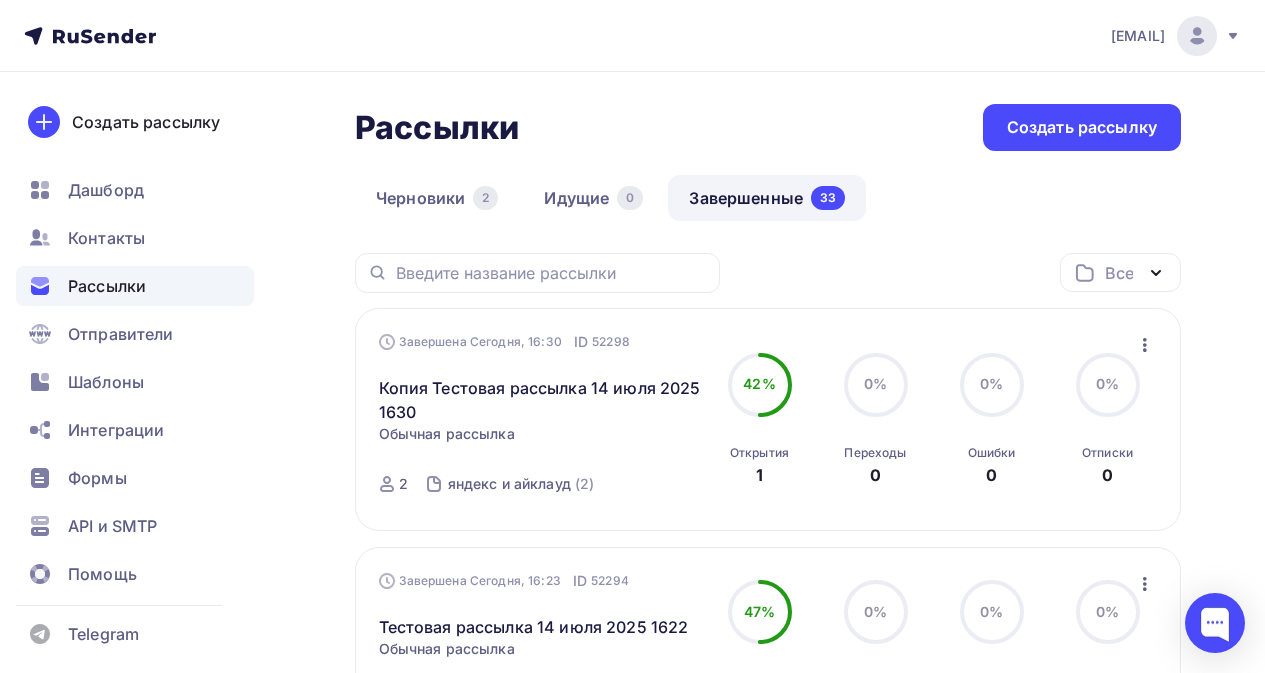 click 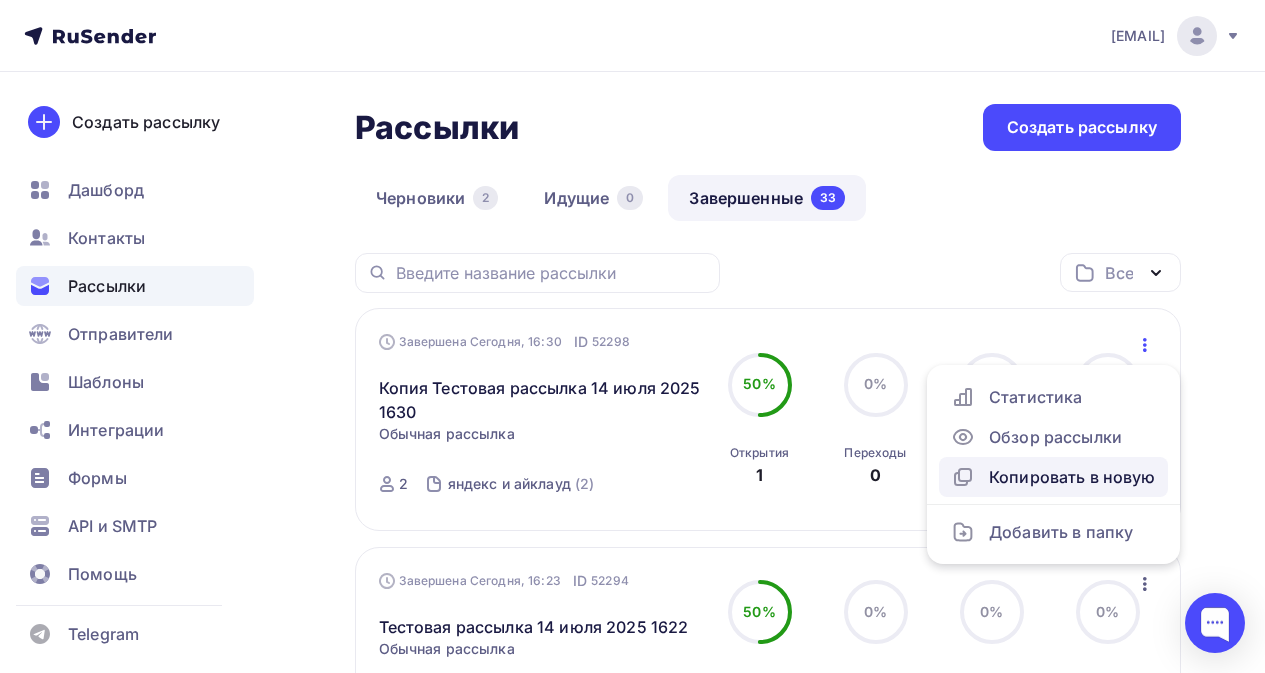 click on "Копировать в новую" at bounding box center [1053, 477] 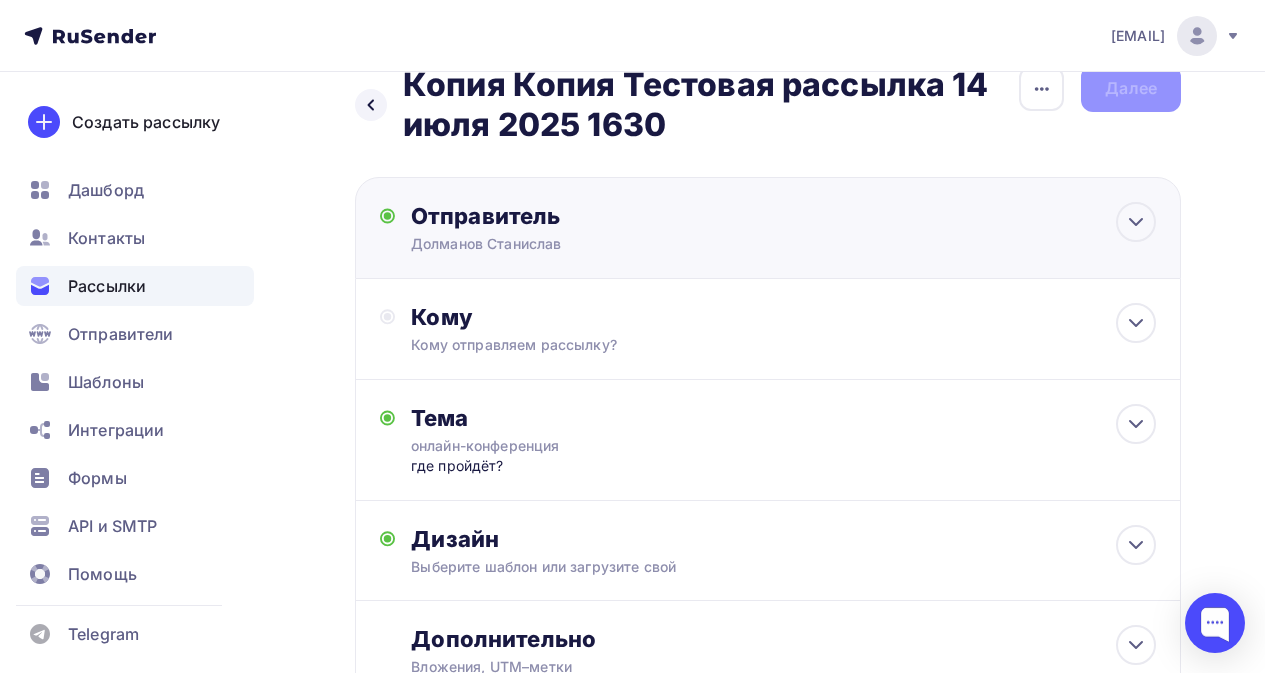 scroll, scrollTop: 0, scrollLeft: 0, axis: both 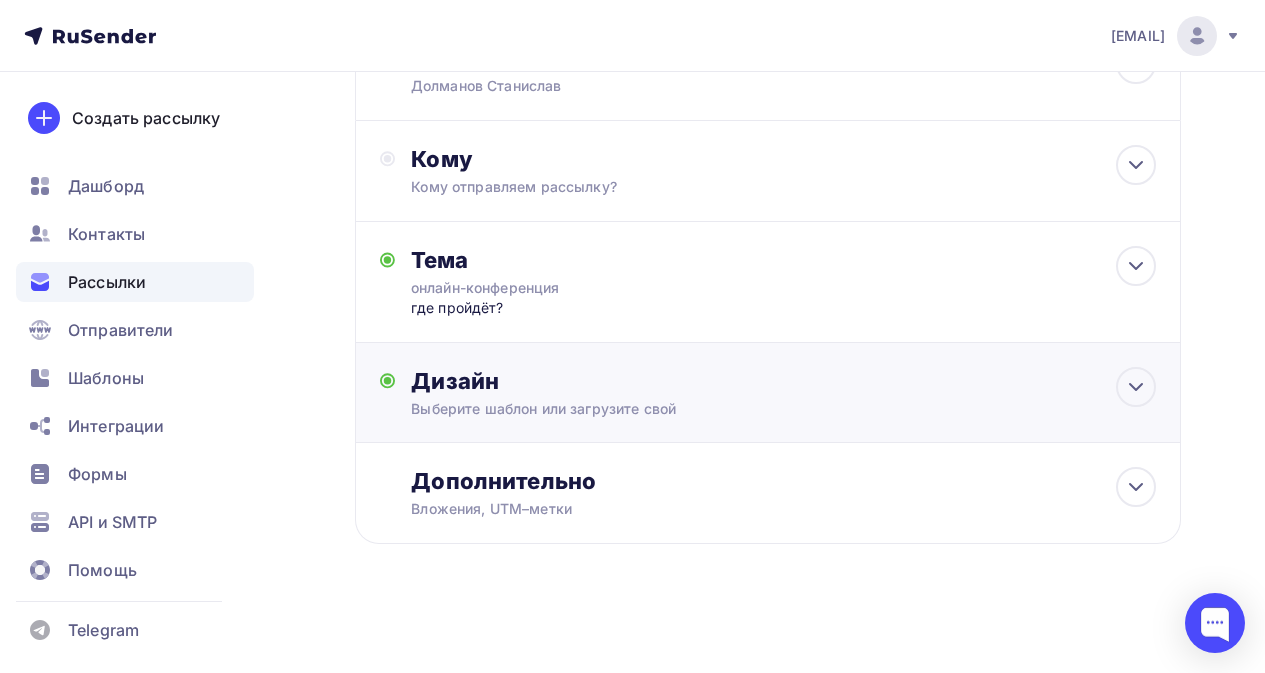 click on "Выберите шаблон или загрузите свой" at bounding box center [746, 409] 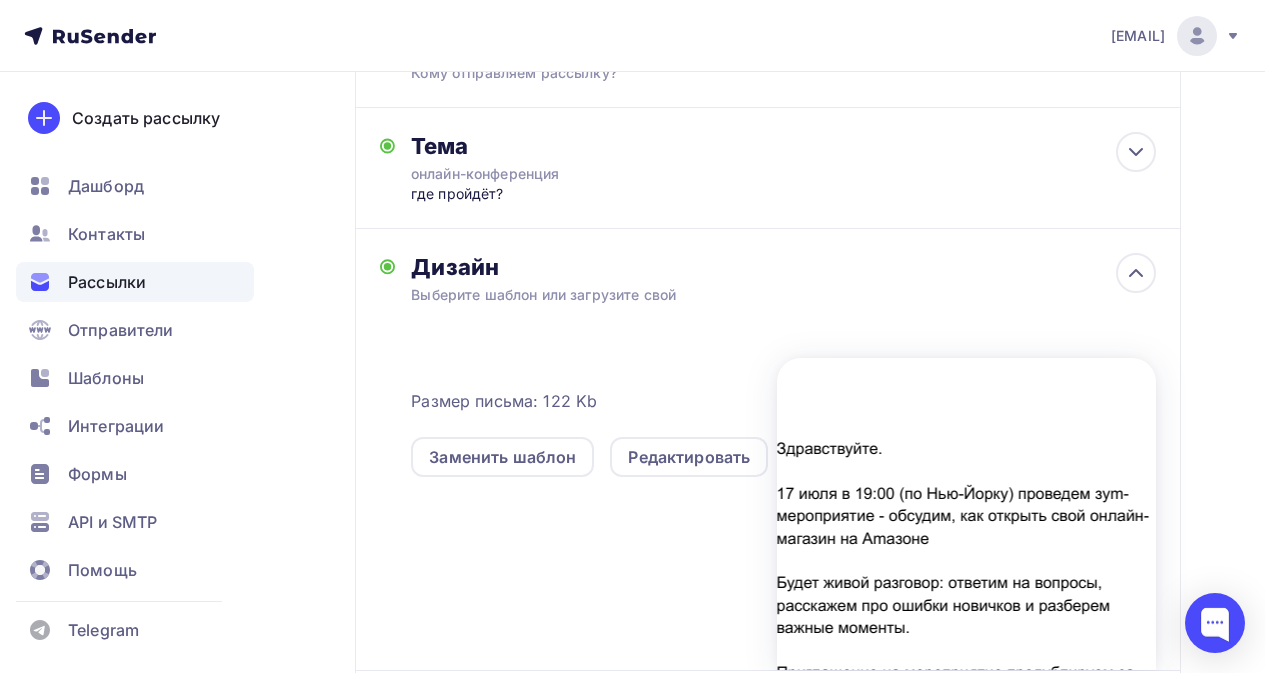 scroll, scrollTop: 500, scrollLeft: 0, axis: vertical 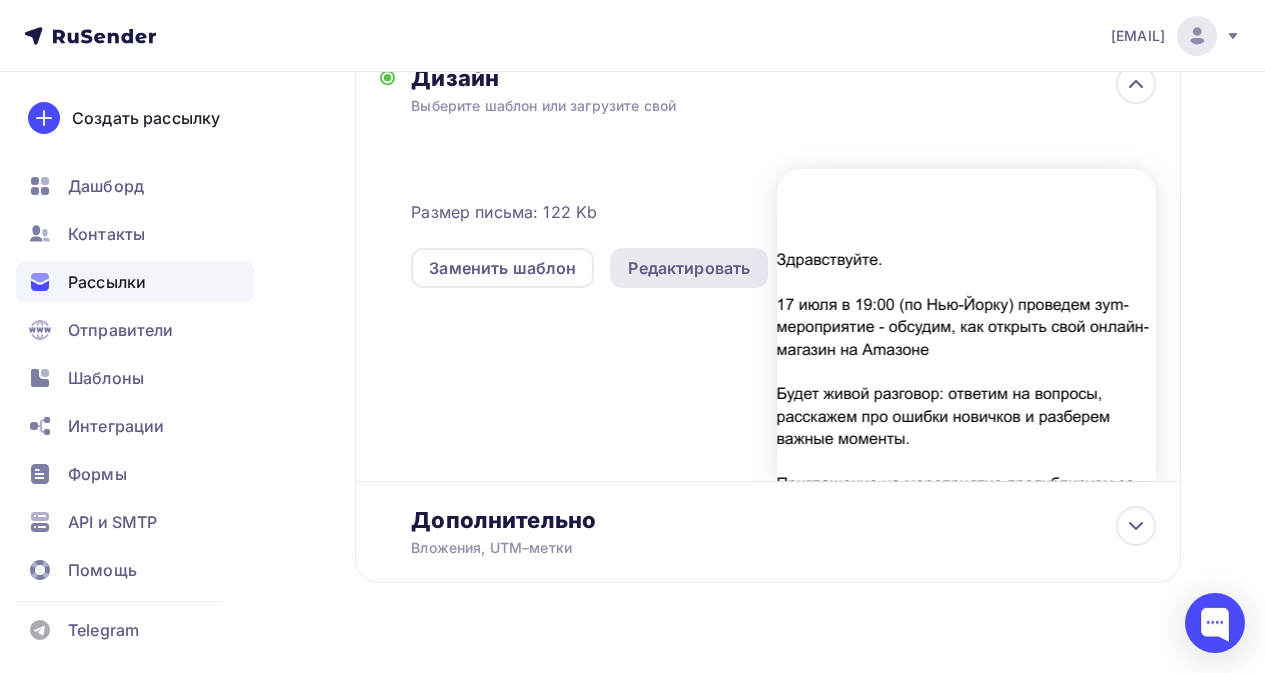click on "Редактировать" at bounding box center (689, 268) 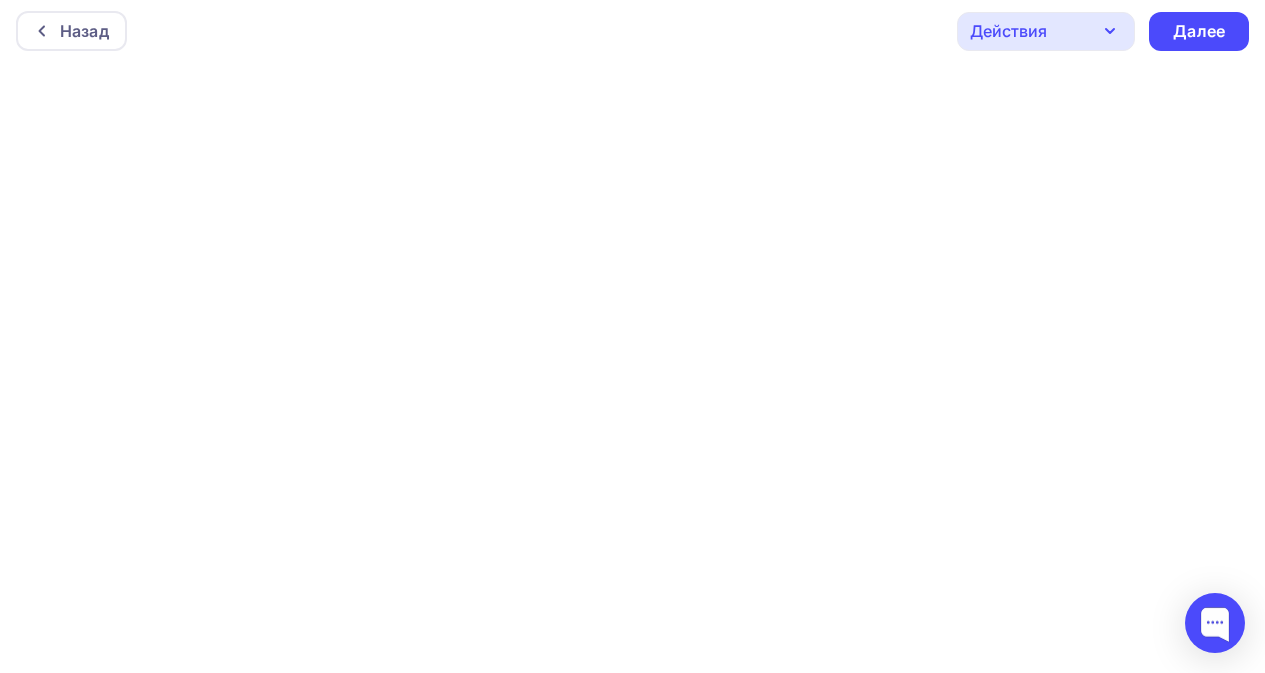 scroll, scrollTop: 0, scrollLeft: 0, axis: both 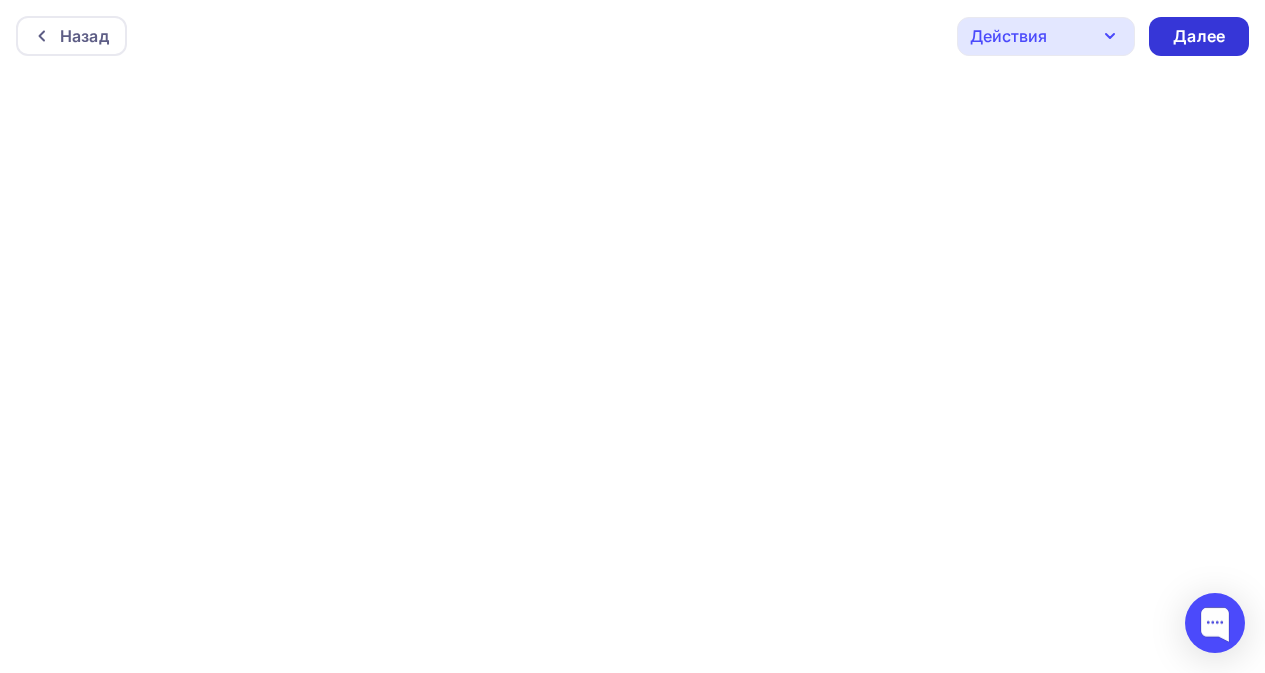 click on "Далее" at bounding box center [1199, 36] 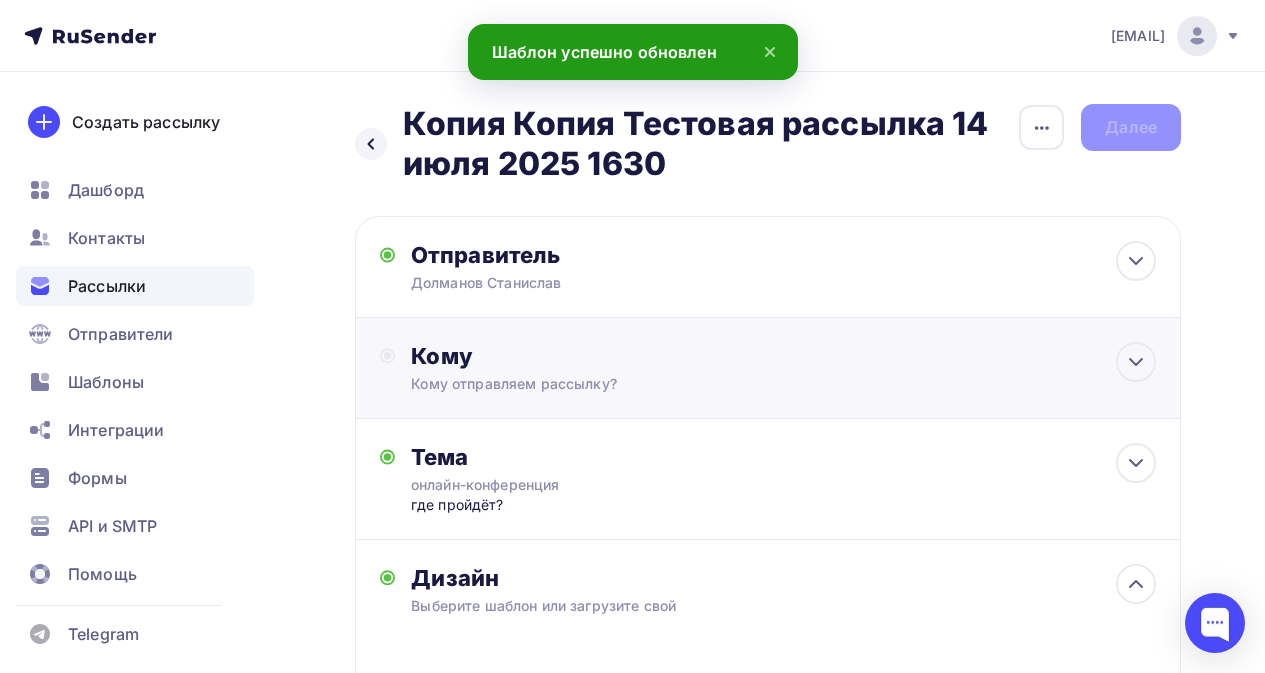 click on "Кому" at bounding box center [783, 356] 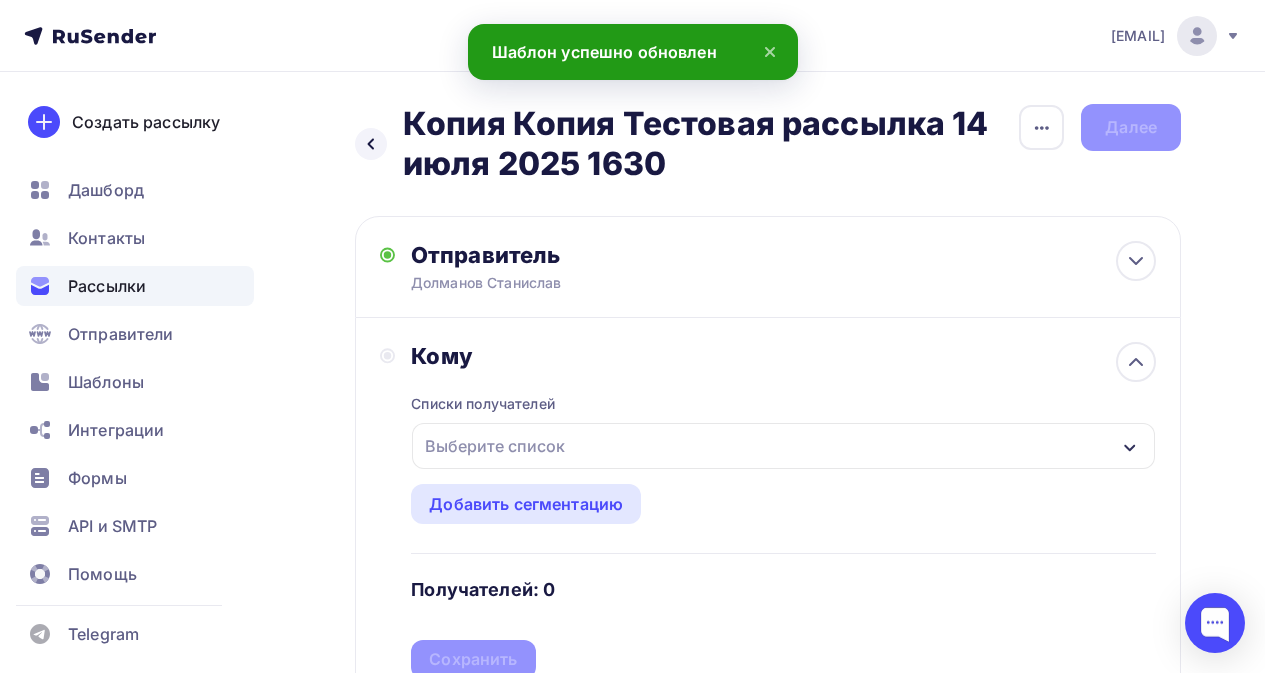 click on "Выберите список" at bounding box center [495, 446] 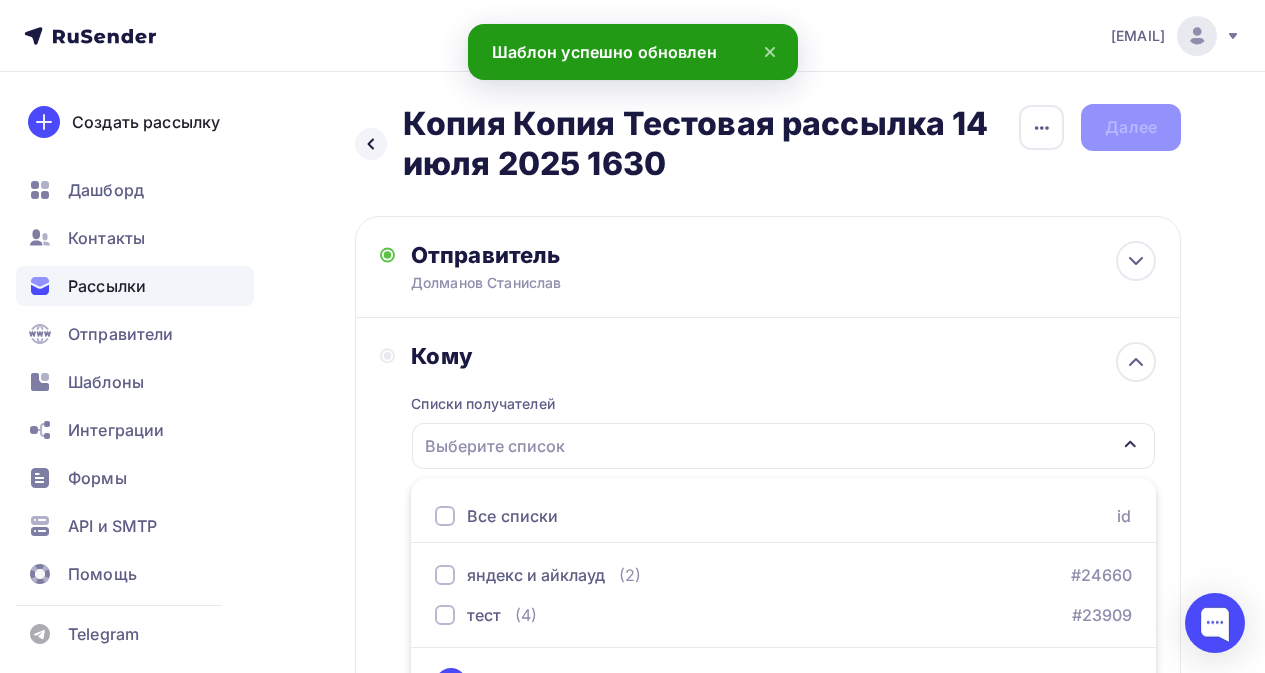 scroll, scrollTop: 48, scrollLeft: 0, axis: vertical 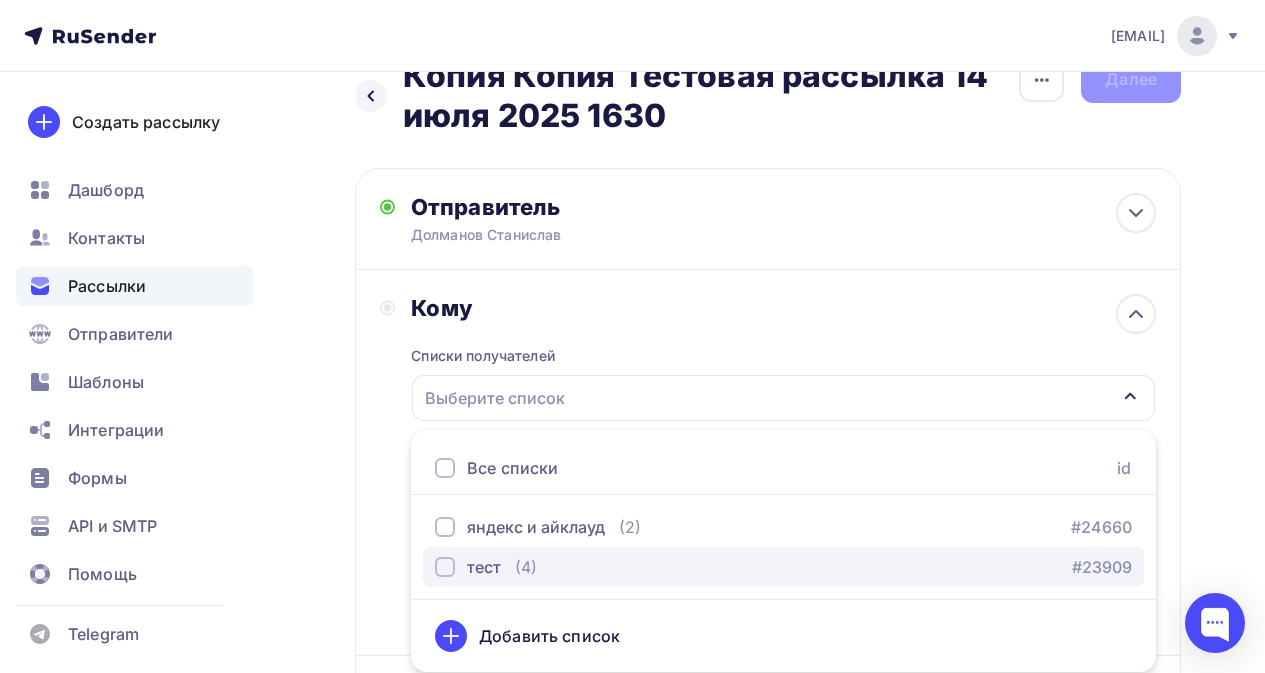 click on "тест
(4)" at bounding box center (486, 567) 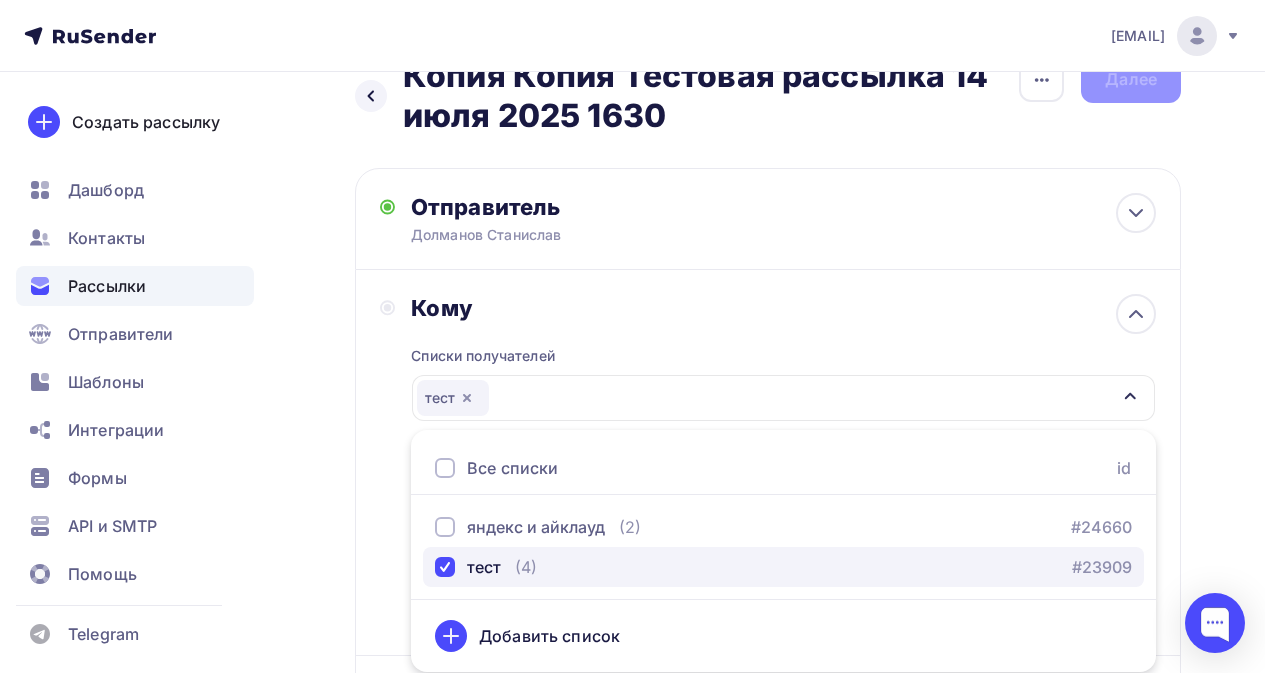 click on "тест
(4)" at bounding box center [486, 567] 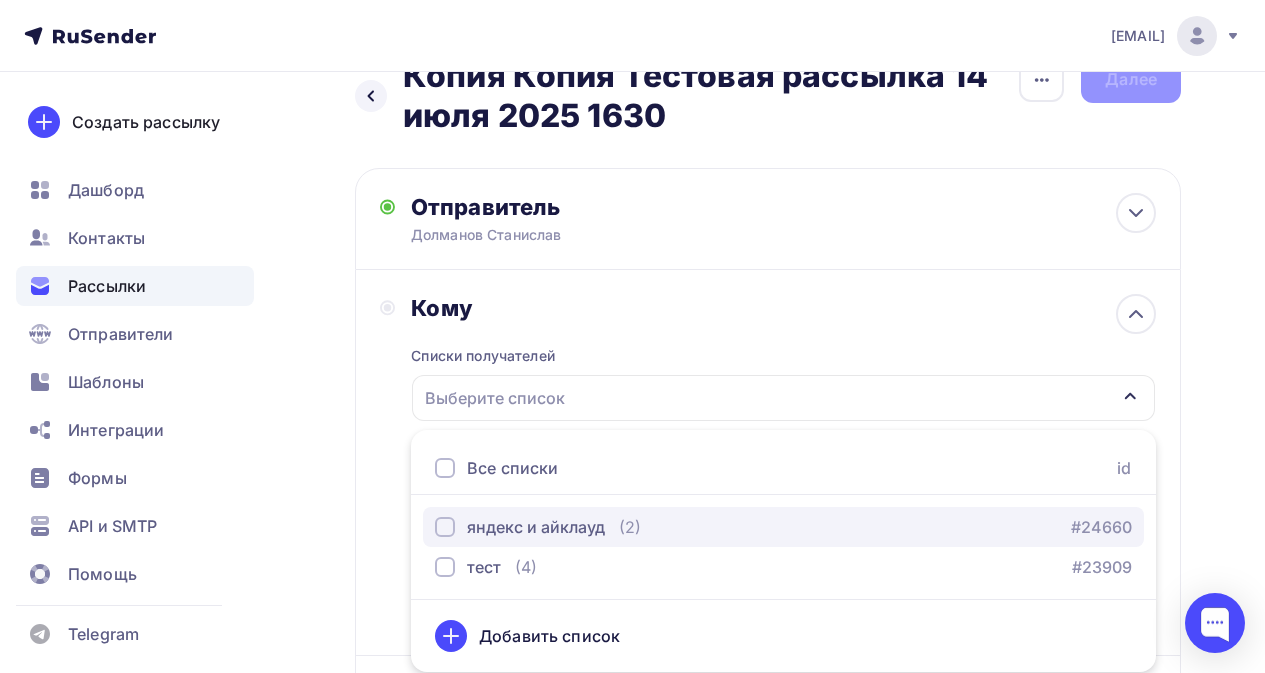 click on "яндекс и айклауд" at bounding box center [536, 527] 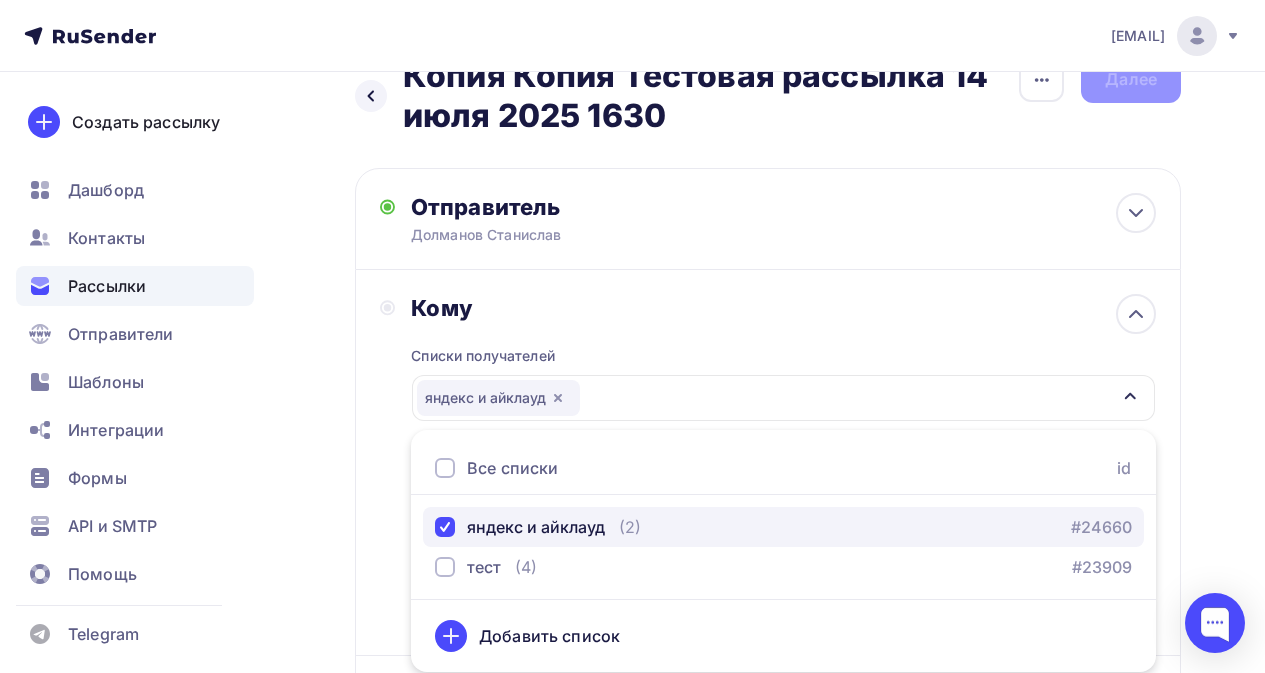 click on "яндекс и айклауд" at bounding box center (536, 527) 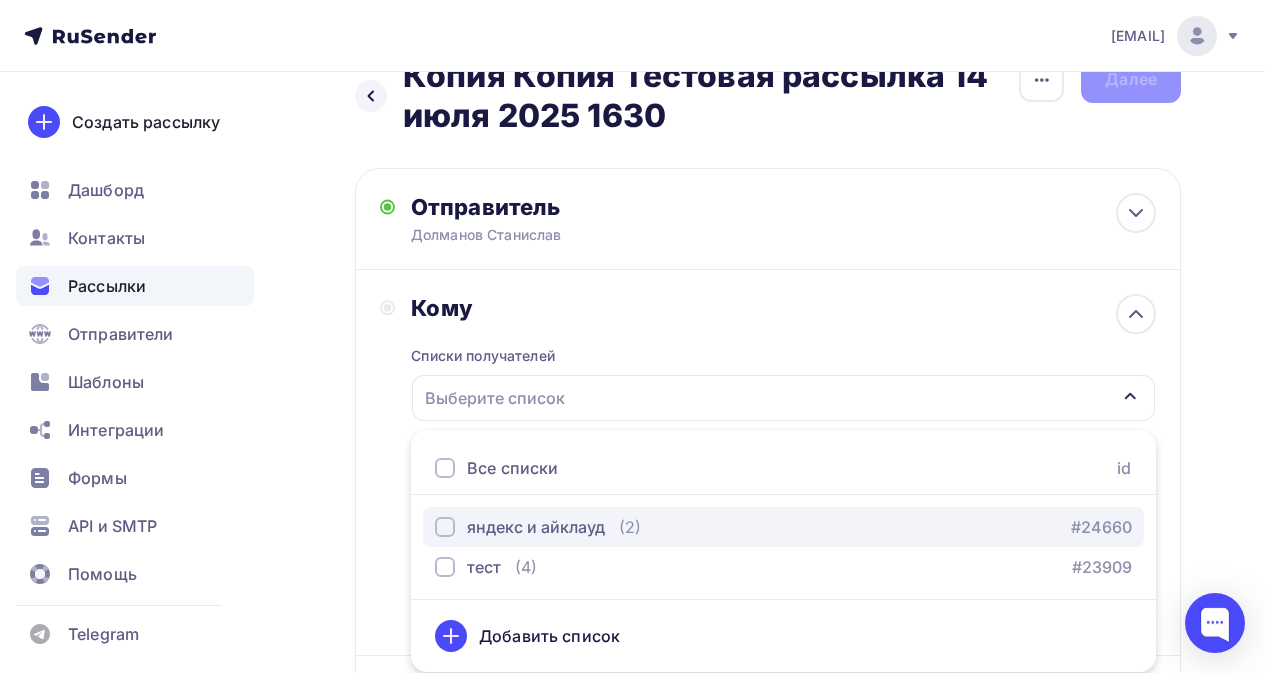 click on "яндекс и айклауд" at bounding box center [536, 527] 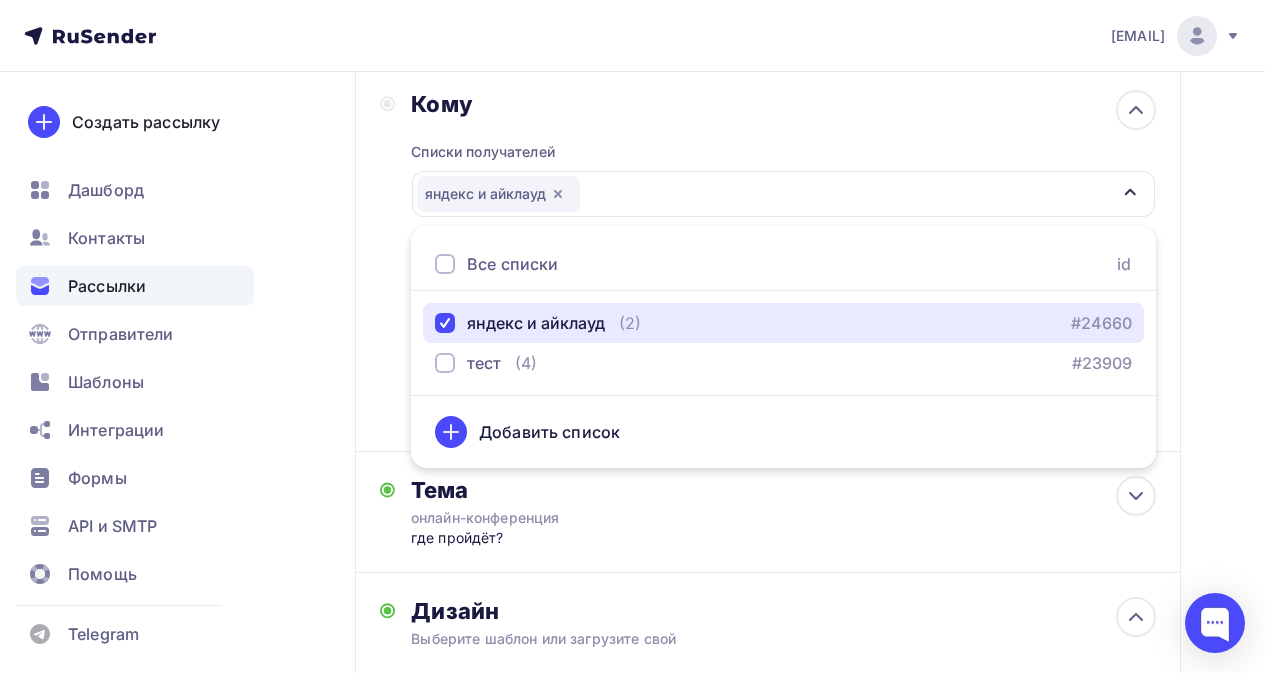 scroll, scrollTop: 348, scrollLeft: 0, axis: vertical 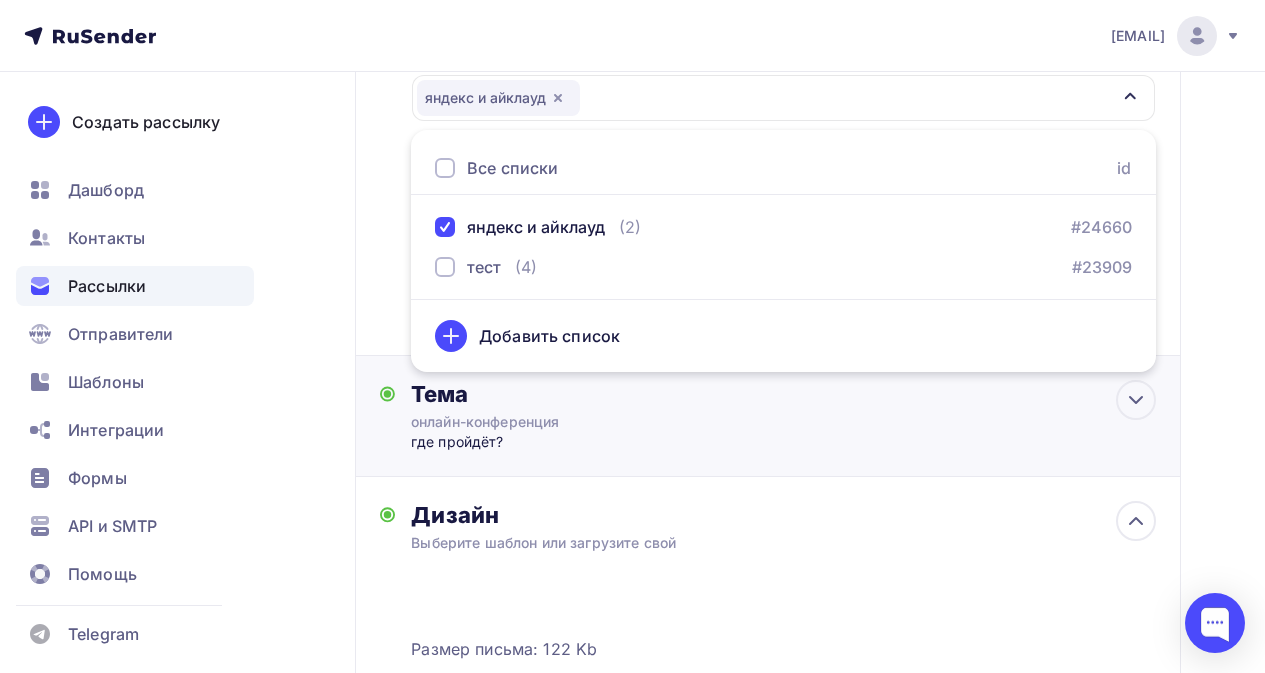 click on "Тема
онлайн-конференция
где пройдёт?
Тема  *     онлайн-конференция
Рекомендуем использовать не более 150 символов
Прехедер     где пройдёт?           Сохранить
Предпросмотр может отличаться  в зависимости от почтового клиента
Долманов Станислав
онлайн-конференция
где пройдёт?
12:45" at bounding box center (768, 416) 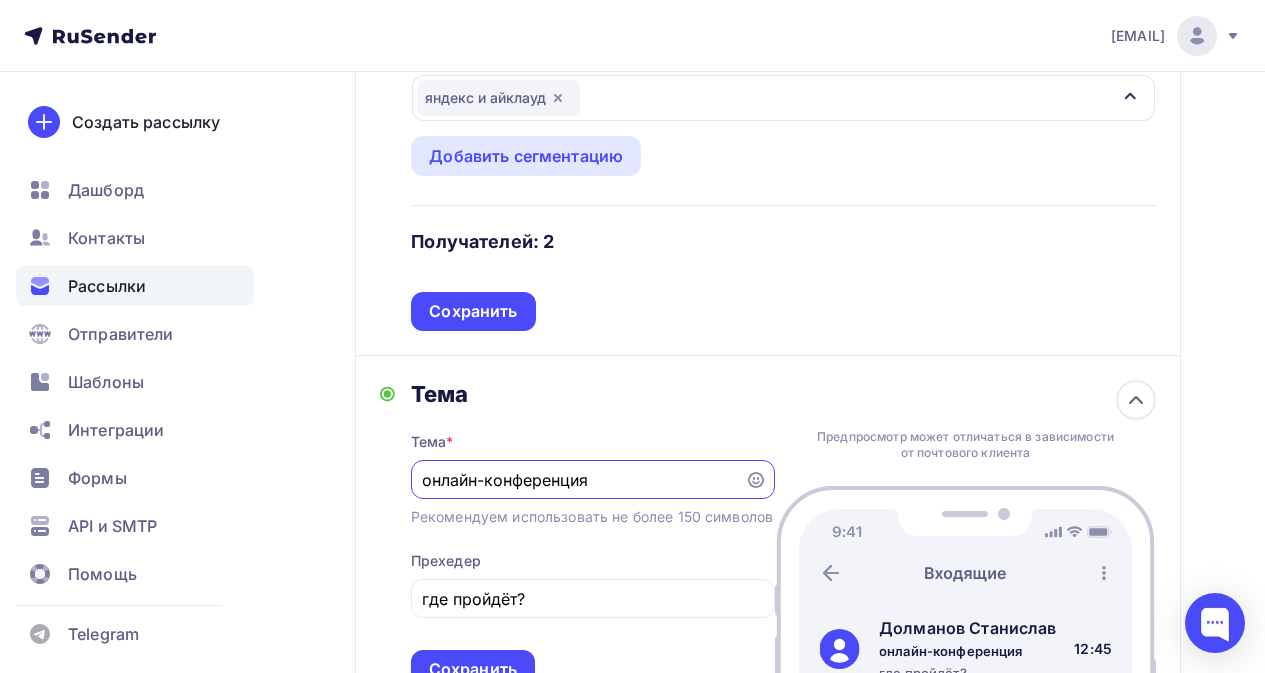 scroll, scrollTop: 0, scrollLeft: 0, axis: both 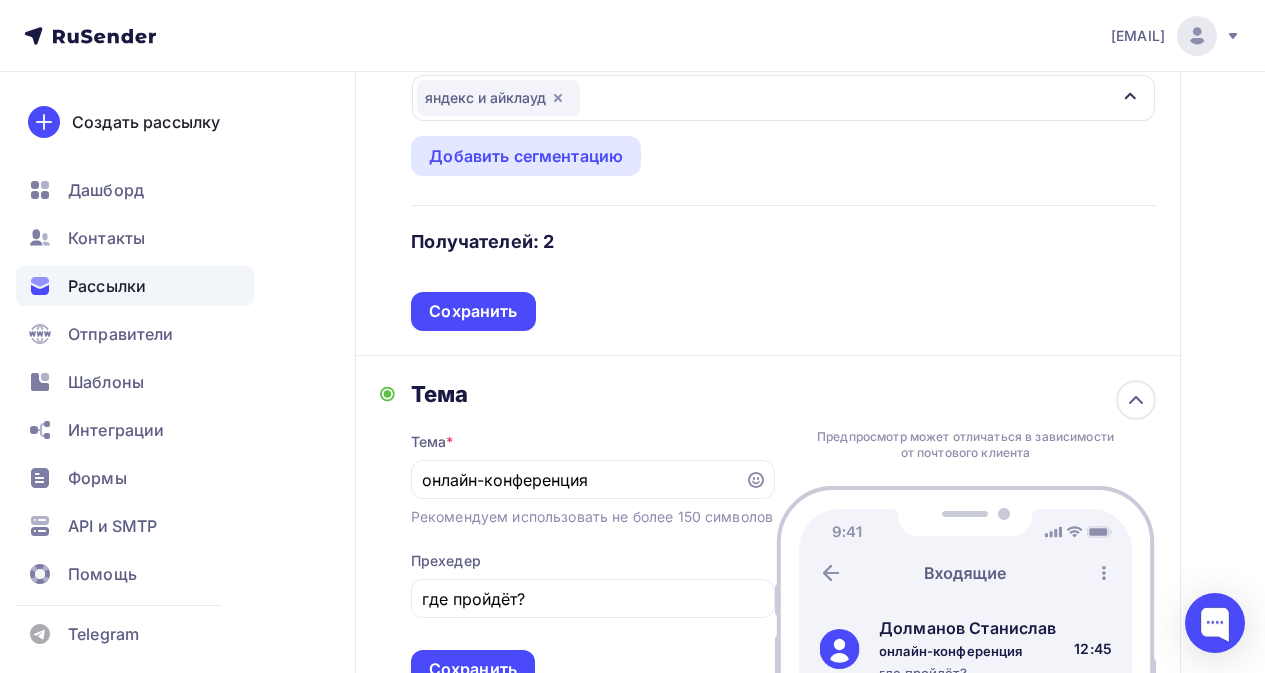 click on "Назад
Копия Копия Тестовая рассылка  14 июля 2025 1630
Копия Копия Тестовая рассылка  14 июля 2025 1630
Закончить позже
Переименовать рассылку
Удалить
Далее
Отправитель
Долманов Станислав
Email  *
info@amzbstdls.online
info@amzbstdls.online           amzbstdeals@gmail.com           dolmanov.stanislav@gmail.com               Добавить отправителя
Рекомендуем  добавить почту на домене , чтобы рассылка не попала в «Спам»
Имя" at bounding box center (632, 555) 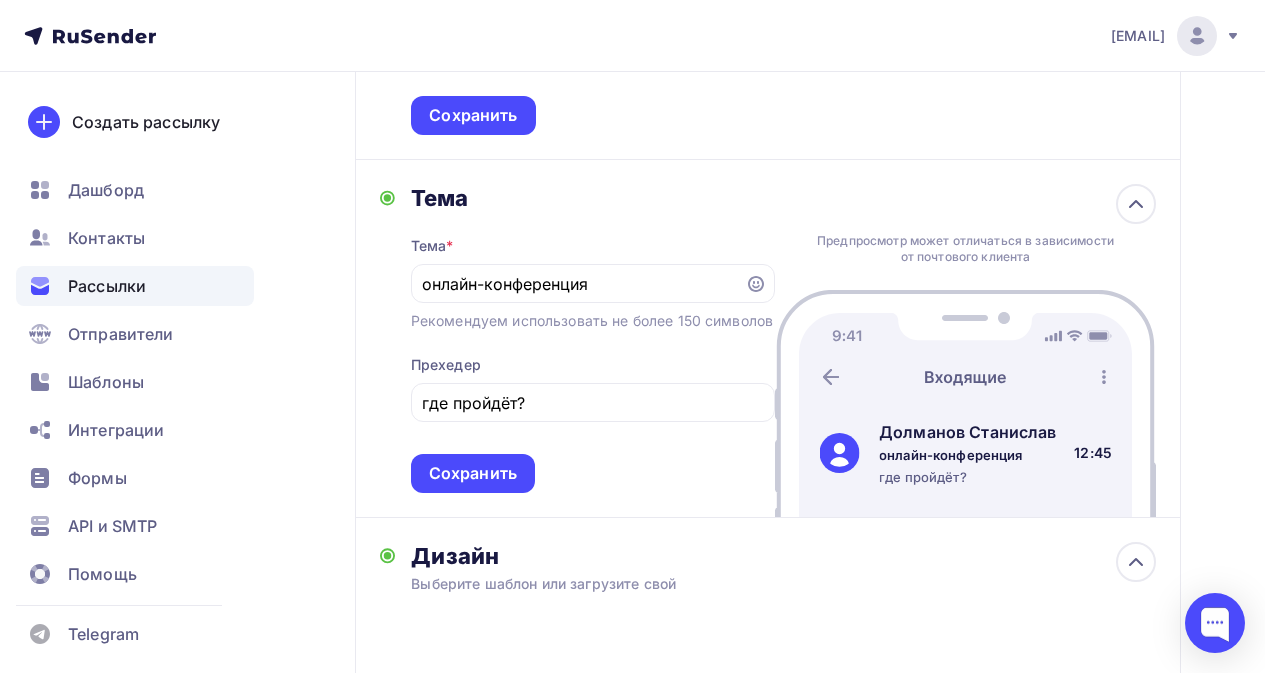 scroll, scrollTop: 548, scrollLeft: 0, axis: vertical 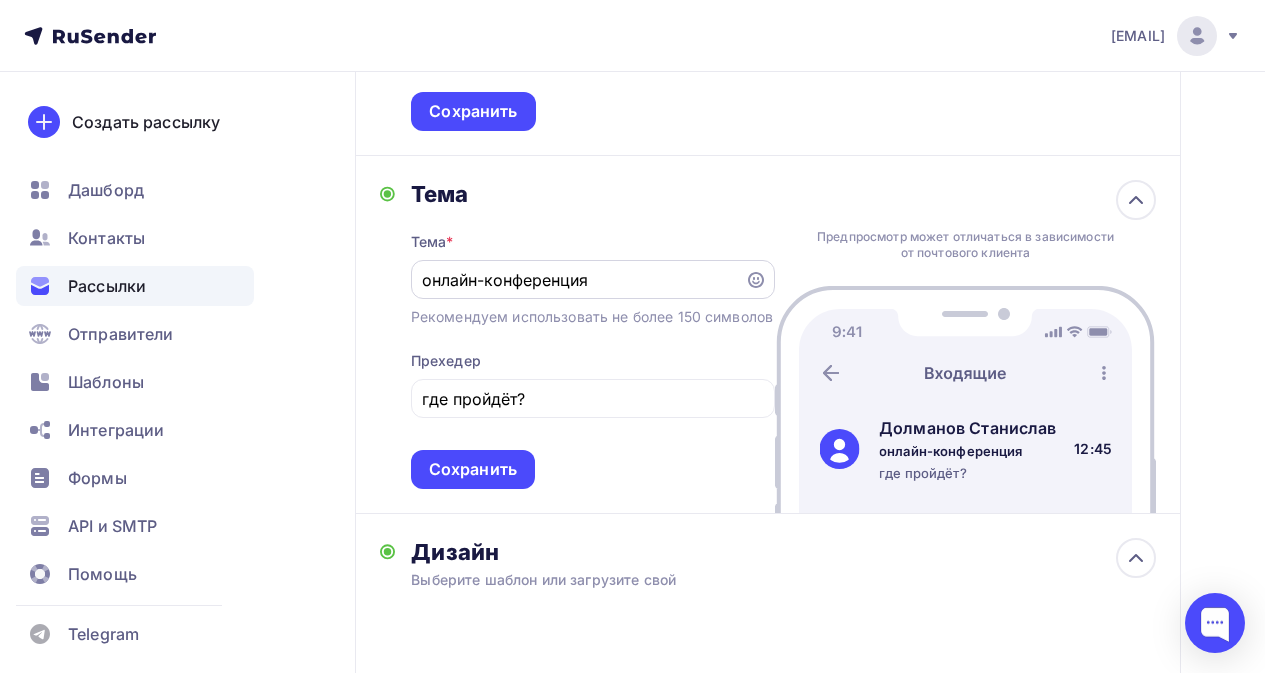 click on "онлайн-конференция" at bounding box center (577, 280) 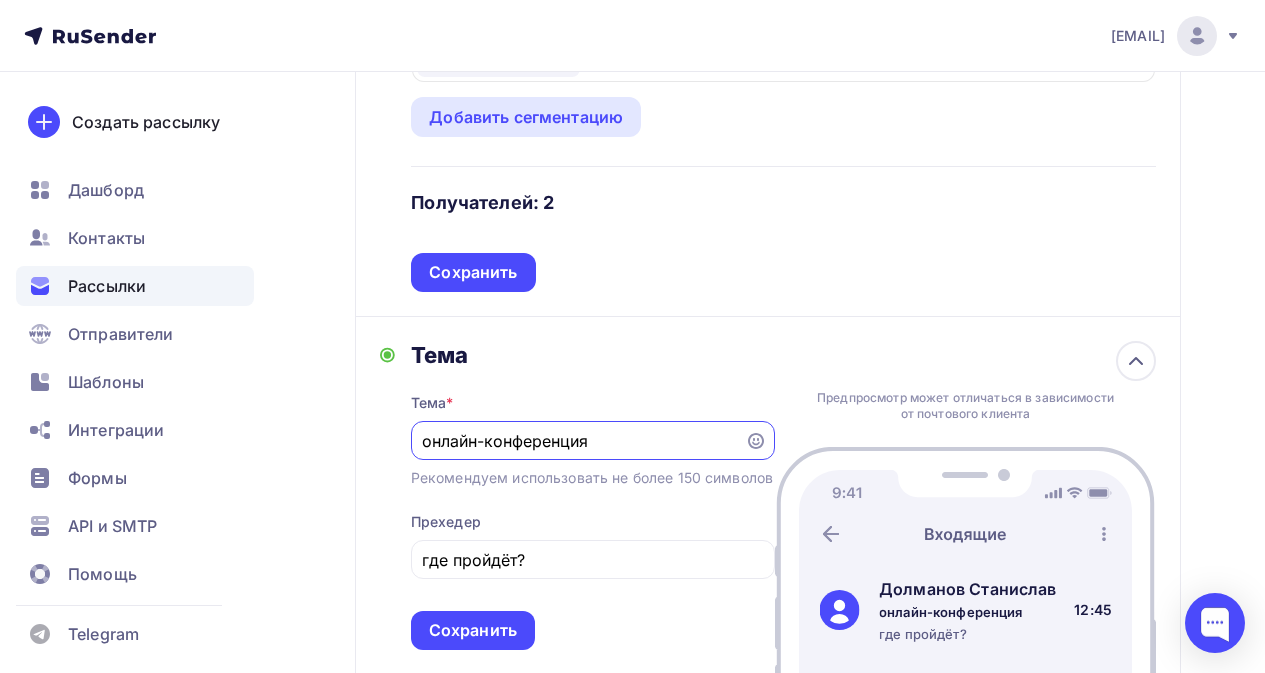 scroll, scrollTop: 387, scrollLeft: 0, axis: vertical 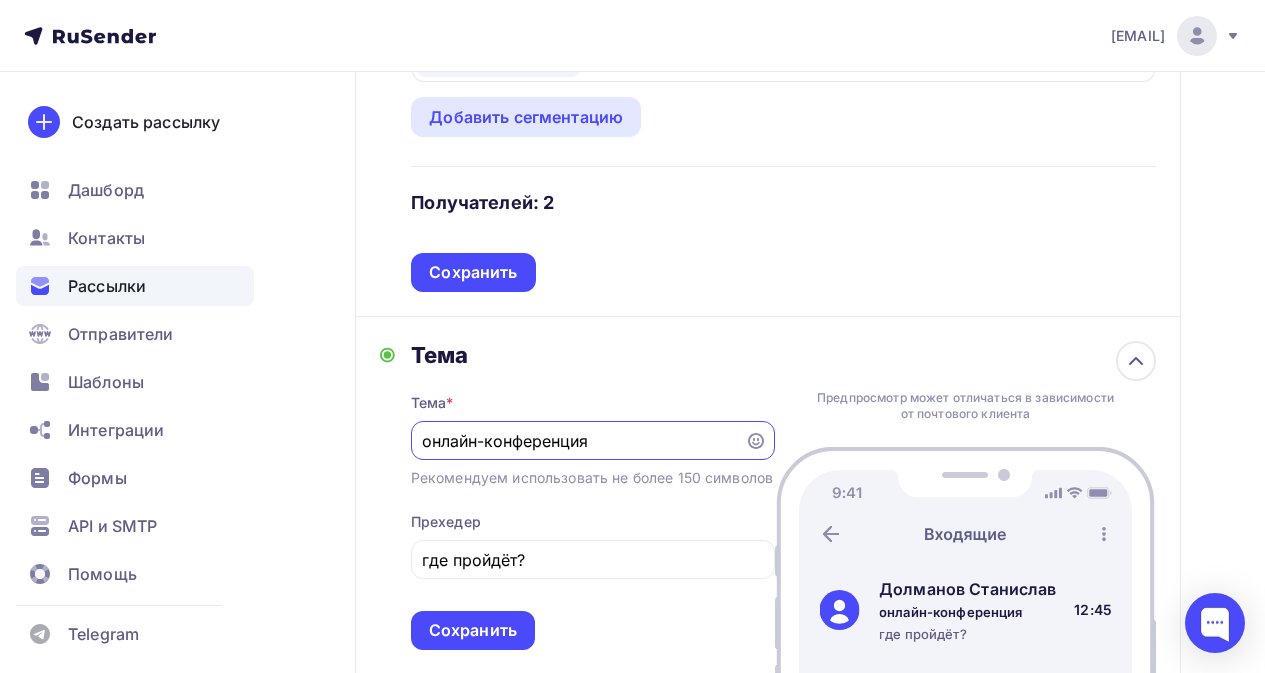 drag, startPoint x: 596, startPoint y: 444, endPoint x: 334, endPoint y: 442, distance: 262.00763 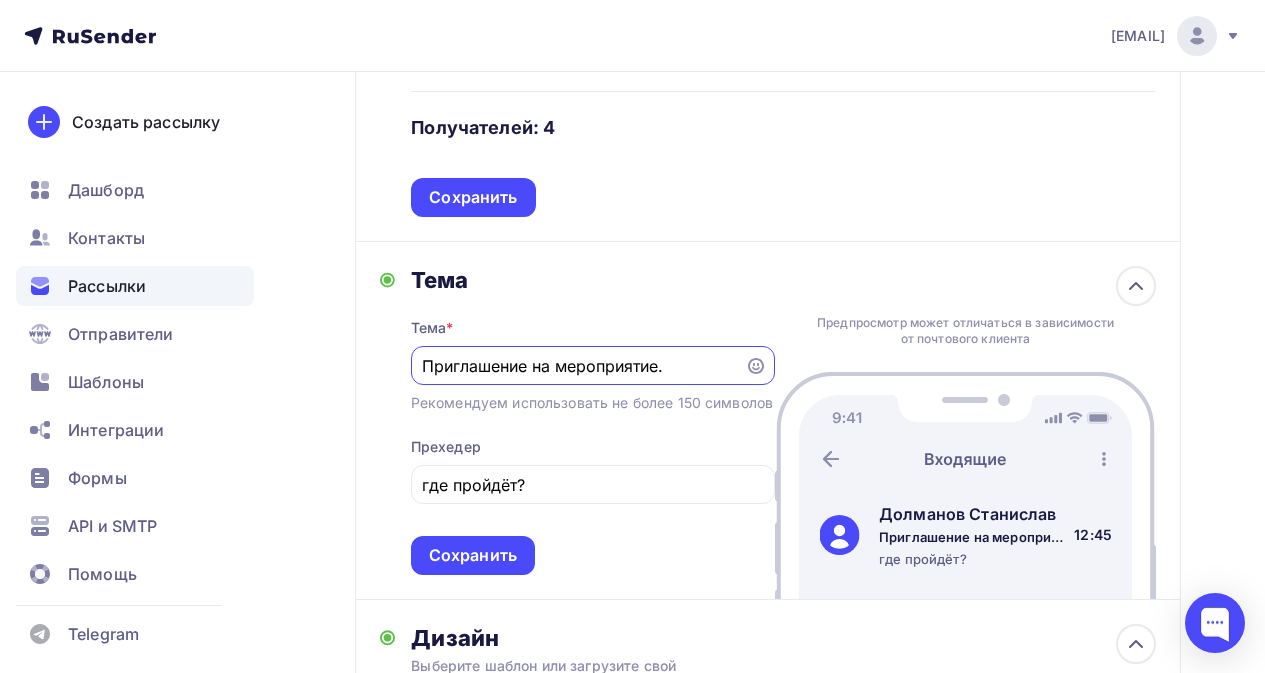 scroll, scrollTop: 487, scrollLeft: 0, axis: vertical 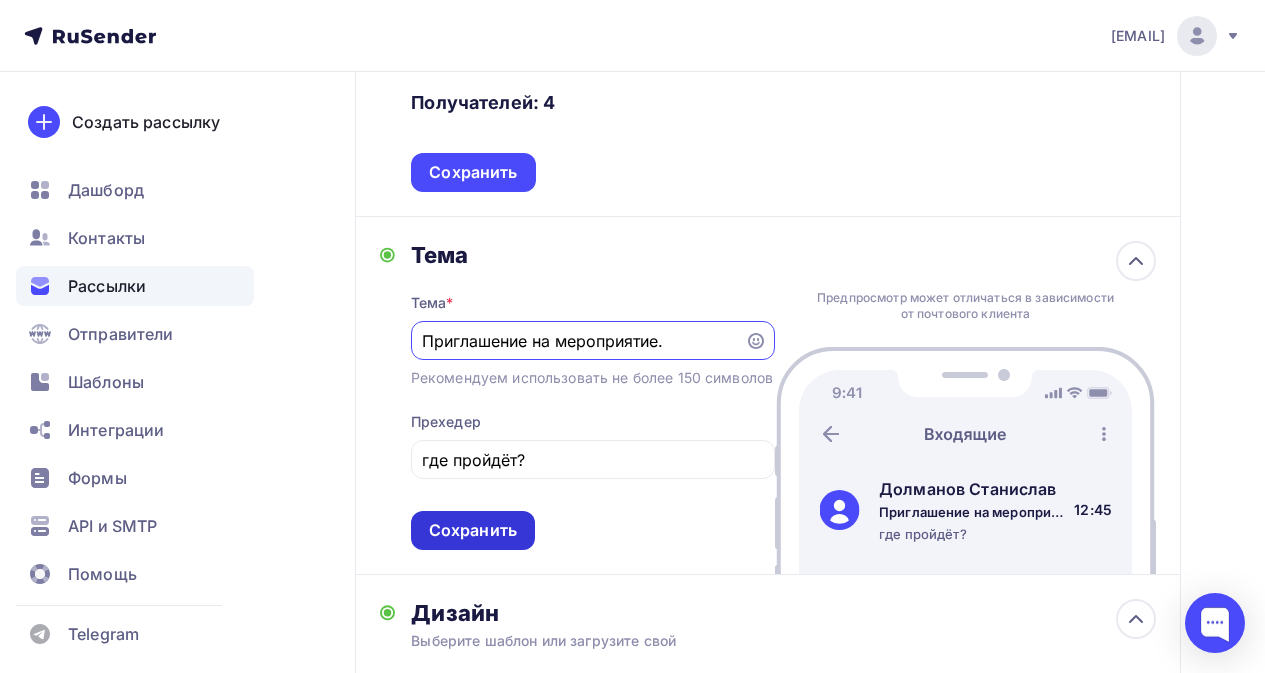 type on "Приглашение на мероприятие." 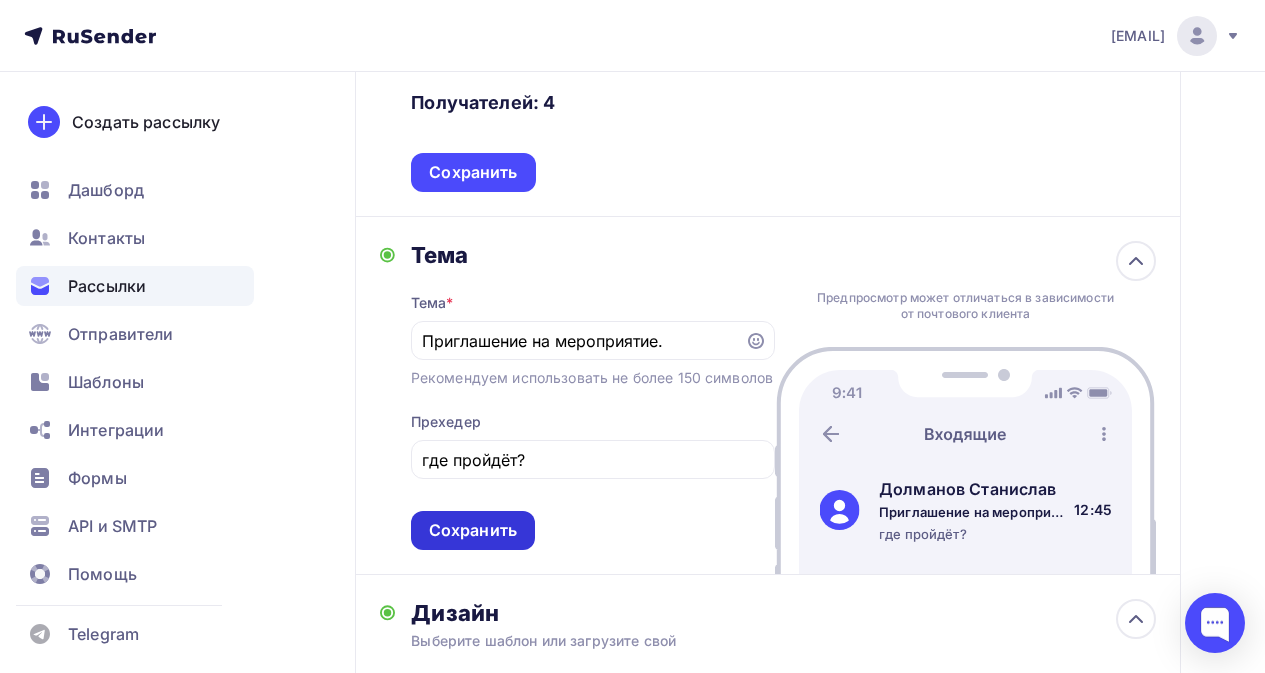 click on "Сохранить" at bounding box center [473, 530] 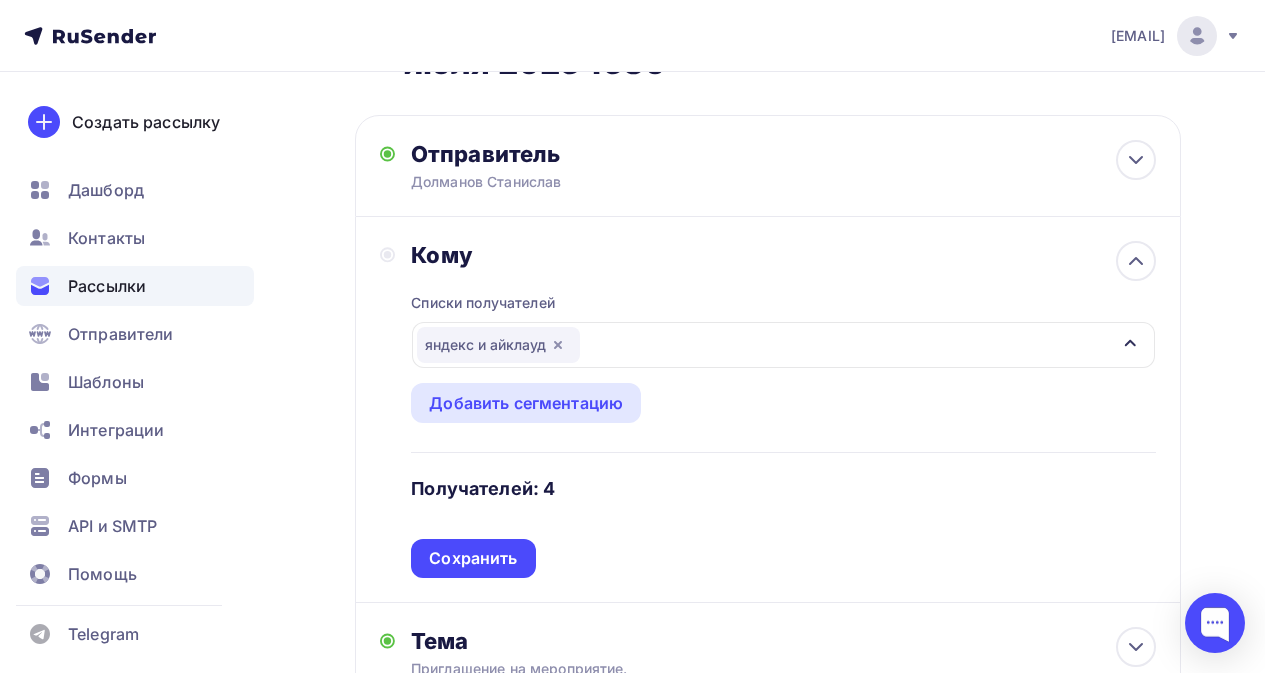 scroll, scrollTop: 100, scrollLeft: 0, axis: vertical 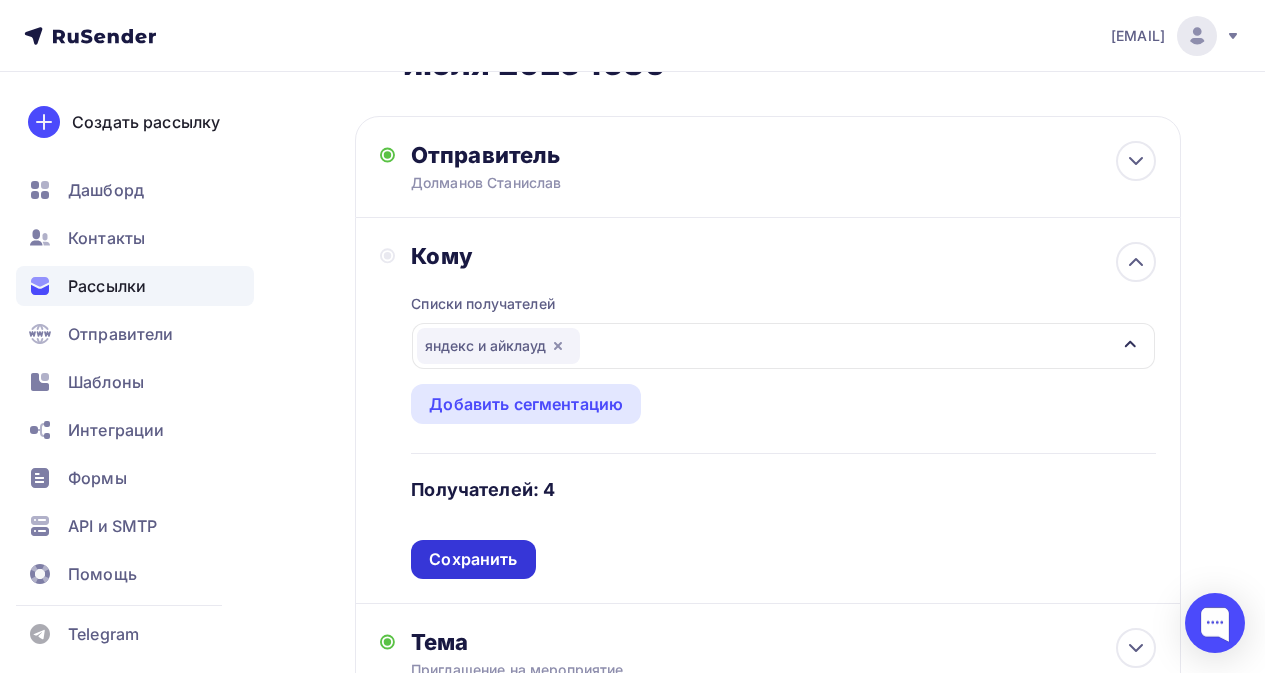click on "Сохранить" at bounding box center [473, 559] 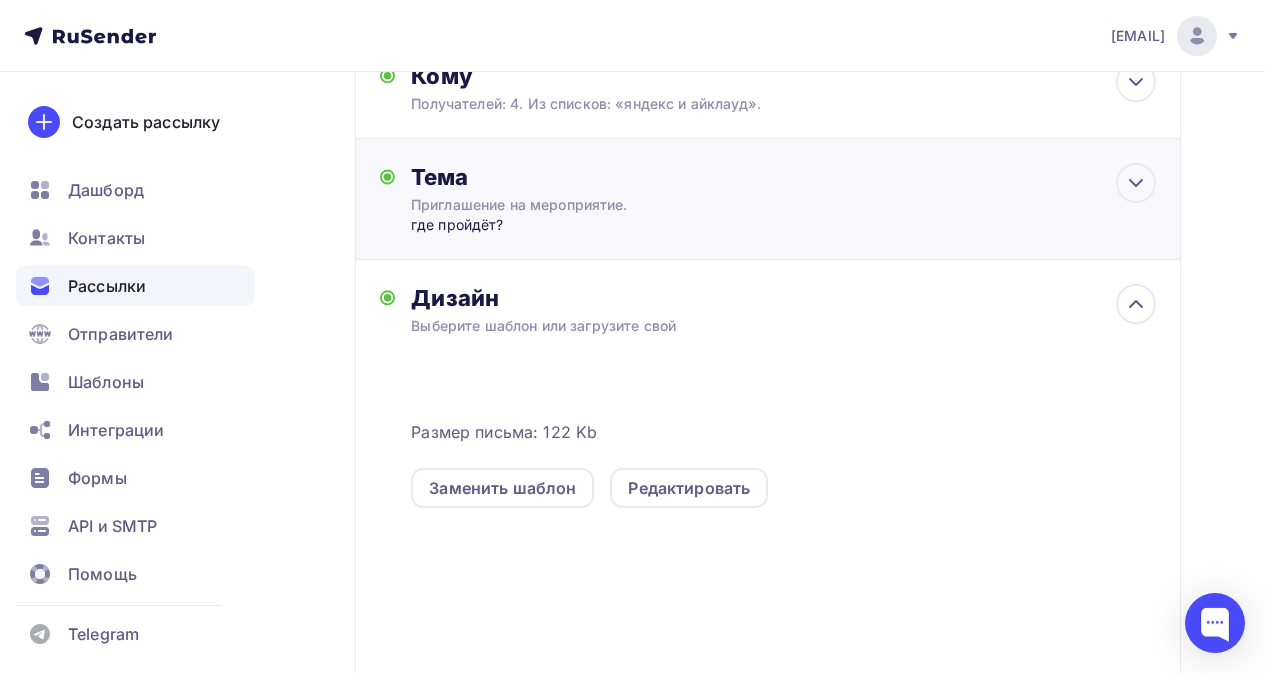 scroll, scrollTop: 0, scrollLeft: 0, axis: both 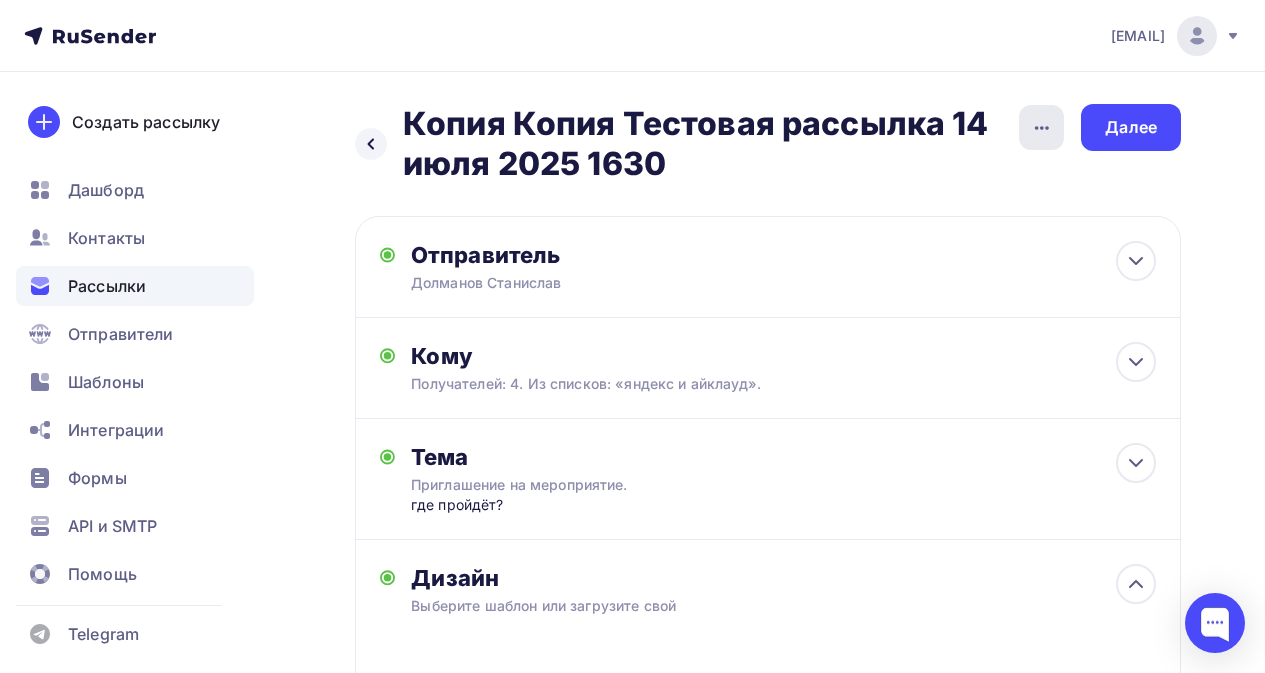 click at bounding box center (1041, 127) 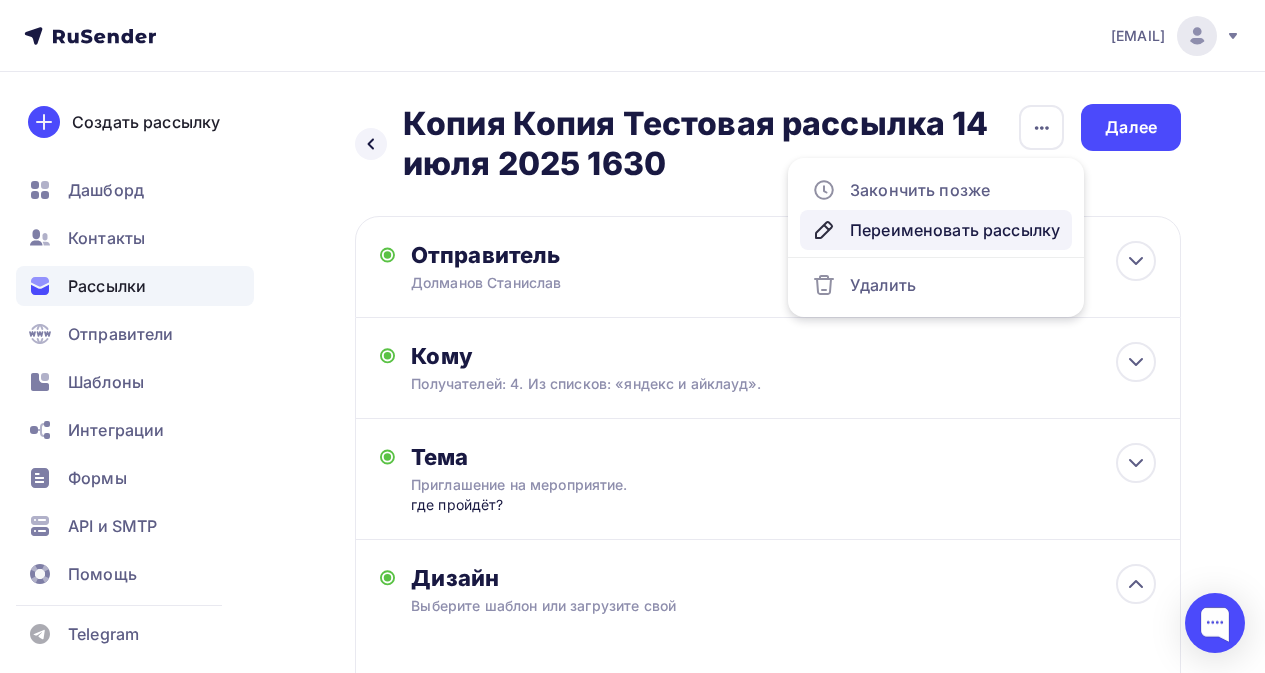 click on "Переименовать рассылку" at bounding box center (936, 230) 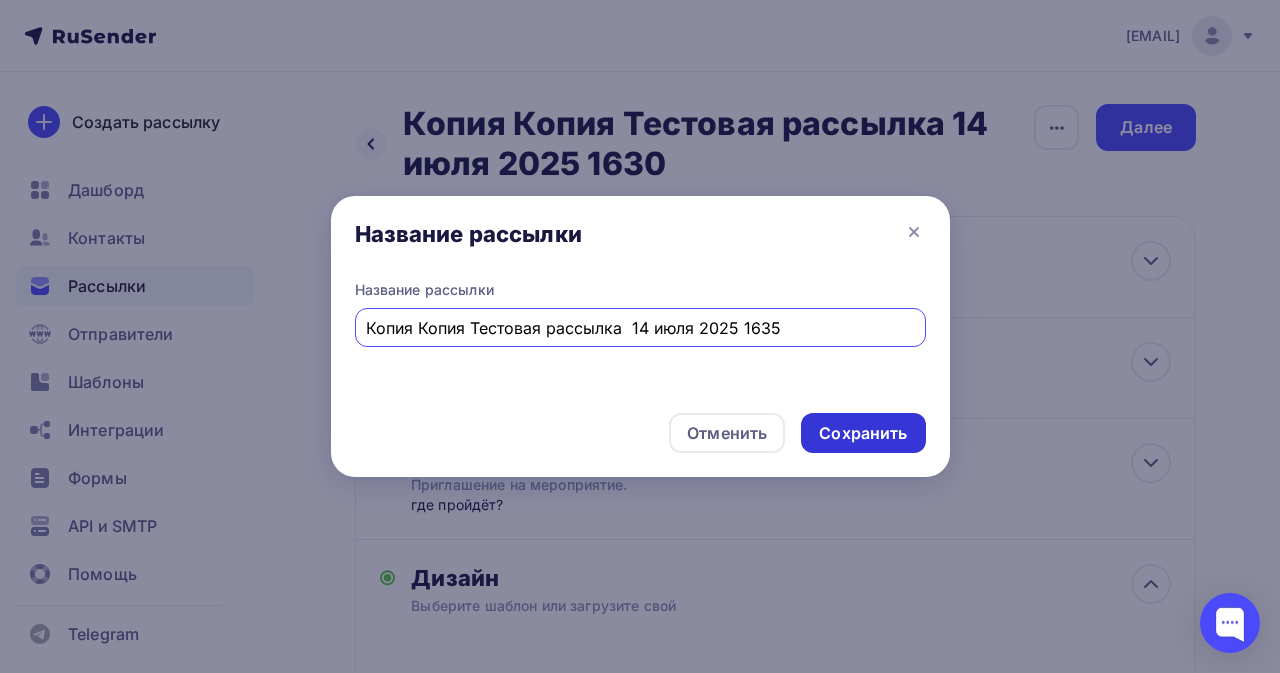 type on "Копия Копия Тестовая рассылка  14 июля 2025 1635" 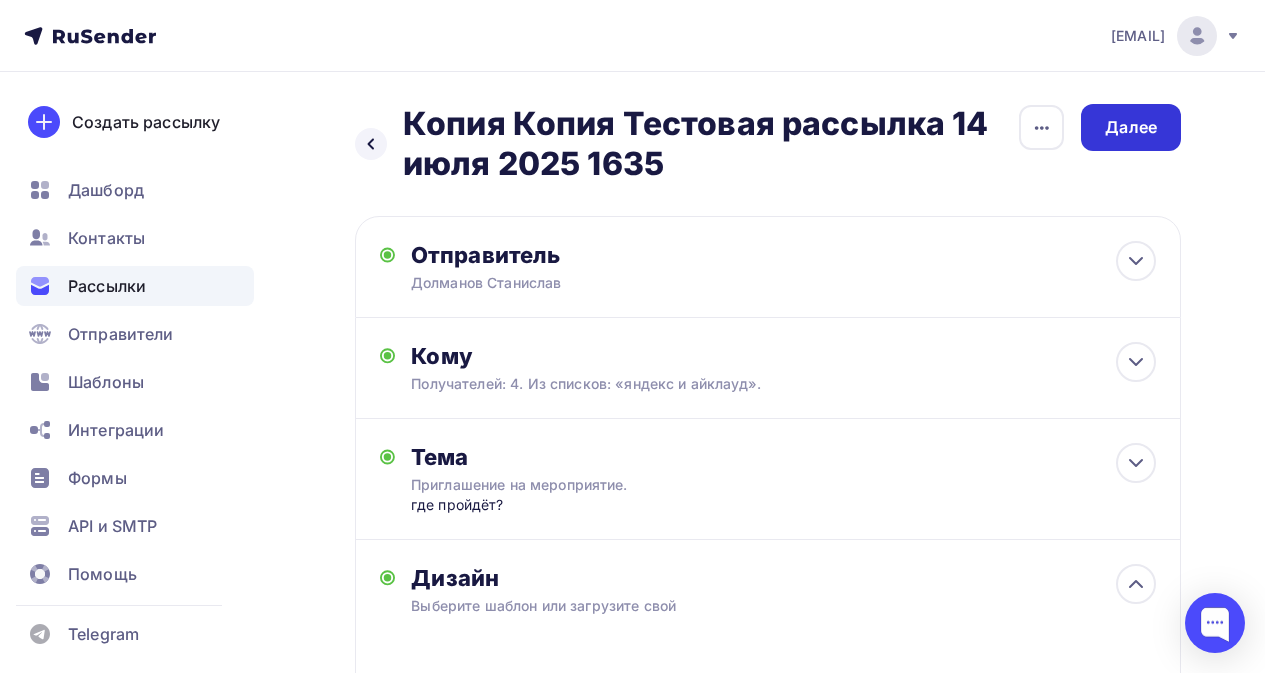 click on "Далее" at bounding box center [1131, 127] 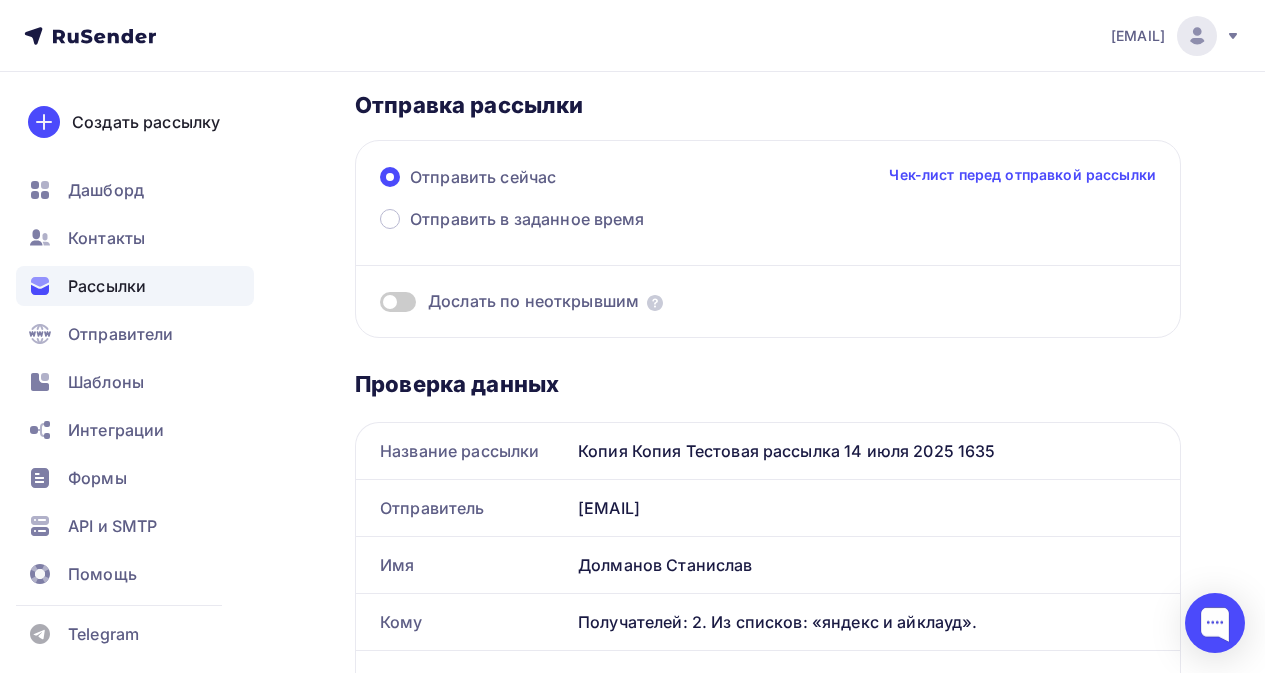 scroll, scrollTop: 0, scrollLeft: 0, axis: both 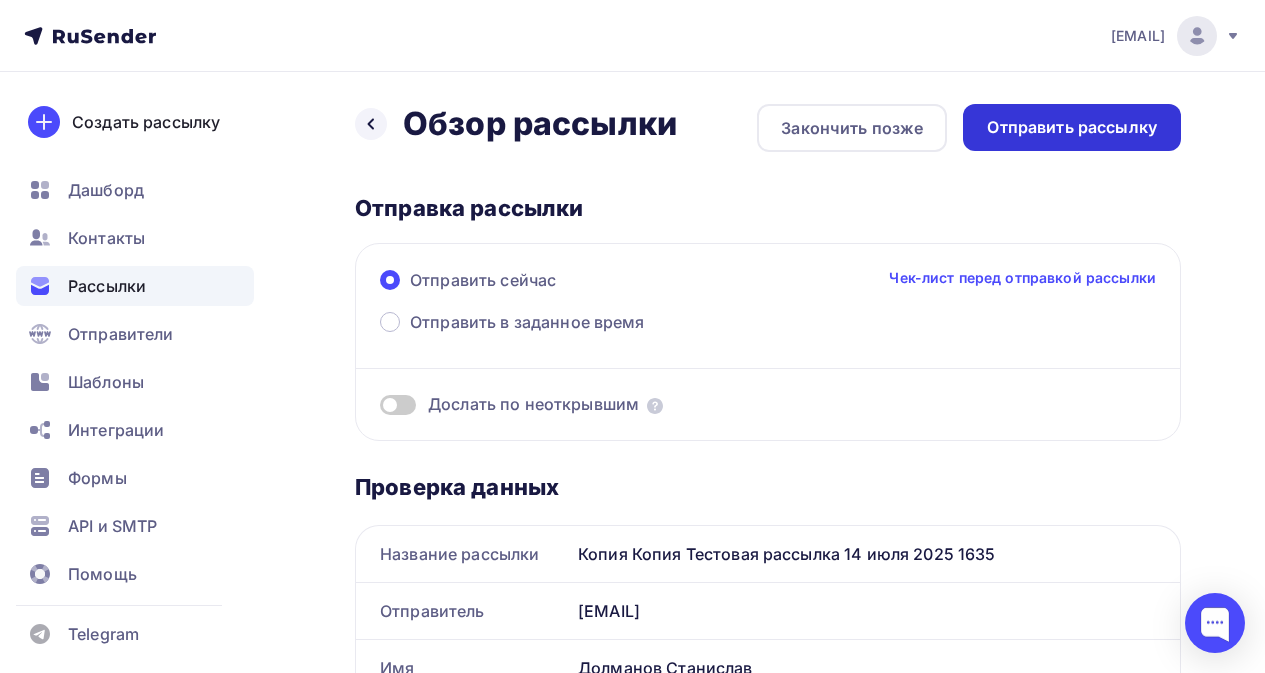 click on "Отправить рассылку" at bounding box center [1072, 127] 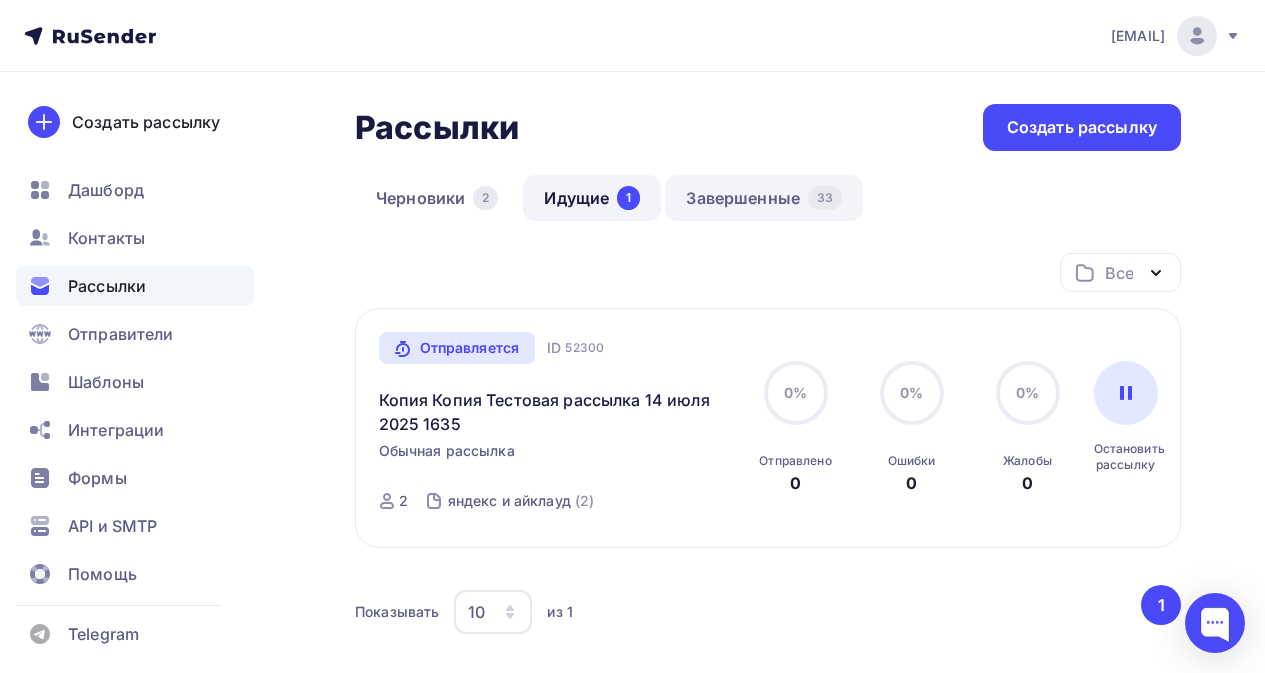click on "Завершенные
33" at bounding box center [764, 198] 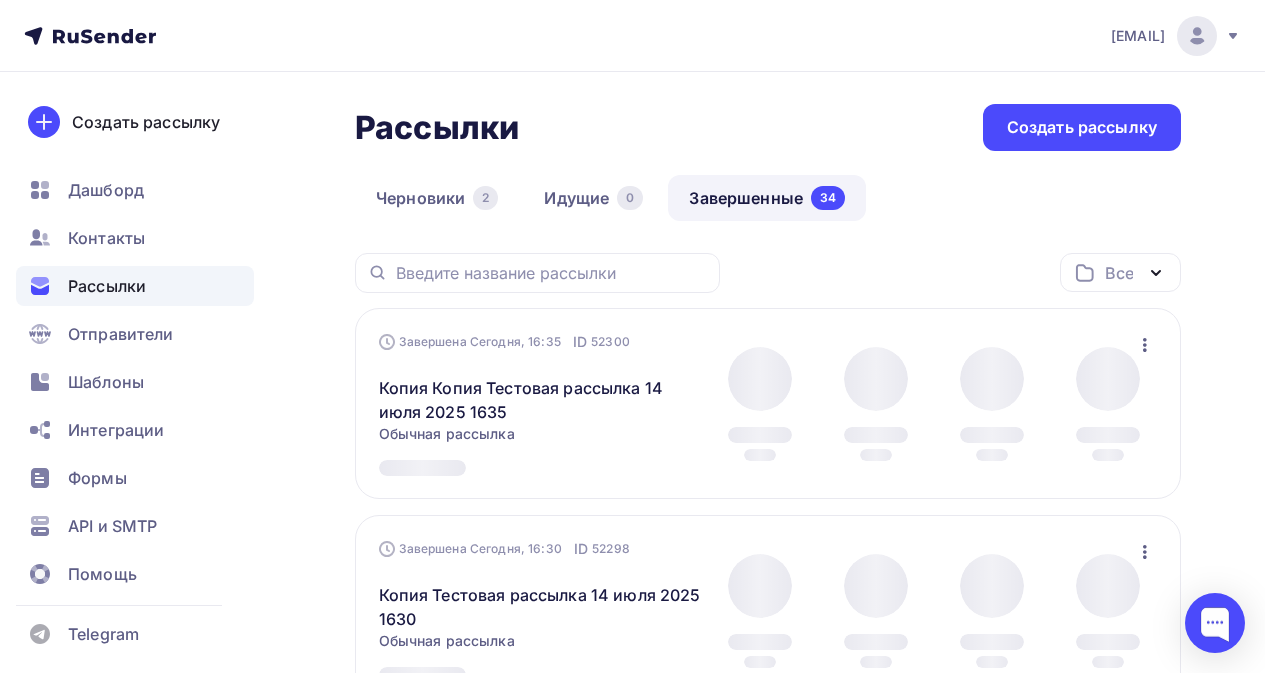 click 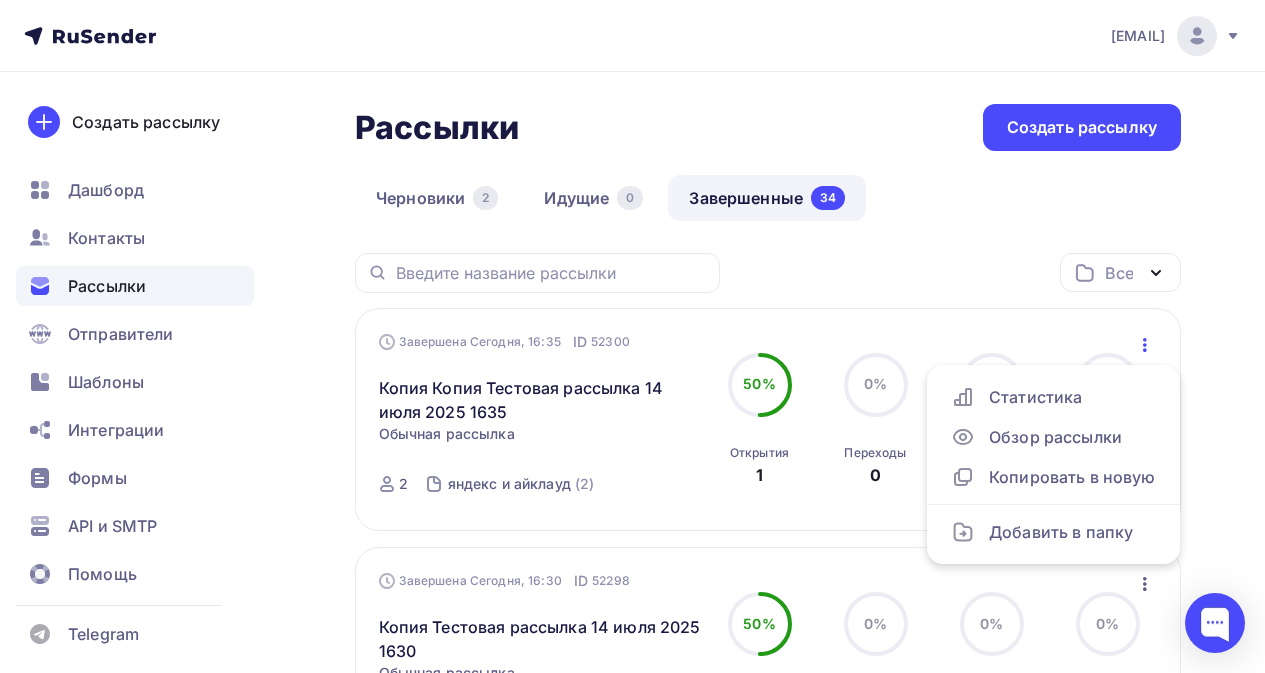 click on "Все
Все папки           Создать новую папку" at bounding box center (768, 280) 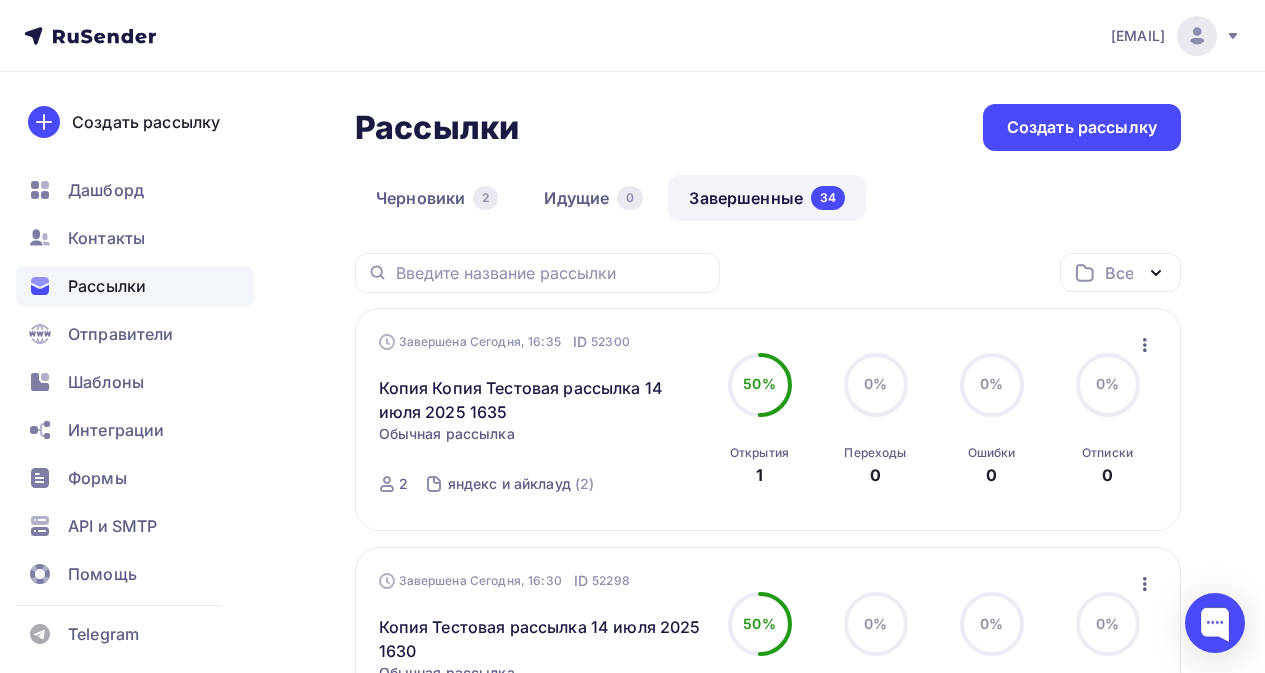 click 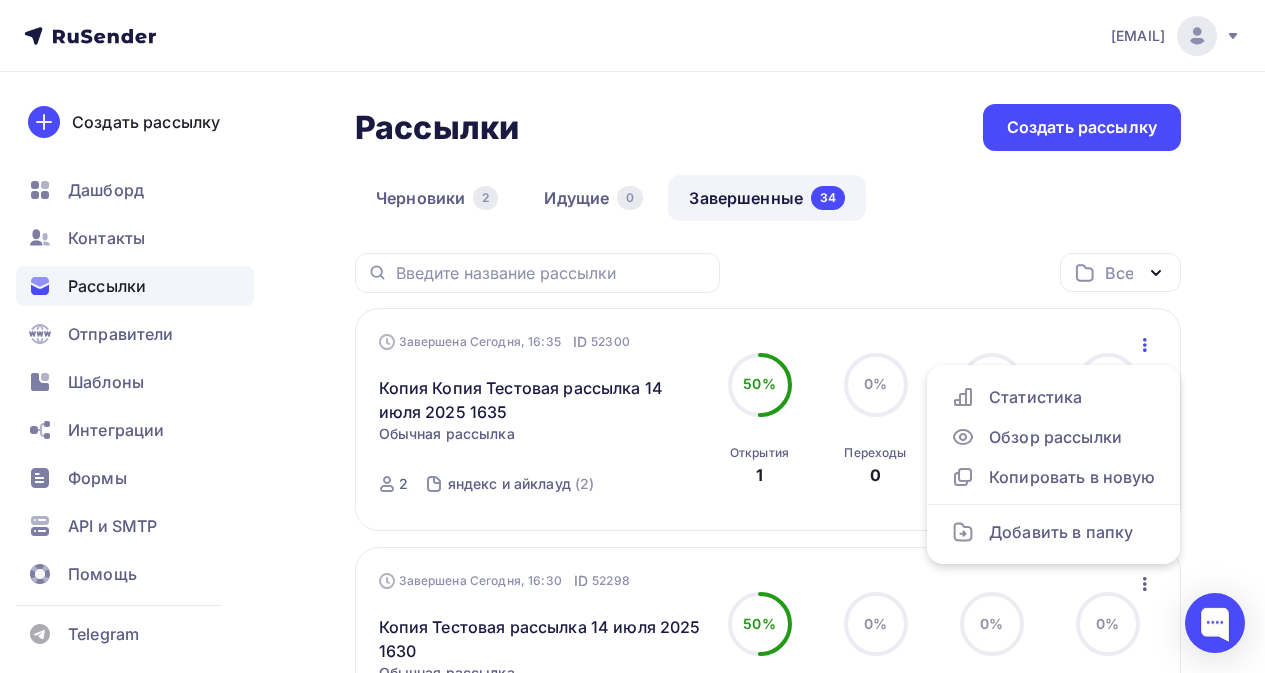 scroll, scrollTop: 100, scrollLeft: 0, axis: vertical 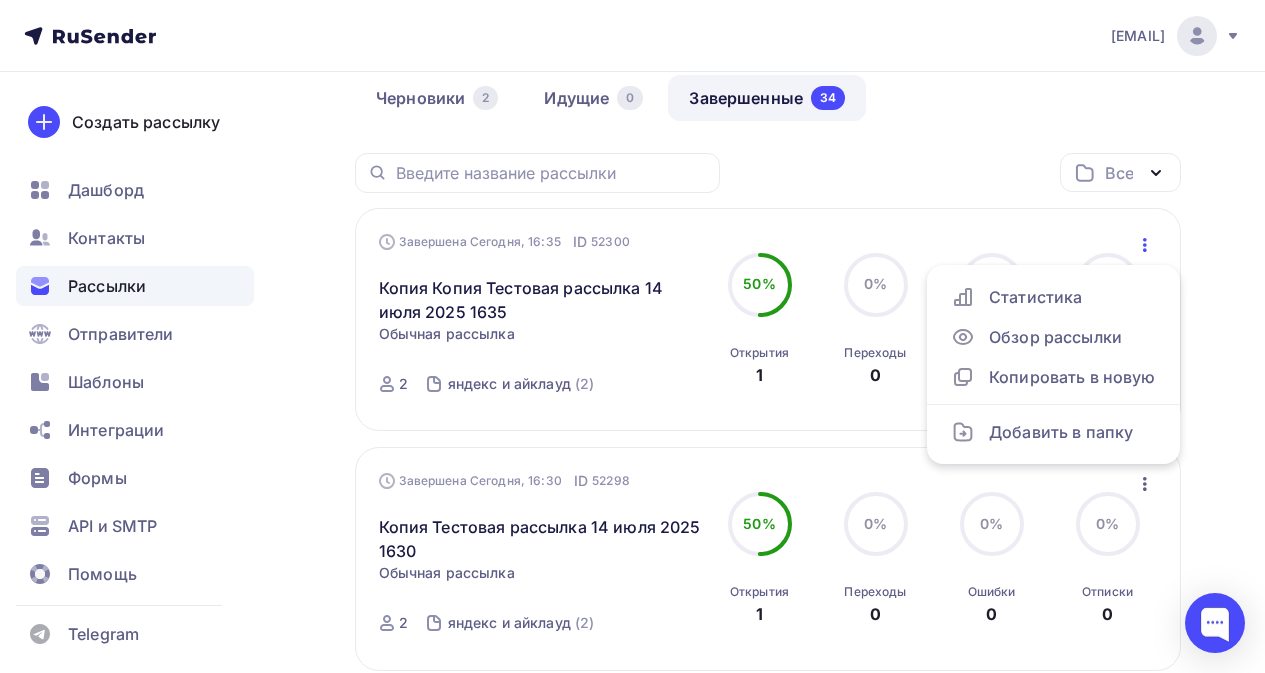 click 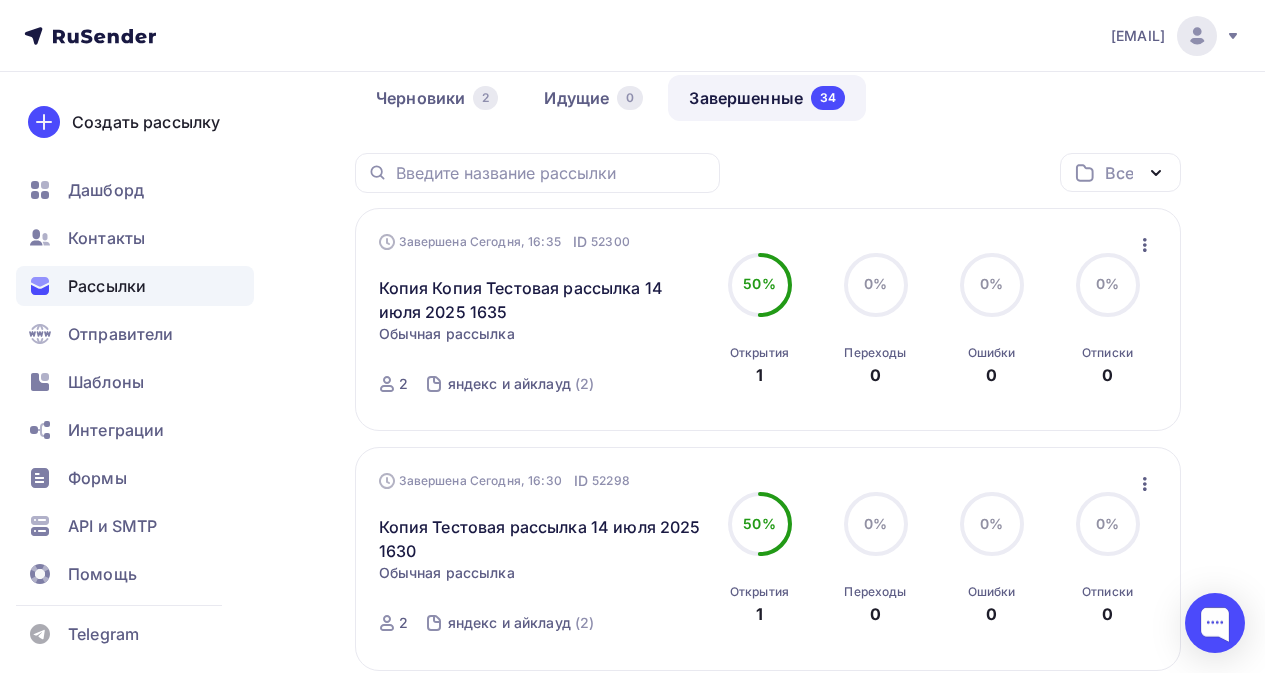 click 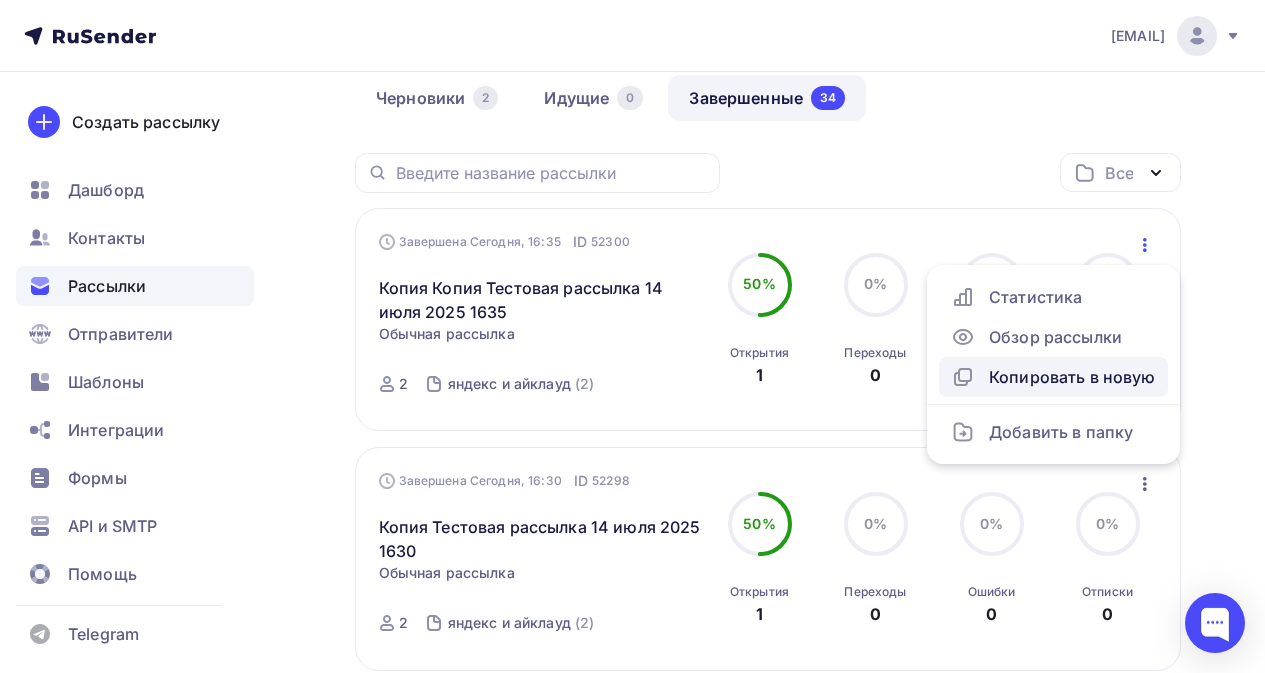 click on "Копировать в новую" at bounding box center (1053, 377) 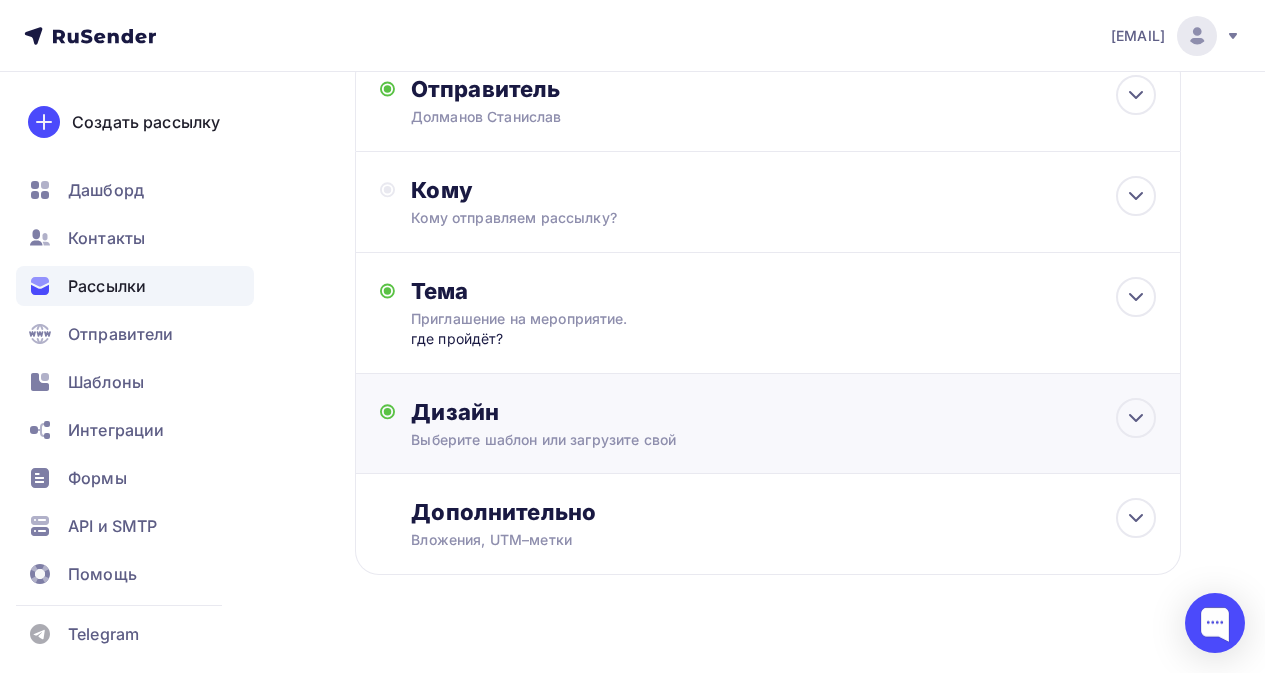 scroll, scrollTop: 200, scrollLeft: 0, axis: vertical 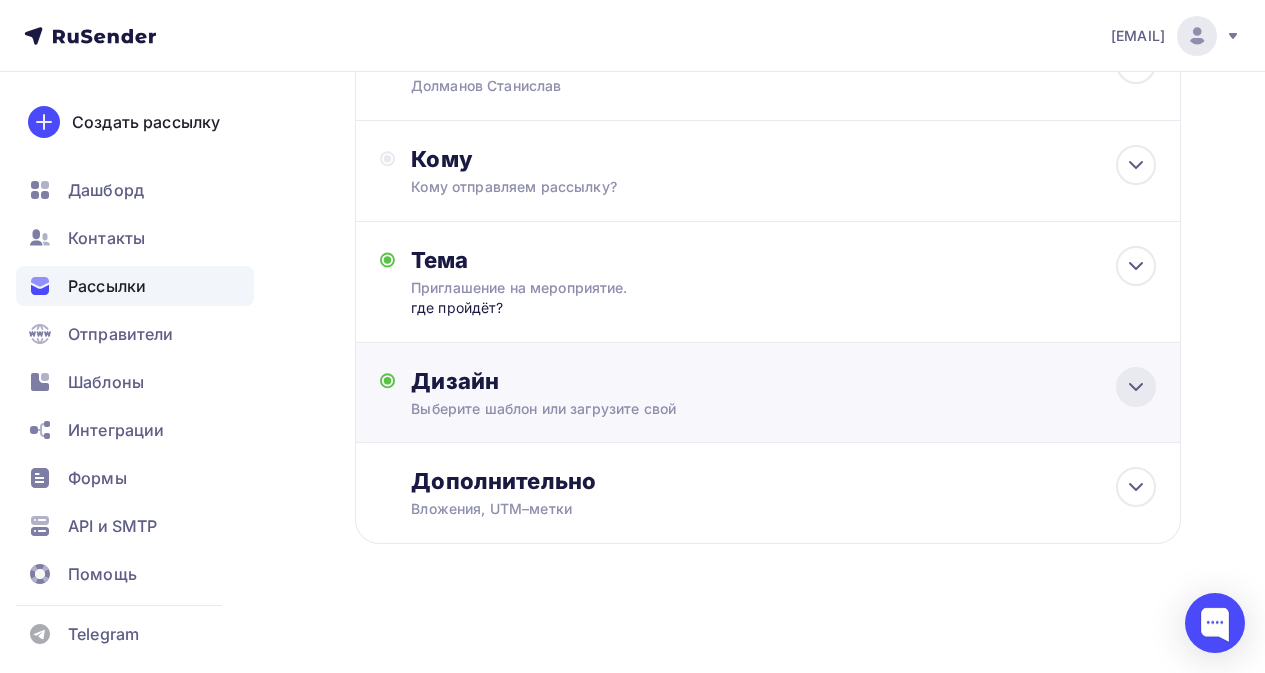 click 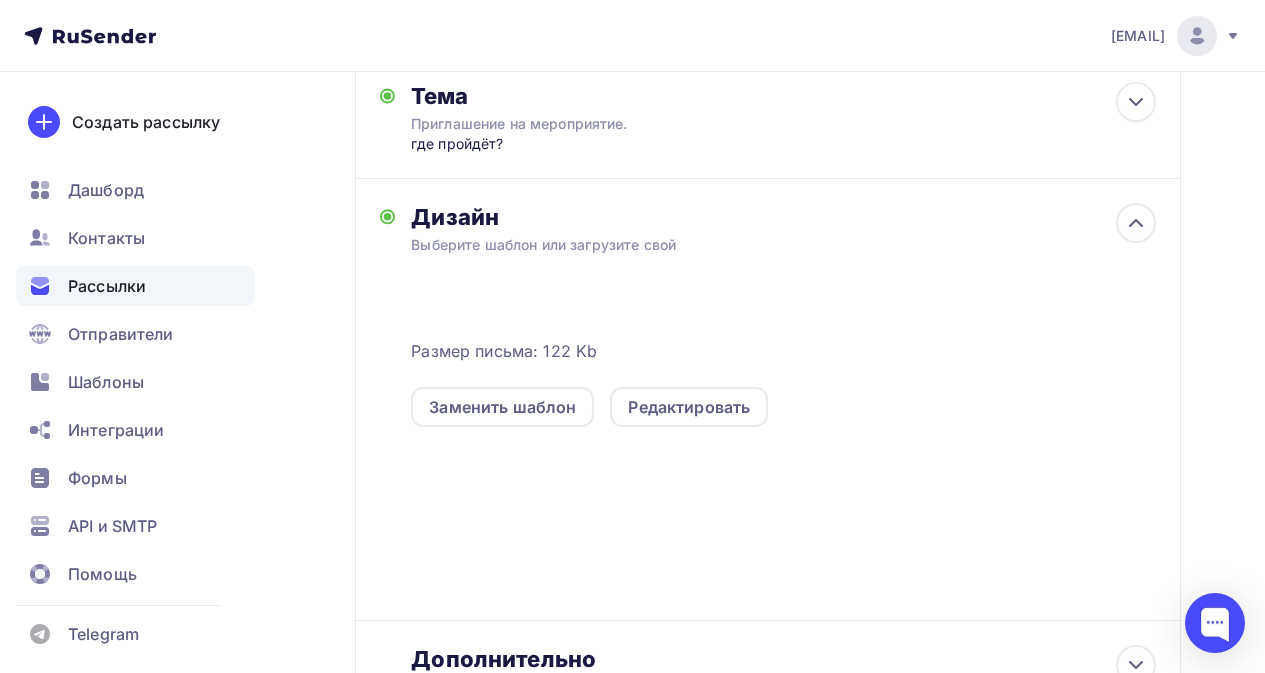 scroll, scrollTop: 500, scrollLeft: 0, axis: vertical 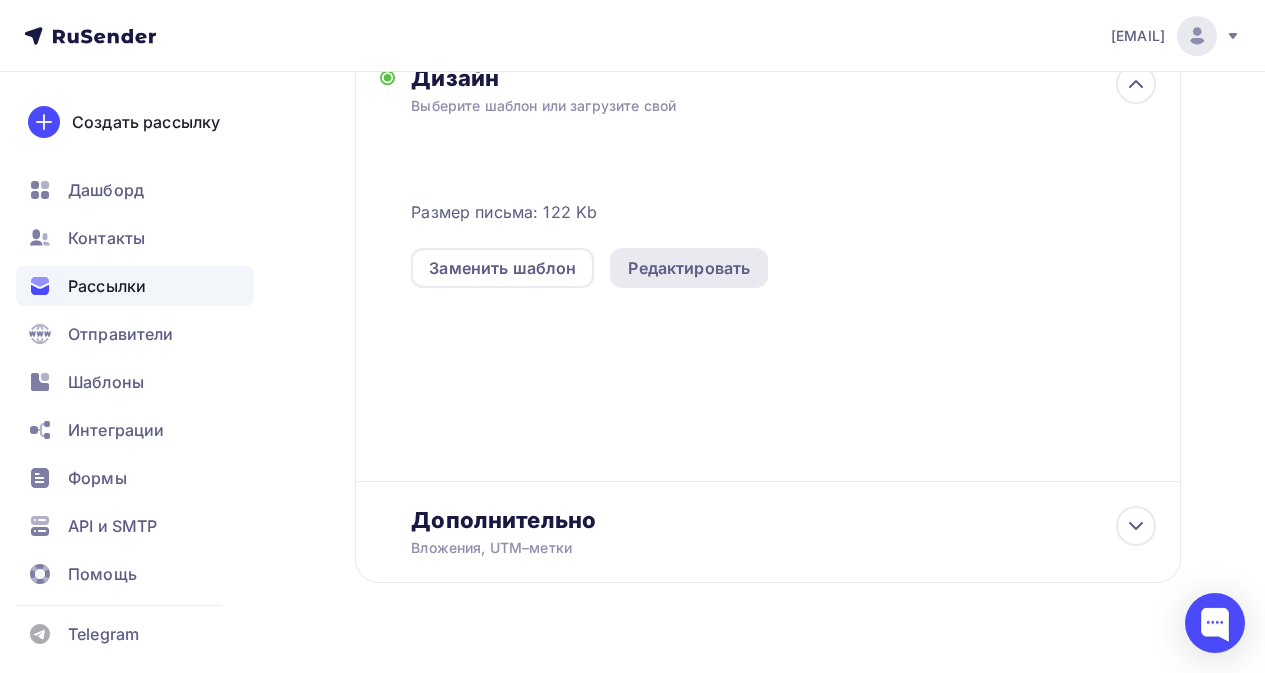click on "Редактировать" at bounding box center [689, 268] 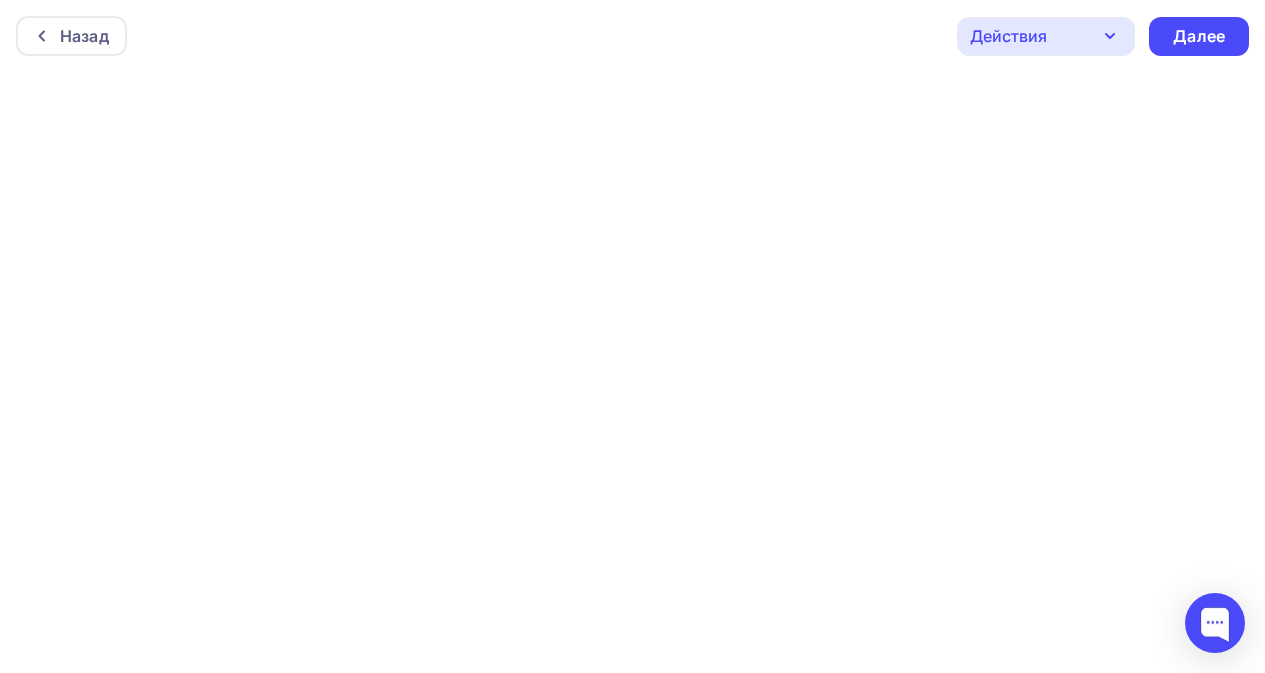 scroll, scrollTop: 18, scrollLeft: 0, axis: vertical 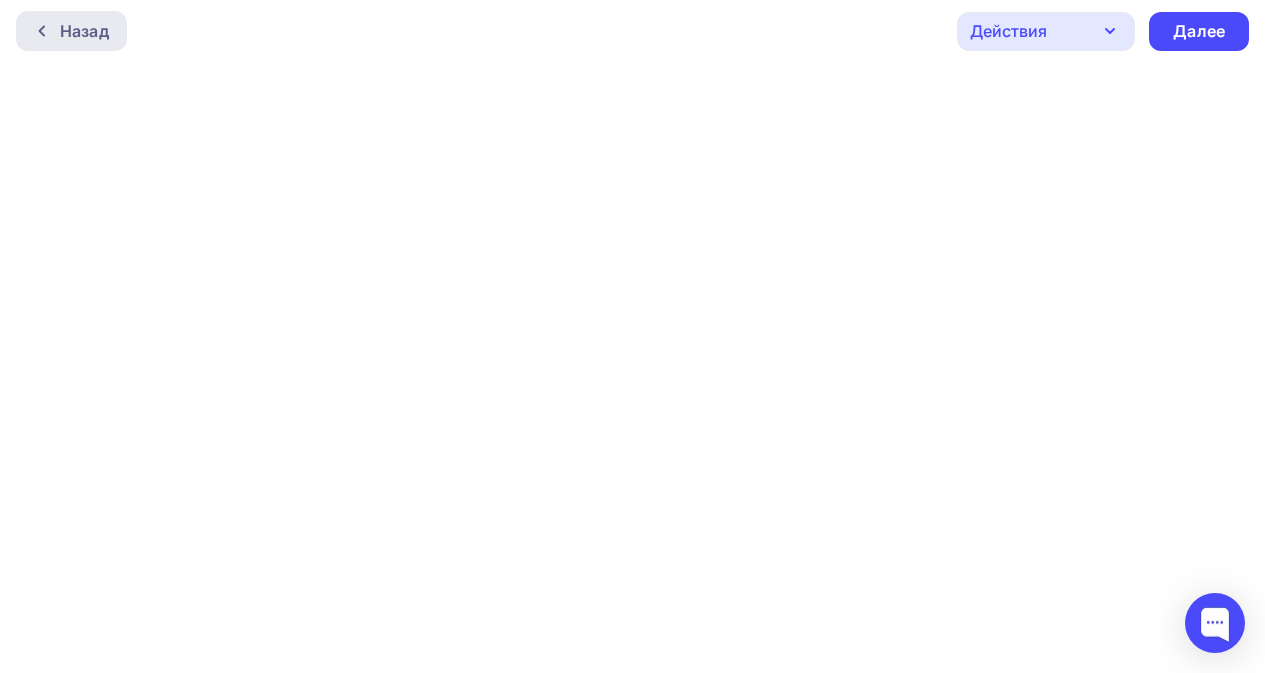 click on "Назад" at bounding box center (84, 31) 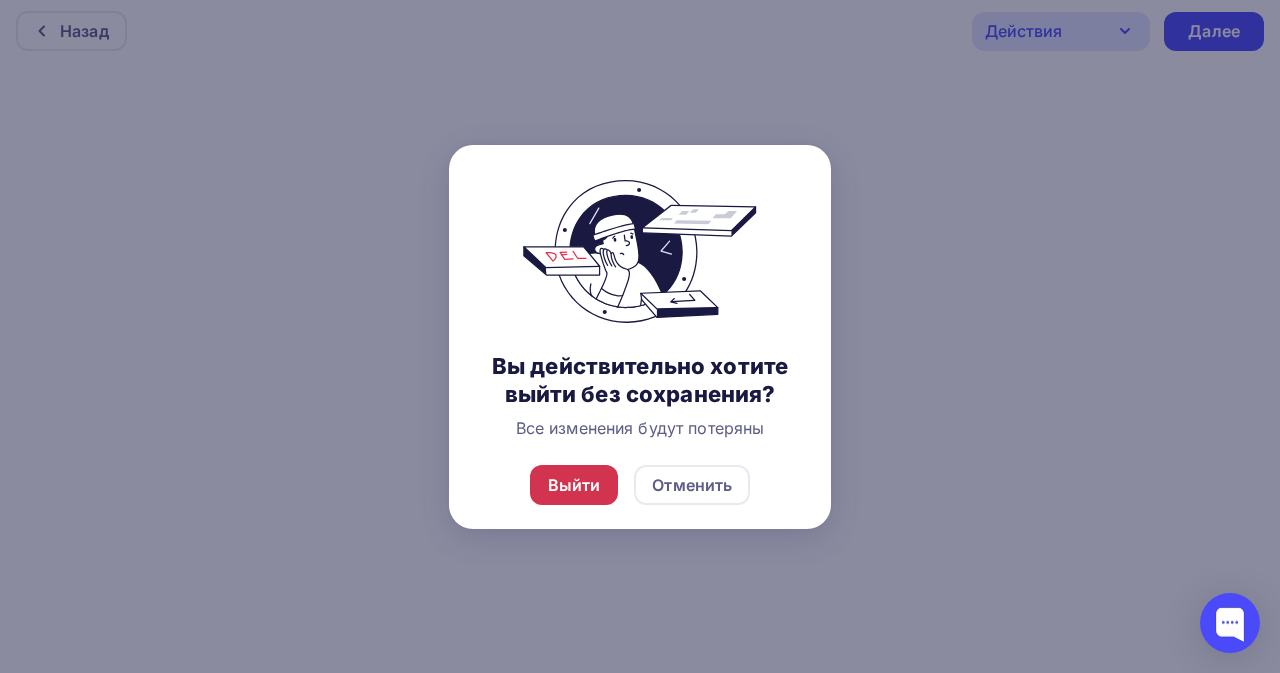click on "Выйти" at bounding box center [574, 485] 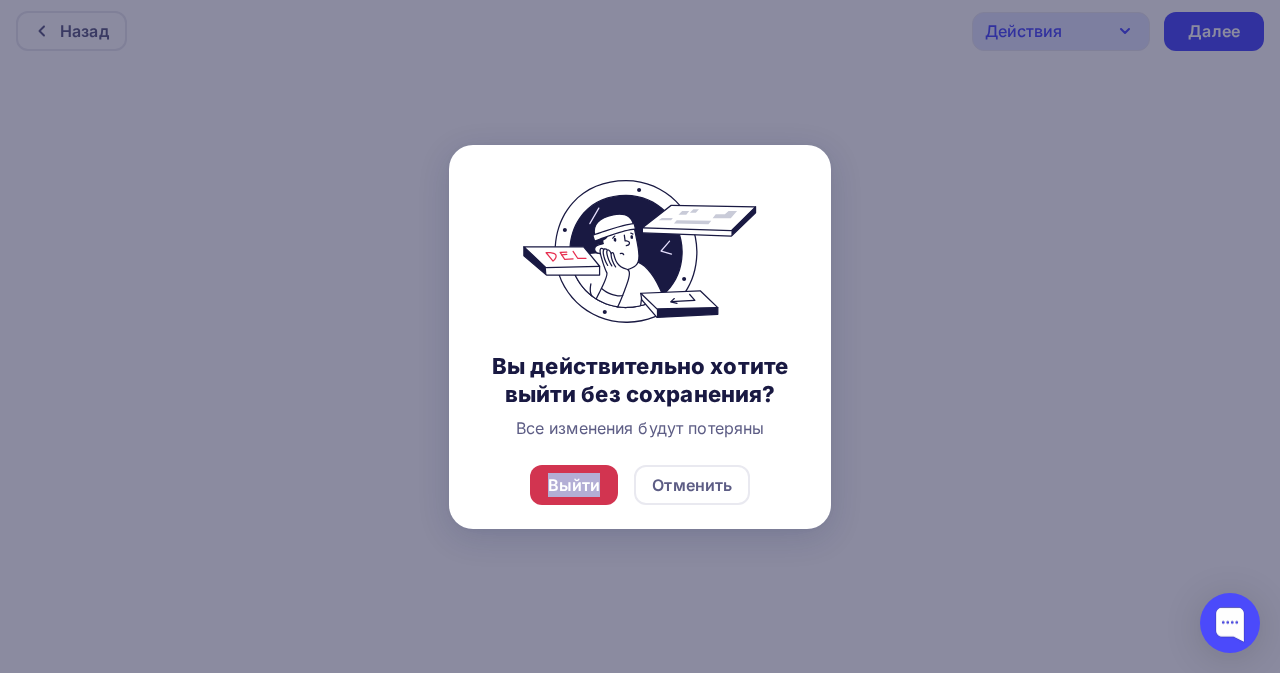 click on "Выйти" at bounding box center (574, 485) 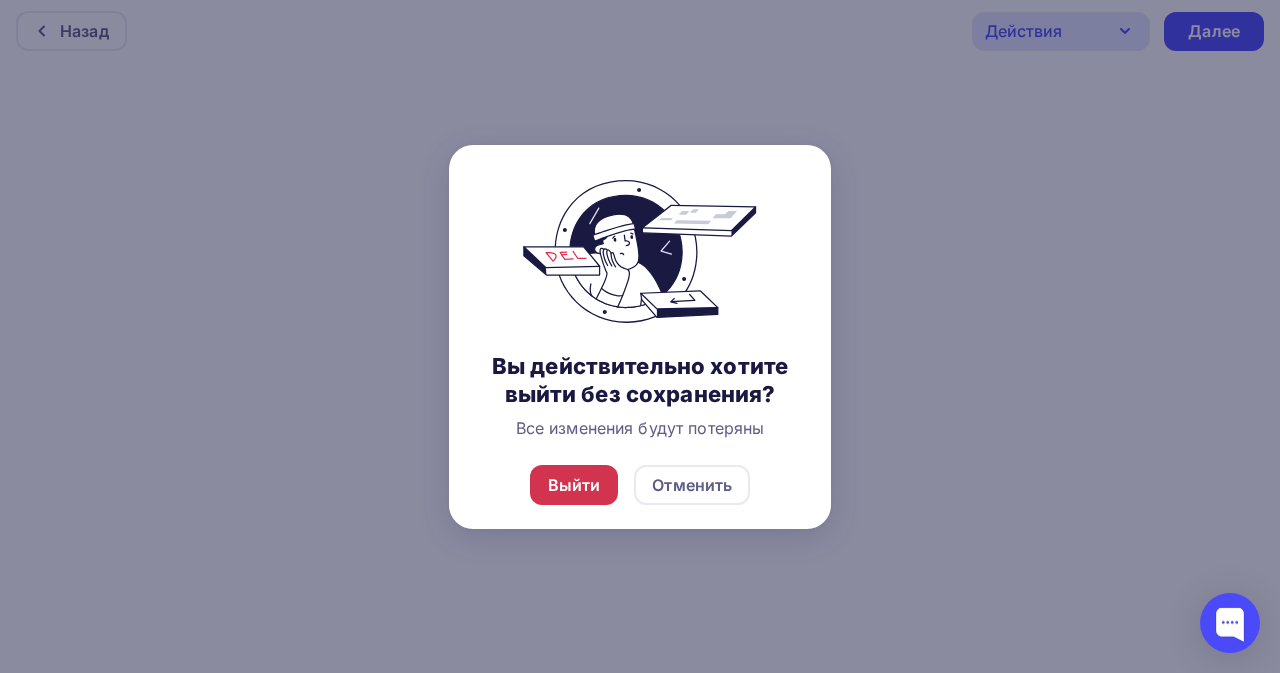 click on "Отменить" at bounding box center (692, 485) 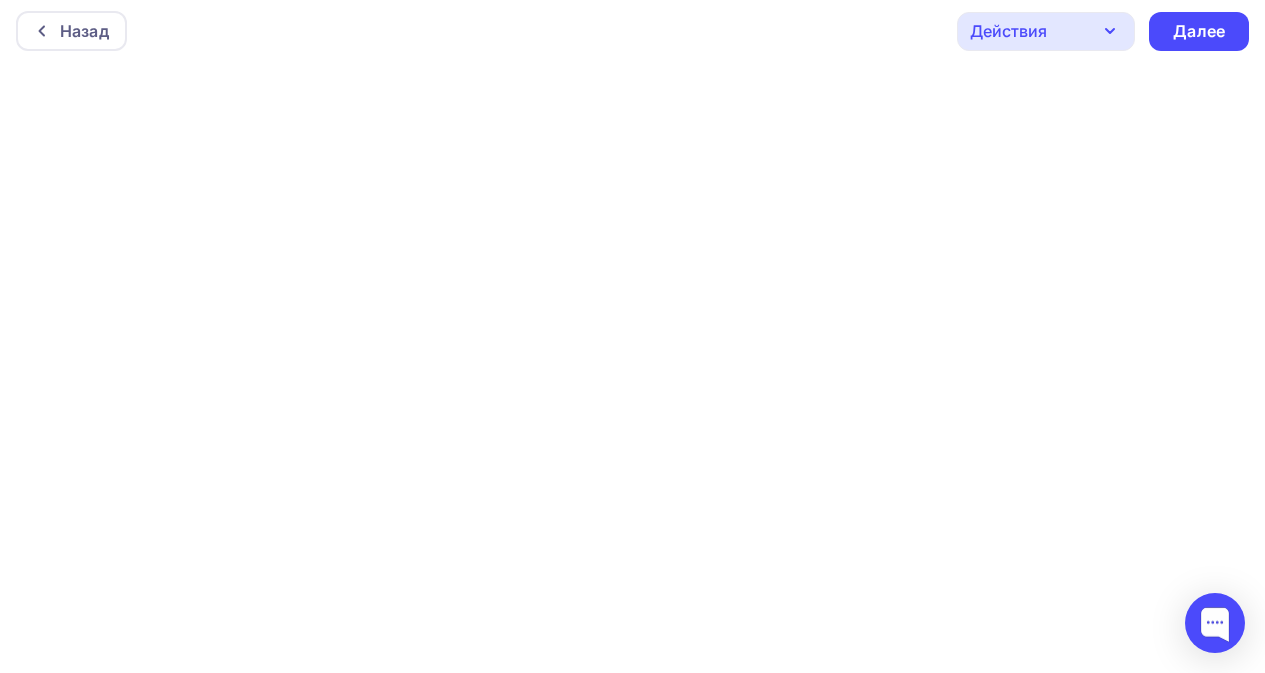 scroll, scrollTop: 0, scrollLeft: 0, axis: both 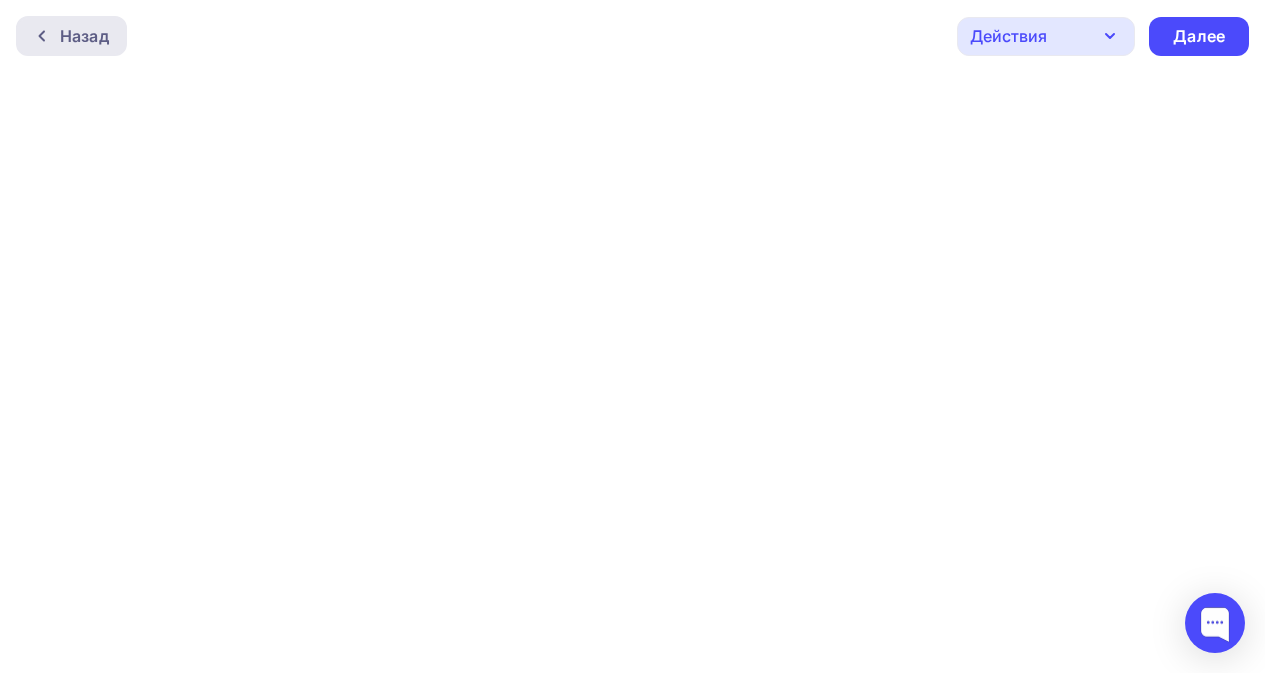 click at bounding box center [47, 36] 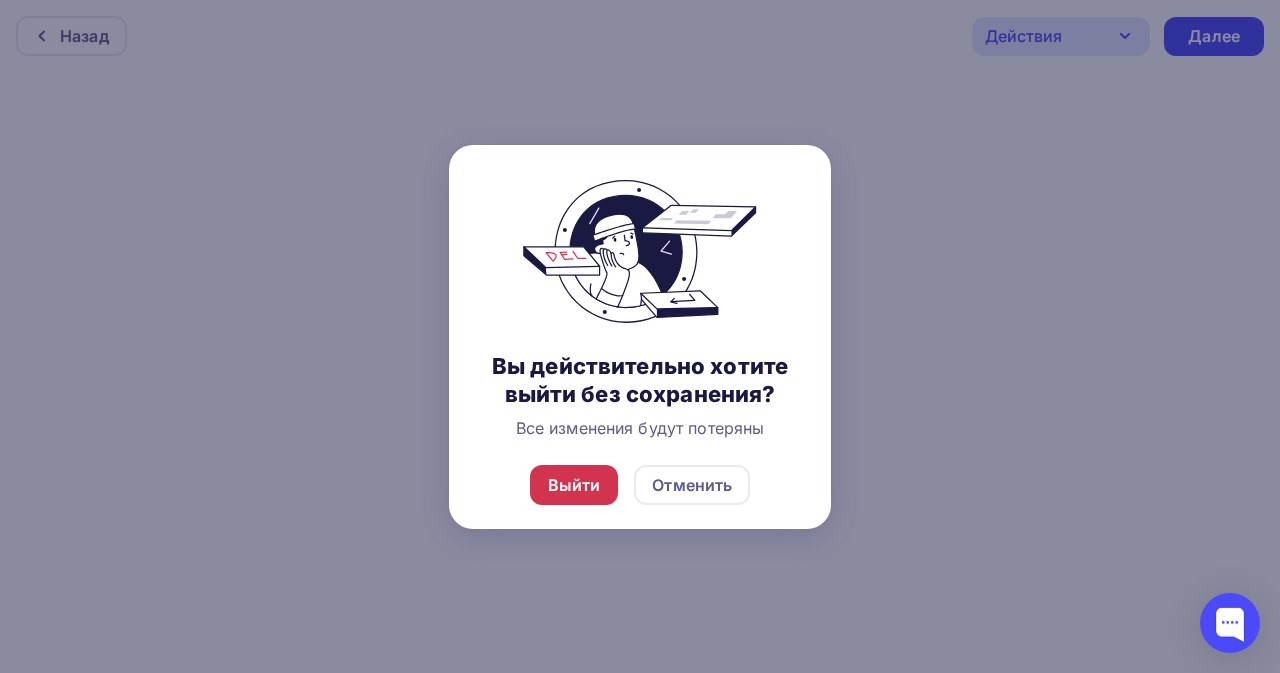 click on "Выйти" at bounding box center (574, 485) 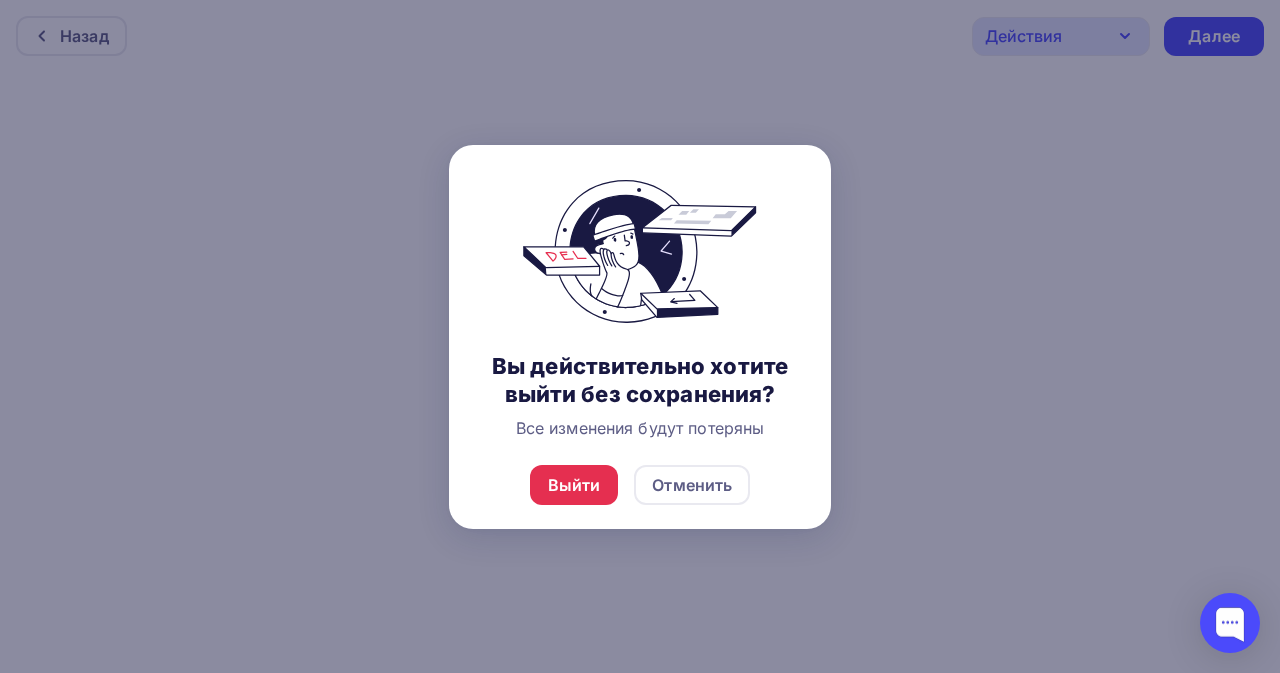 drag, startPoint x: 535, startPoint y: 59, endPoint x: 500, endPoint y: 56, distance: 35.128338 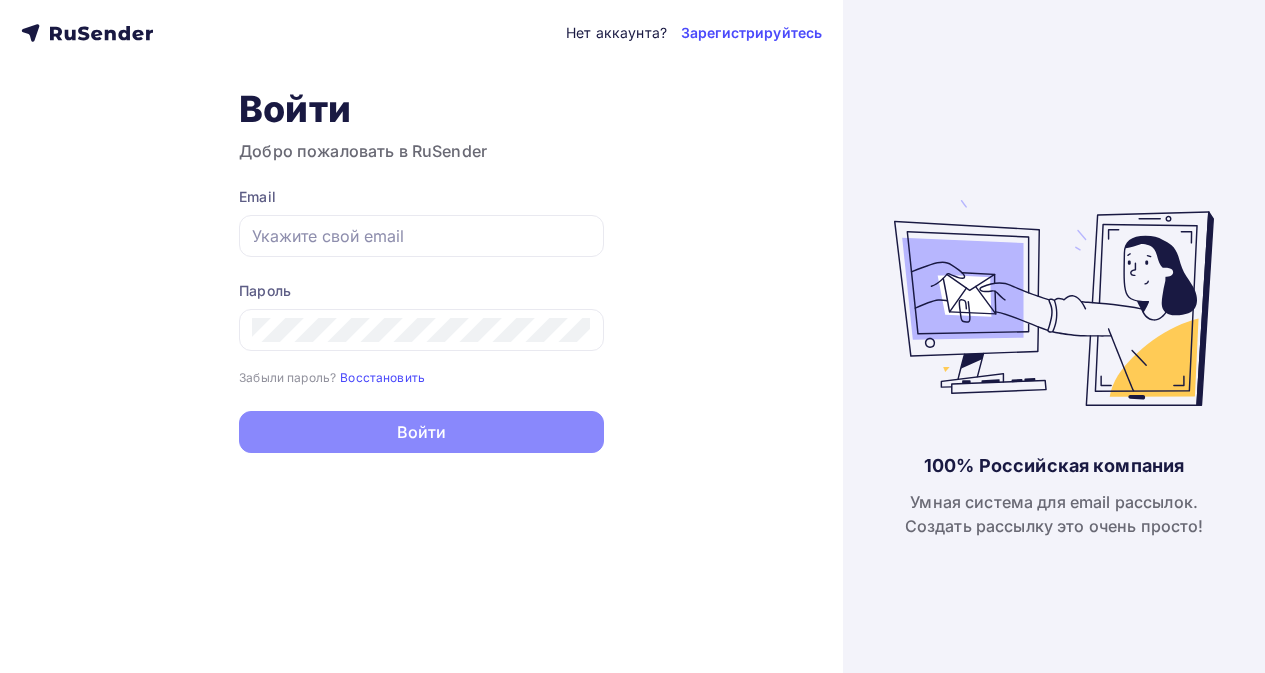 scroll, scrollTop: 0, scrollLeft: 0, axis: both 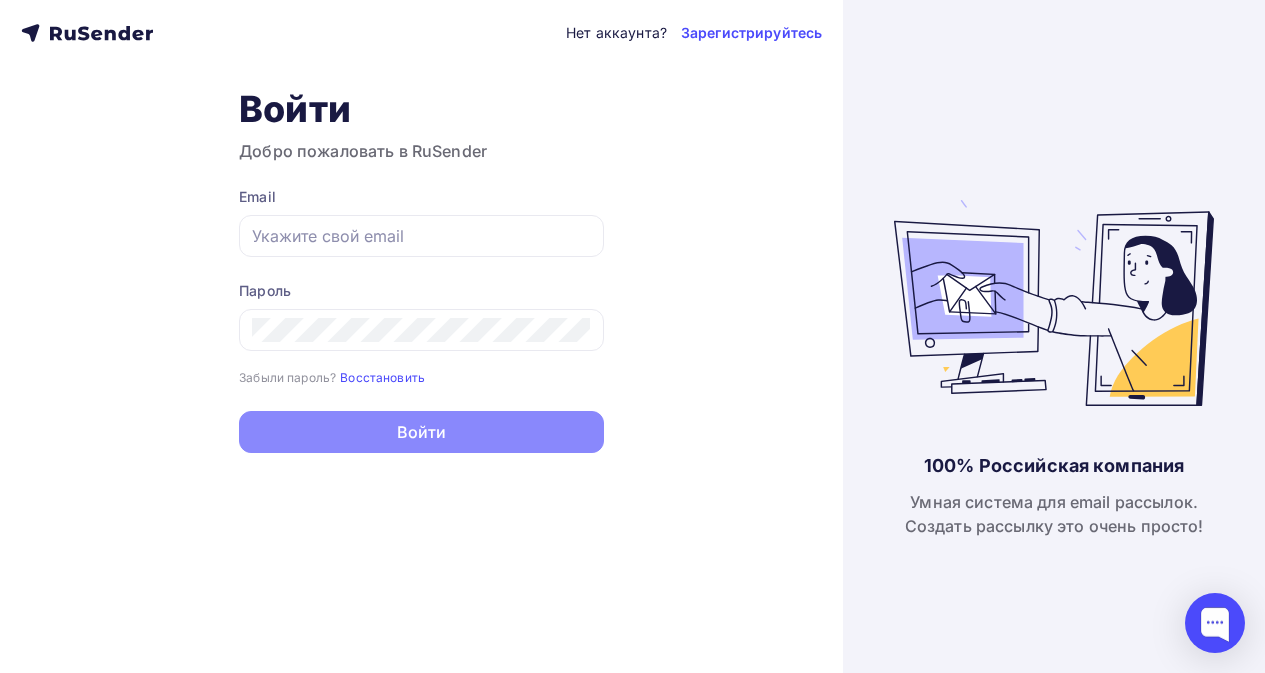 type on "[EMAIL]" 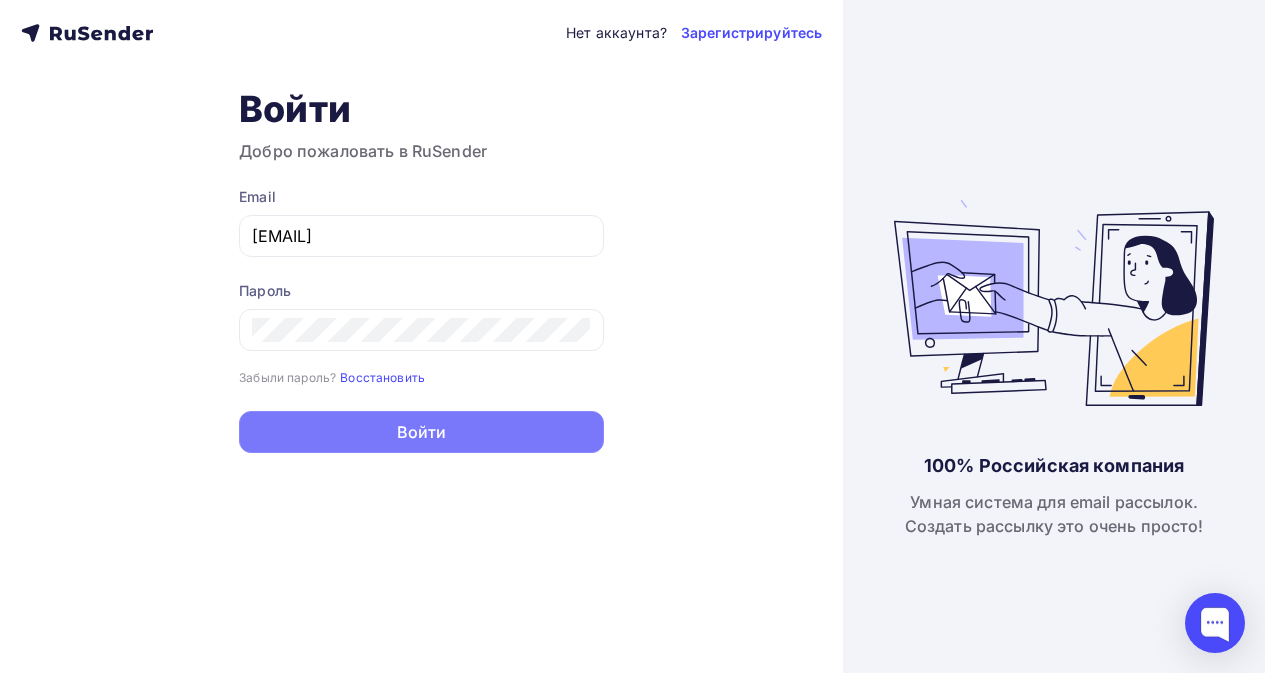 click on "Войти" at bounding box center [421, 432] 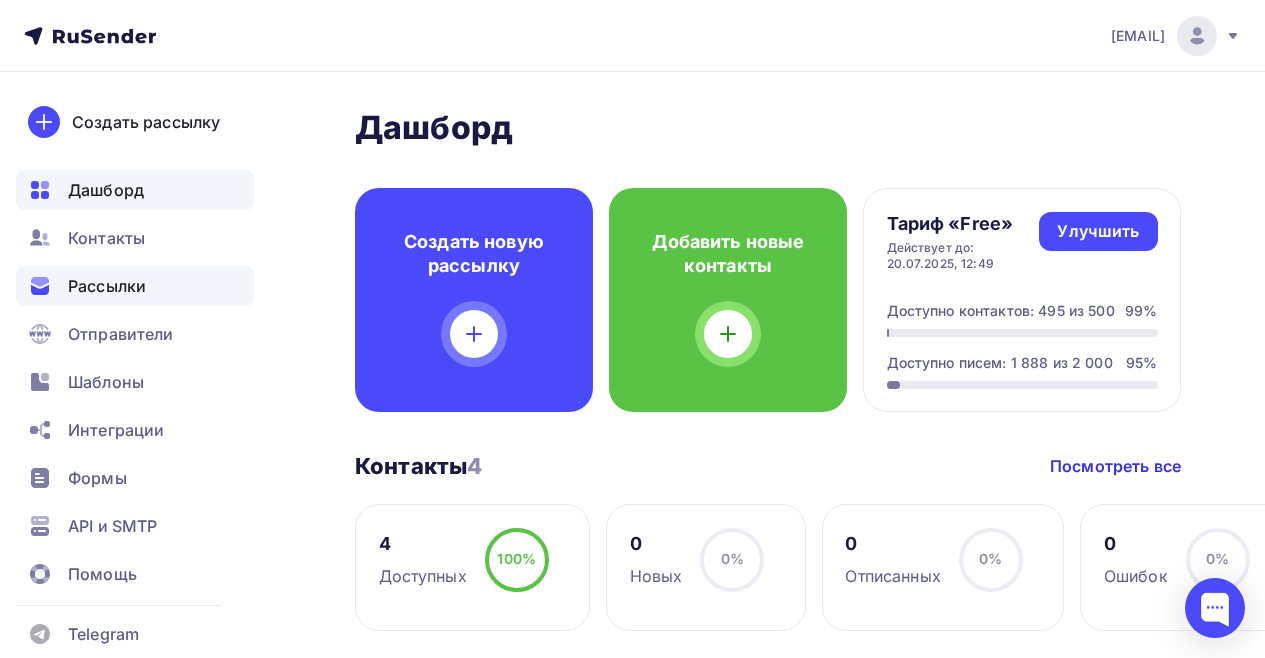 click on "Рассылки" at bounding box center (107, 286) 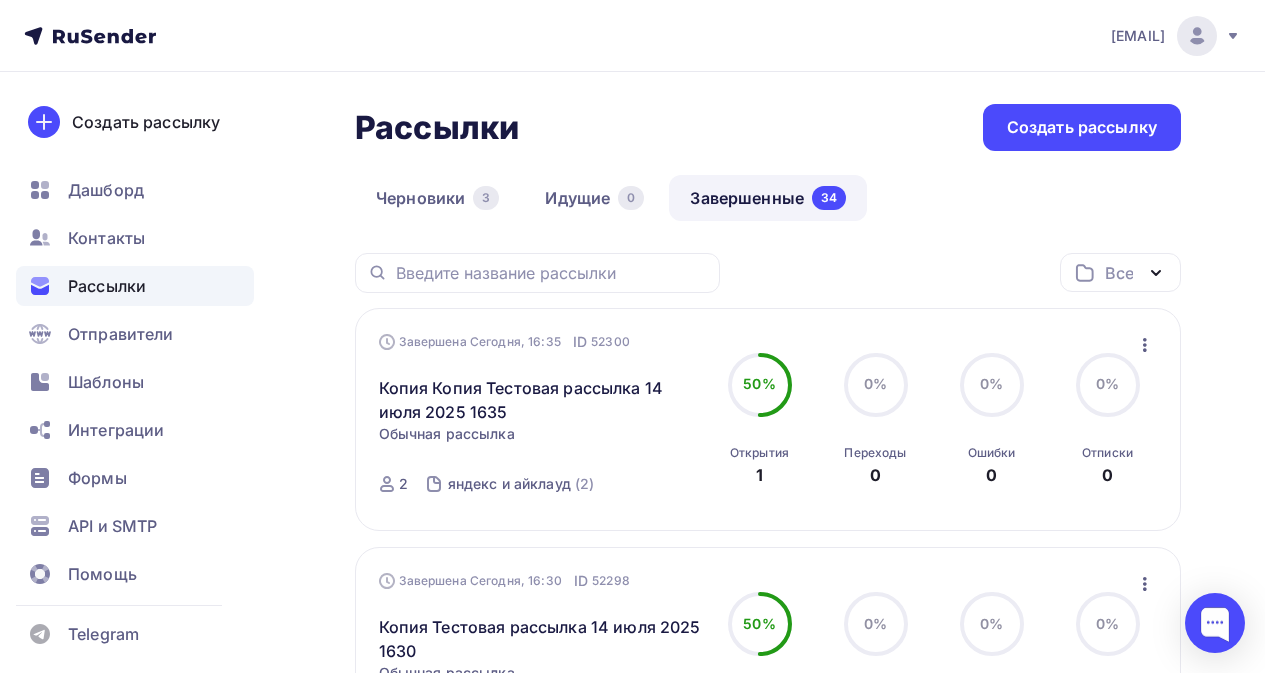 click 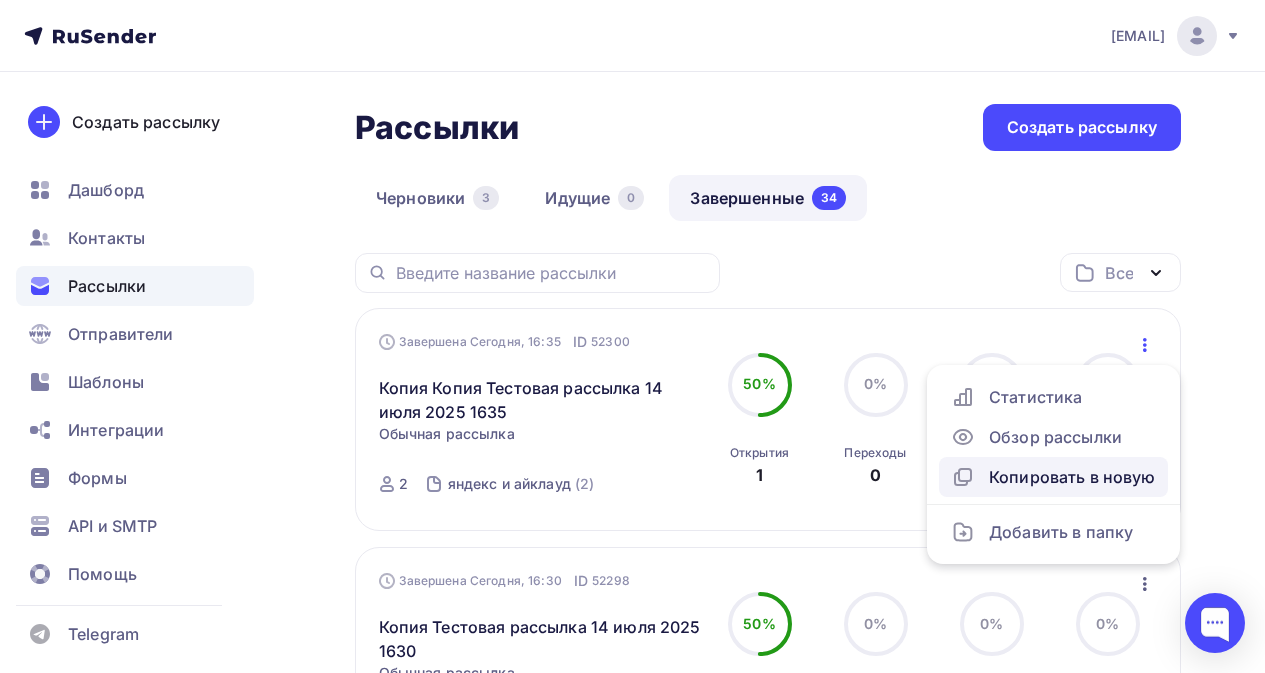 click on "Копировать в новую" at bounding box center [1053, 477] 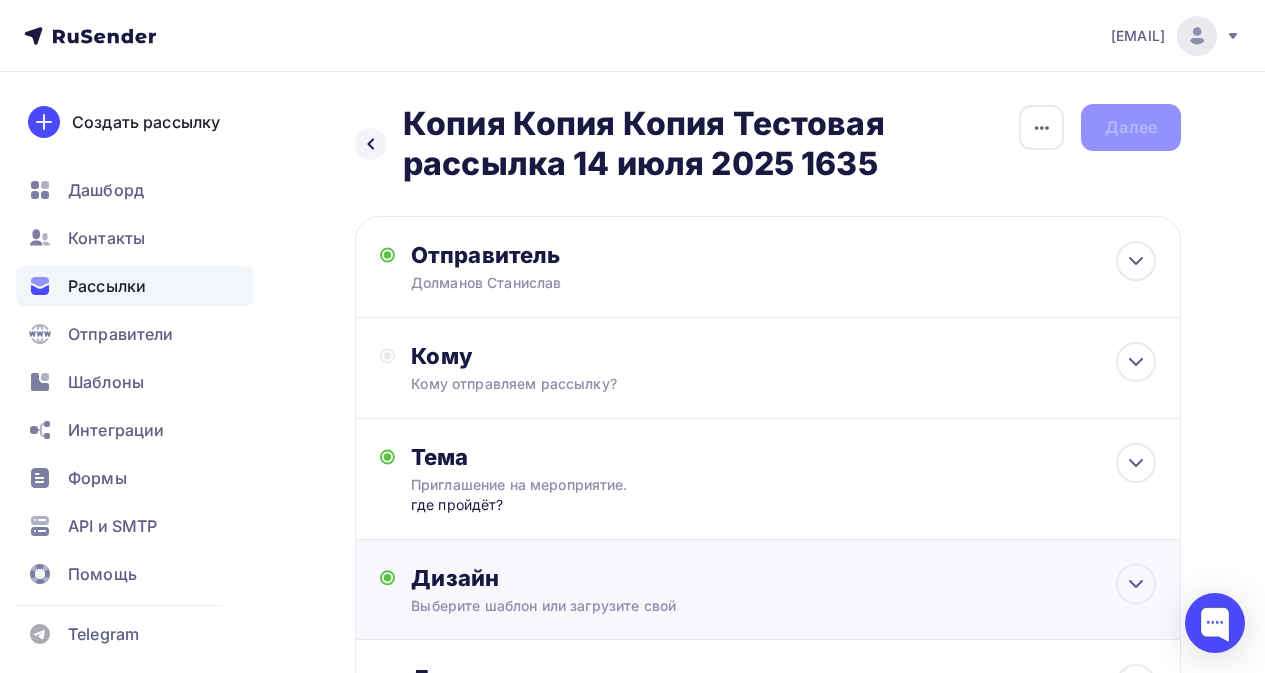 click on "Дизайн" at bounding box center (783, 578) 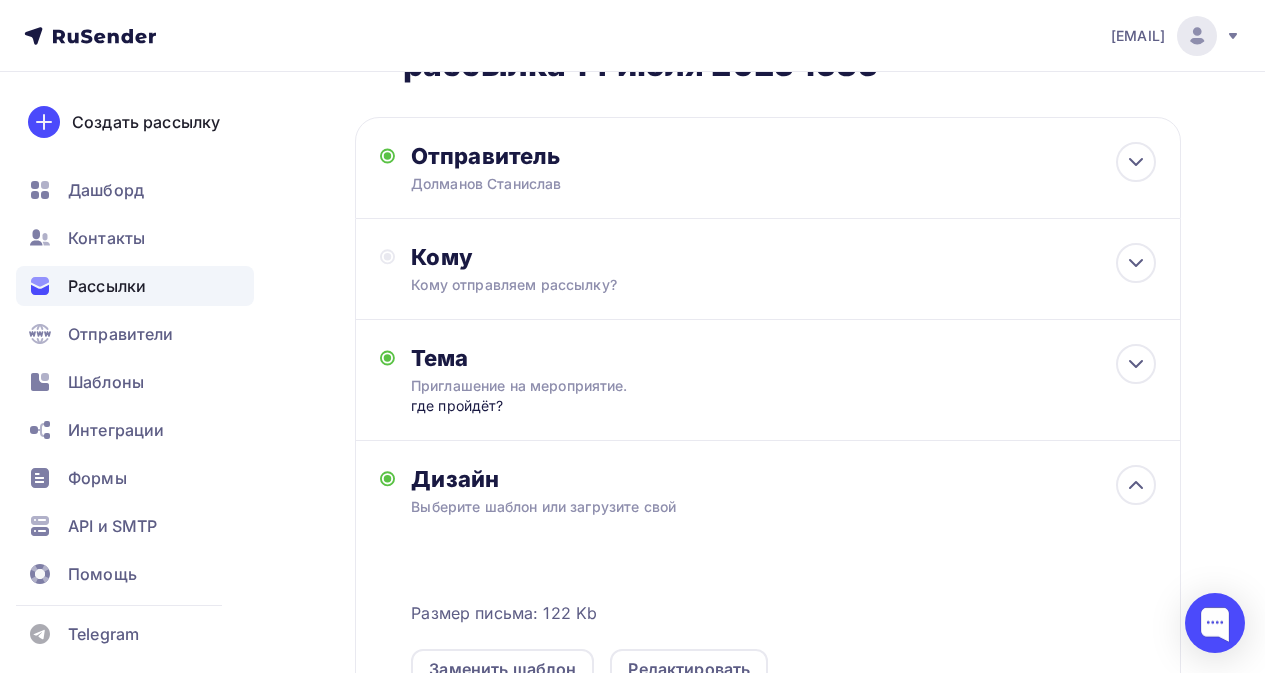 scroll, scrollTop: 200, scrollLeft: 0, axis: vertical 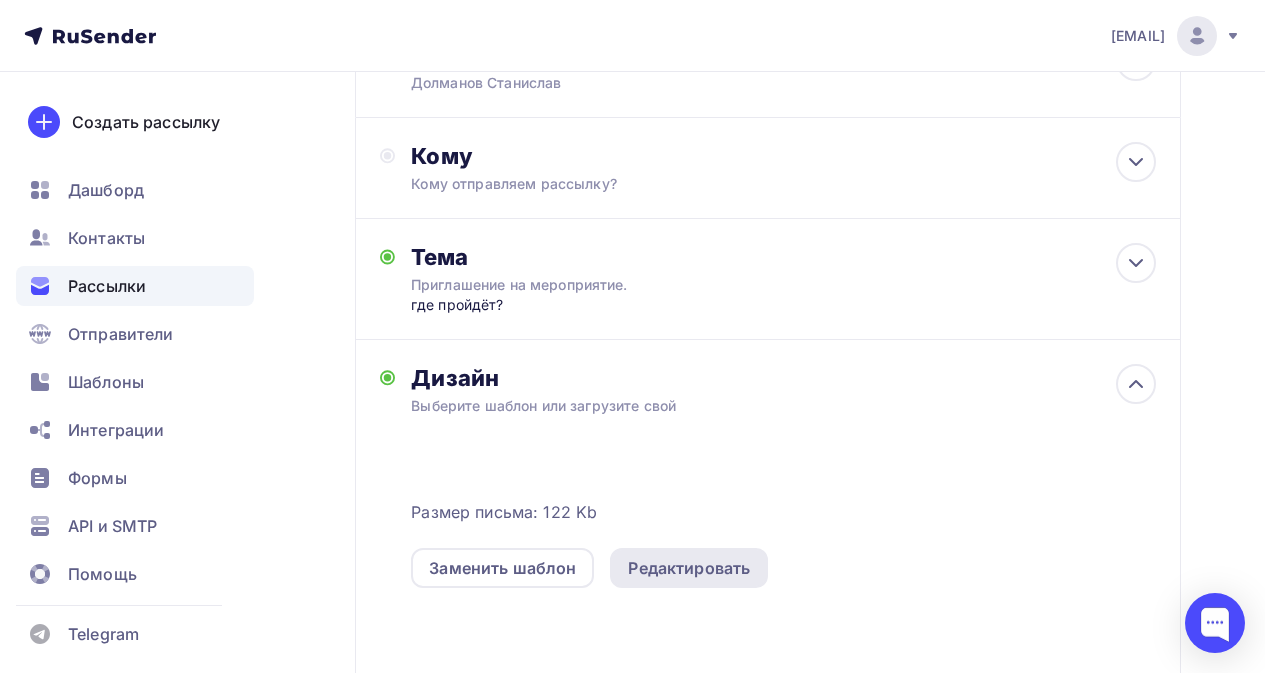 click on "Редактировать" at bounding box center [689, 568] 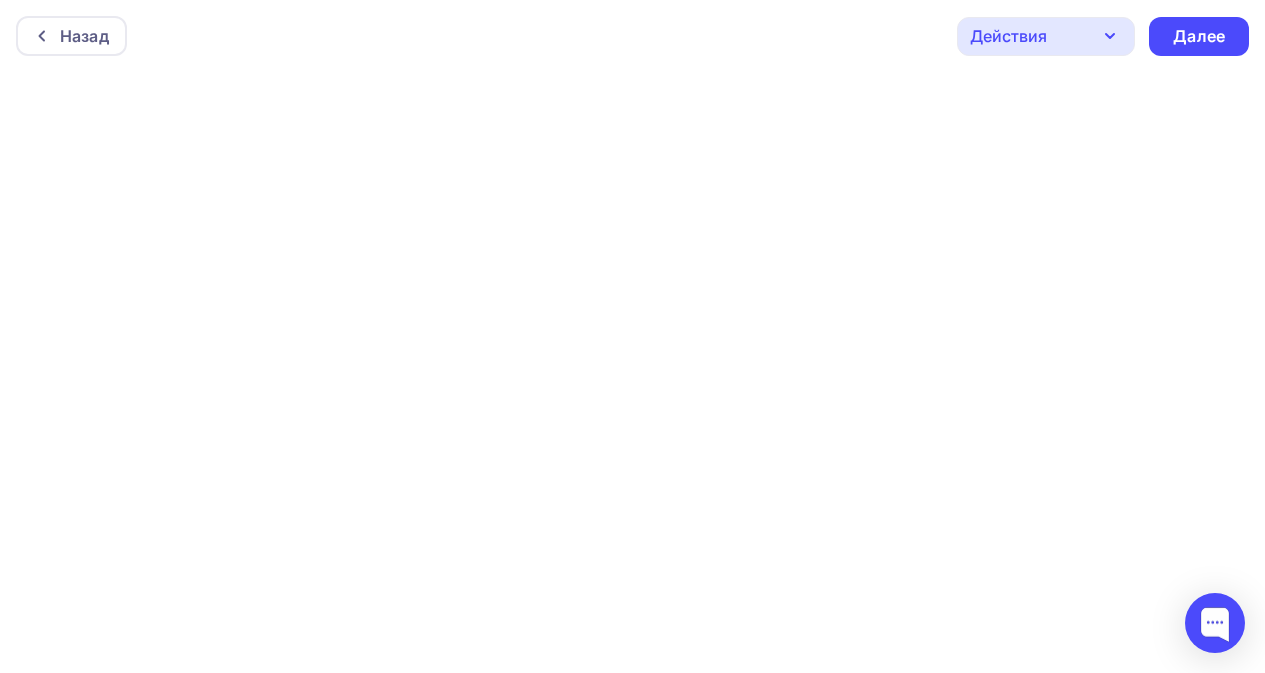 scroll, scrollTop: 0, scrollLeft: 0, axis: both 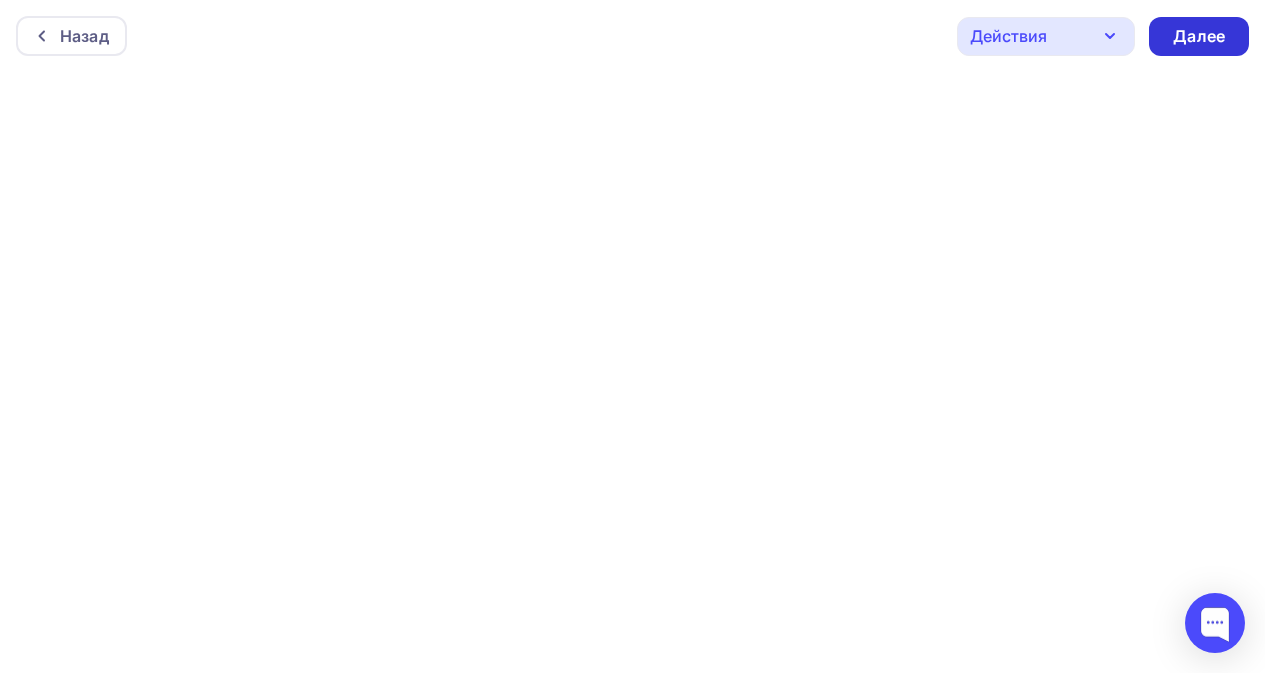 click on "Далее" at bounding box center [1199, 36] 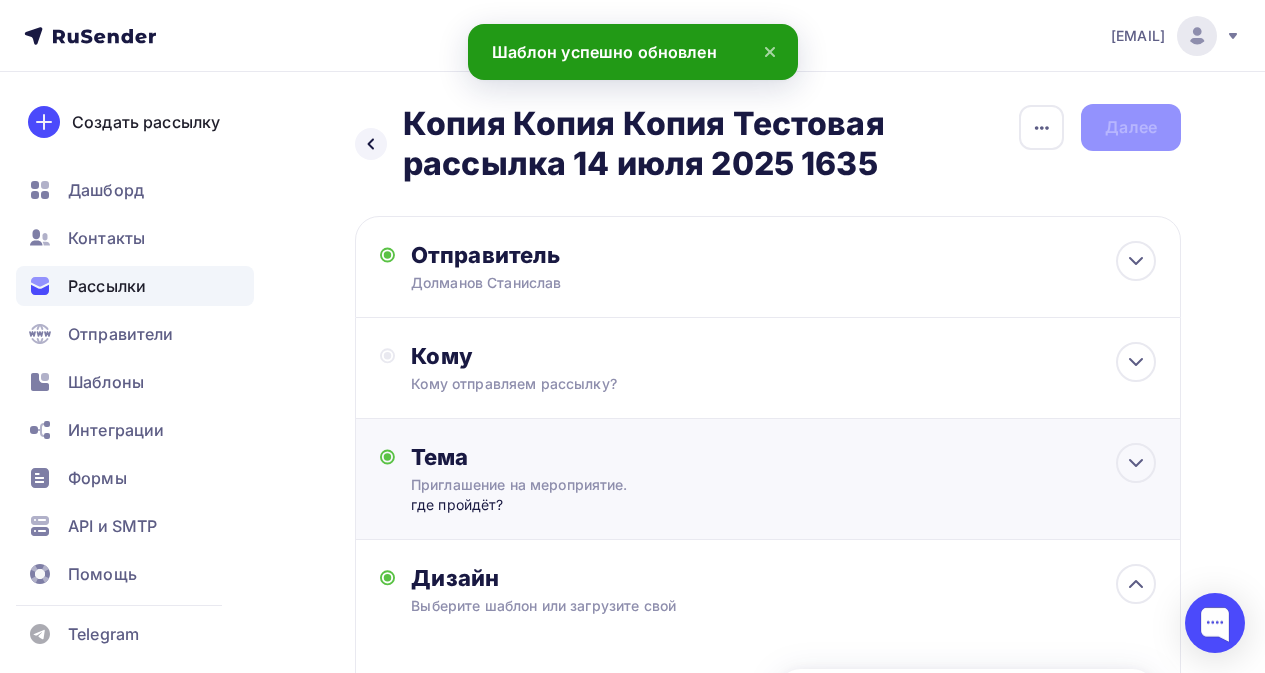 click on "Приглашение на мероприятие." at bounding box center [589, 485] 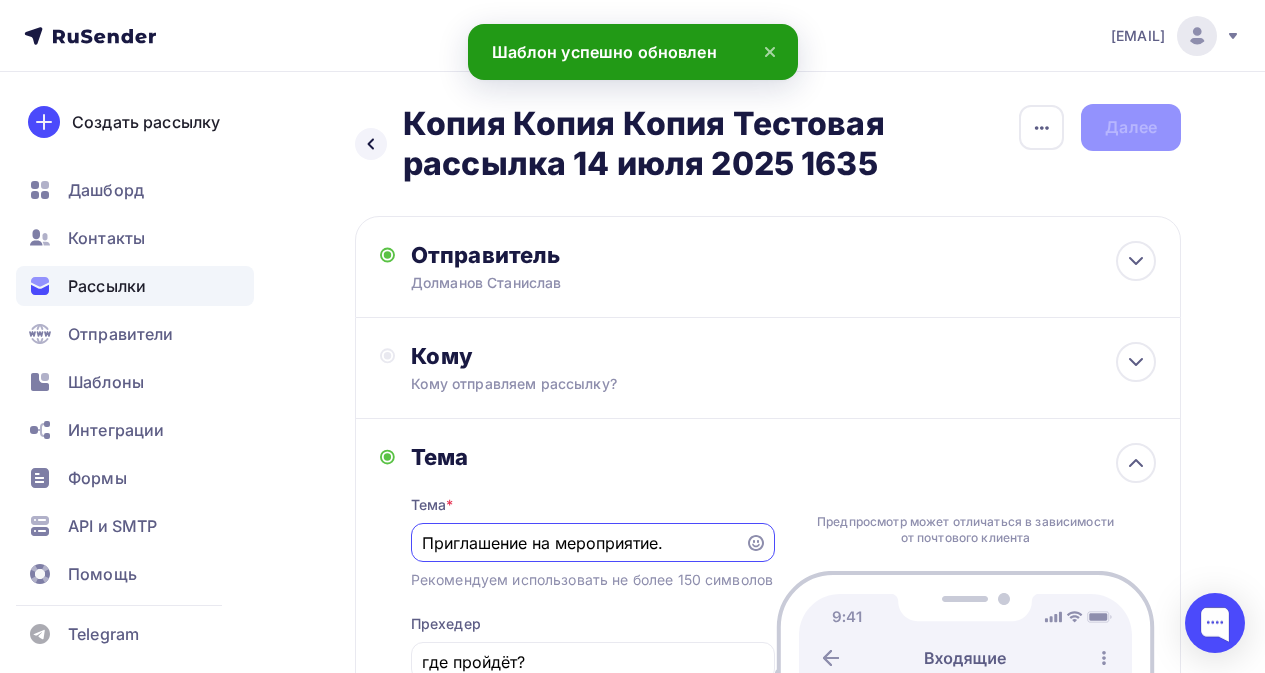 scroll, scrollTop: 0, scrollLeft: 0, axis: both 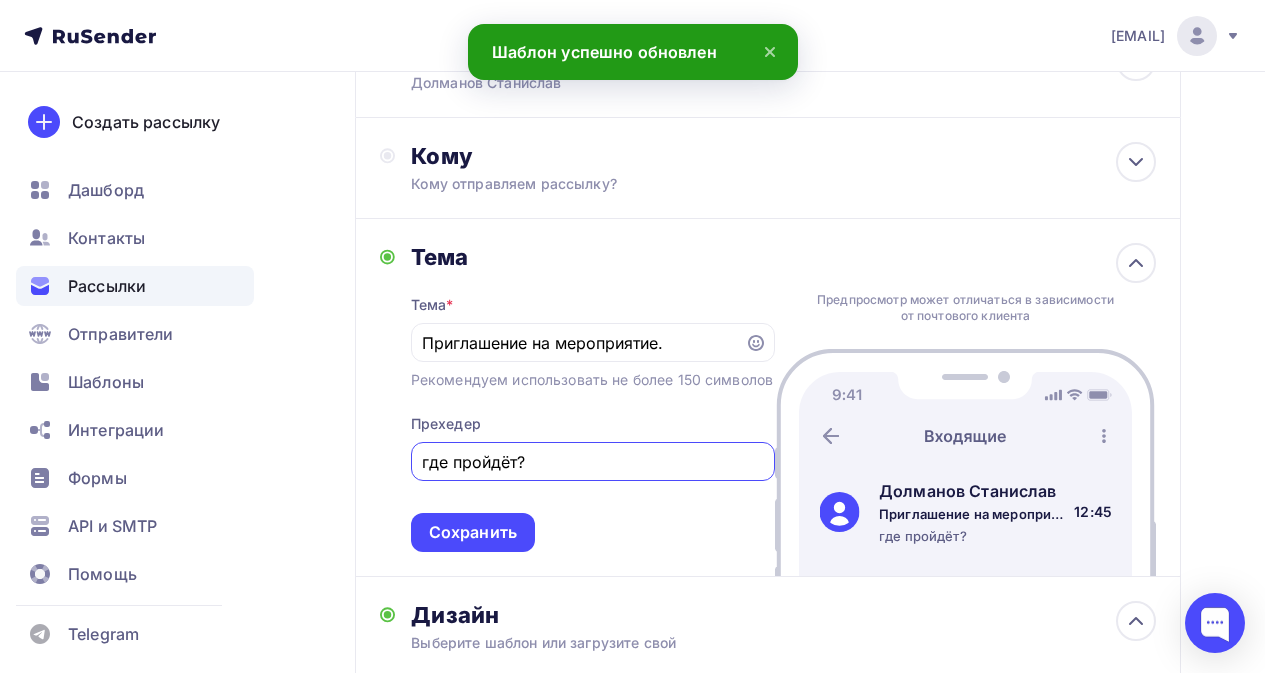 drag, startPoint x: 553, startPoint y: 492, endPoint x: 356, endPoint y: 483, distance: 197.20547 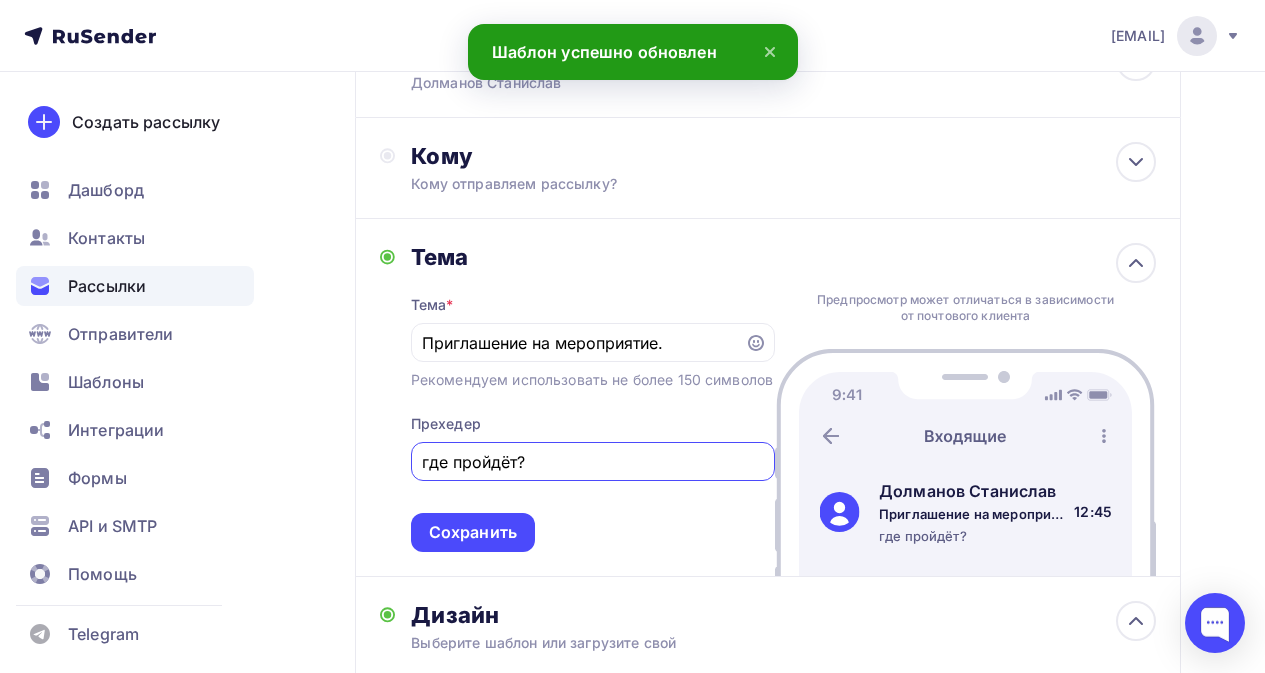 click on "Тема
Тема  *     Приглашение на мероприятие.
Рекомендуем использовать не более 150 символов
Прехедер     где пройдёт?           Сохранить
Предпросмотр может отличаться  в зависимости от почтового клиента
[LAST] [FIRST]
Приглашение на мероприятие.
где пройдёт?
12:45" at bounding box center (768, 398) 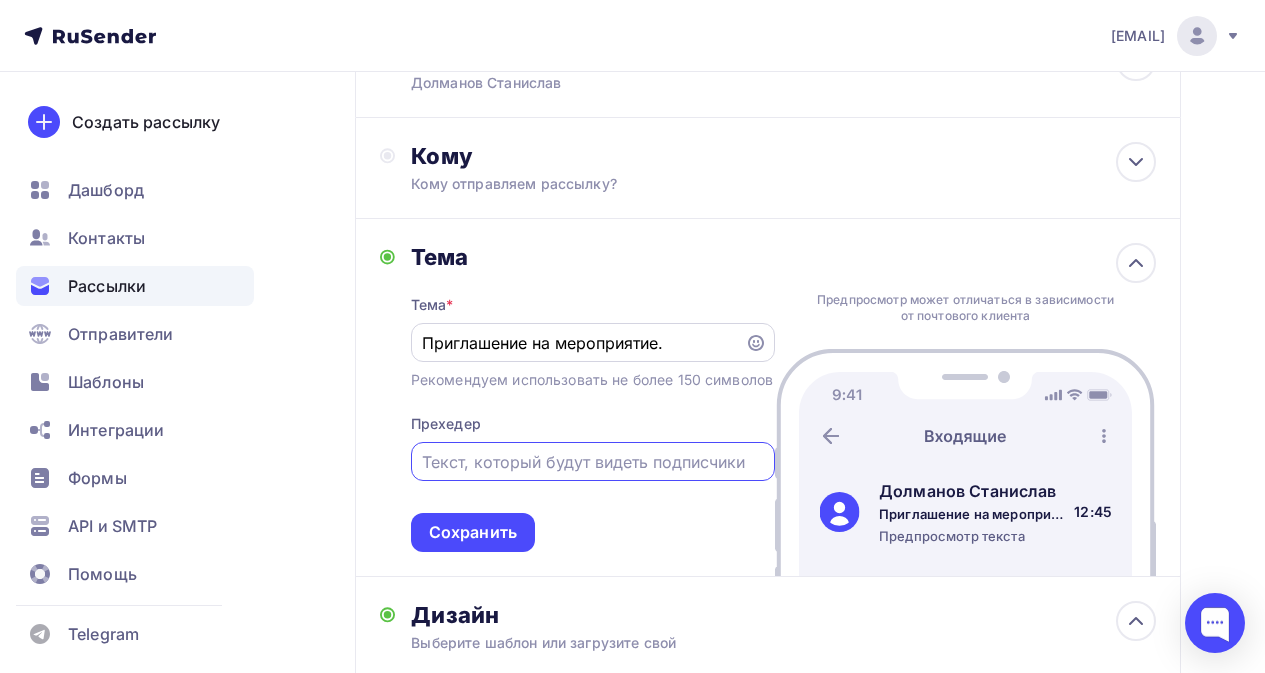 type 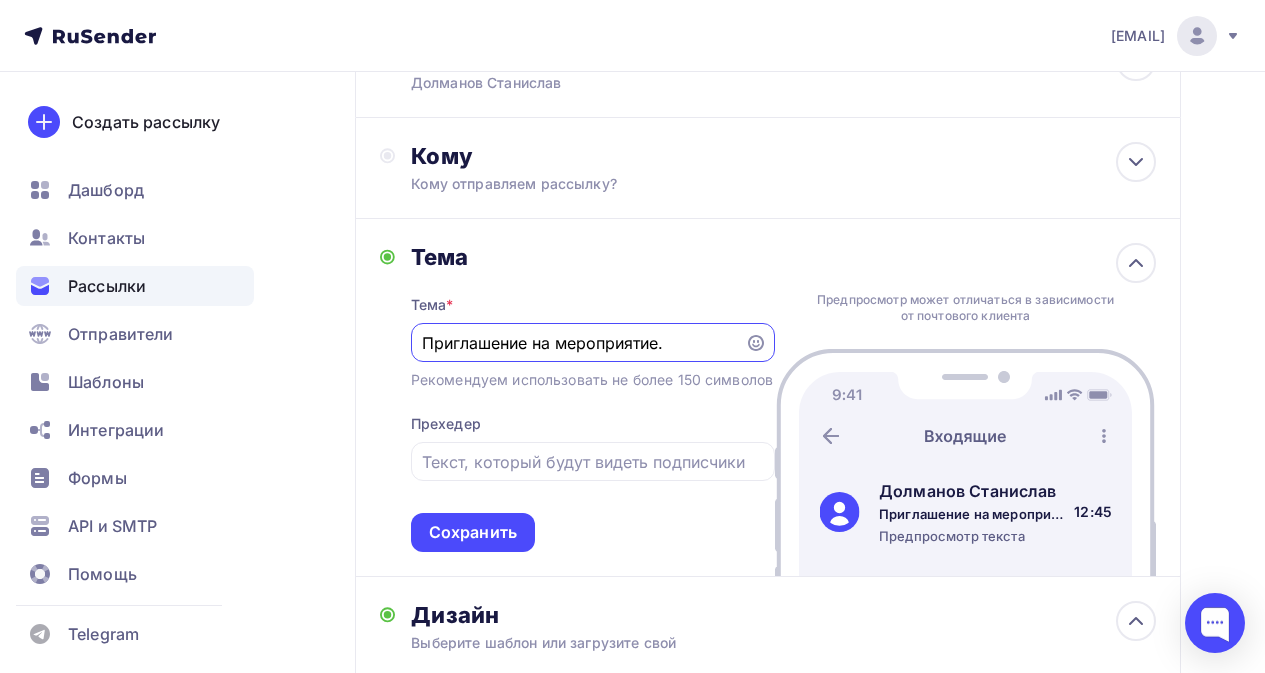 drag, startPoint x: 696, startPoint y: 342, endPoint x: 418, endPoint y: 345, distance: 278.01617 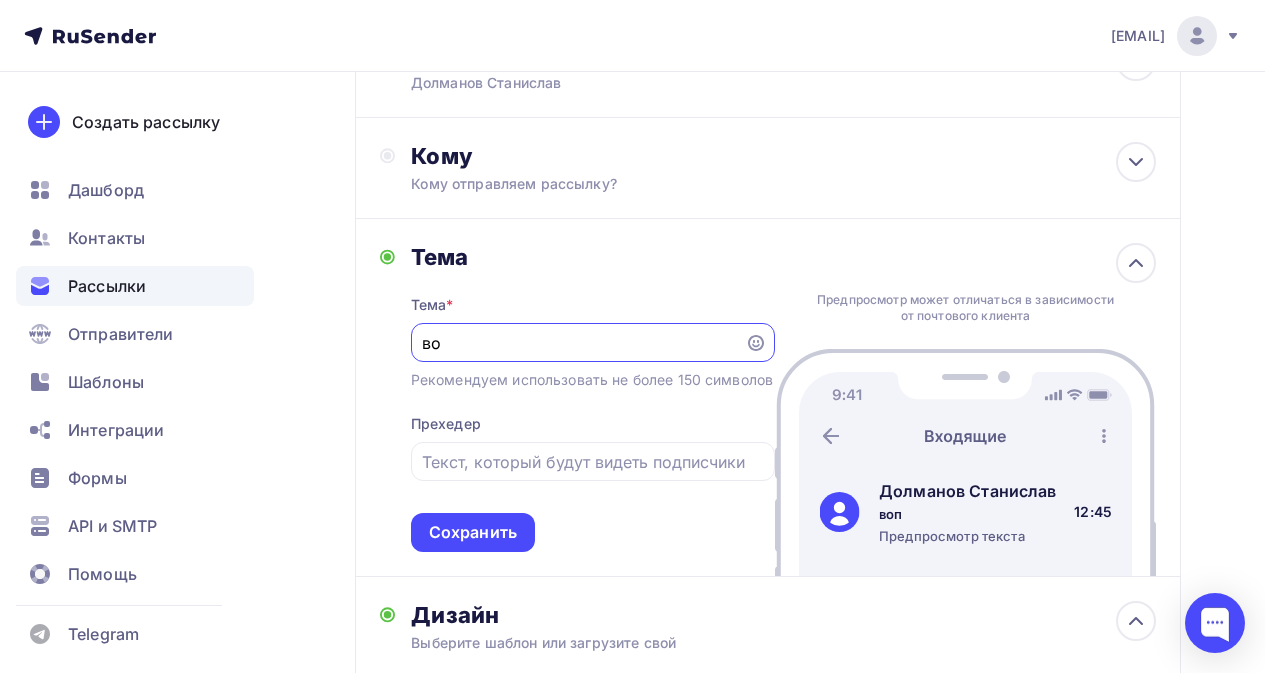 type on "в" 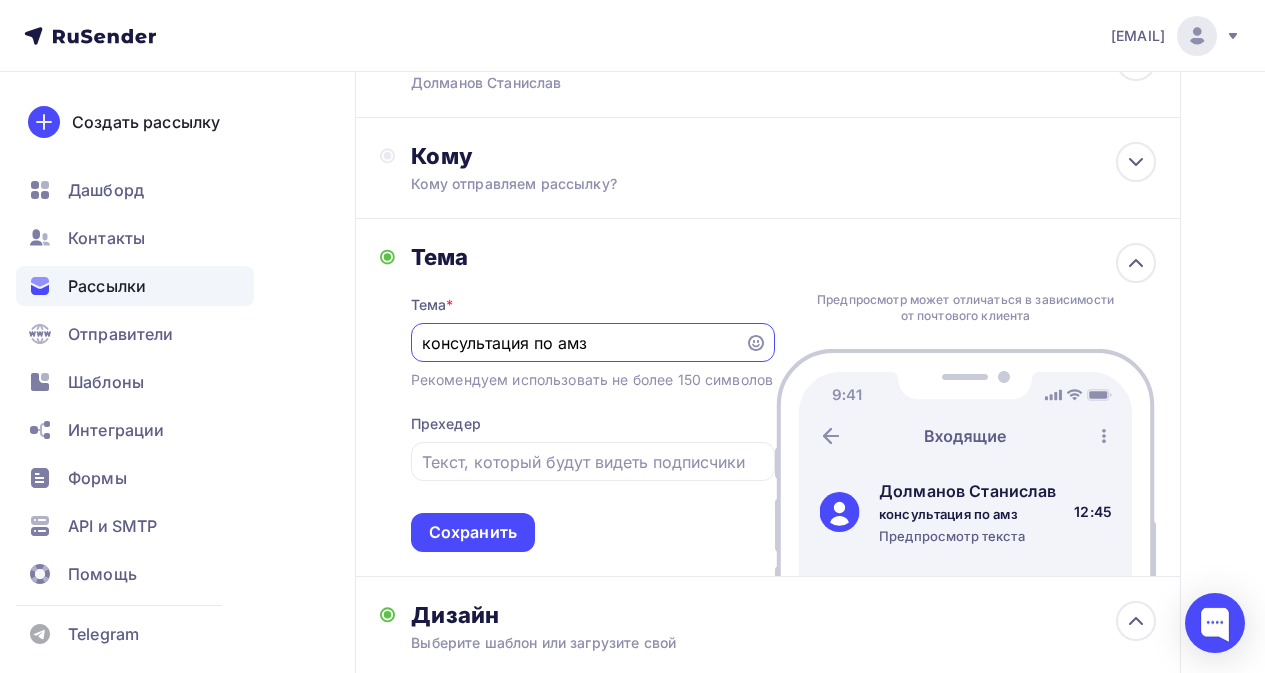 type on "консультация по амз" 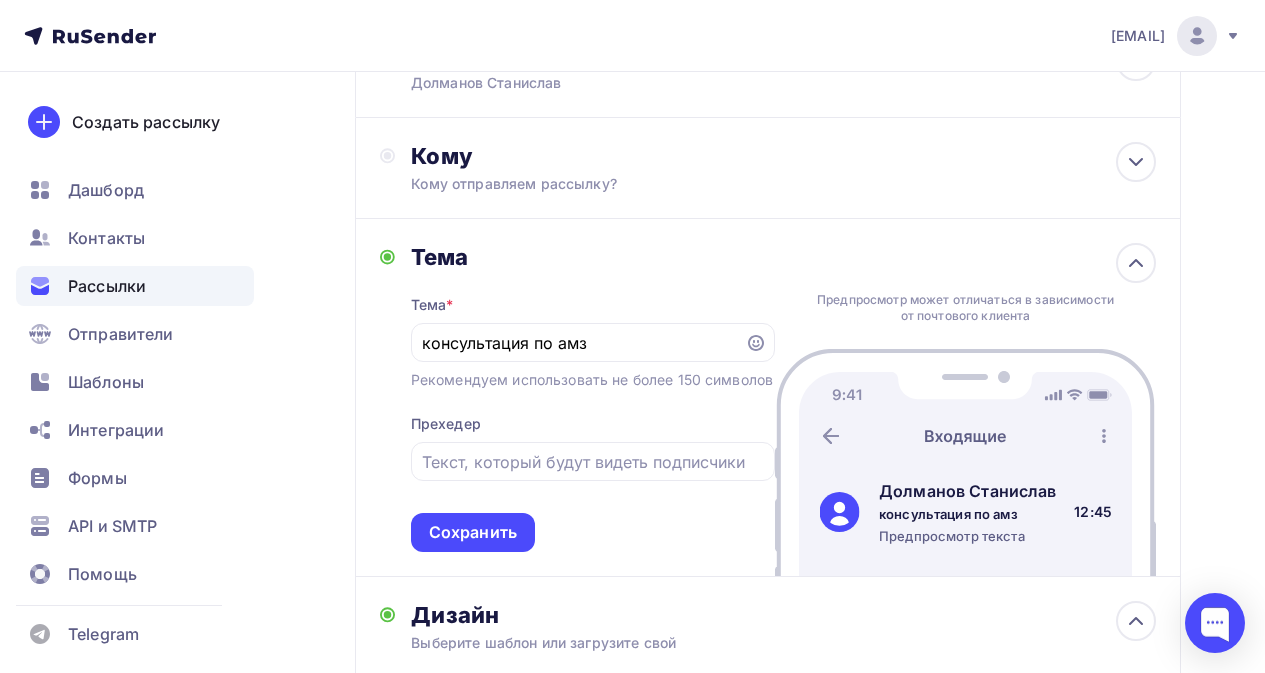 click on "Назад
Копия Копия Копия Тестовая рассылка  14 [DATE] [TIME]
Копия Копия Копия Тестовая рассылка  14 [DATE] [TIME]
Закончить позже
Переименовать рассылку
Удалить
Далее
Отправитель
[LAST] [FIRST]
Email  *
[EMAIL]
[EMAIL]           [EMAIL]           [EMAIL]               Добавить отправителя
Рекомендуем  добавить почту на домене , чтобы рассылка не попала в «Спам»
Имя" at bounding box center [632, 560] 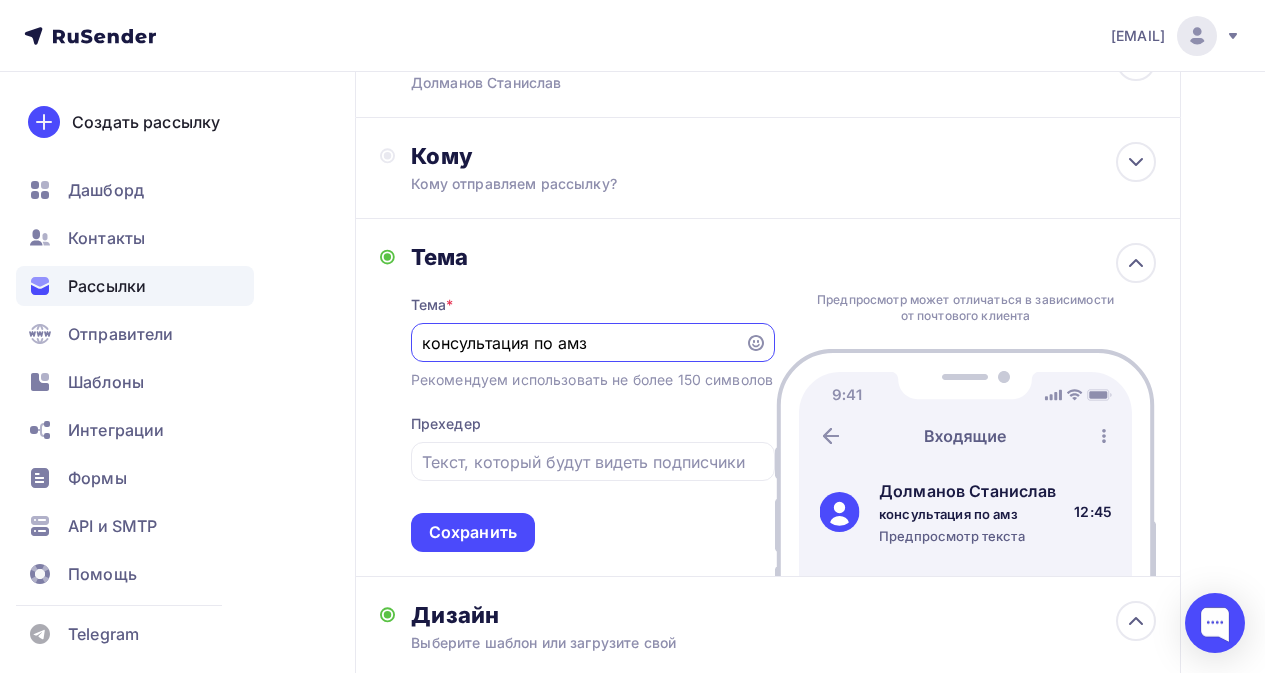 click on "консультация по амз" at bounding box center [577, 343] 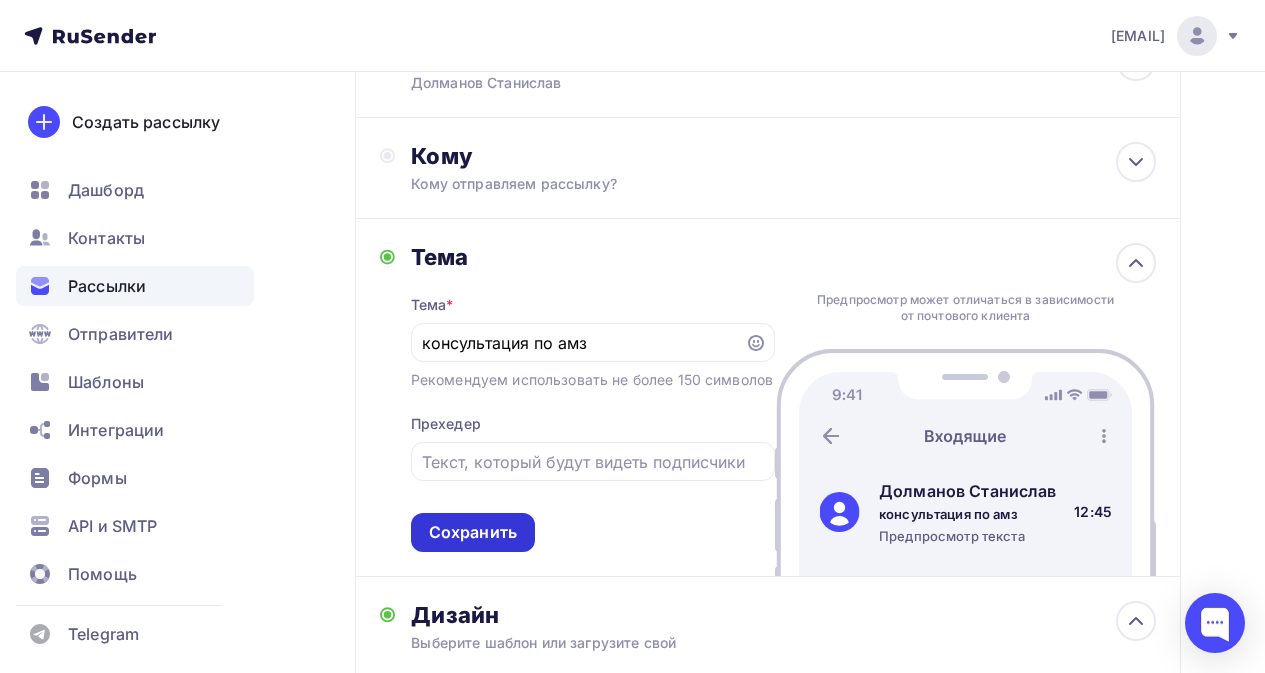 click on "Сохранить" at bounding box center [473, 532] 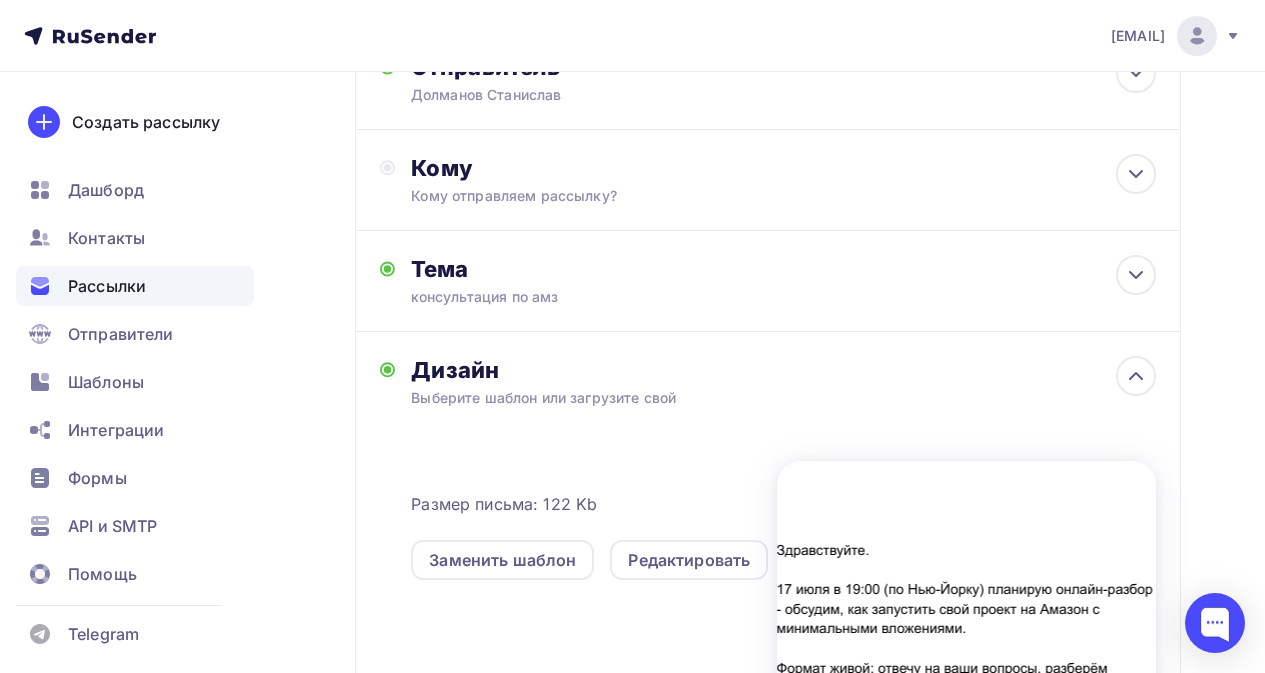 scroll, scrollTop: 0, scrollLeft: 0, axis: both 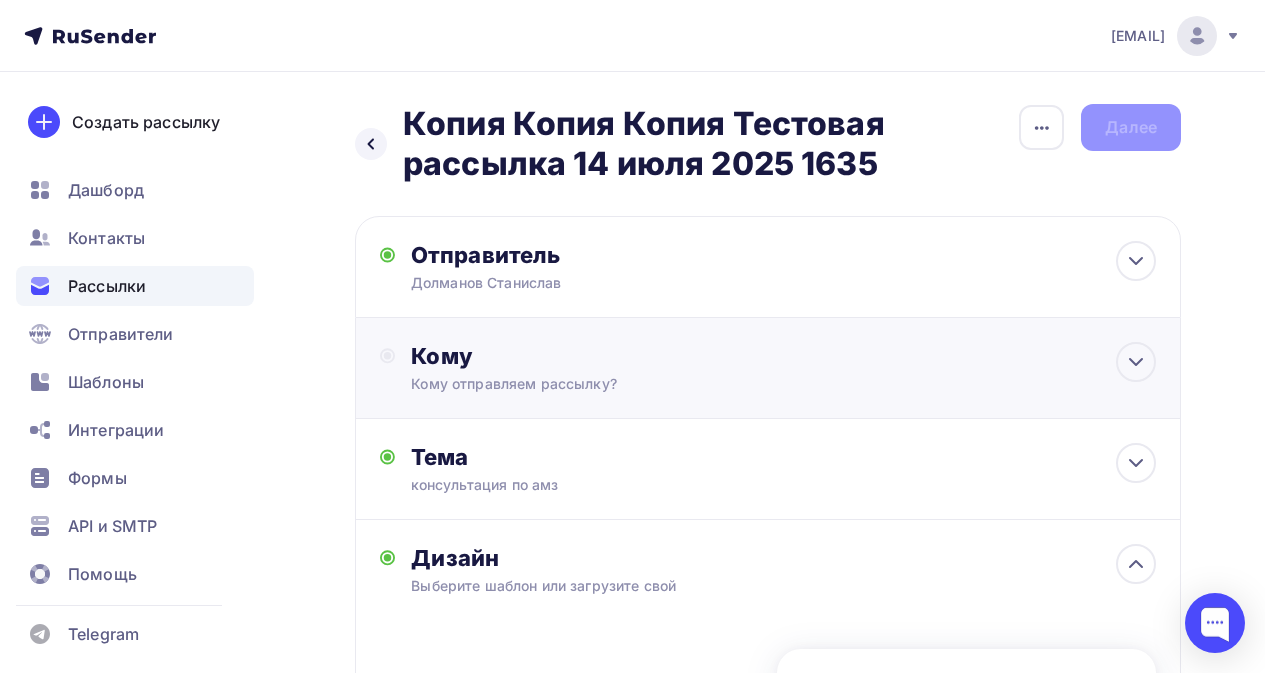 click on "Кому" at bounding box center (783, 356) 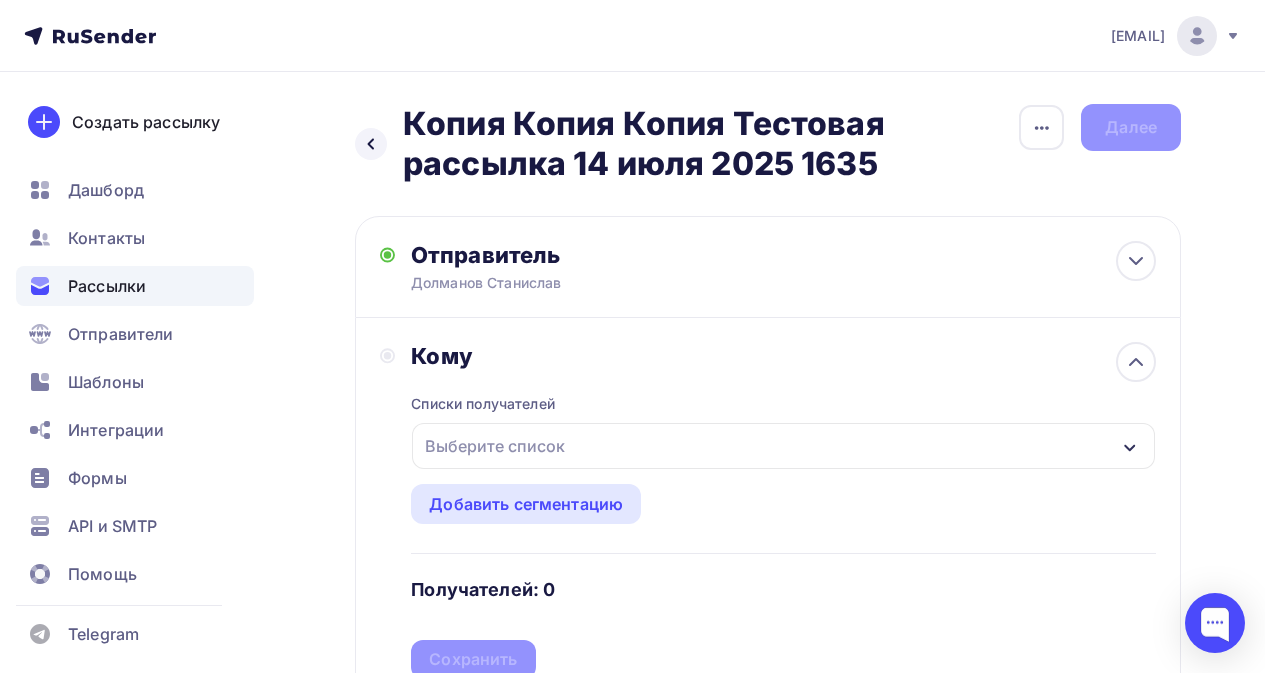 click on "Выберите список" at bounding box center [495, 446] 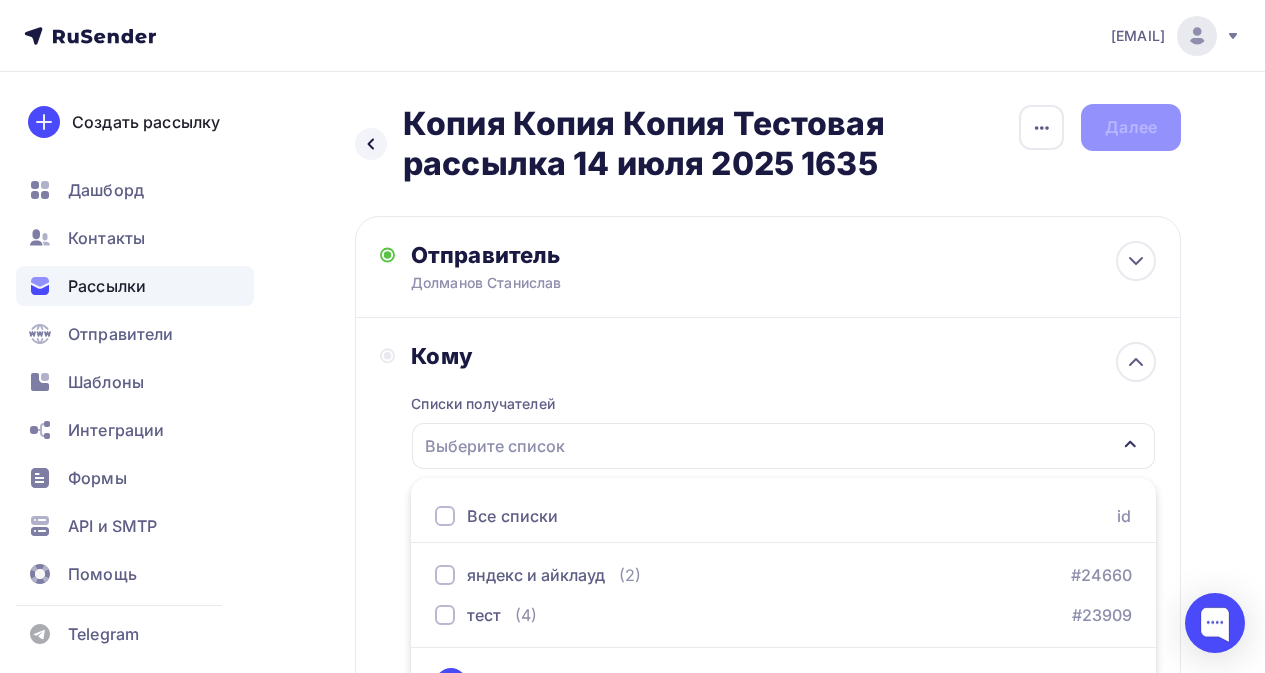 scroll, scrollTop: 48, scrollLeft: 0, axis: vertical 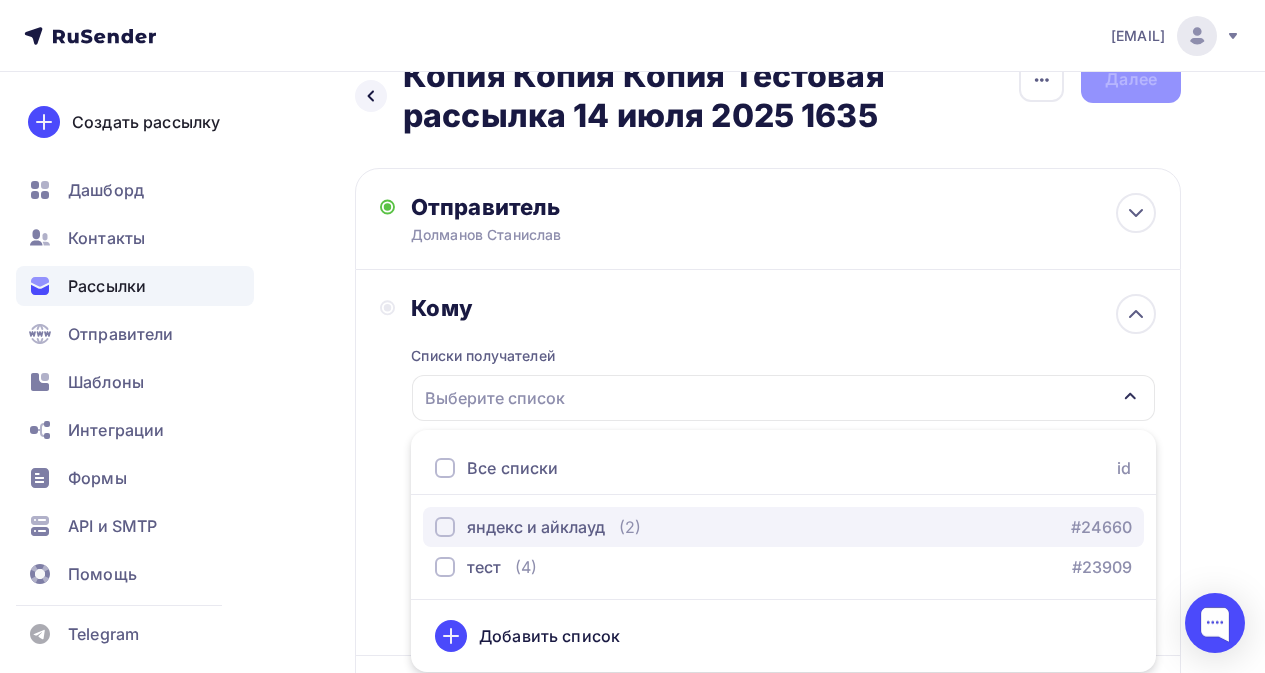 click on "яндекс и айклауд" at bounding box center [536, 527] 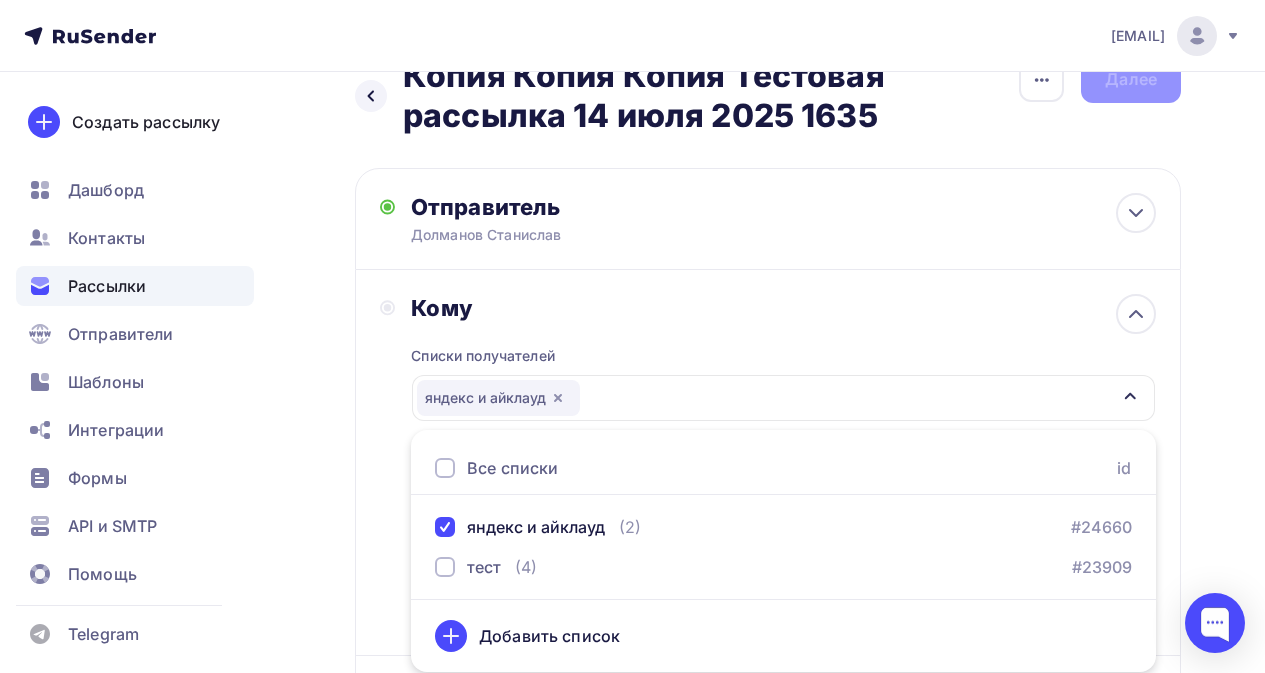 click on "Списки получателей
яндекс и айклауд
Все списки
id
яндекс и айклауд
(2)
#24660
тест
(4)
#23909
Добавить список
Добавить сегментацию
Получателей:
2
Сохранить" at bounding box center (783, 476) 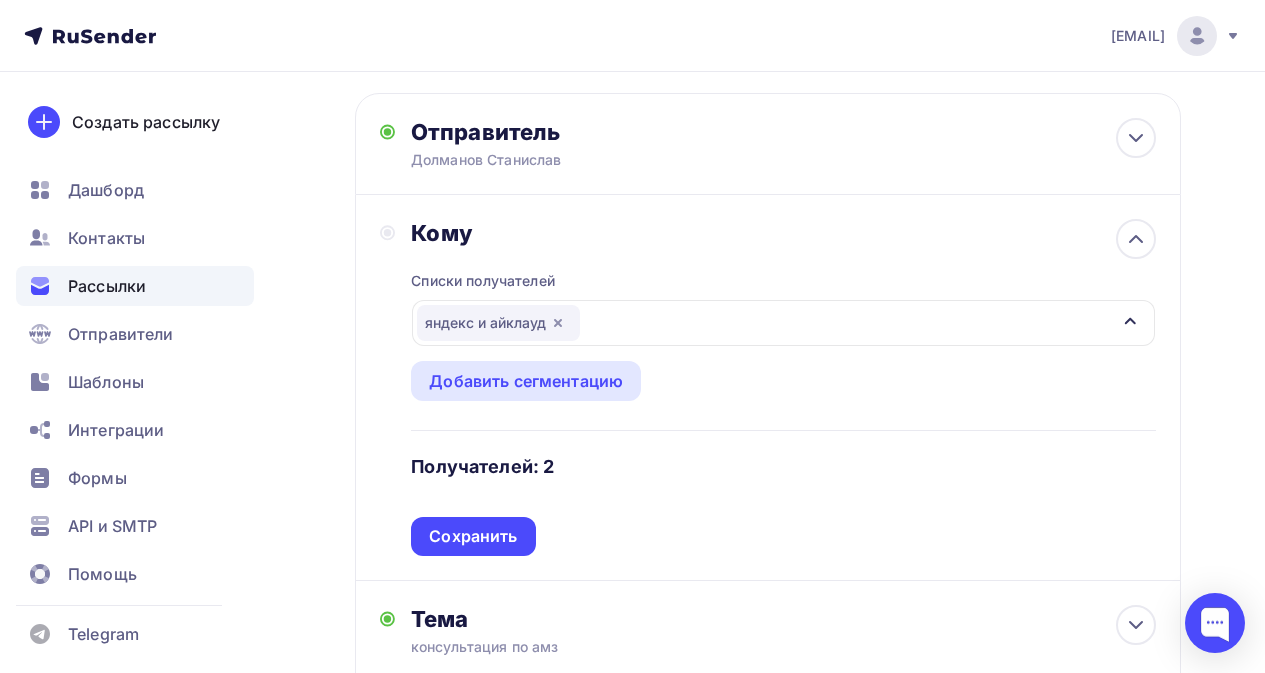 scroll, scrollTop: 148, scrollLeft: 0, axis: vertical 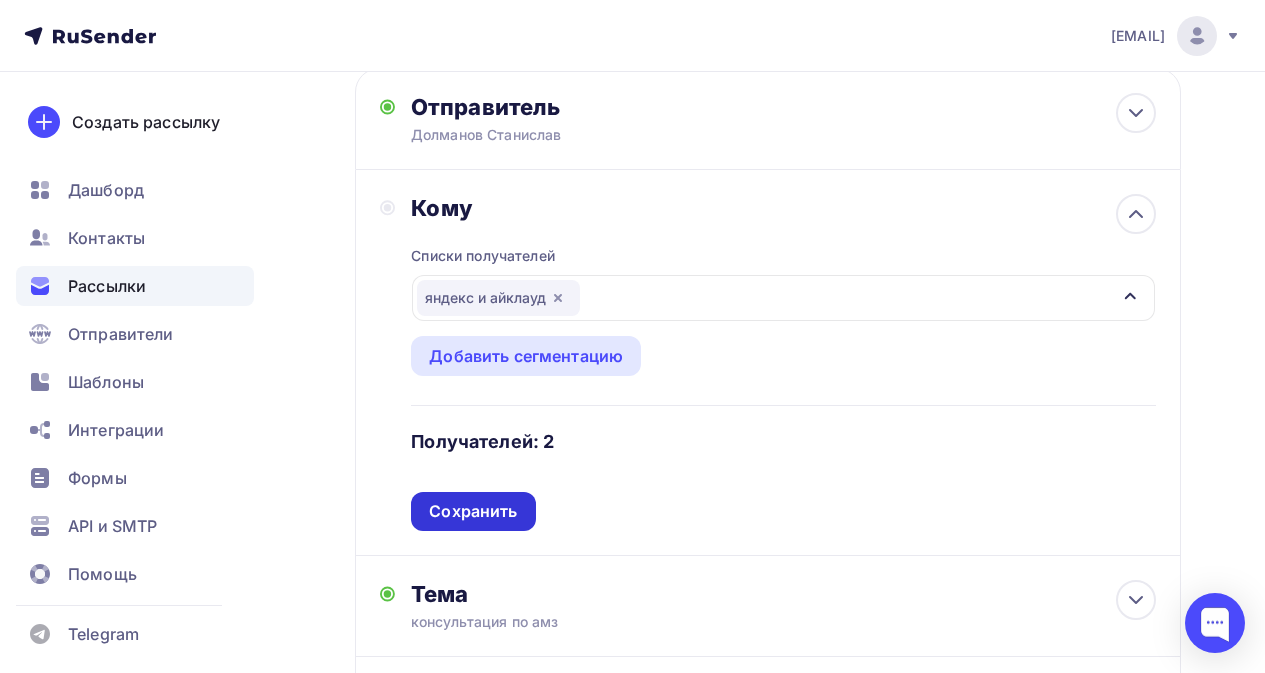 click on "Сохранить" at bounding box center [473, 511] 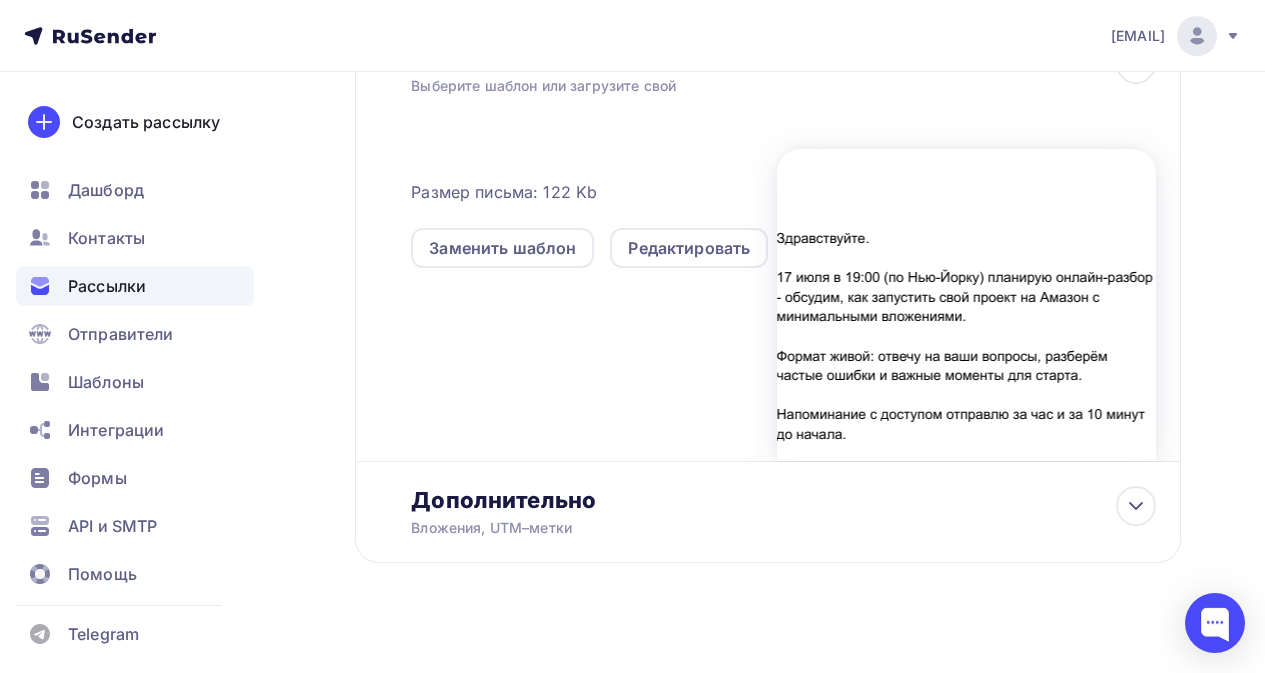 scroll, scrollTop: 0, scrollLeft: 0, axis: both 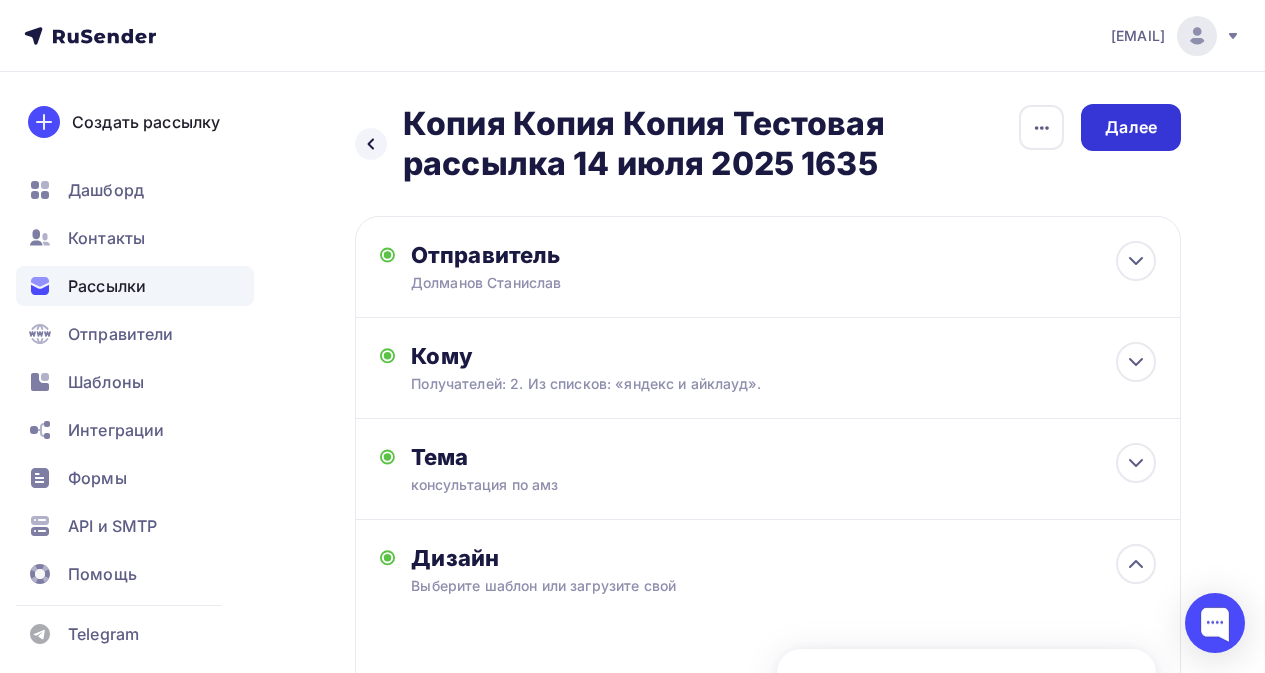 click on "Далее" at bounding box center (1131, 127) 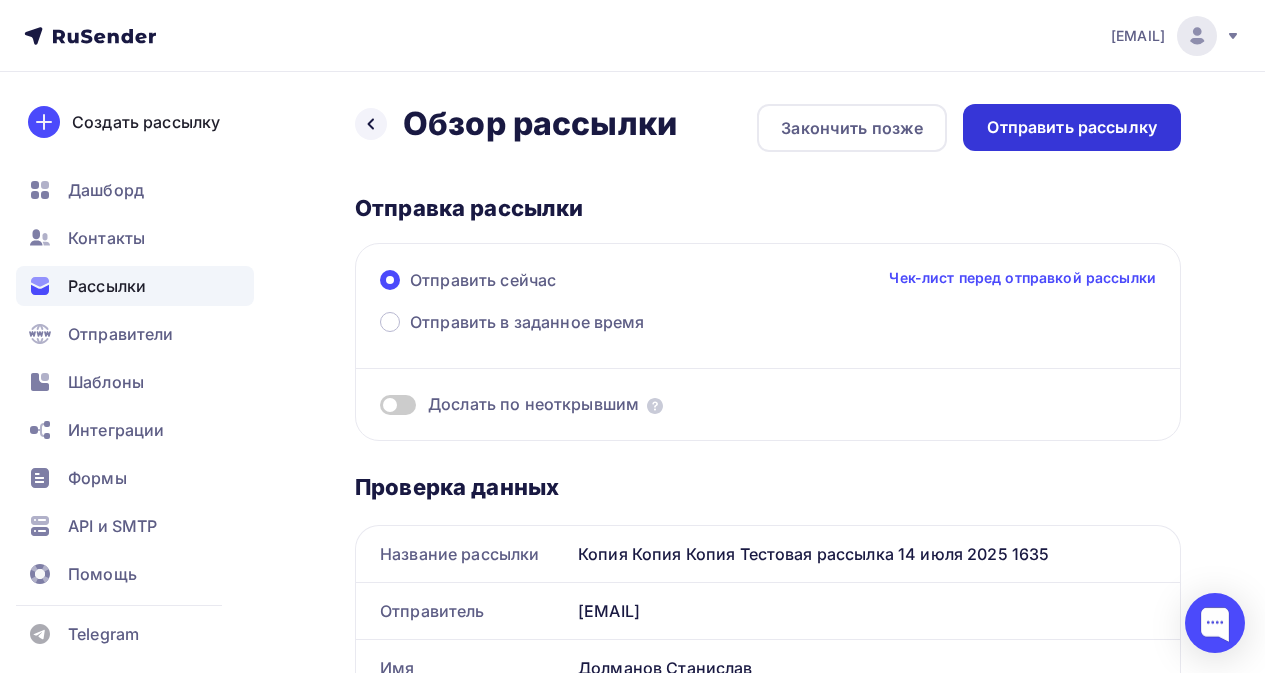 scroll, scrollTop: 0, scrollLeft: 0, axis: both 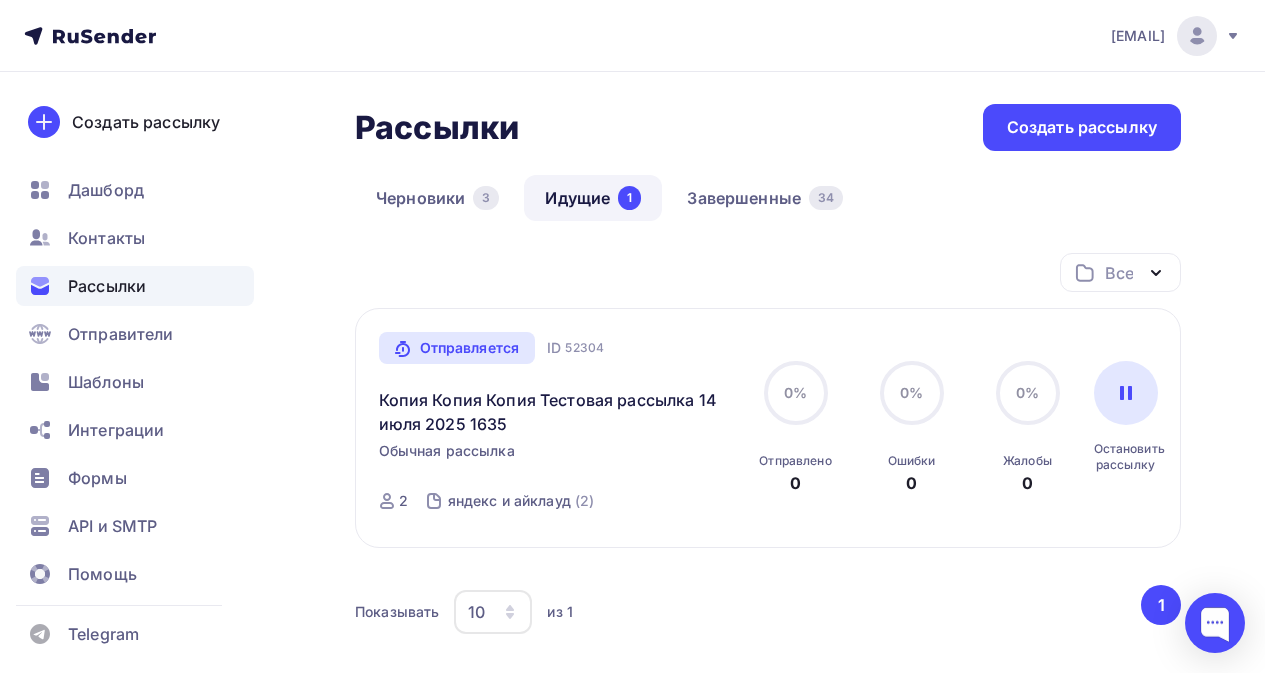 click on "Показывать
10
10
20
50
100
из 1" at bounding box center [746, 612] 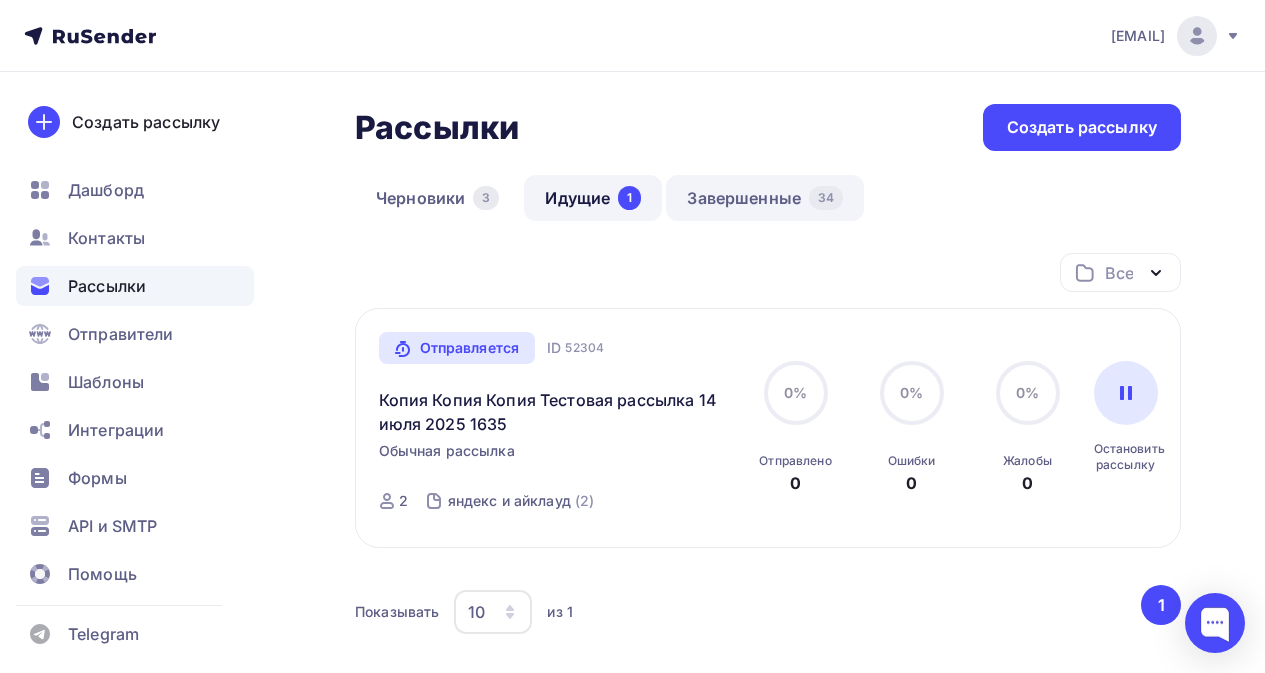 click on "Завершенные
34" at bounding box center (765, 198) 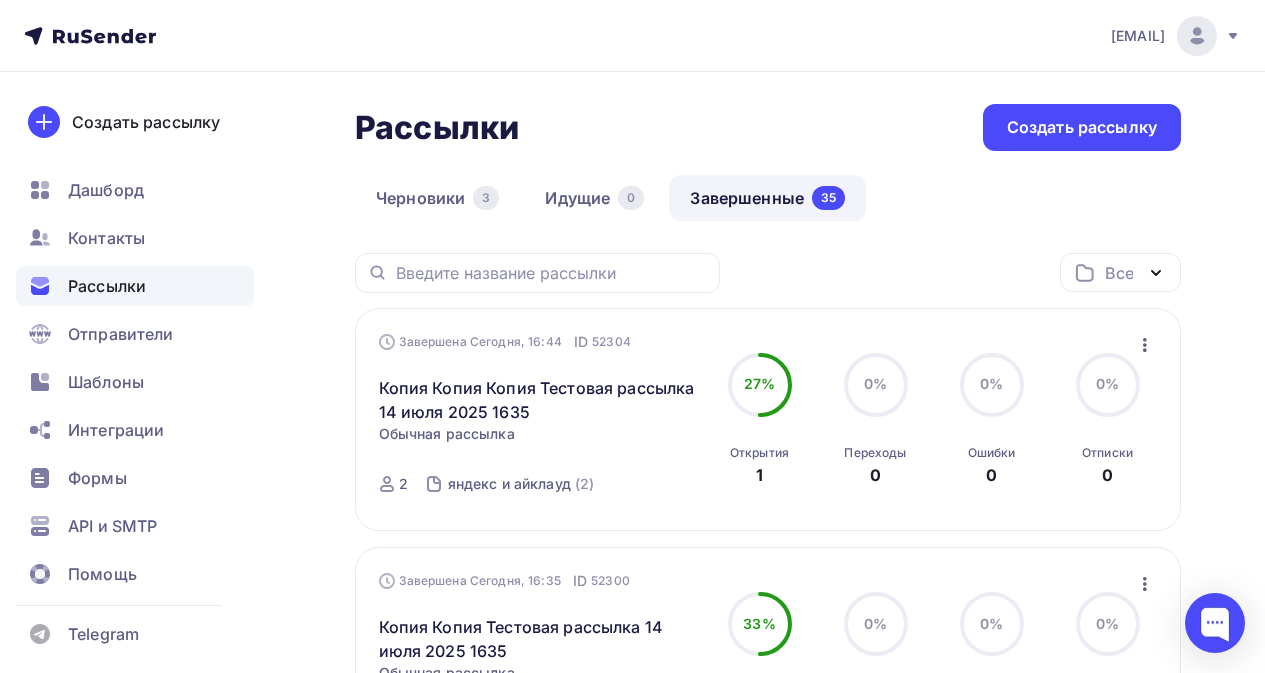 click 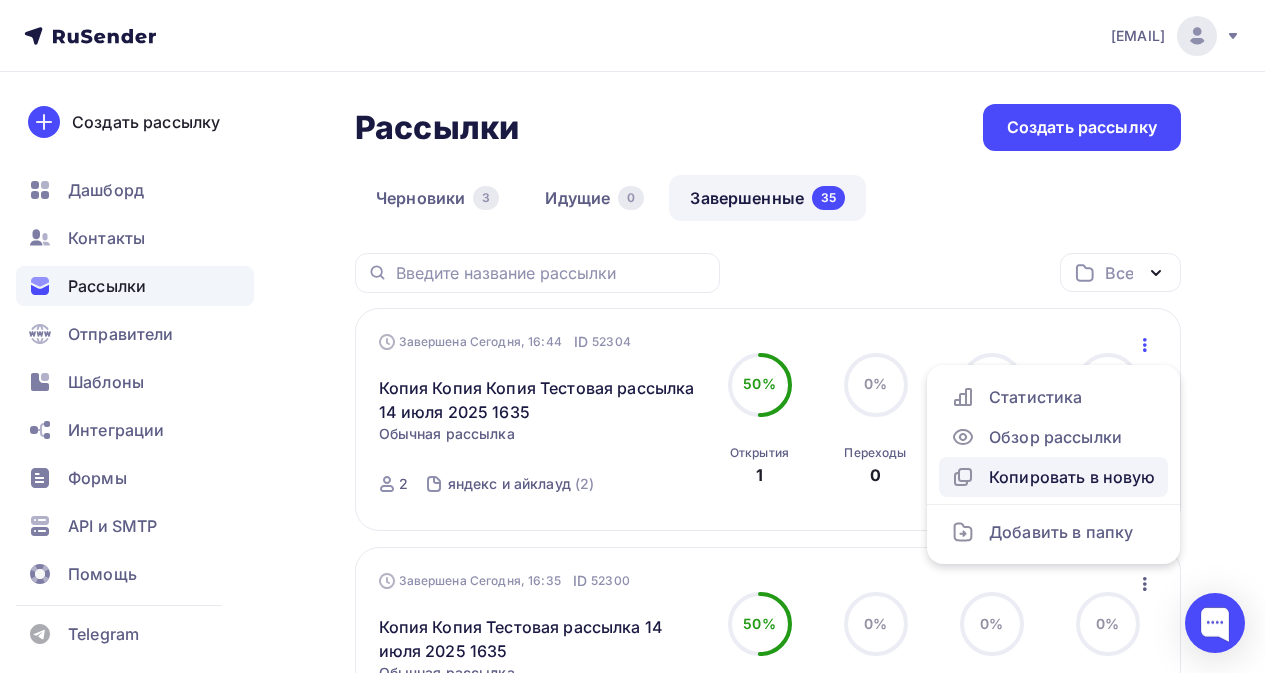 click on "Копировать в новую" at bounding box center (1053, 477) 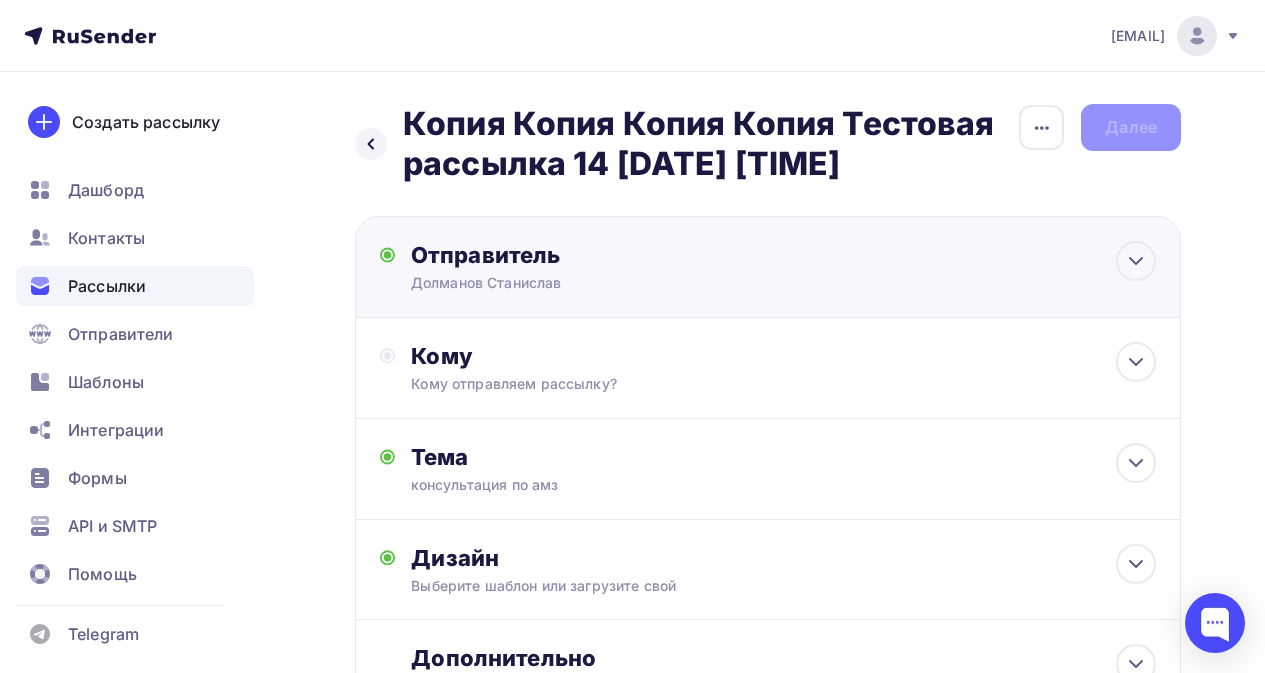 click on "Отправитель" at bounding box center [627, 255] 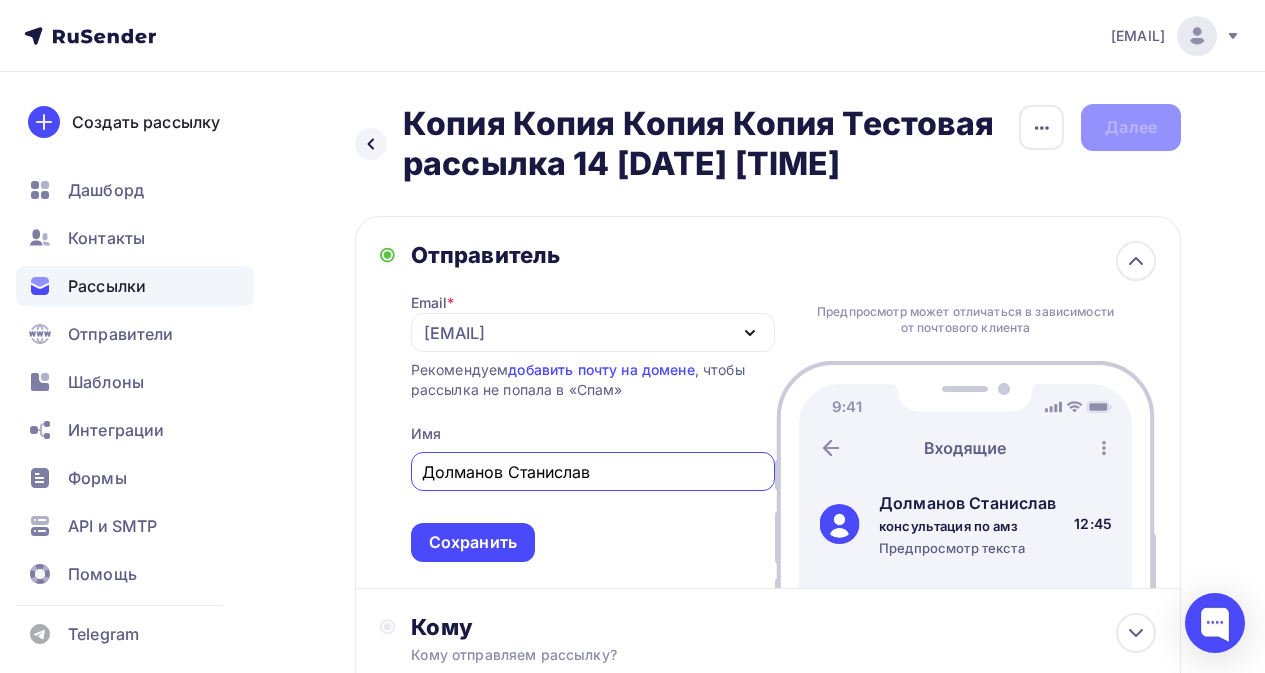 scroll, scrollTop: 0, scrollLeft: 0, axis: both 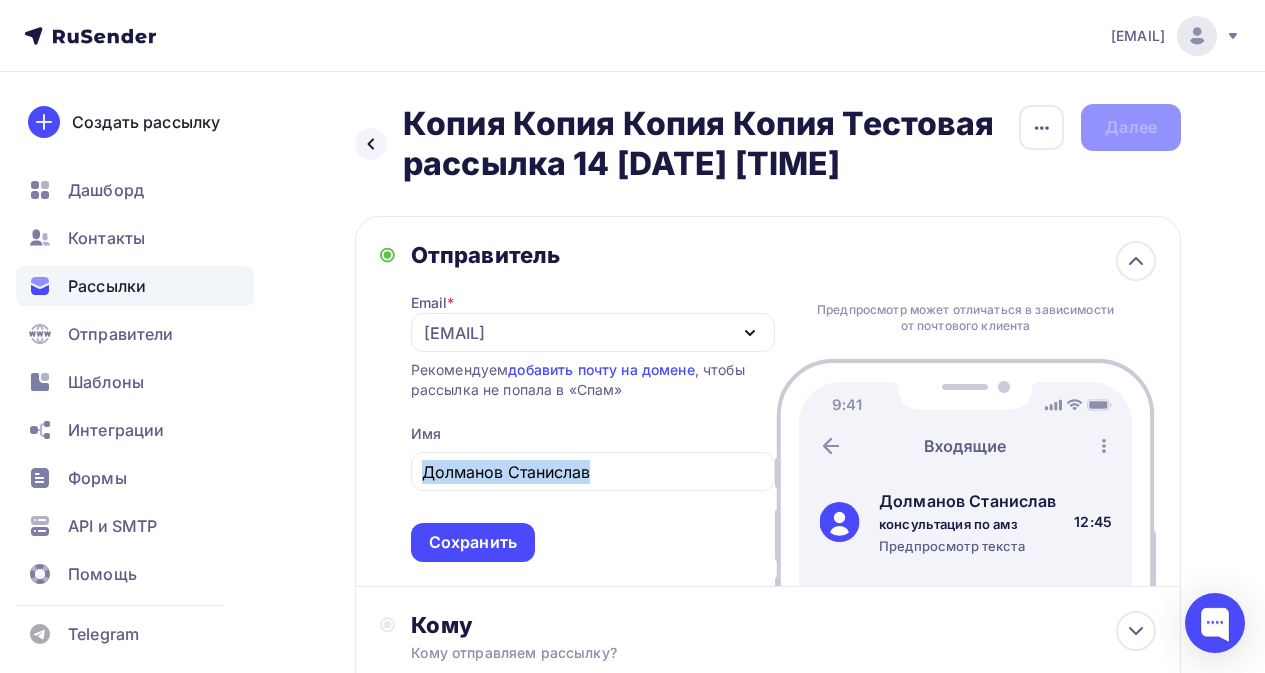 drag, startPoint x: 639, startPoint y: 457, endPoint x: 410, endPoint y: 458, distance: 229.00218 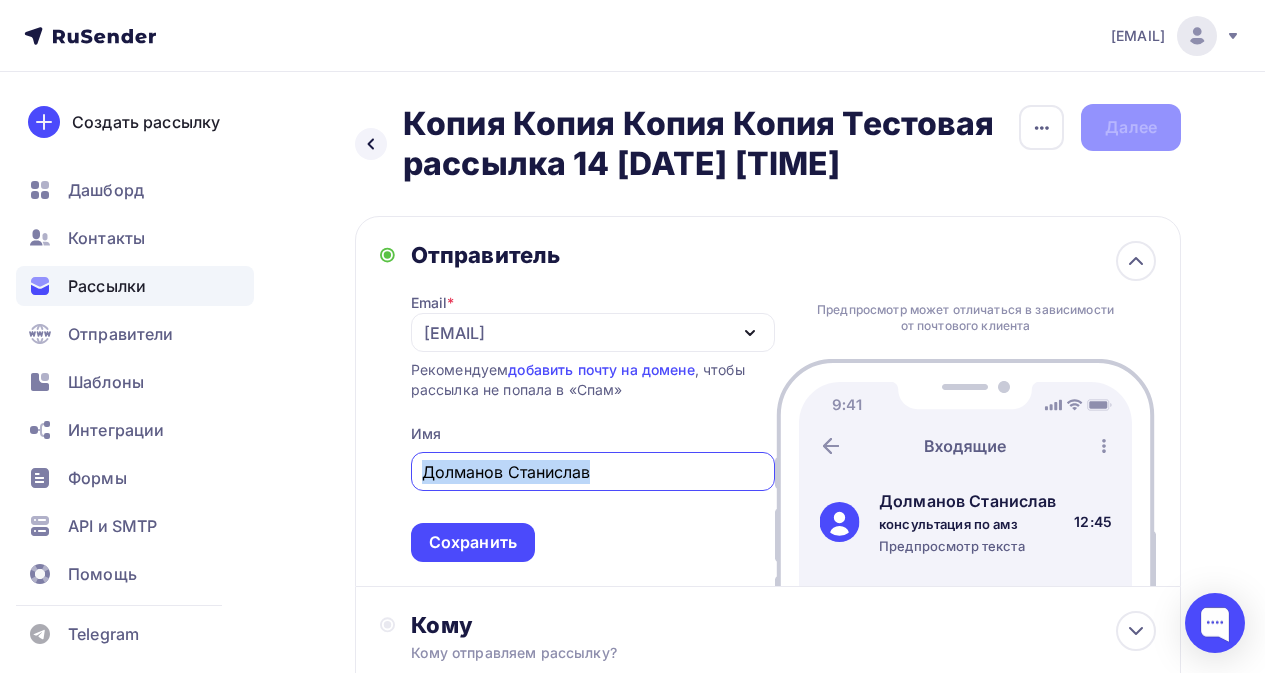 click on "Долманов Станислав" at bounding box center [592, 472] 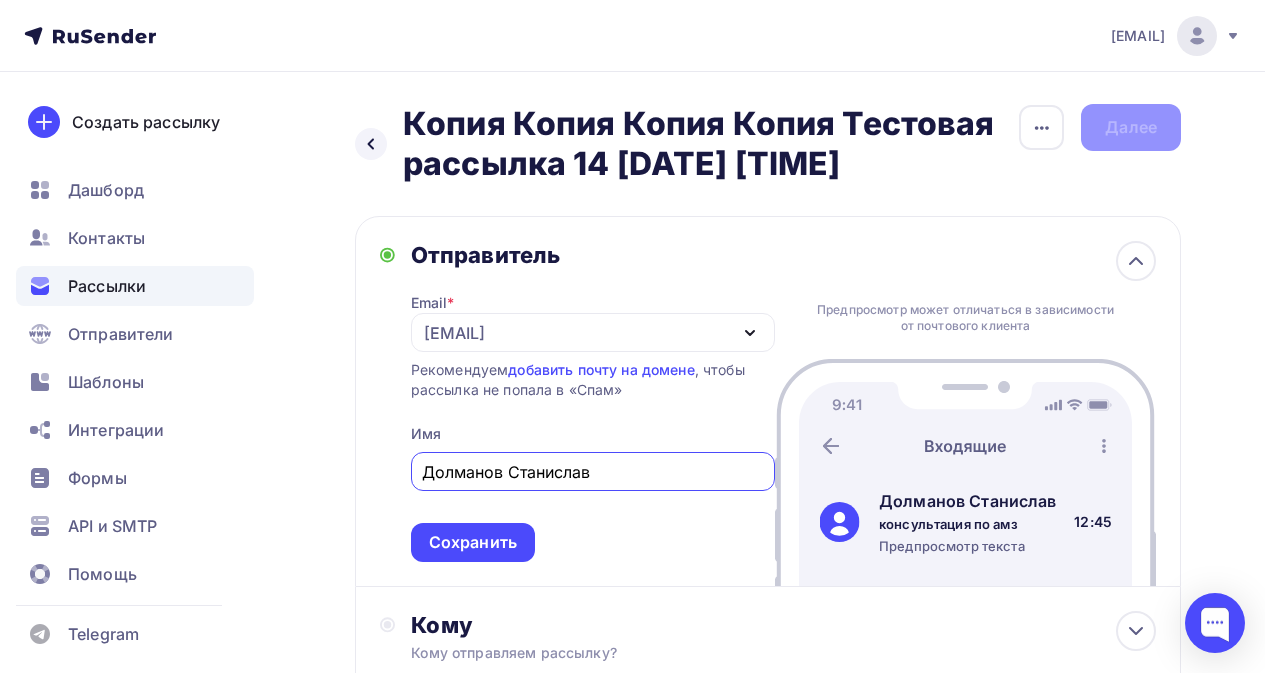 click on "Назад
Копия Копия Копия Копия Тестовая рассылка  14 [DATE] [TIME]
Копия Копия Копия Копия Тестовая рассылка  14 [DATE] [TIME]
Закончить позже
Переименовать рассылку
Удалить
Далее
Отправитель
Email  *
[EMAIL]
[EMAIL]           [EMAIL]           [EMAIL]               Добавить отправителя
Рекомендуем  добавить почту на домене , чтобы рассылка не попала в «Спам»
Имя     [LAST] [FIRST]" at bounding box center (632, 595) 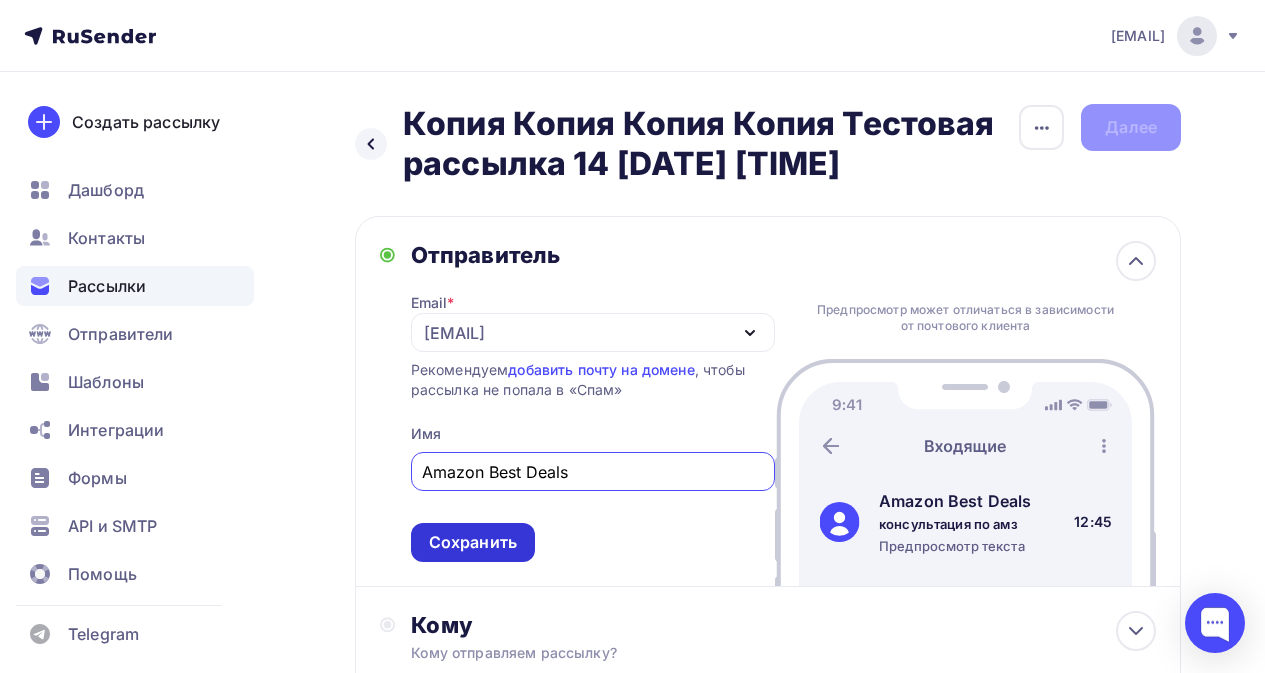type on "Amazon Best Deals" 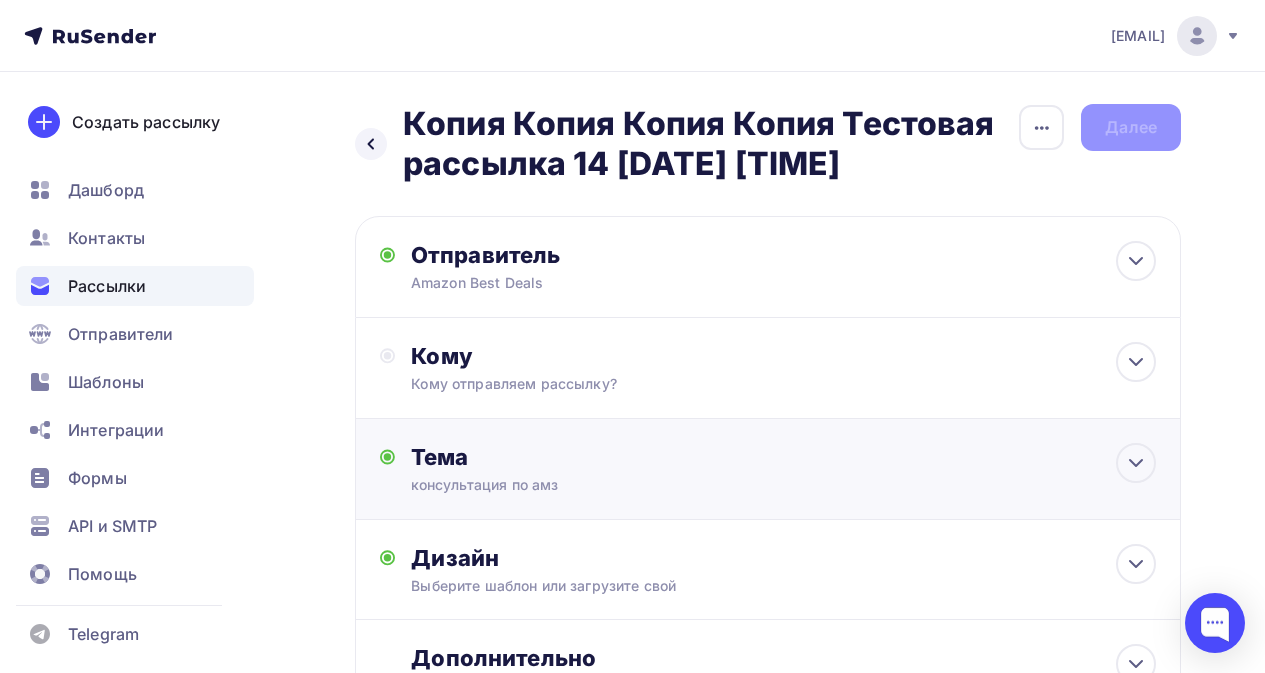 click on "консультация по амз" at bounding box center (589, 485) 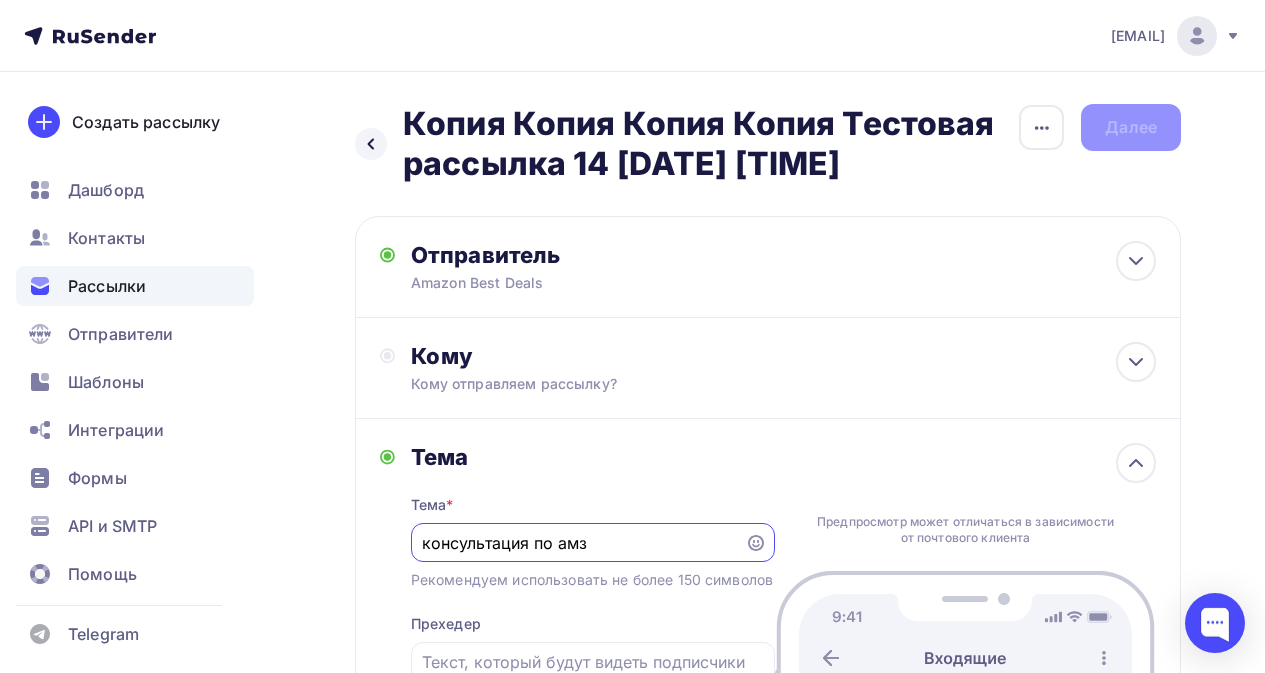 scroll, scrollTop: 0, scrollLeft: 0, axis: both 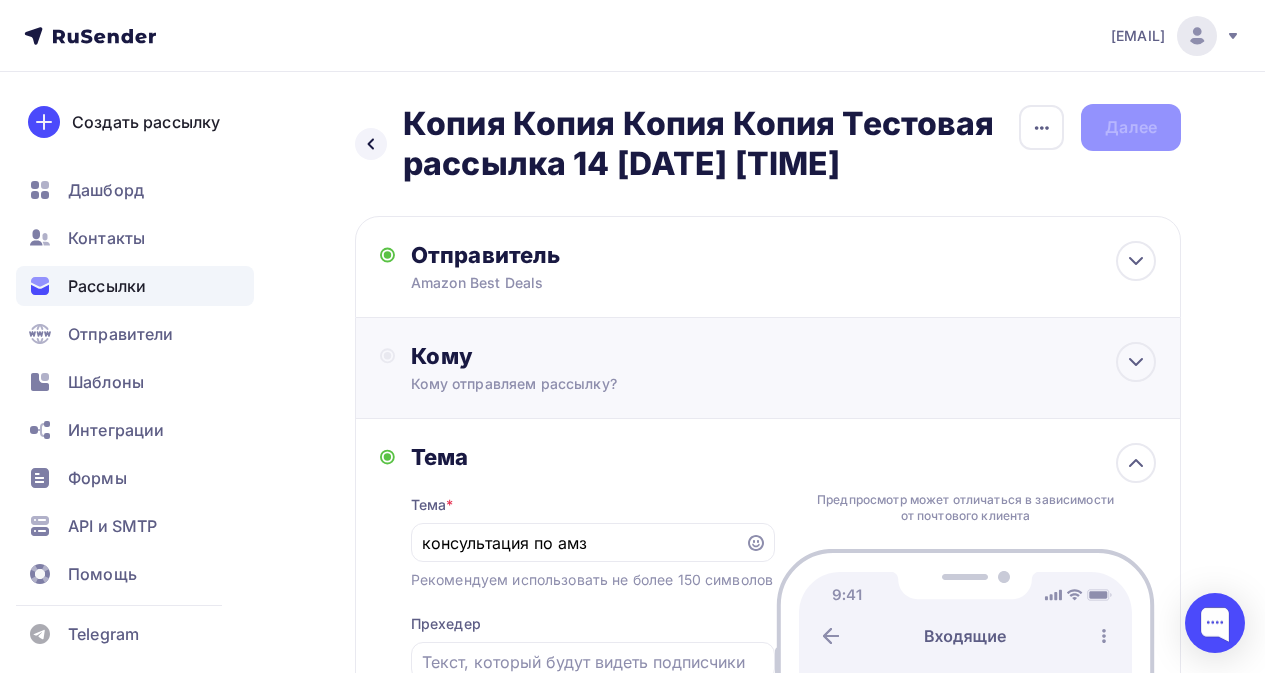 click on "Кому отправляем рассылку?" at bounding box center (746, 384) 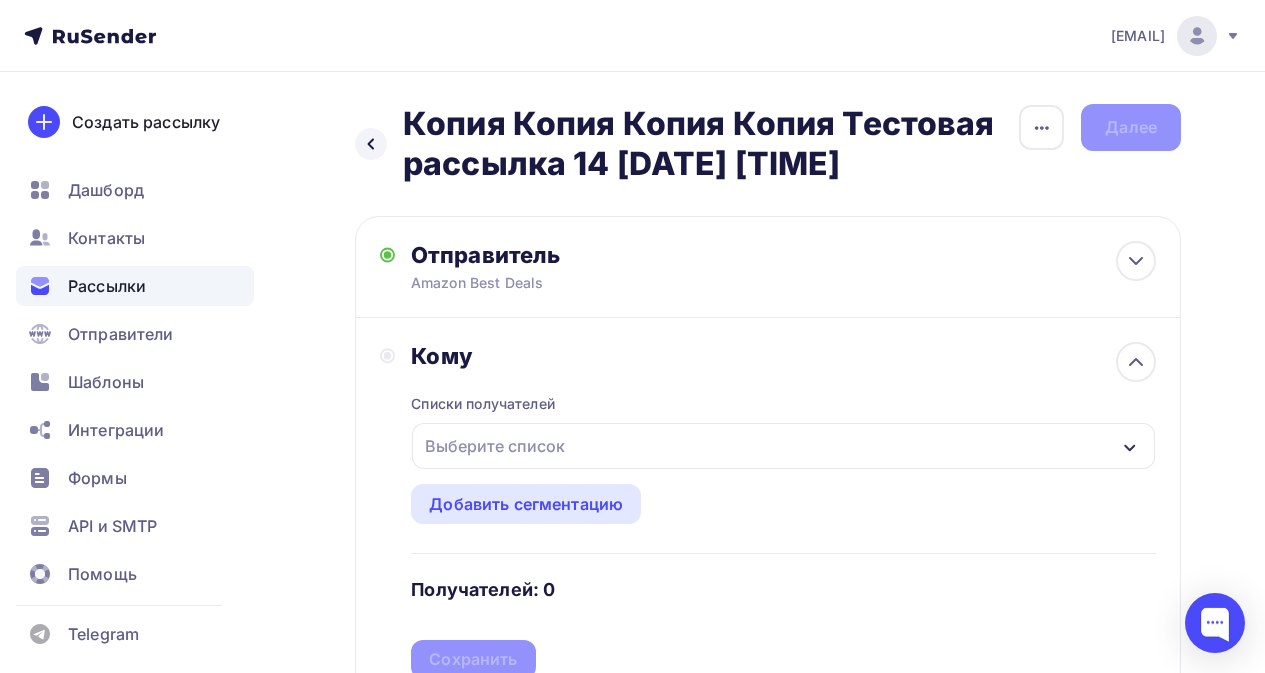 click on "Выберите список" at bounding box center [495, 446] 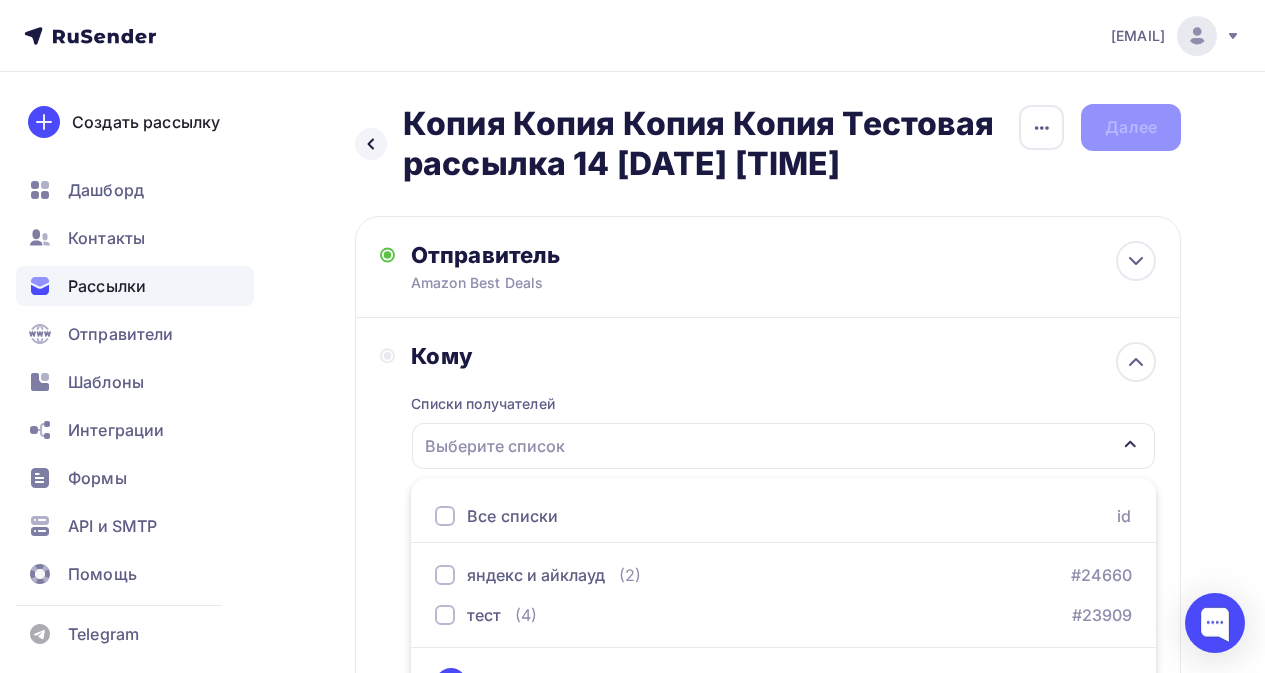 scroll, scrollTop: 48, scrollLeft: 0, axis: vertical 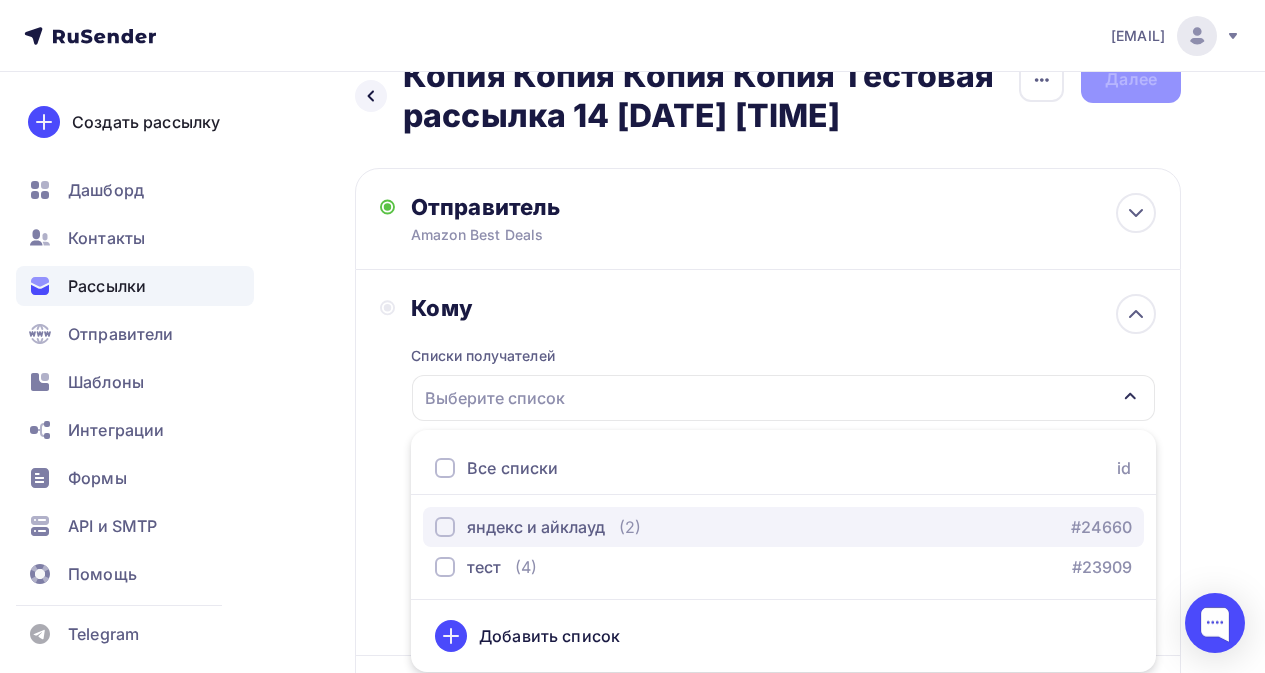 click on "яндекс и айклауд" at bounding box center (536, 527) 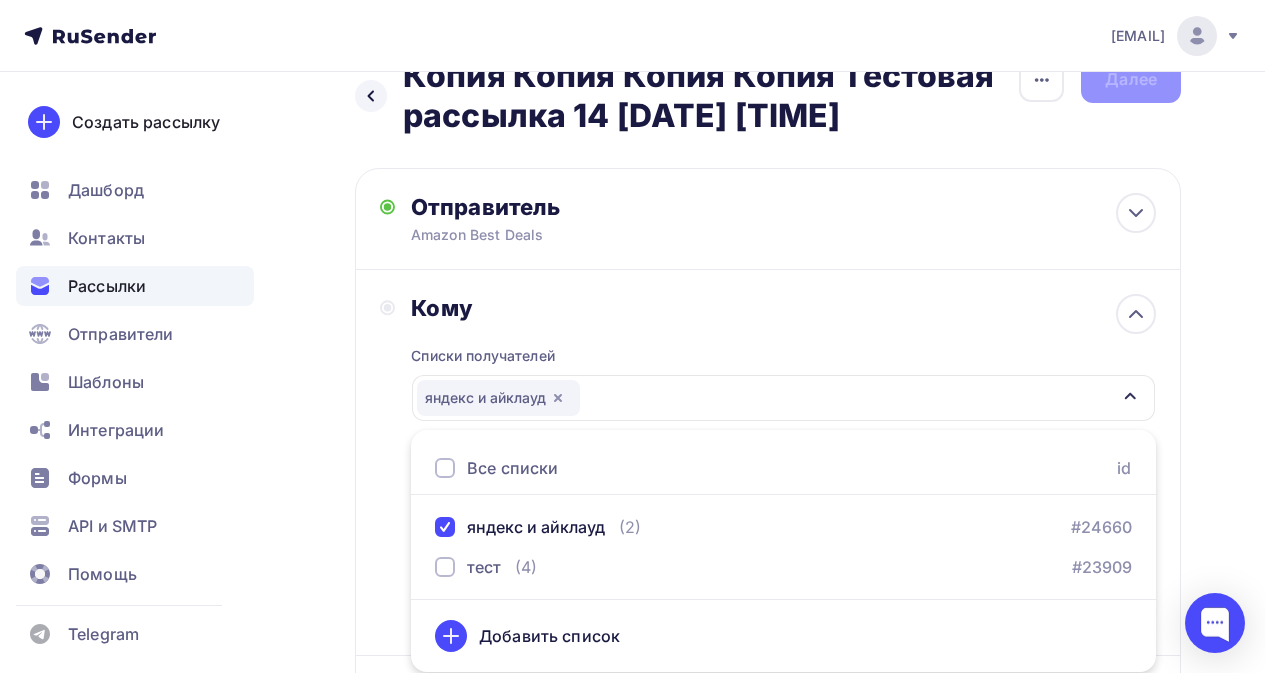click on "Списки получателей
яндекс и айклауд
Все списки
id
яндекс и айклауд
(2)
#24660
тест
(4)
#23909
Добавить список
Добавить сегментацию
Получателей:
0
Сохранить" at bounding box center (783, 476) 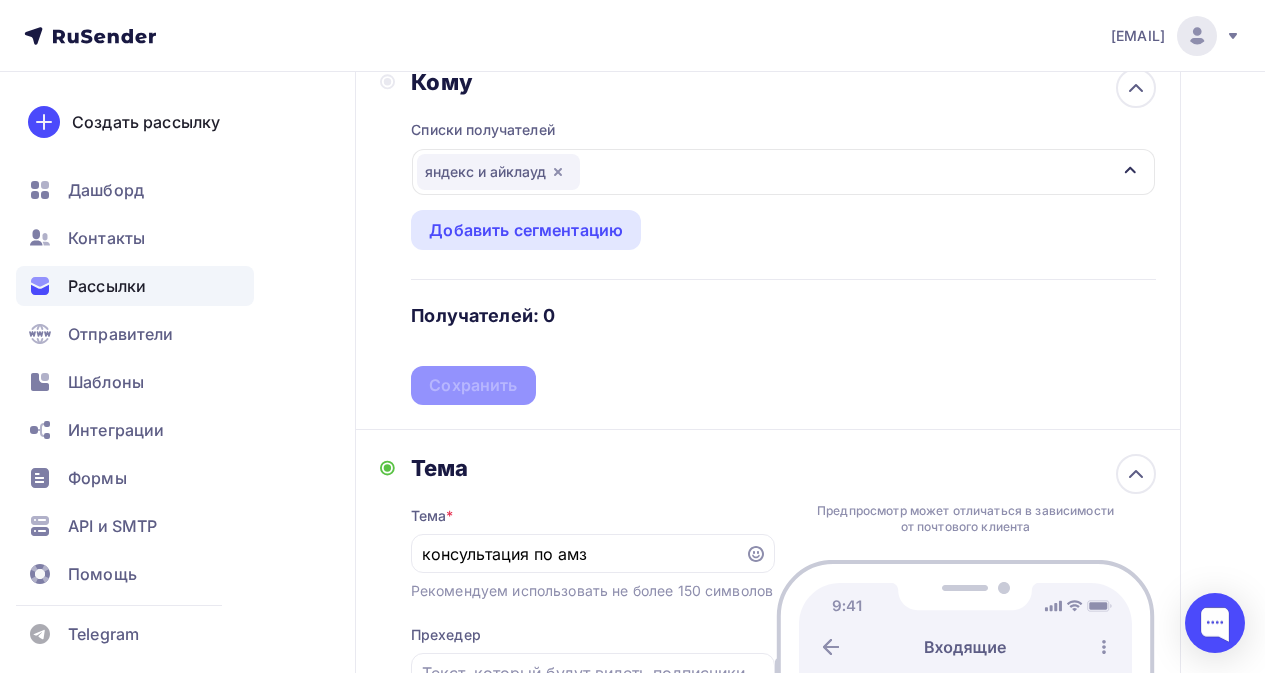 scroll, scrollTop: 348, scrollLeft: 0, axis: vertical 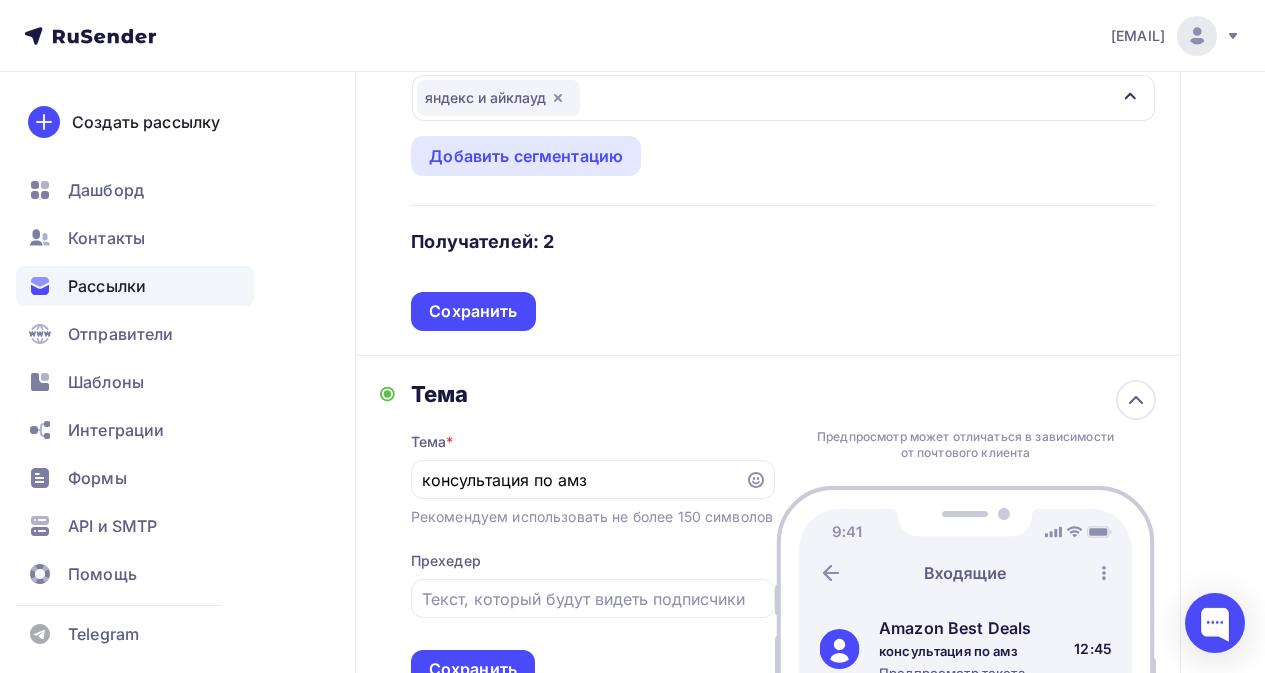 click on "Сохранить" at bounding box center [473, 311] 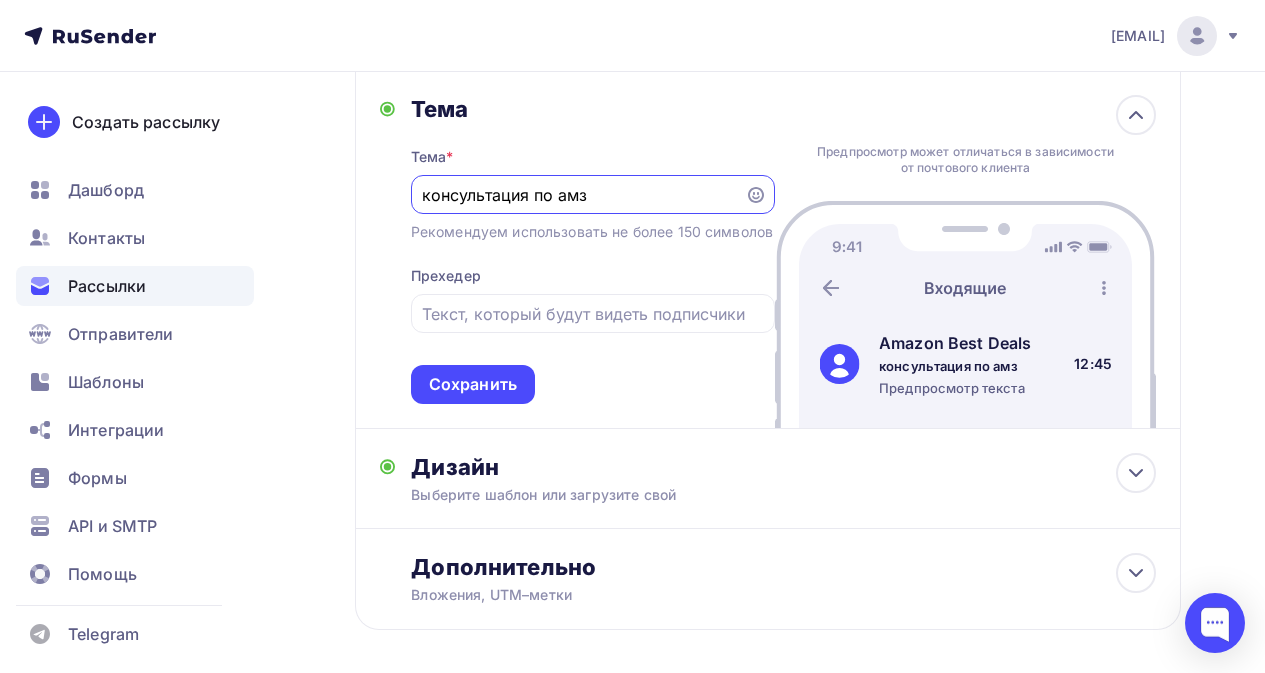 drag, startPoint x: 597, startPoint y: 202, endPoint x: 326, endPoint y: 203, distance: 271.00183 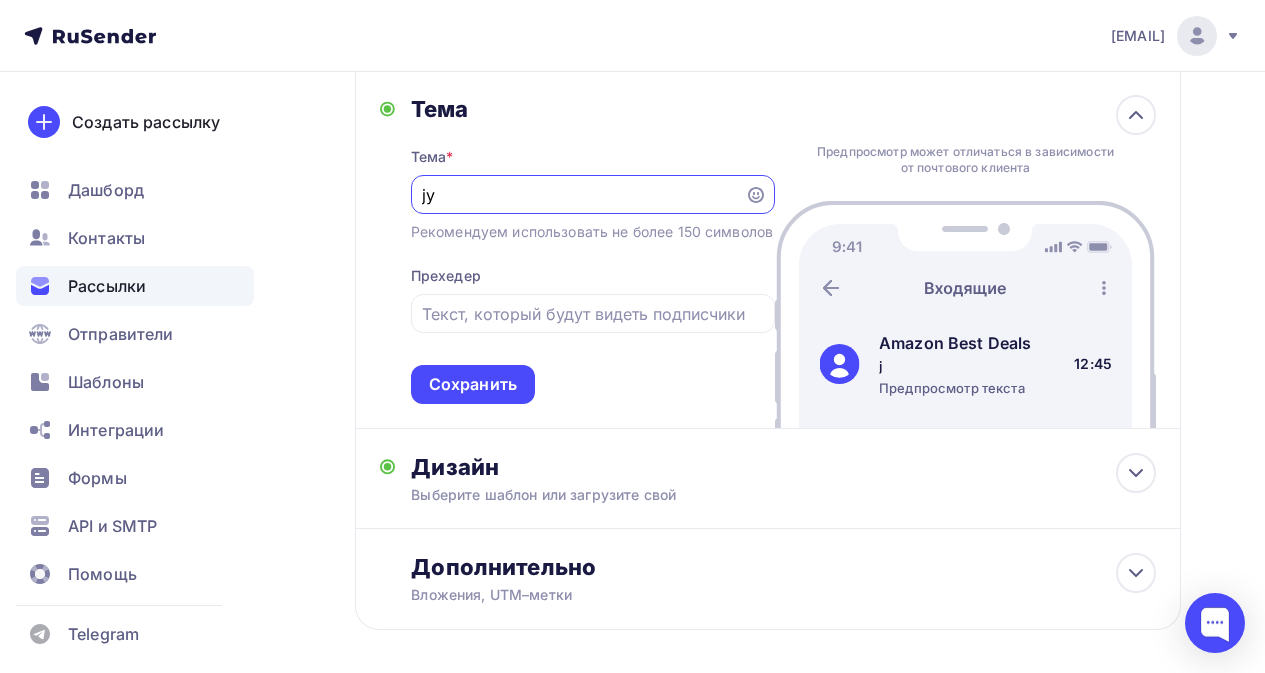 type on "j" 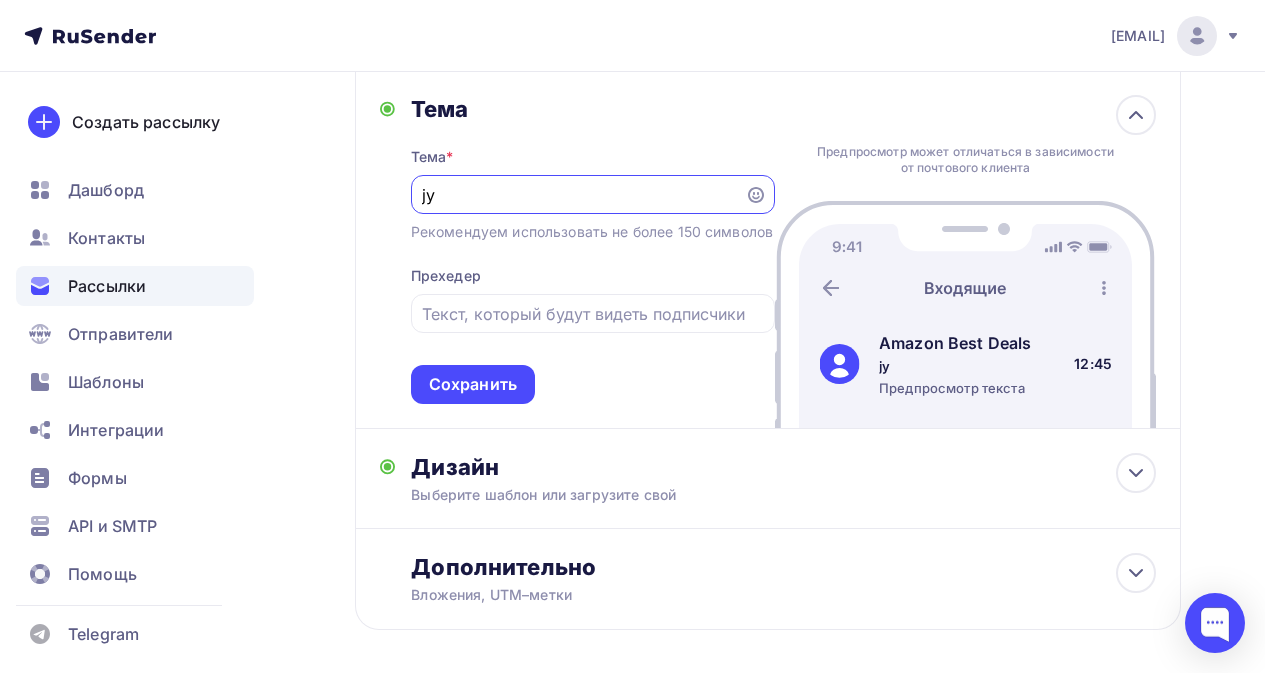 type on "j" 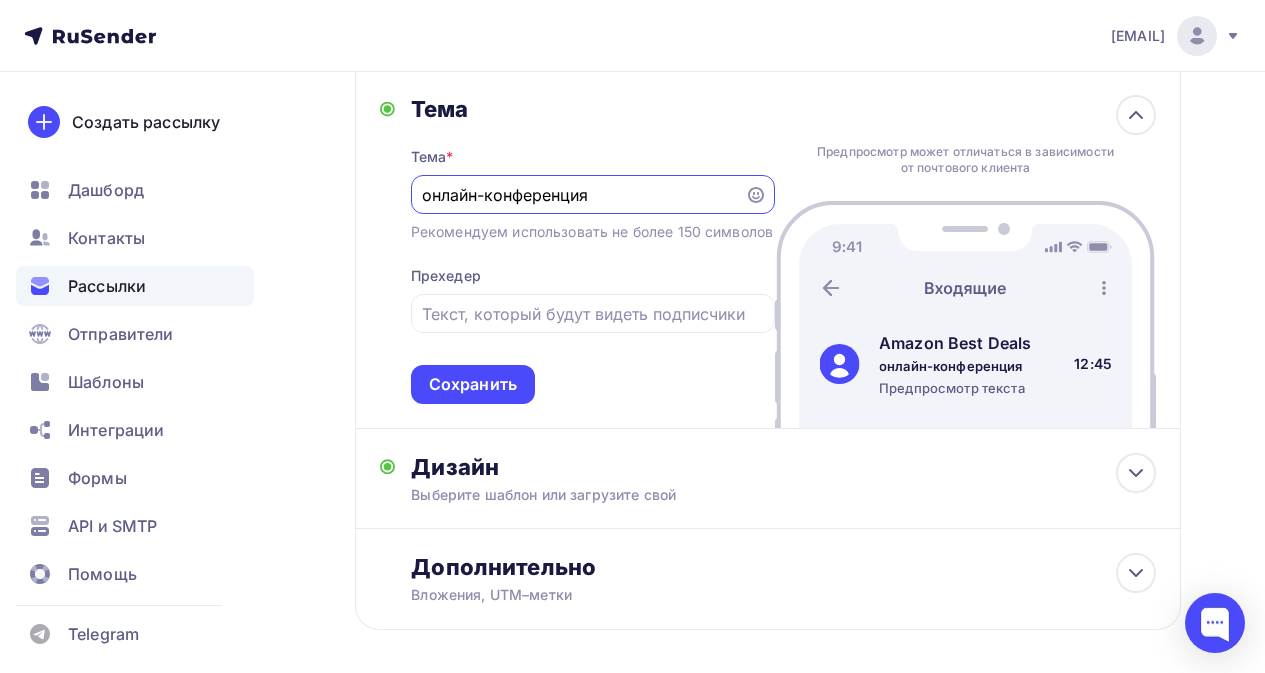 type on "онлайн-конференция" 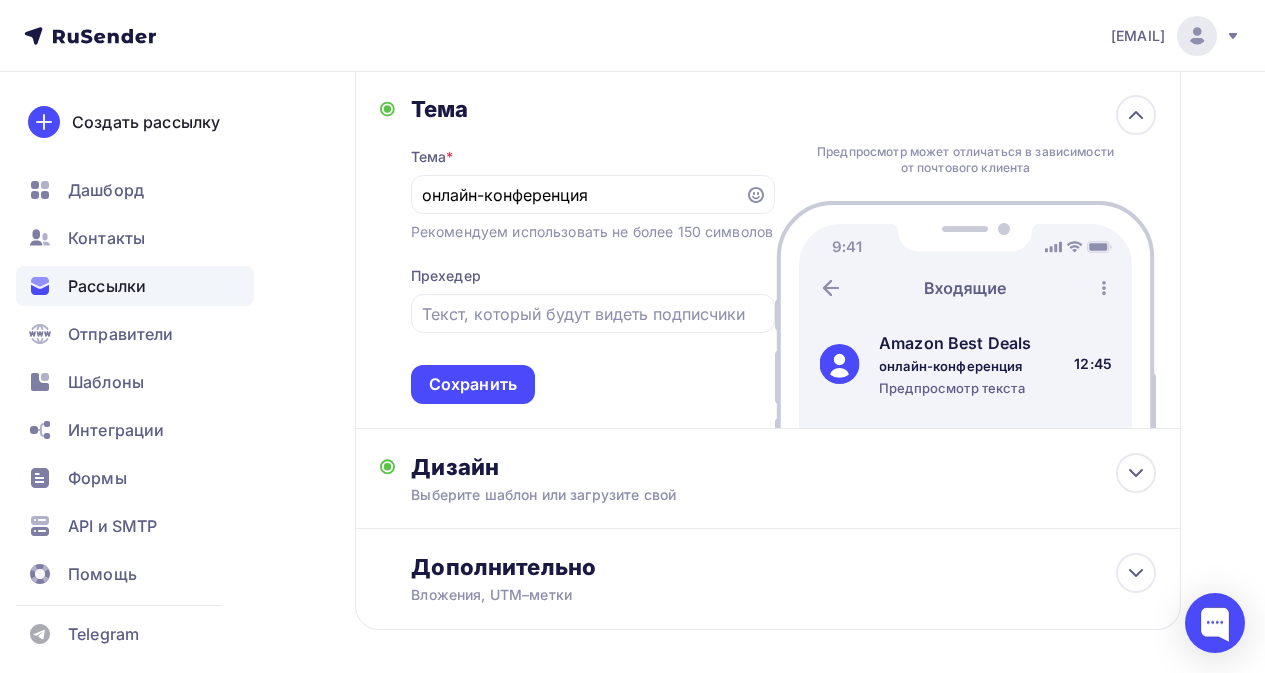 click on "Тема  *     онлайн-конференция
Рекомендуем использовать не более 150 символов
Прехедер               Сохранить" at bounding box center [593, 263] 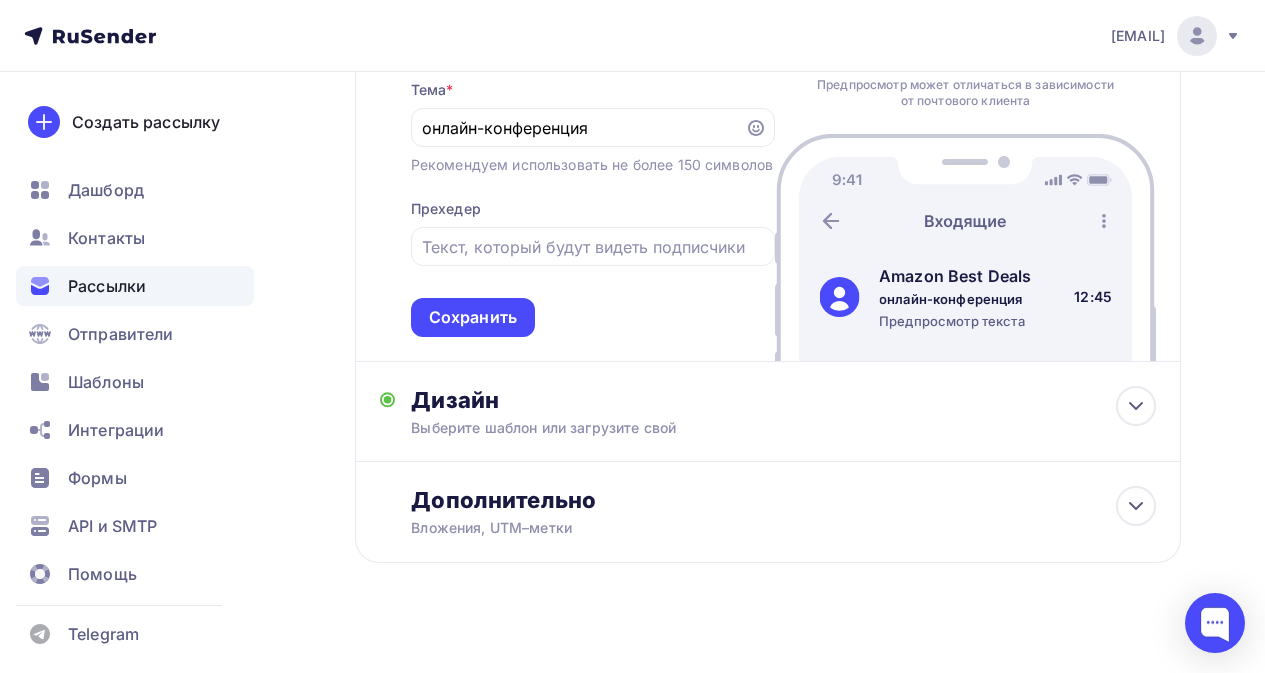scroll, scrollTop: 458, scrollLeft: 0, axis: vertical 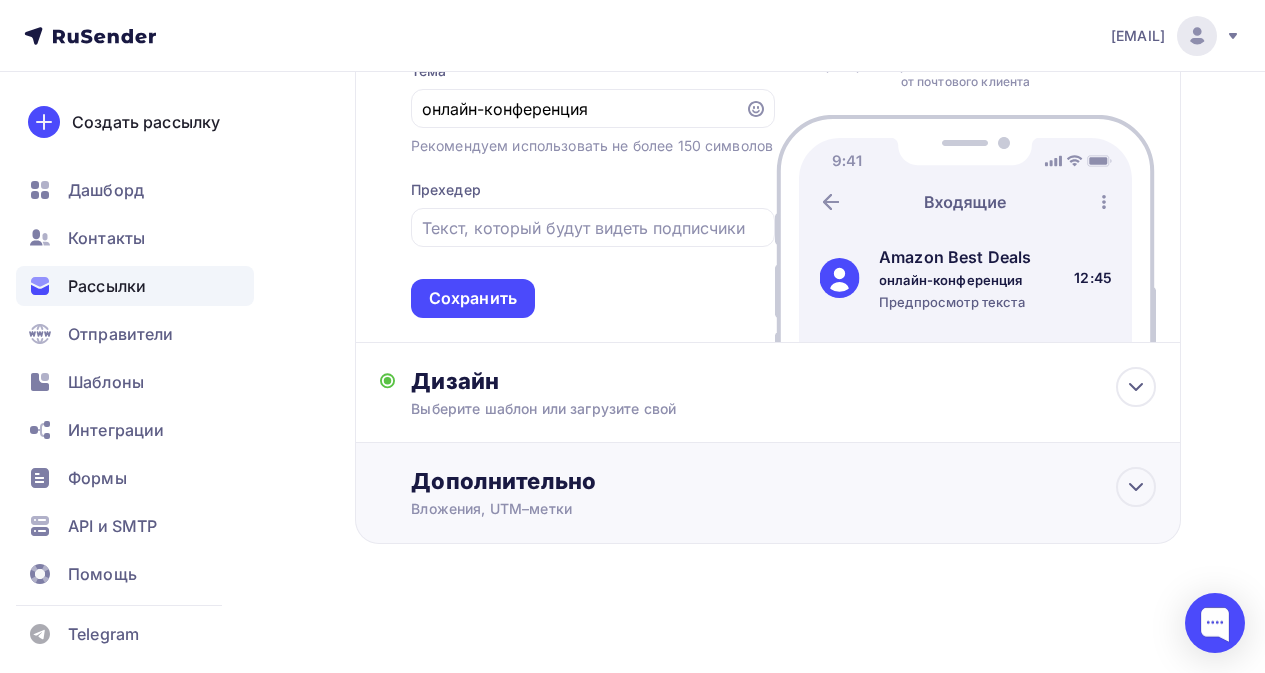 click on "Дополнительно" at bounding box center [783, 481] 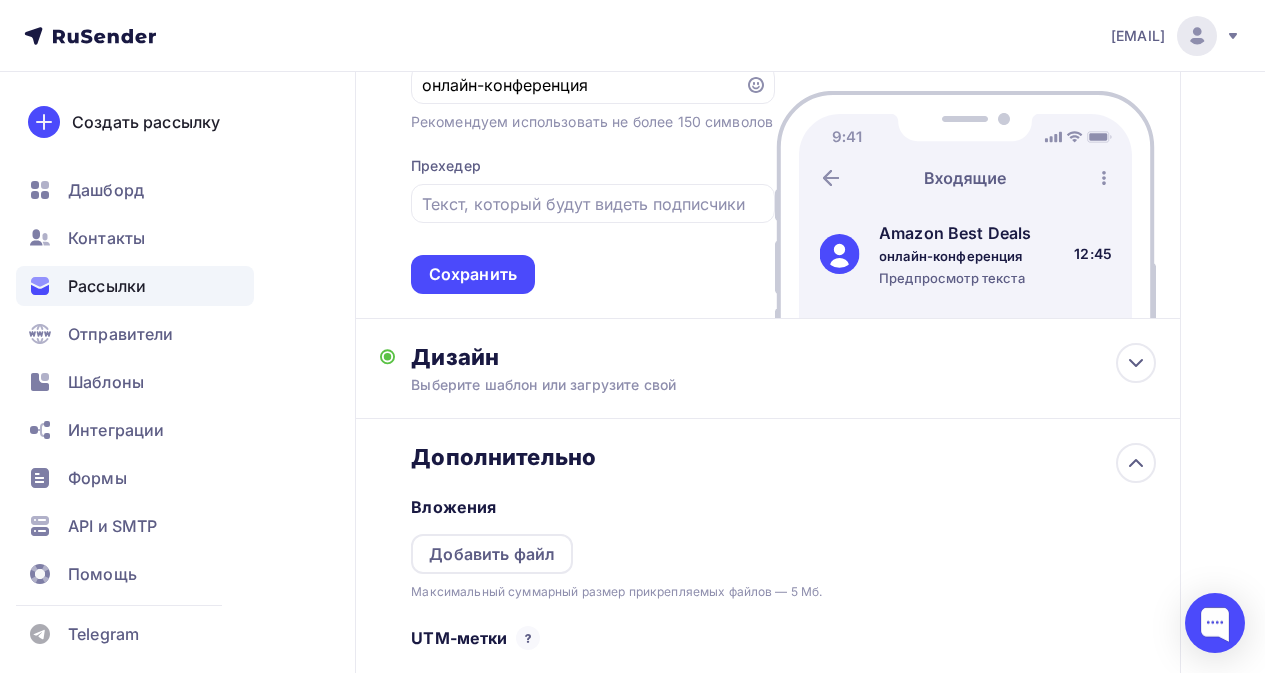 scroll, scrollTop: 457, scrollLeft: 0, axis: vertical 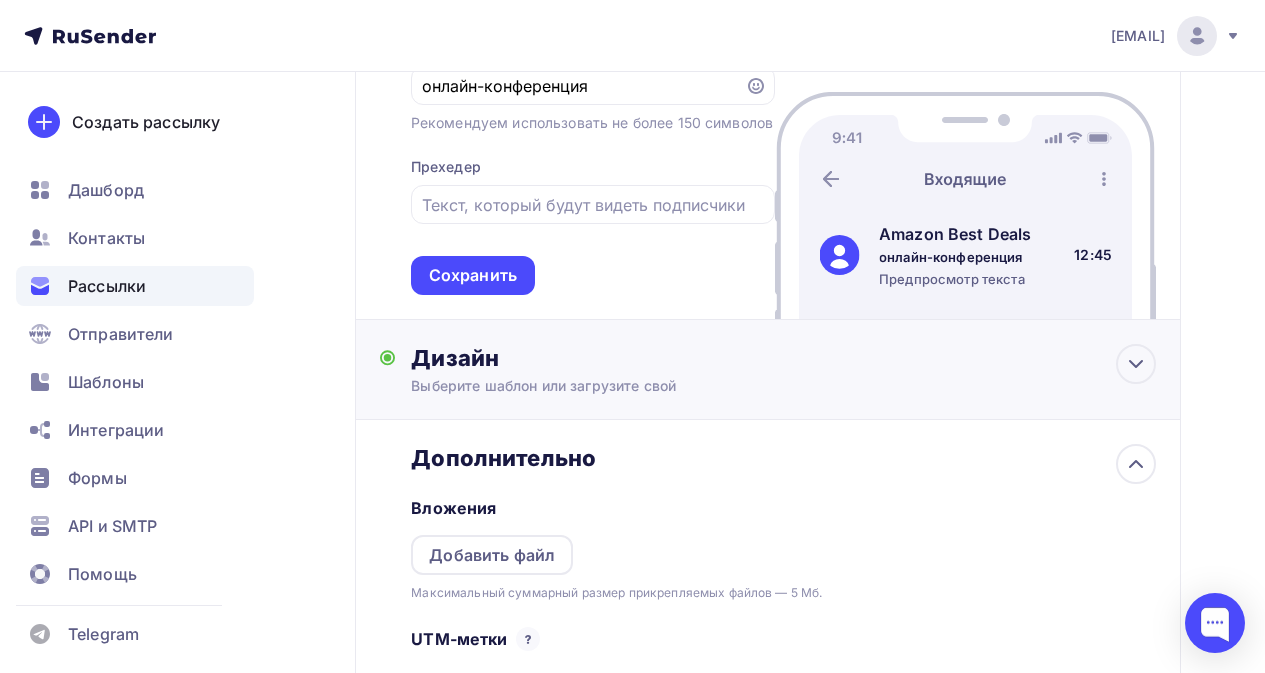 click on "Дизайн" at bounding box center (783, 358) 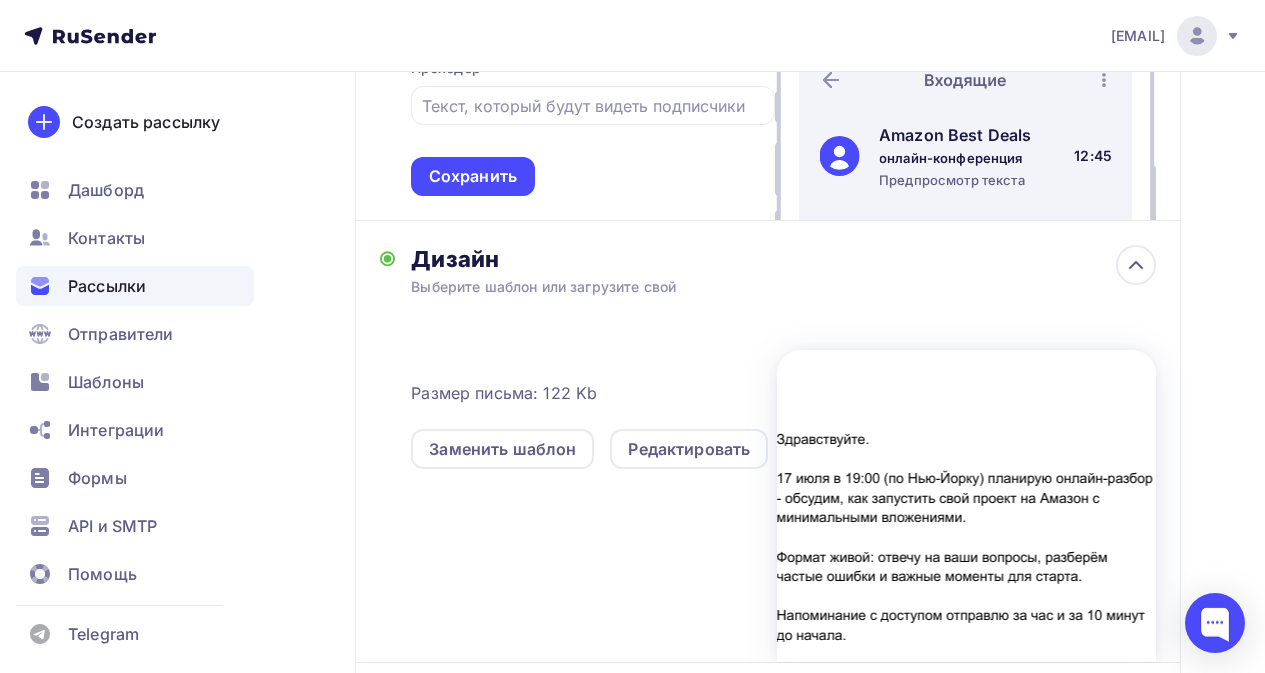 scroll, scrollTop: 557, scrollLeft: 0, axis: vertical 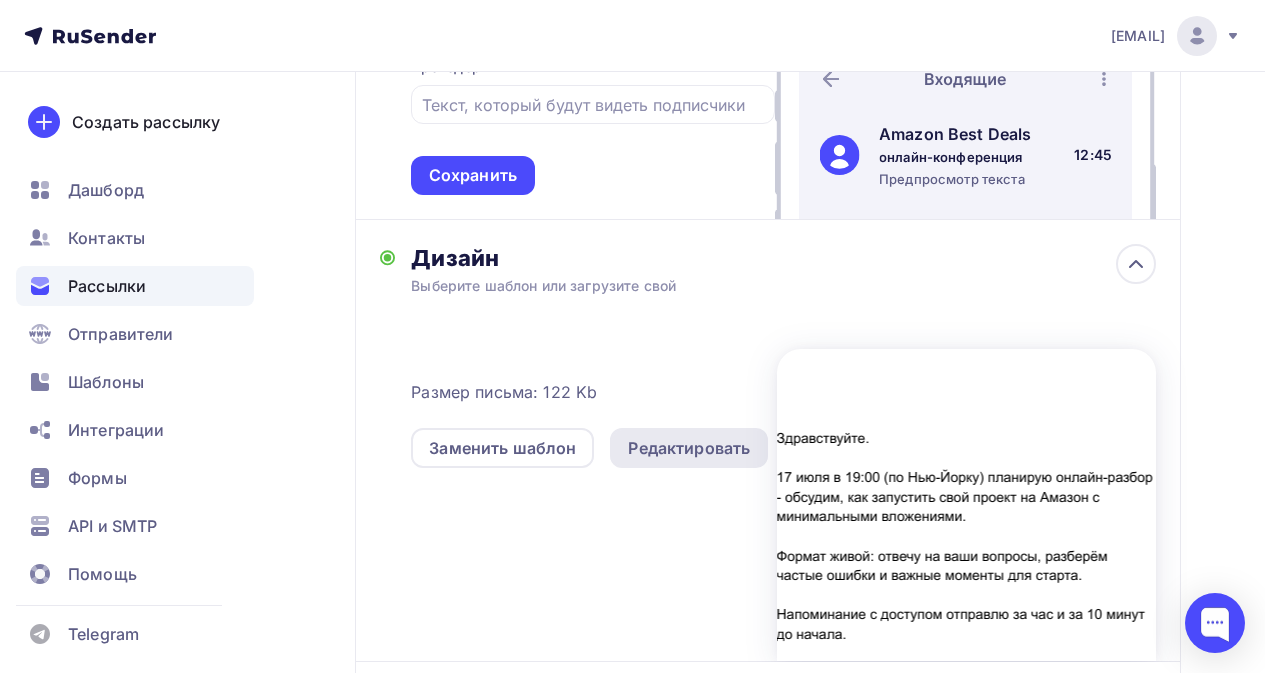 click on "Редактировать" at bounding box center [689, 448] 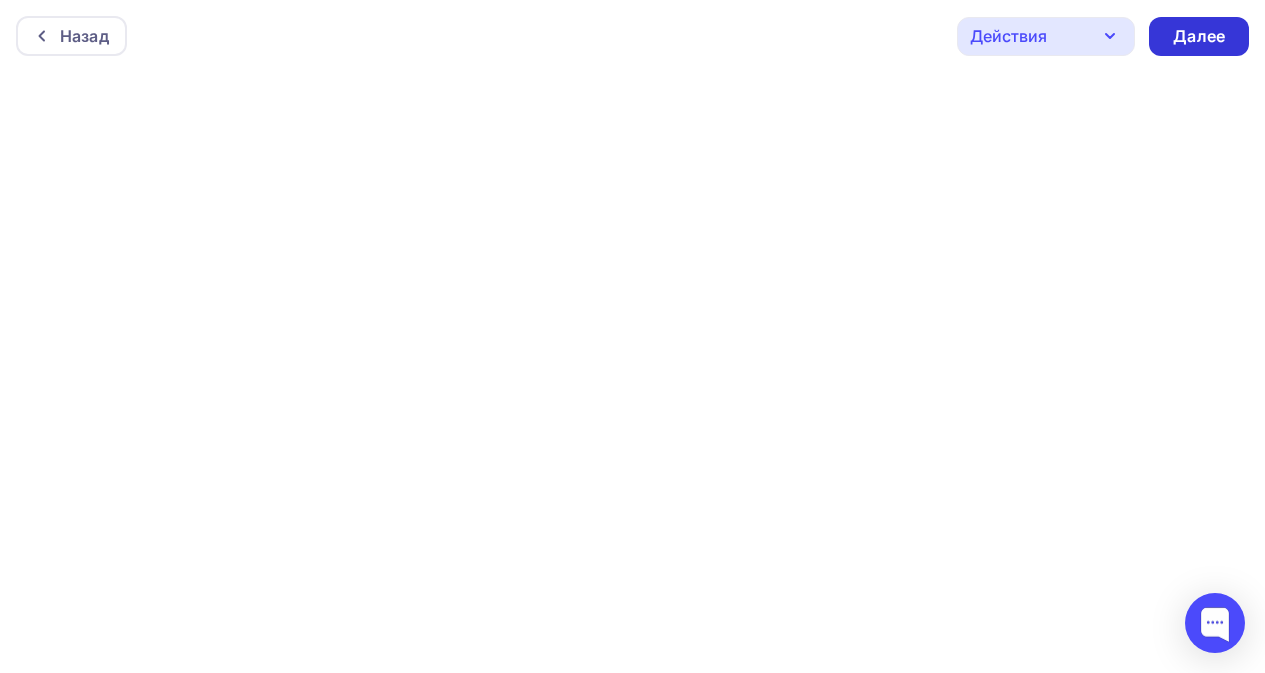 click on "Далее" at bounding box center (1199, 36) 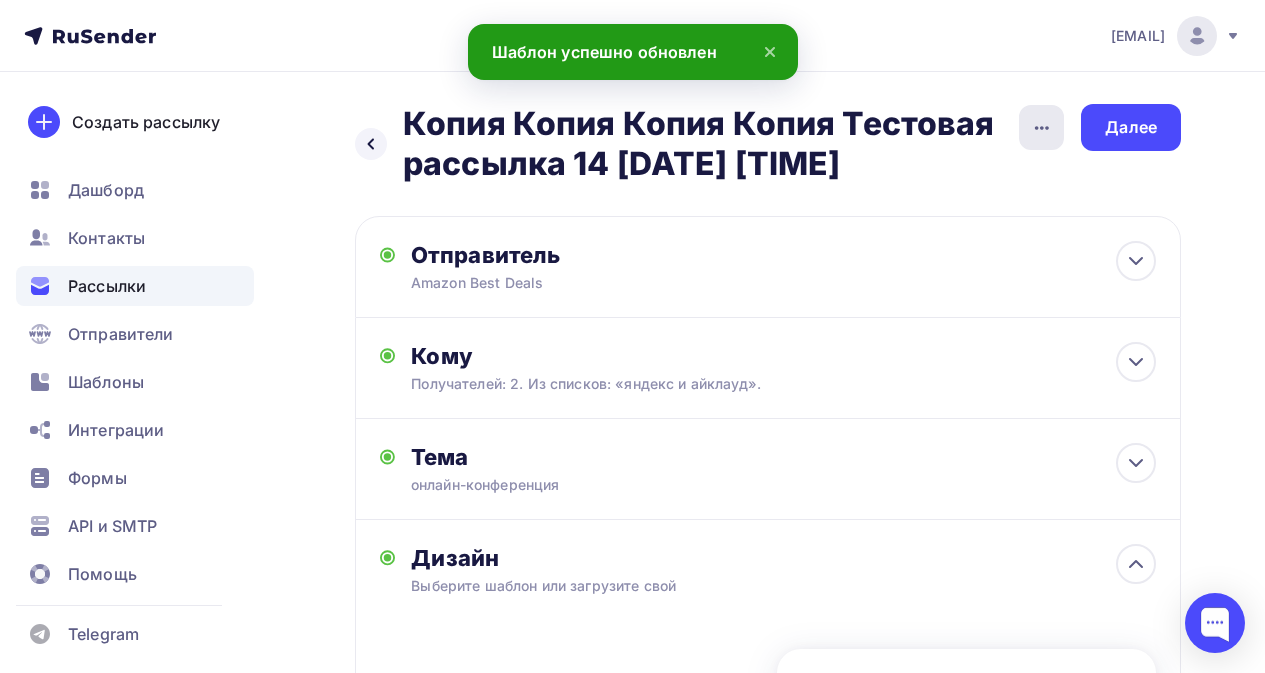 click 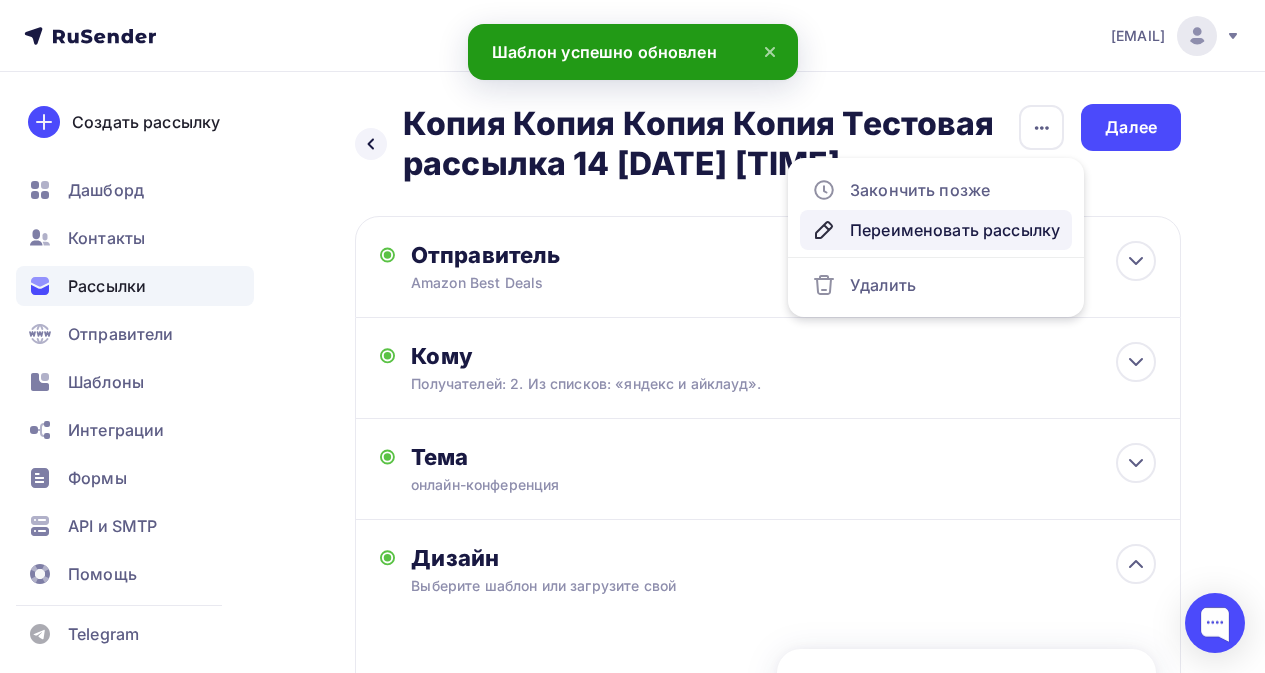 click on "Переименовать рассылку" at bounding box center [936, 230] 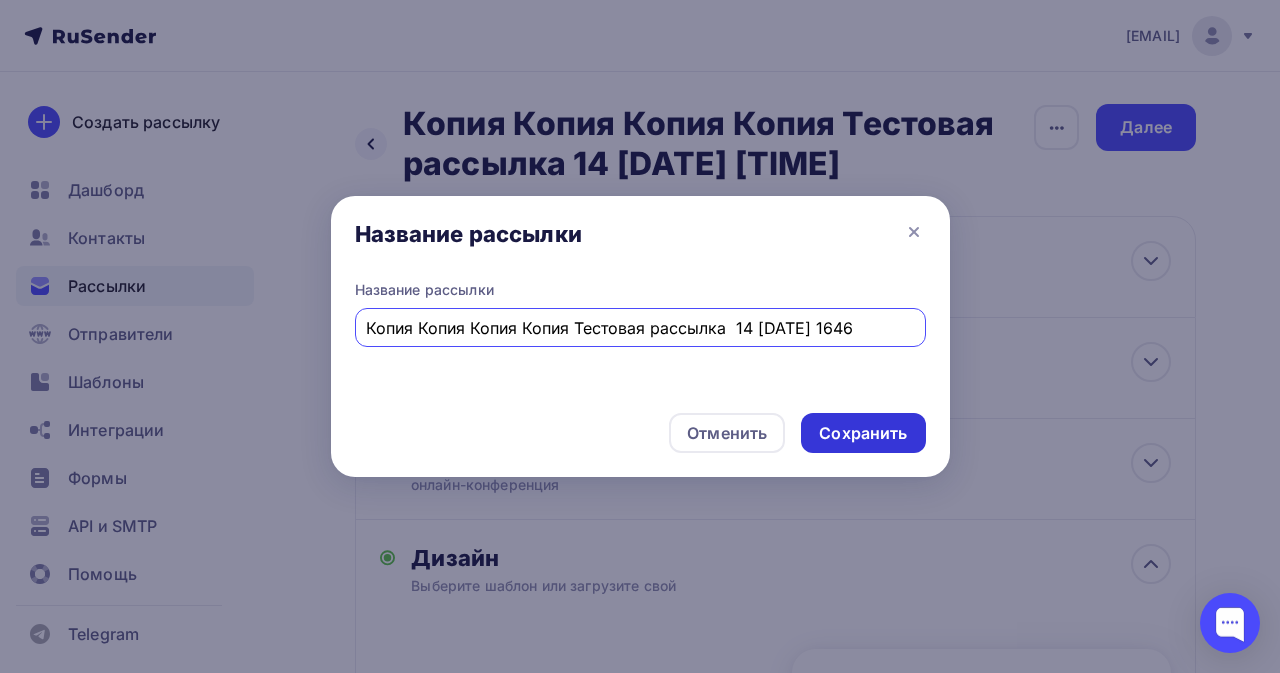 type on "Копия Копия Копия Копия Тестовая рассылка  14 [DATE] 1646" 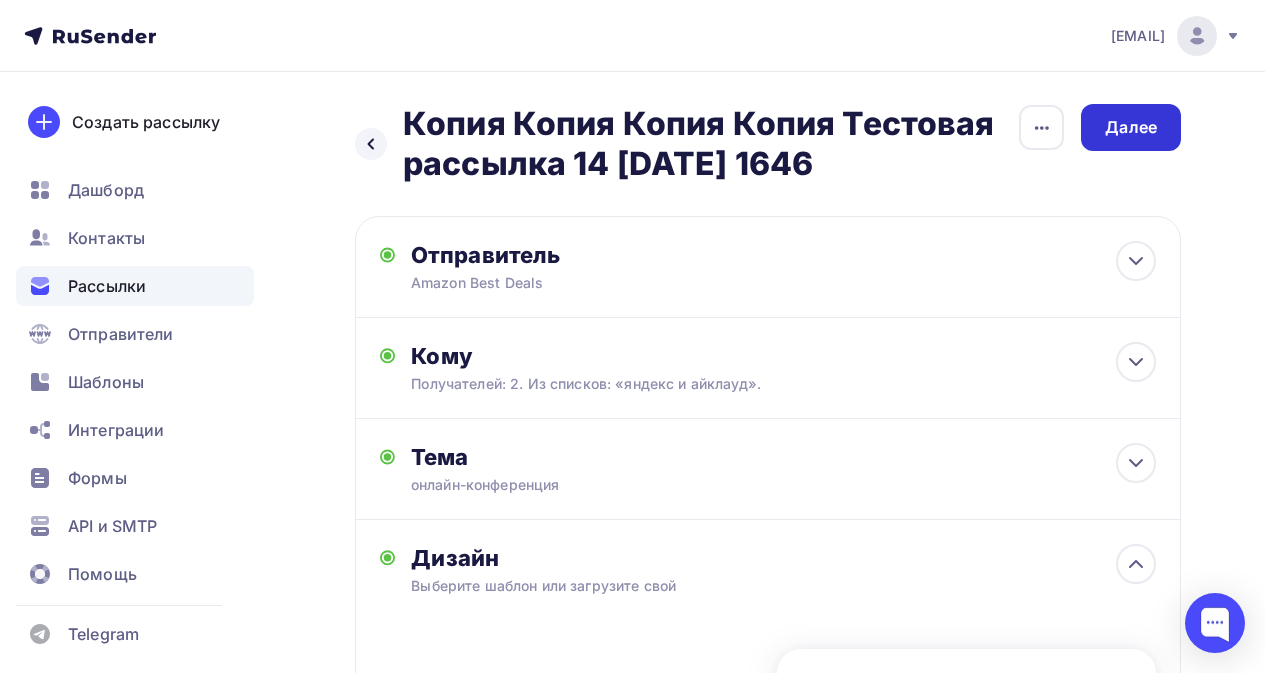 click on "Далее" at bounding box center [1131, 127] 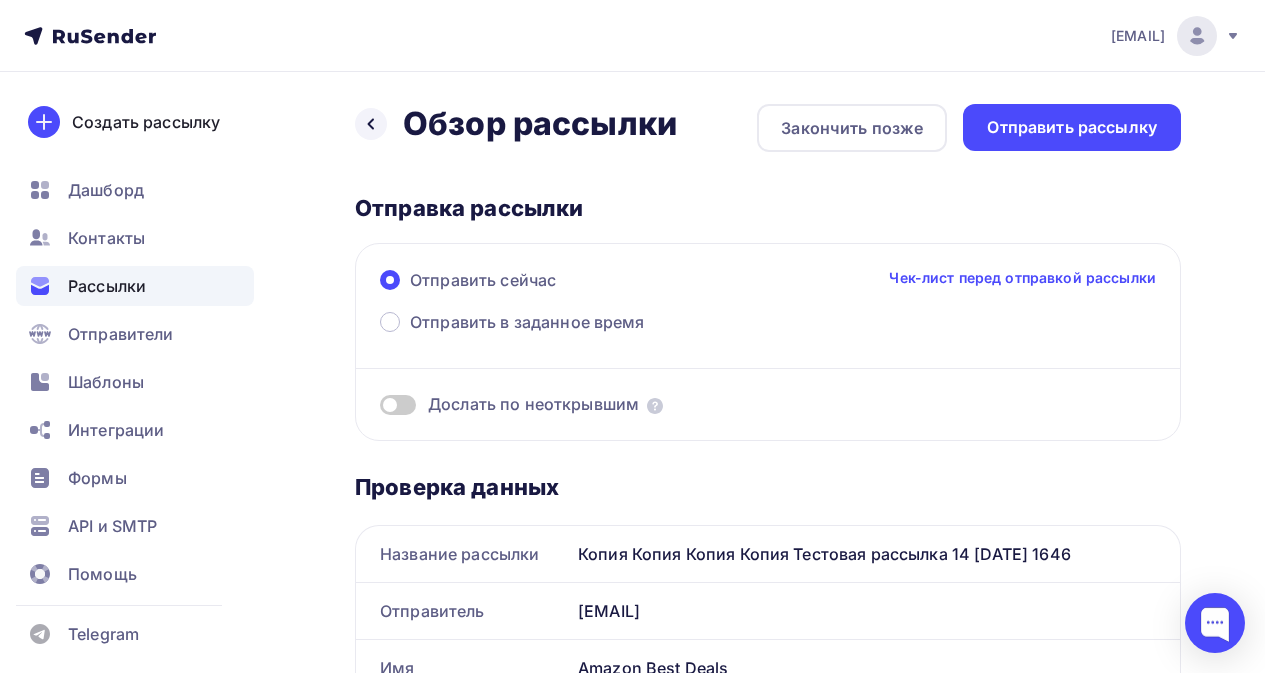 scroll, scrollTop: 0, scrollLeft: 0, axis: both 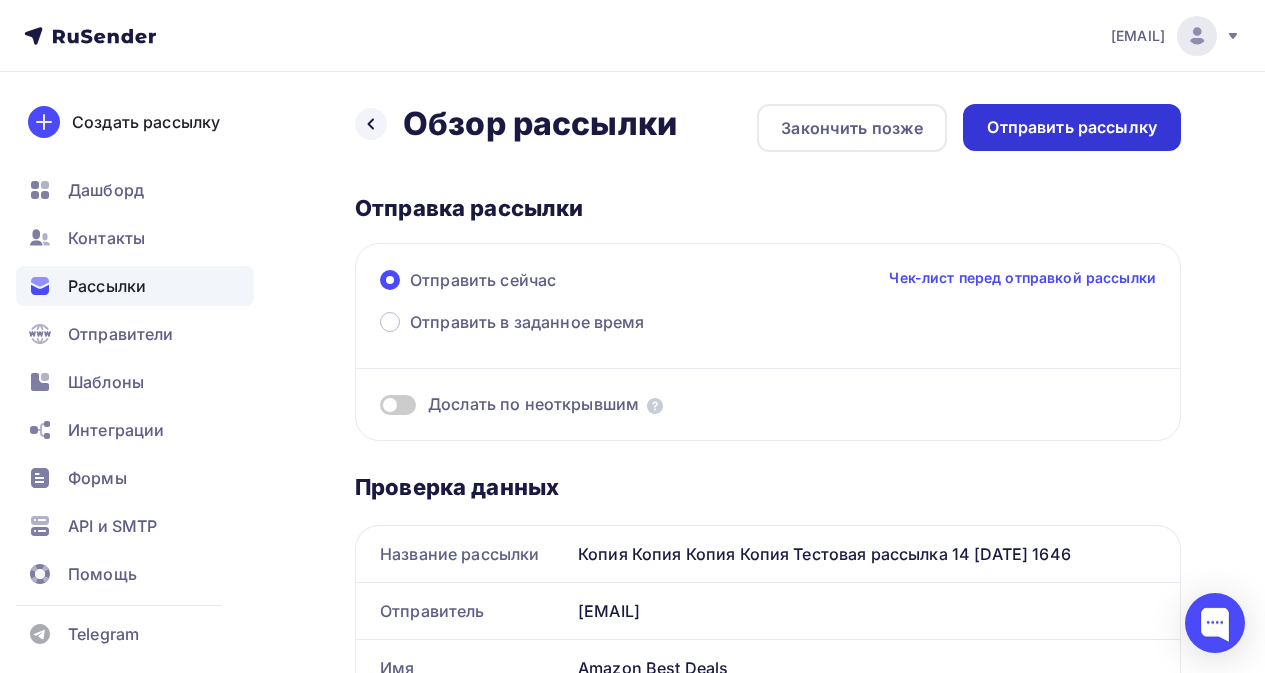 click on "Отправить рассылку" at bounding box center (1072, 127) 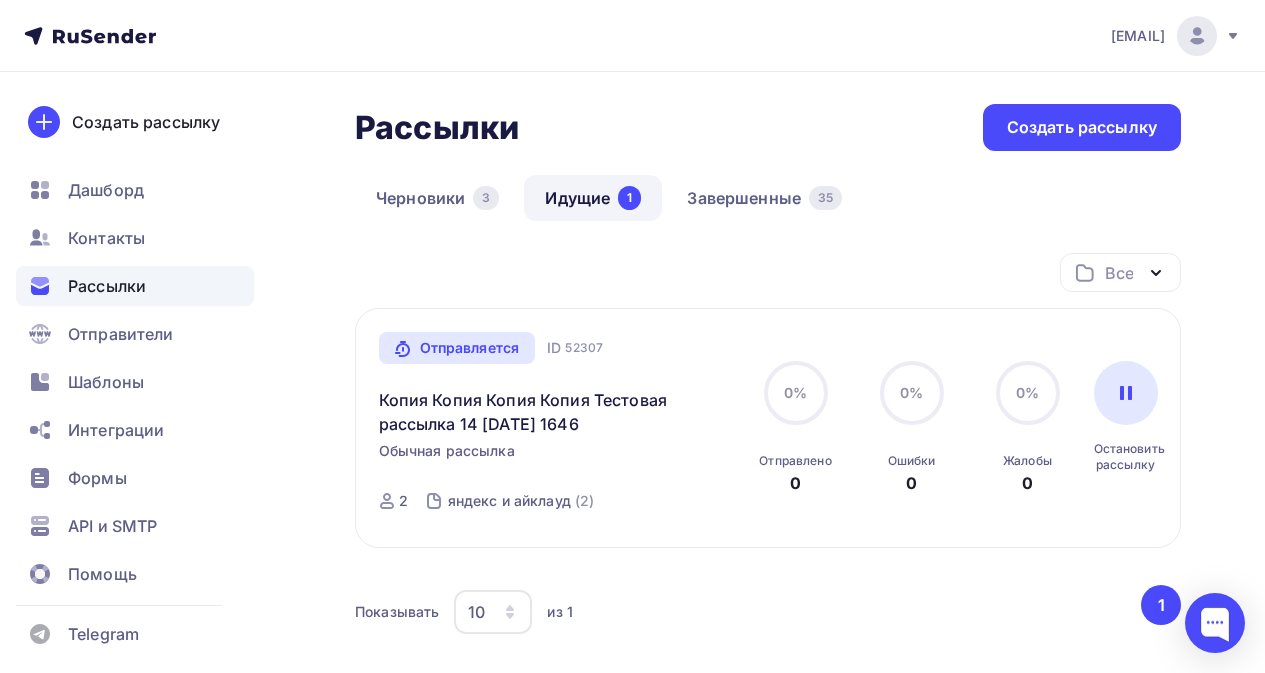click on "Рассылки" at bounding box center (107, 286) 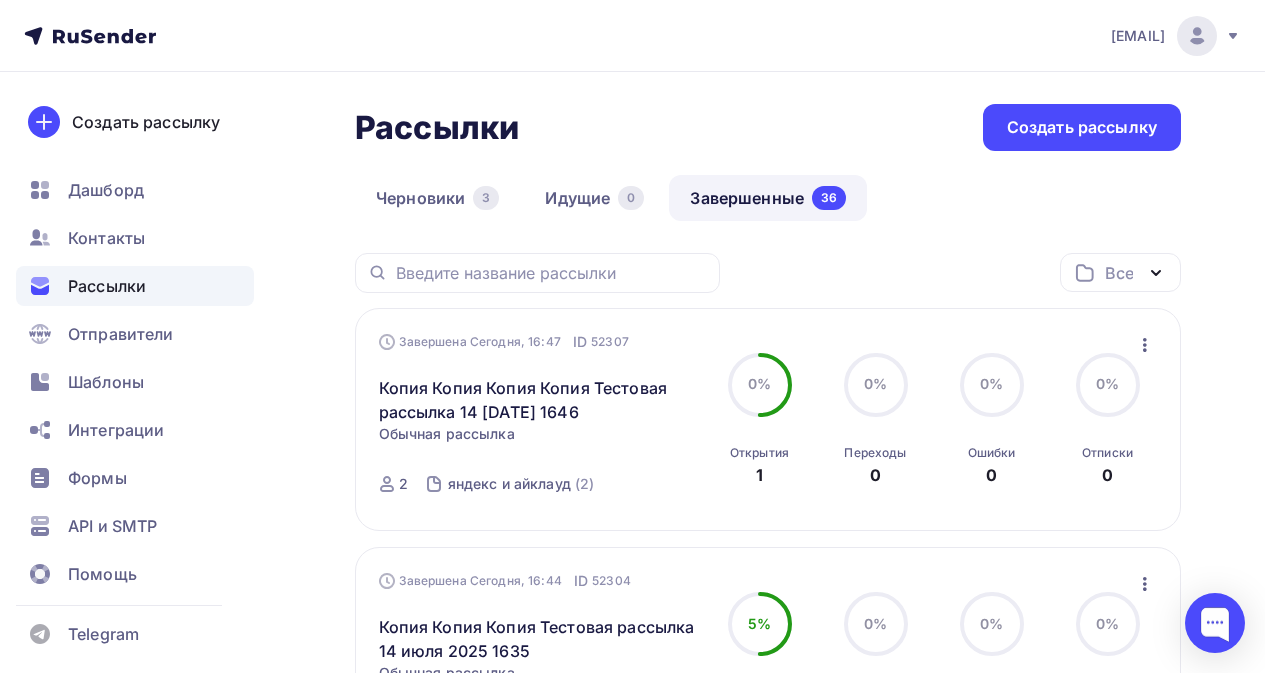 click 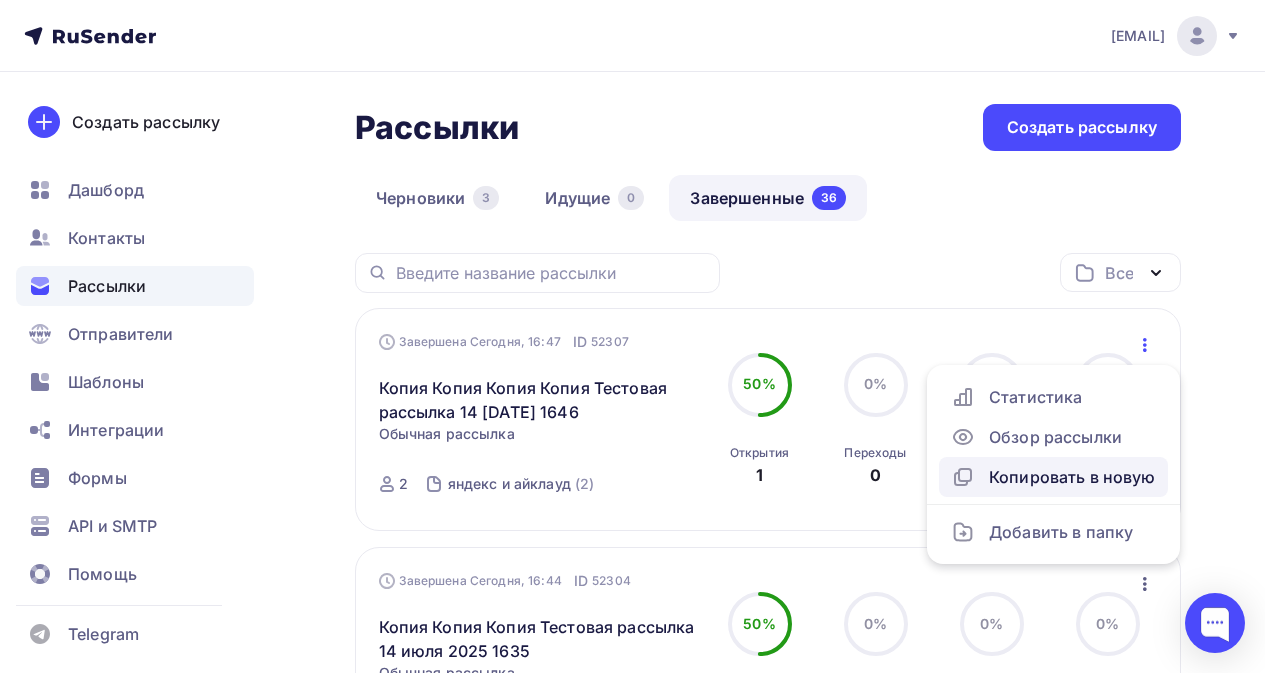 click on "Копировать в новую" at bounding box center (1053, 477) 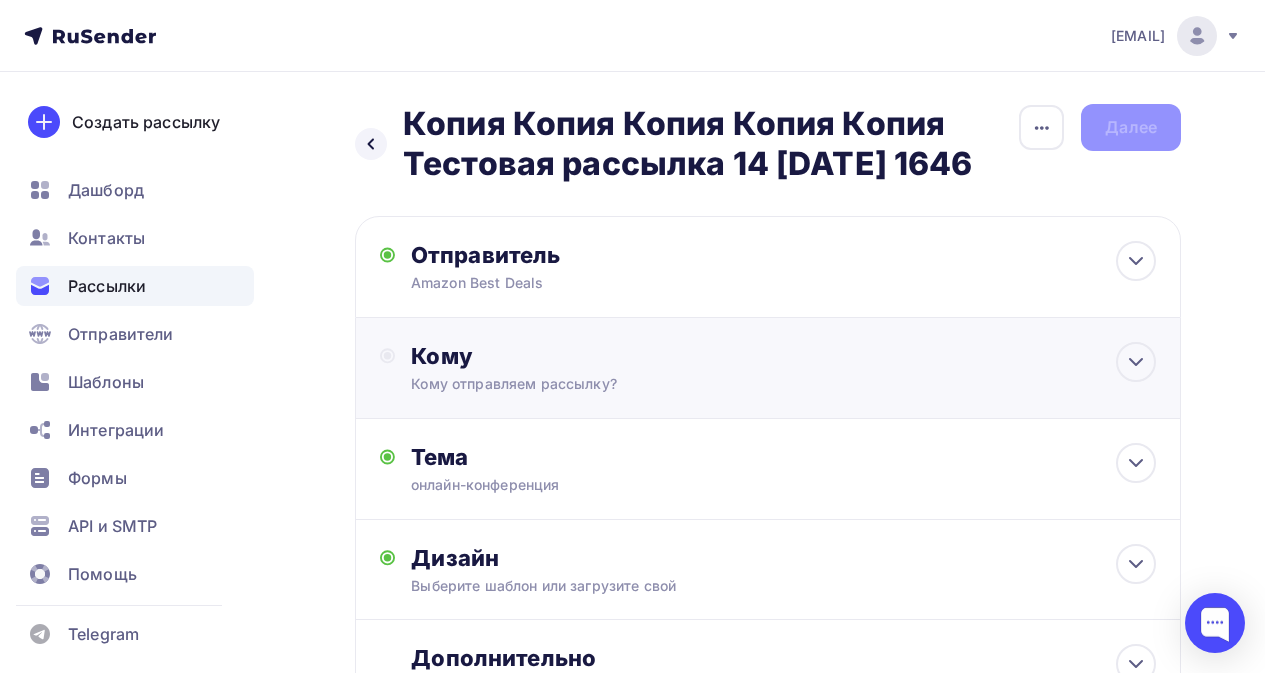 click on "Кому
Кому отправляем рассылку?
Списки получателей
Выберите список
Все списки
id
яндекс и айклауд
(2)
#24660
тест
(4)
#23909
Добавить список
Добавить сегментацию
Получателей:
0
Сохранить" at bounding box center [783, 368] 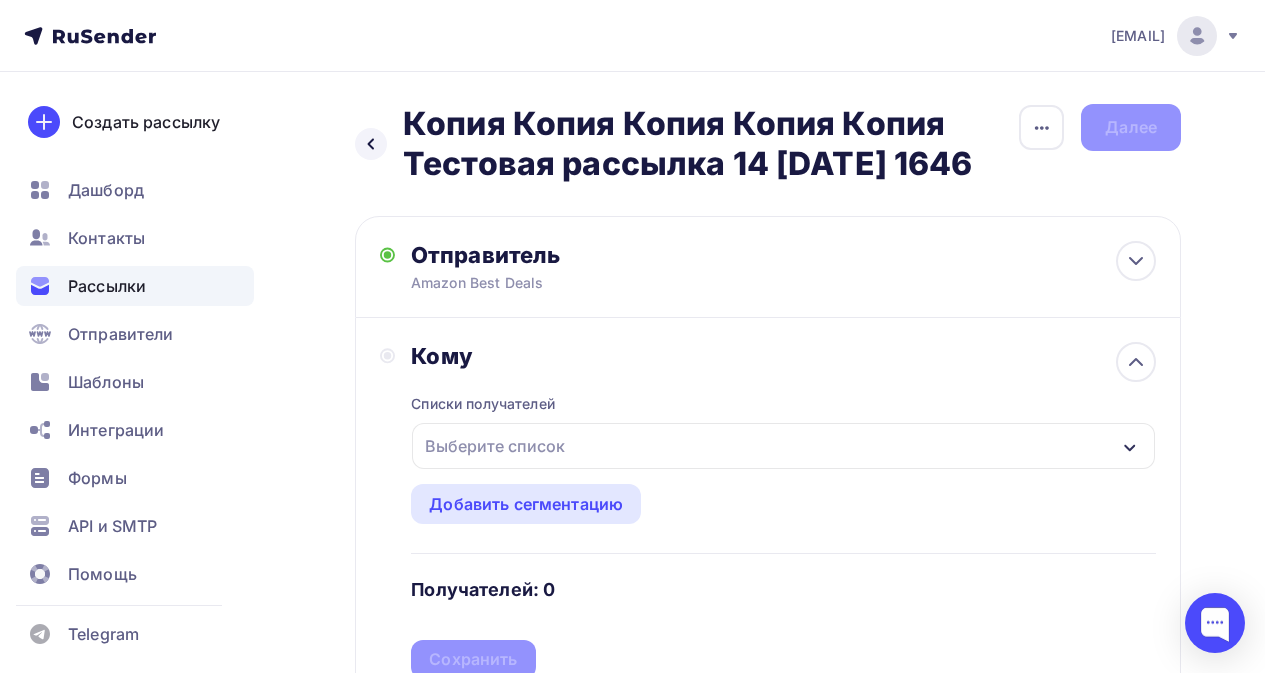 click on "Выберите список" at bounding box center [495, 446] 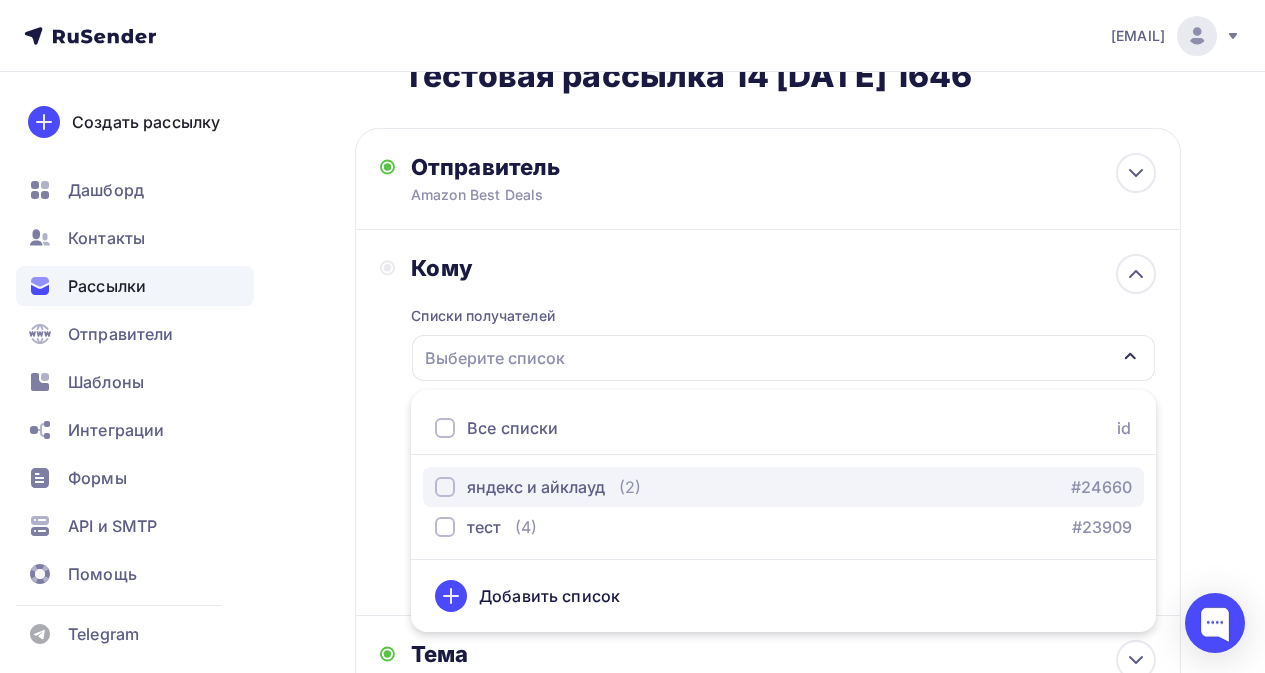 click on "яндекс и айклауд" at bounding box center (536, 487) 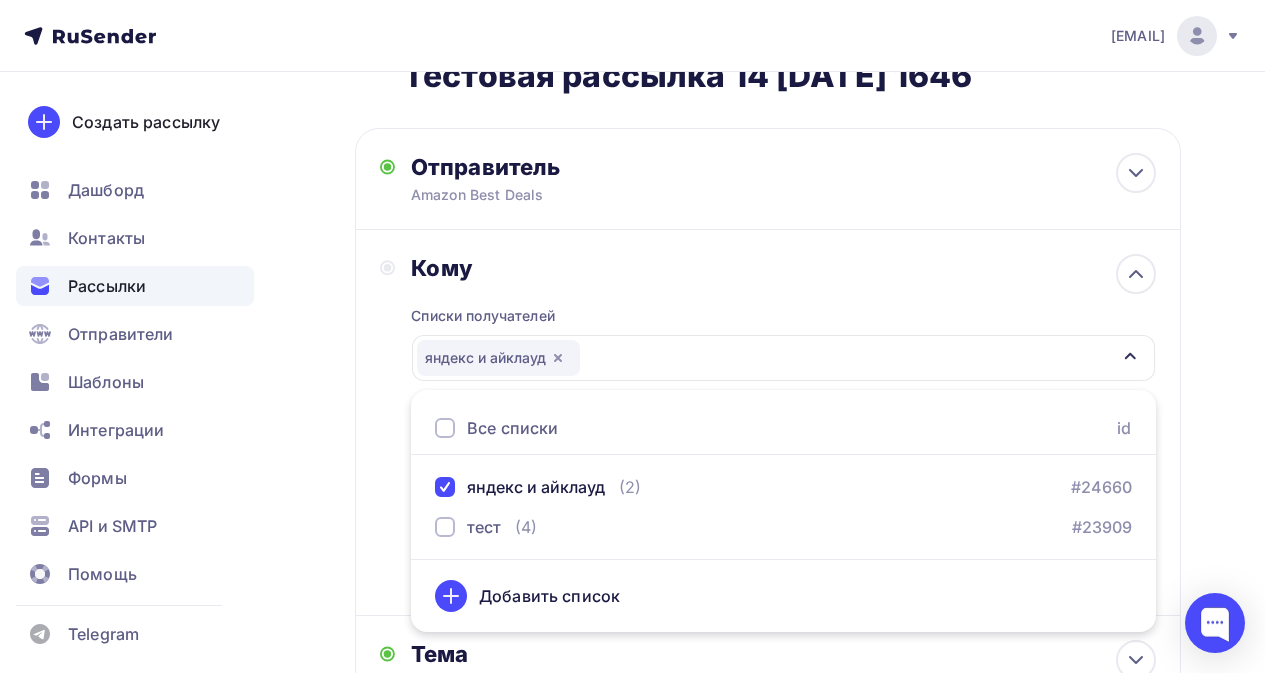 click on "Списки получателей
яндекс и айклауд
Все списки
id
яндекс и айклауд
(2)
#24660
тест
(4)
#23909
Добавить список
Добавить сегментацию
Получателей:
0
Сохранить" at bounding box center (783, 436) 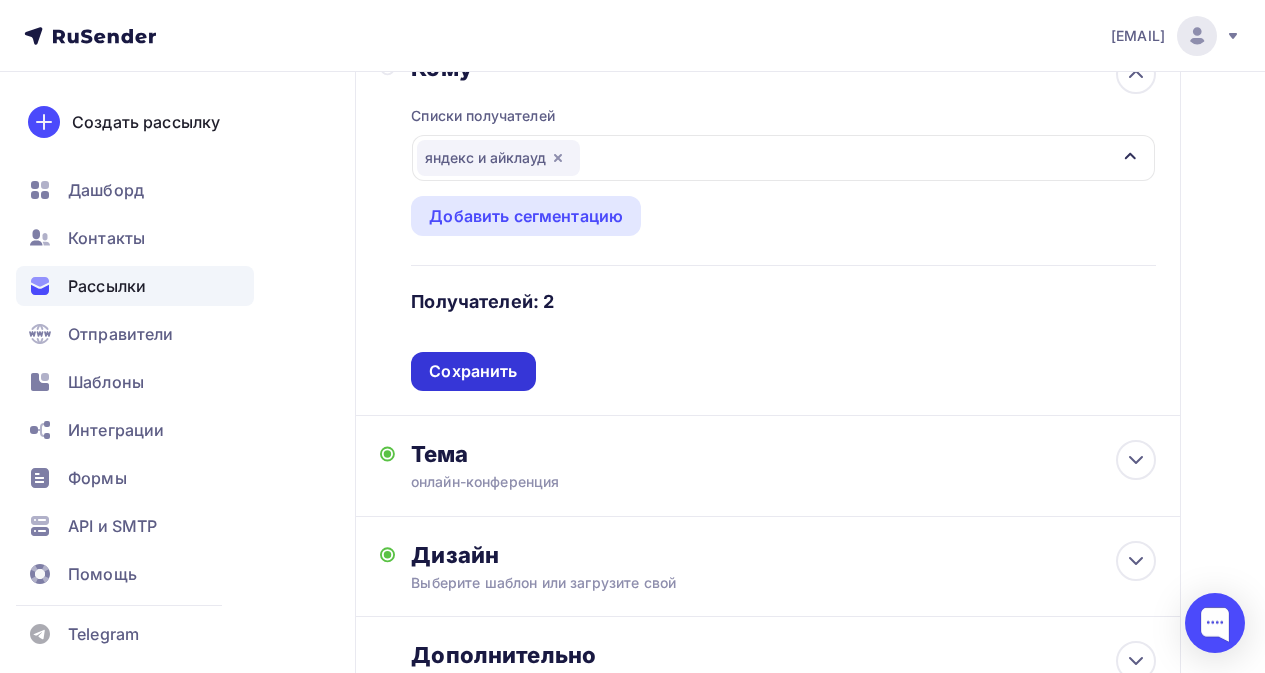 click on "Сохранить" at bounding box center (473, 371) 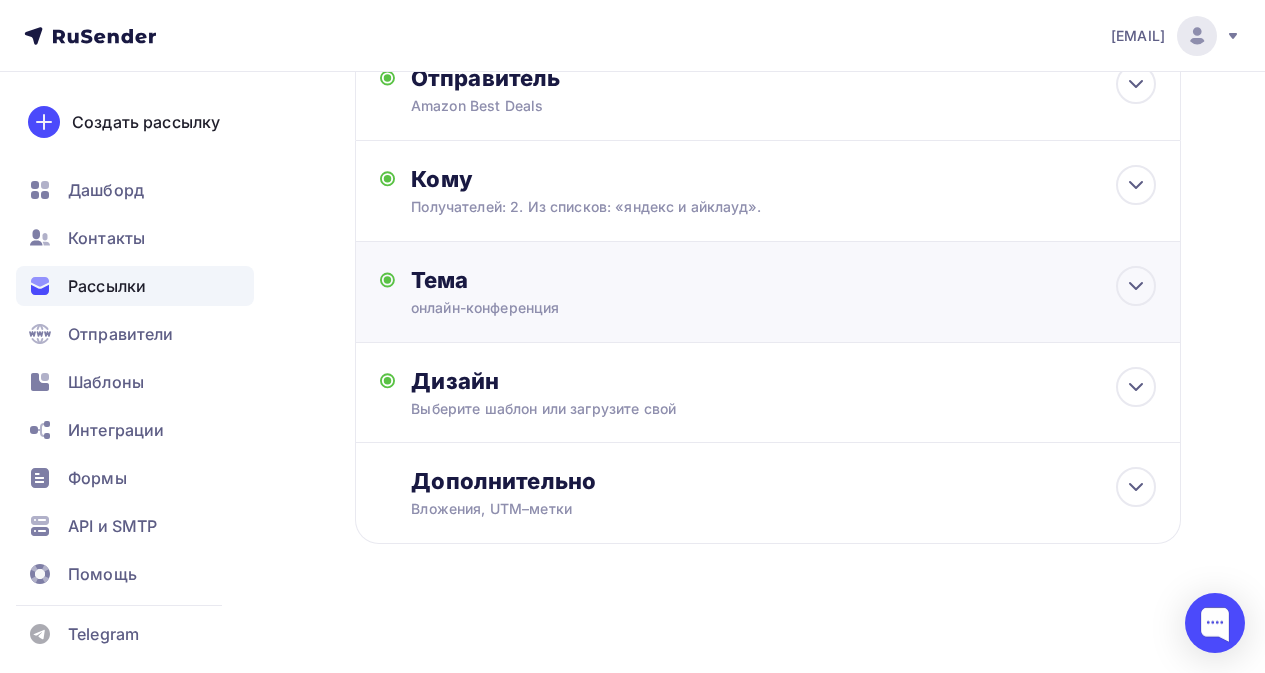 click on "онлайн-конференция" at bounding box center (589, 308) 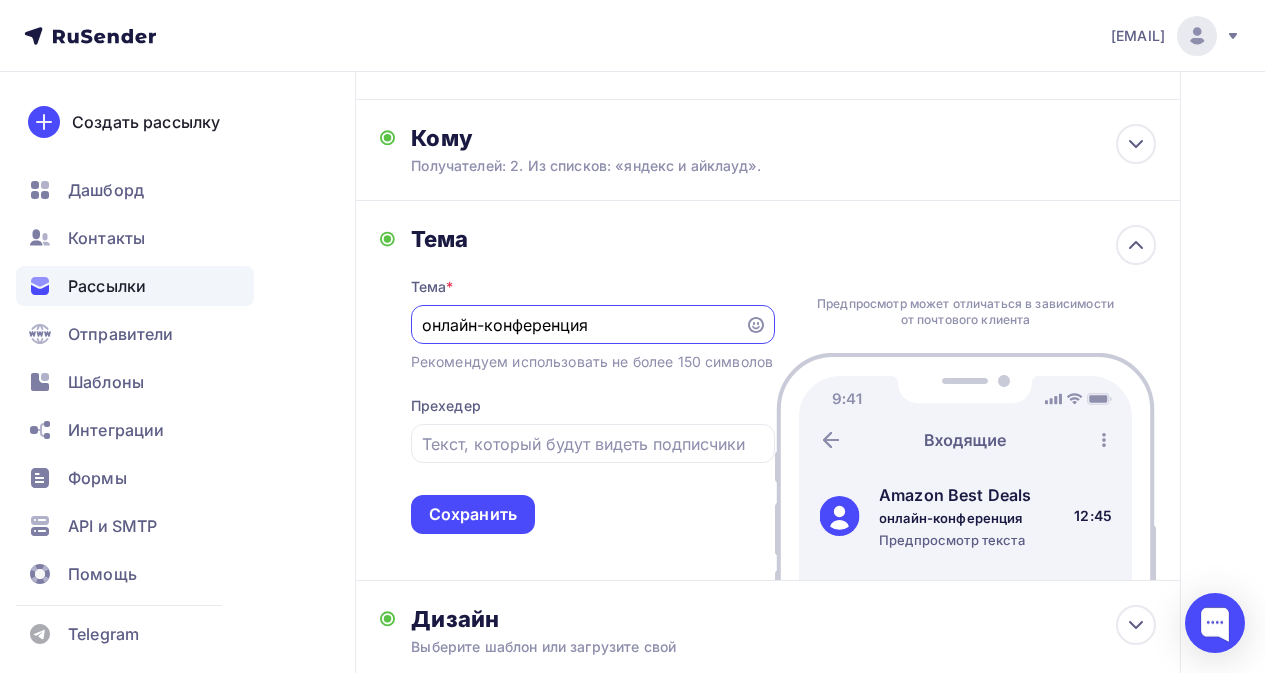 scroll, scrollTop: 0, scrollLeft: 0, axis: both 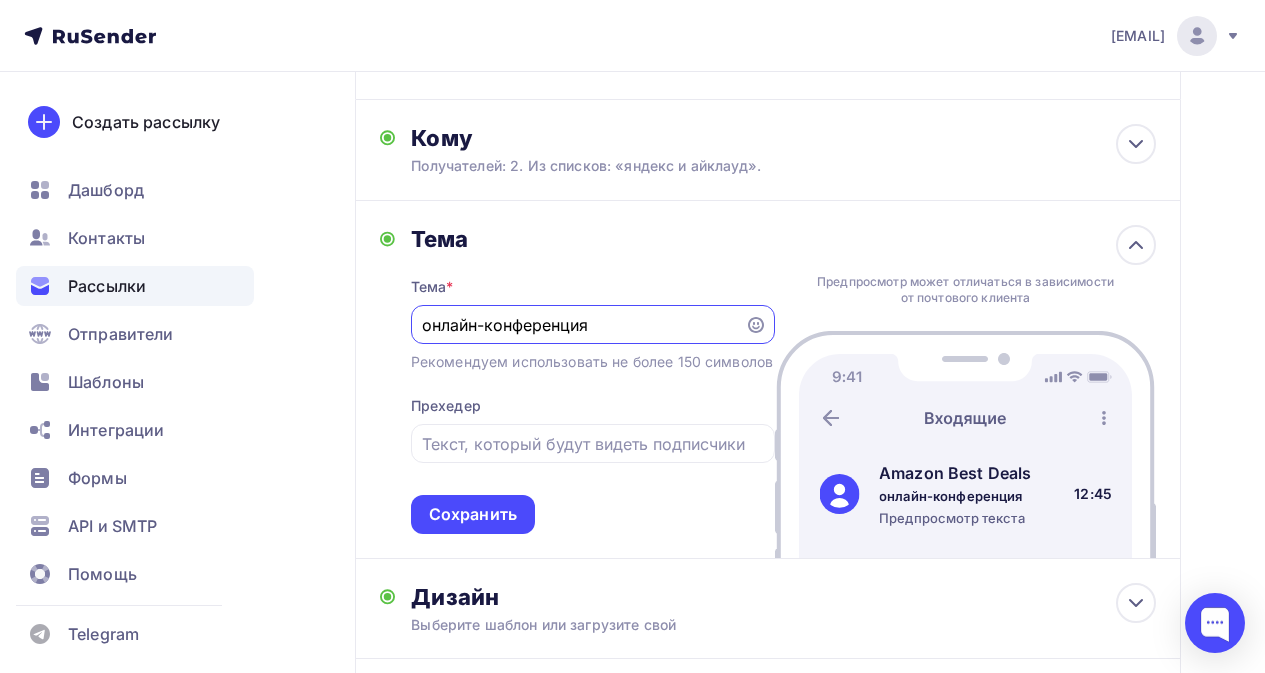 drag, startPoint x: 603, startPoint y: 370, endPoint x: 312, endPoint y: 364, distance: 291.06186 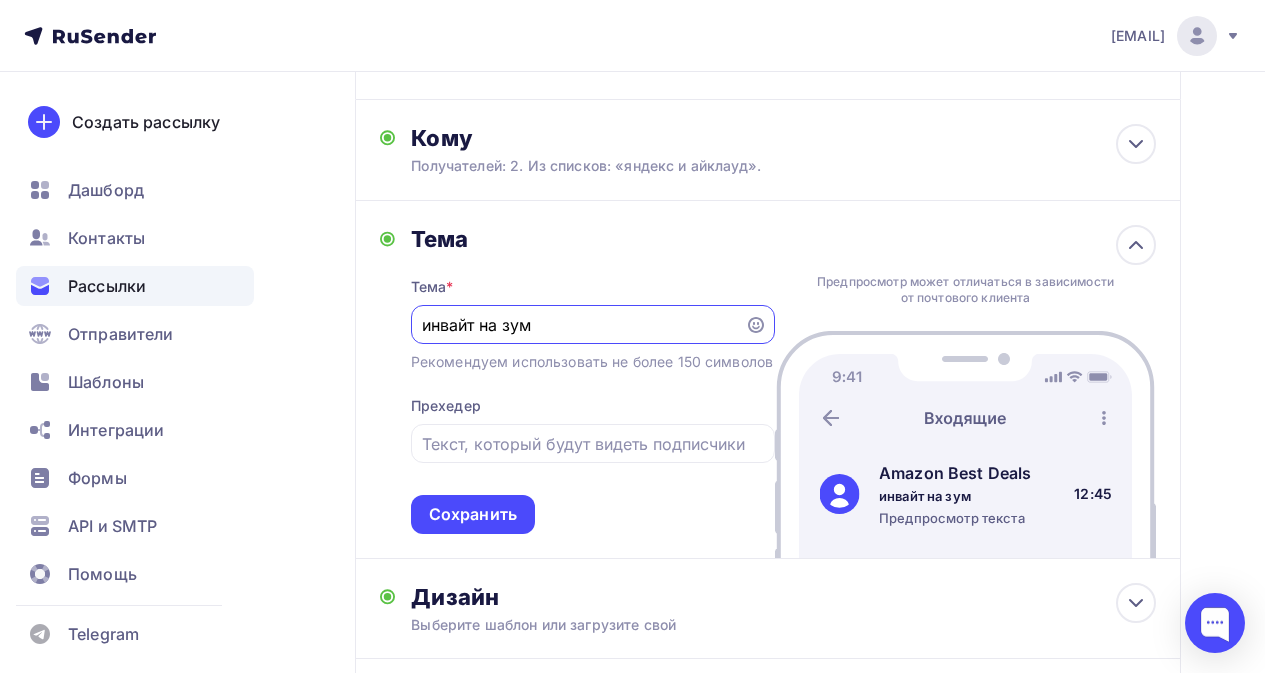 type on "инвайт на зум" 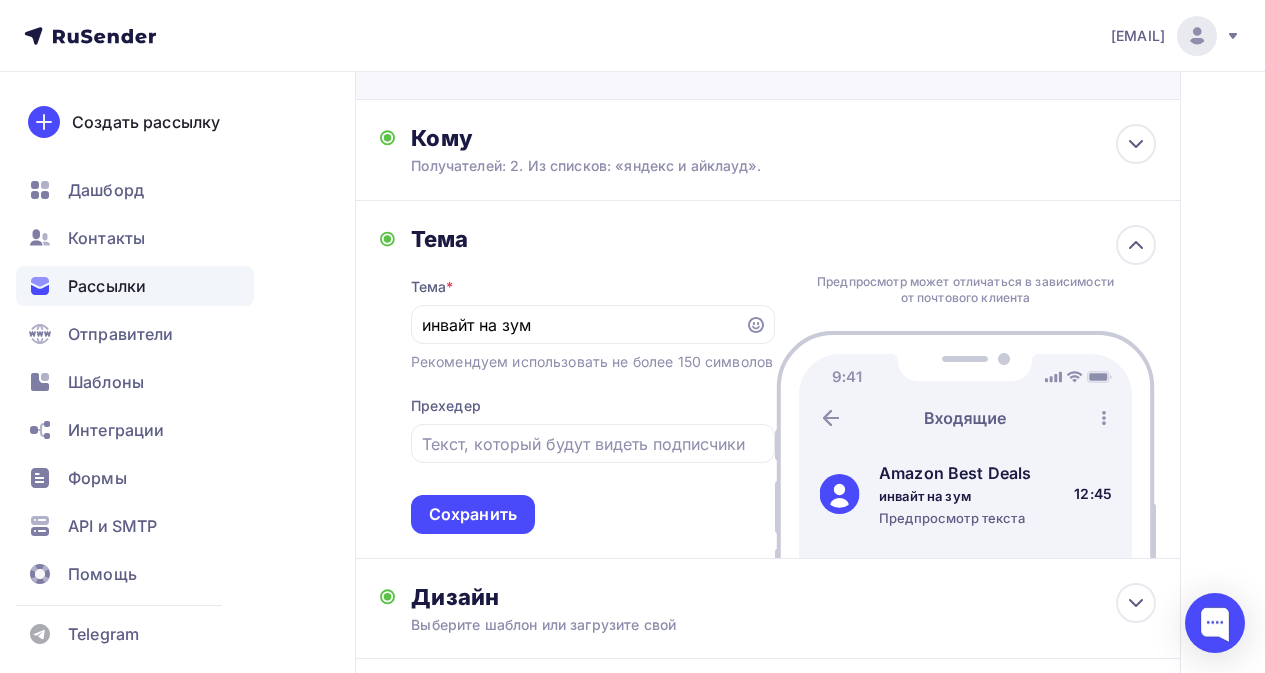 click on "Amazon Best Deals" at bounding box center [606, 65] 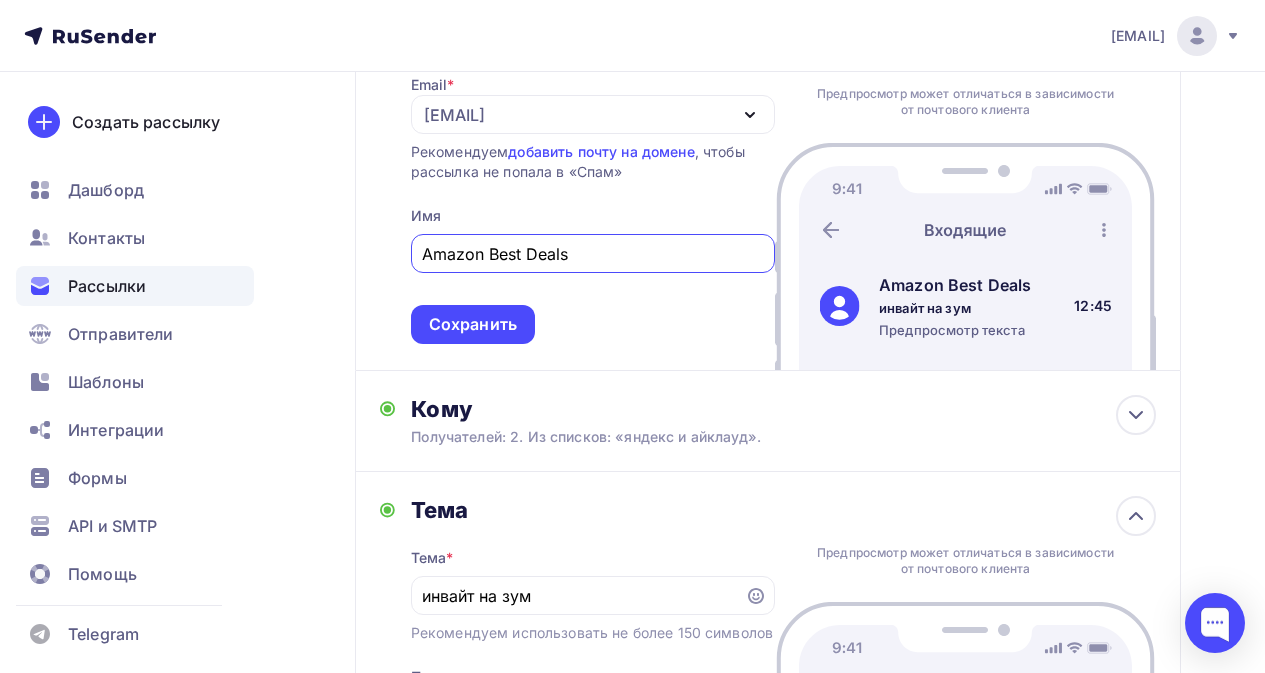 scroll, scrollTop: 0, scrollLeft: 0, axis: both 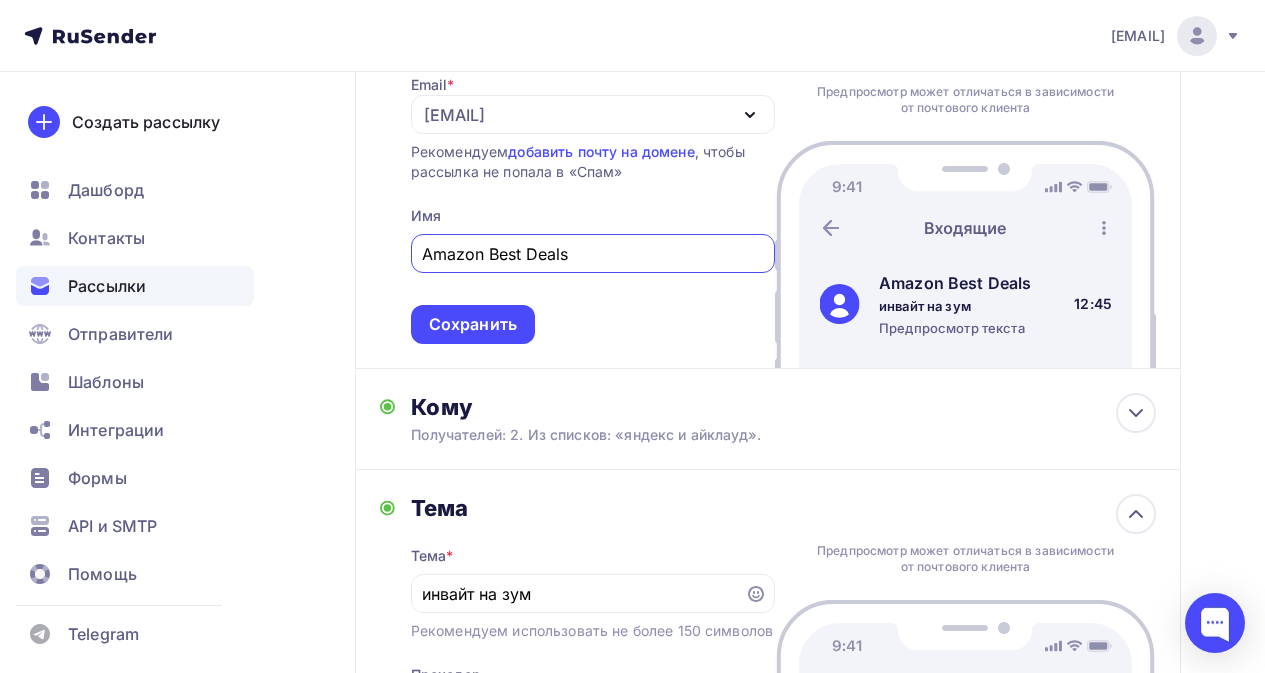 drag, startPoint x: 602, startPoint y: 300, endPoint x: 224, endPoint y: 287, distance: 378.22348 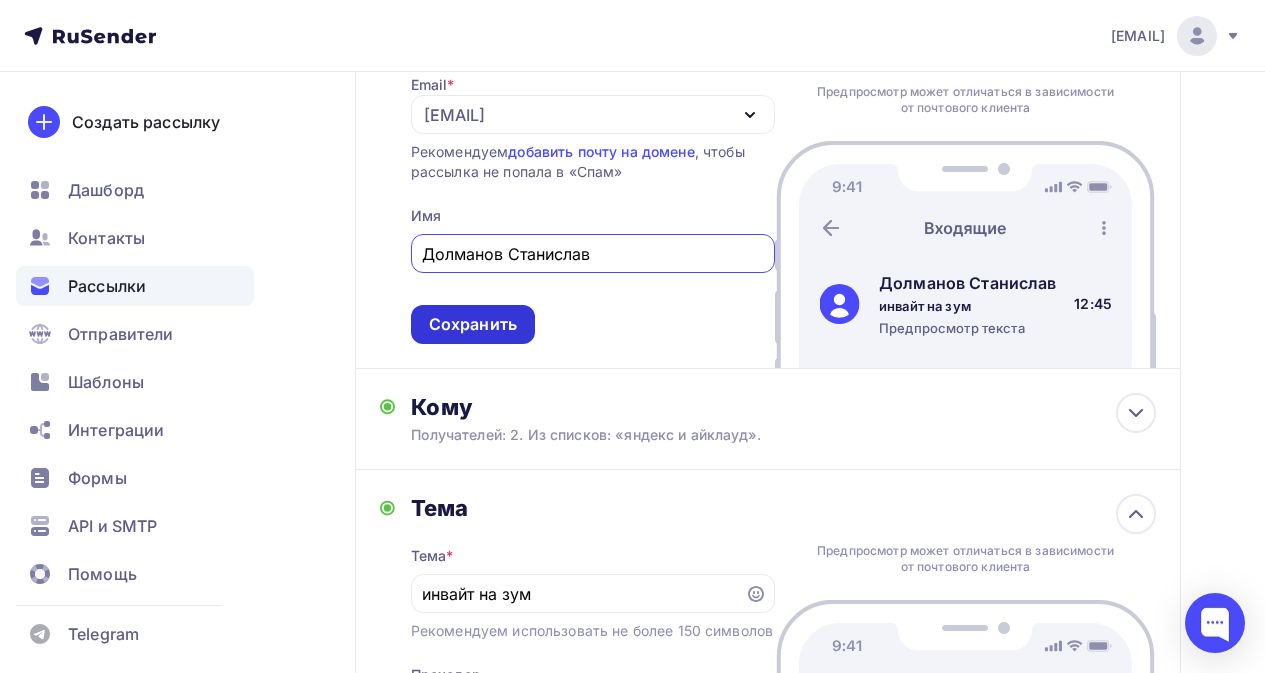 type on "Долманов Станислав" 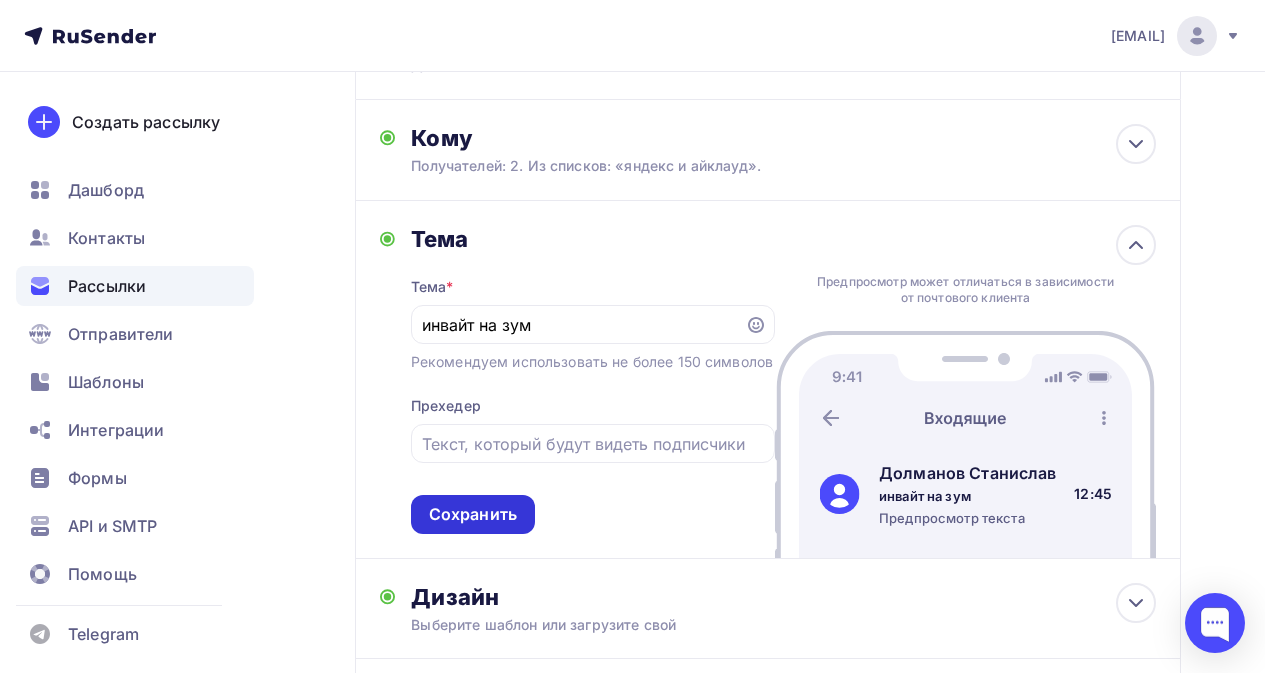 click on "Сохранить" at bounding box center [473, 514] 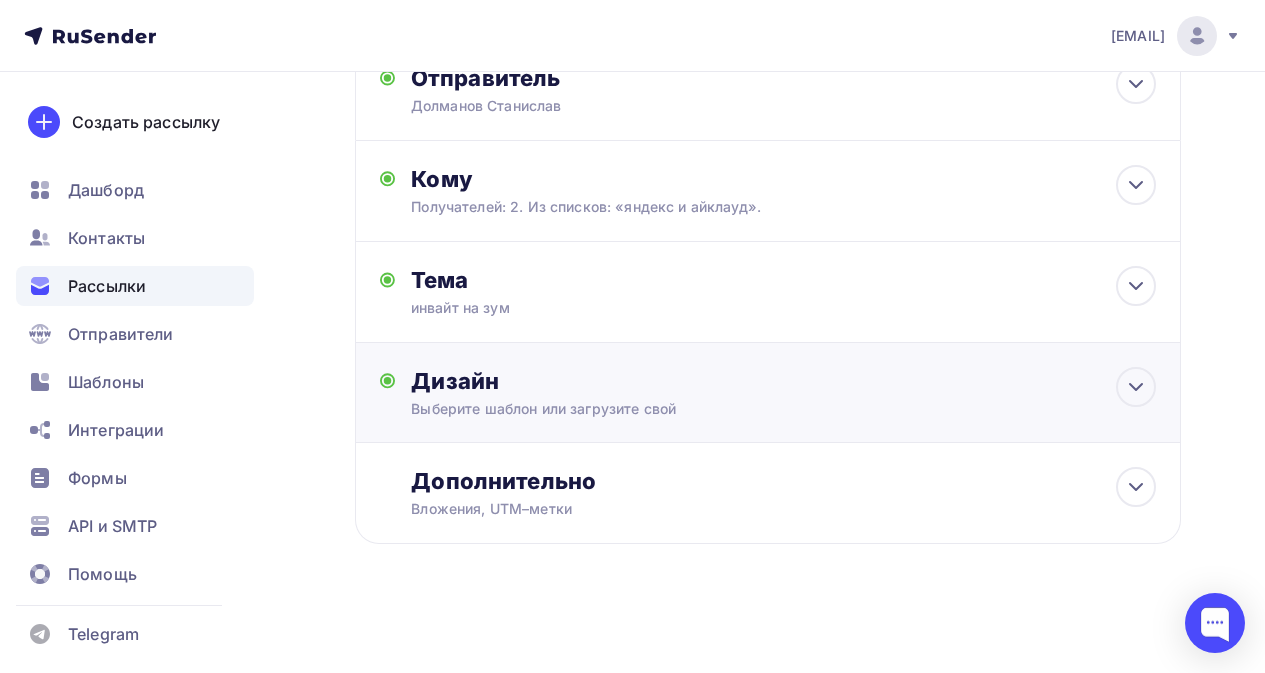 scroll, scrollTop: 219, scrollLeft: 0, axis: vertical 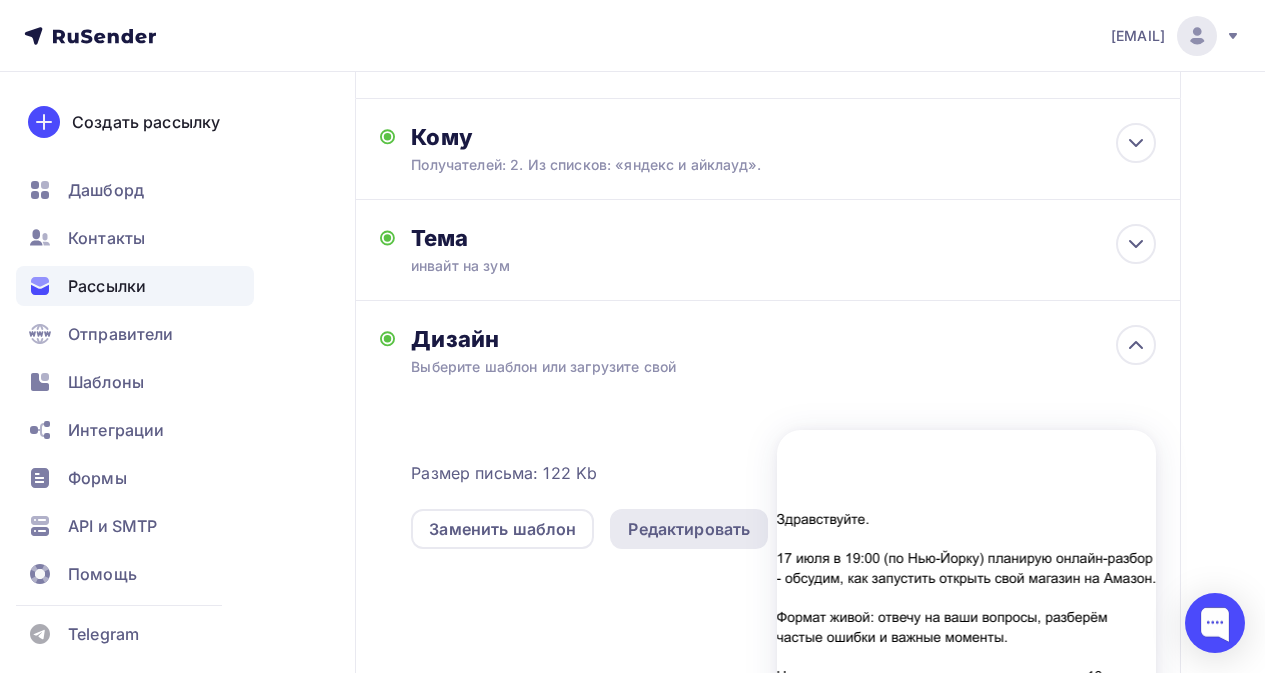 click on "Редактировать" at bounding box center (689, 529) 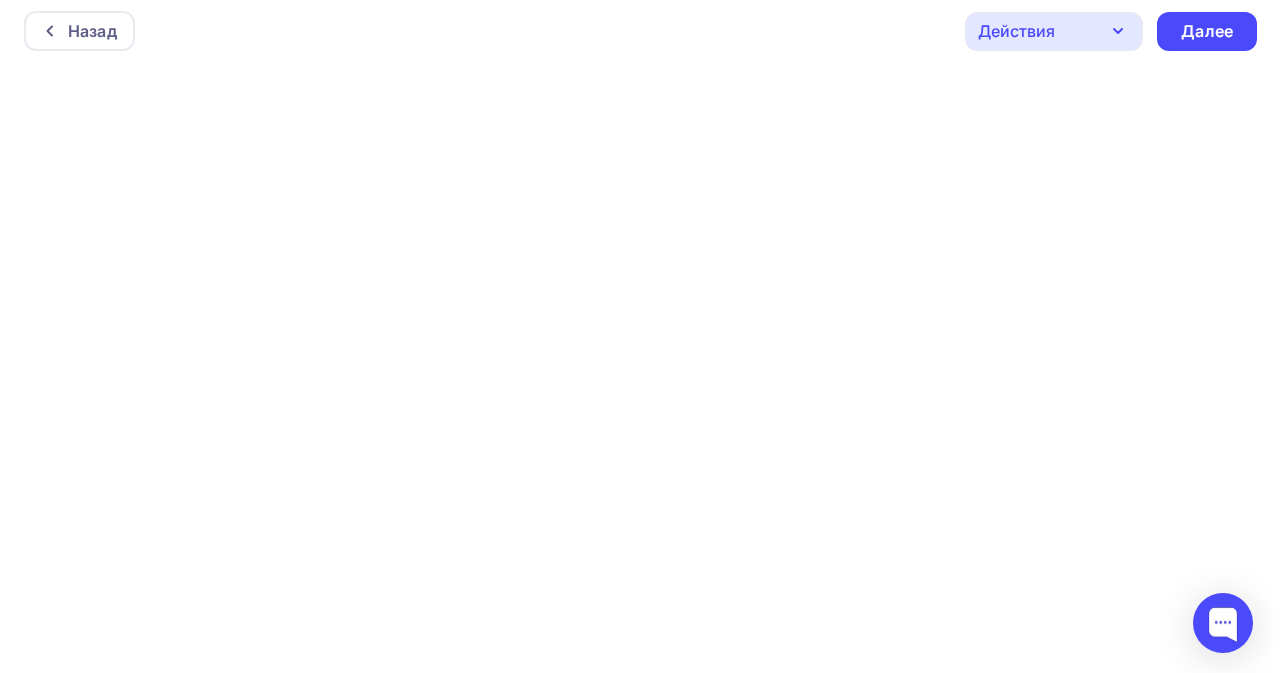 scroll, scrollTop: 0, scrollLeft: 0, axis: both 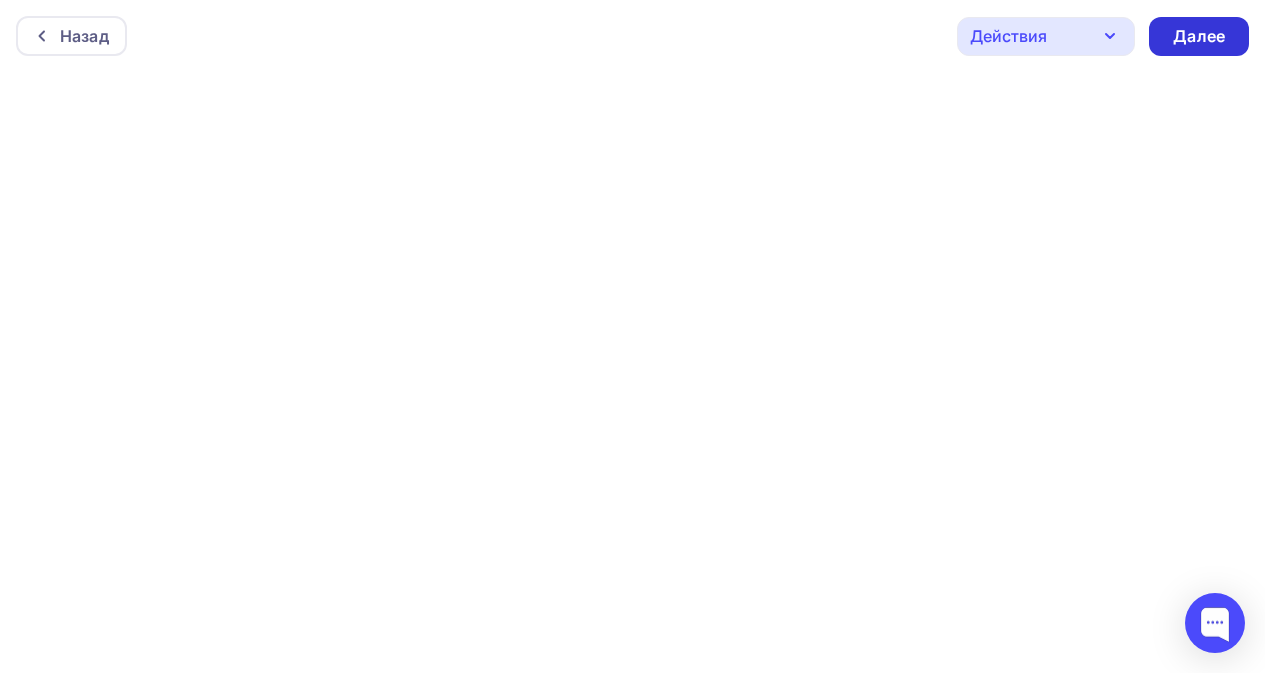 click on "Далее" at bounding box center (1199, 36) 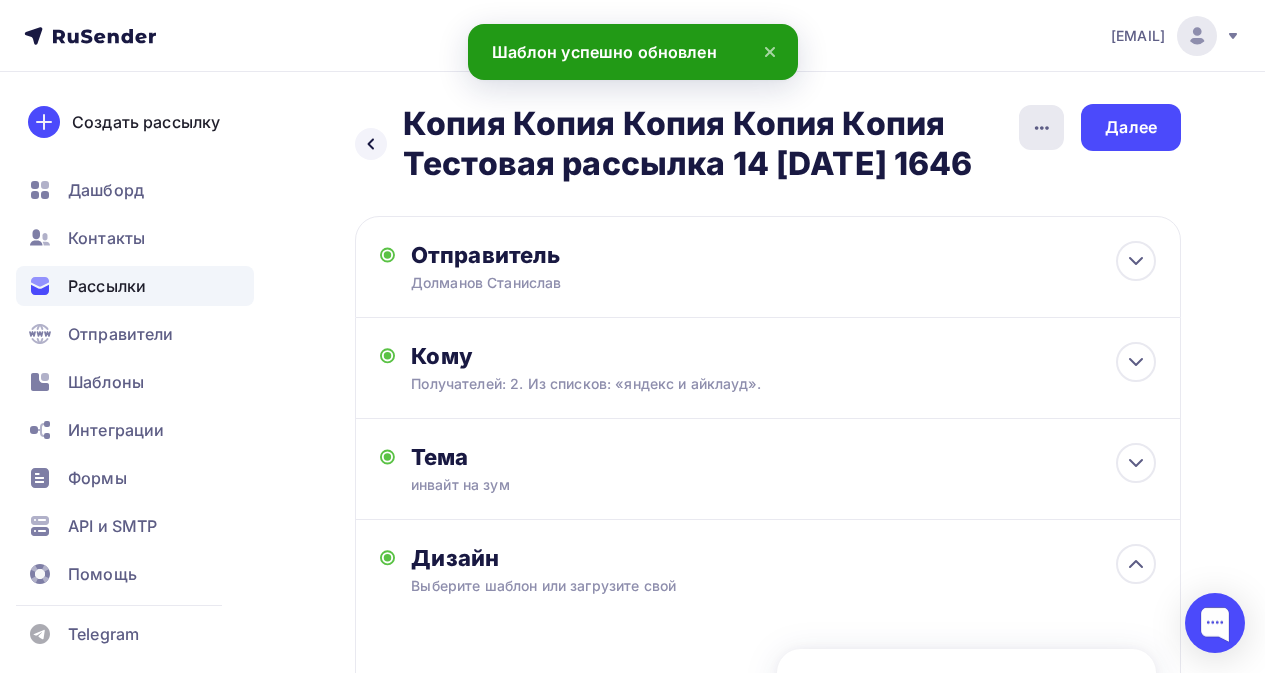 click at bounding box center [1041, 127] 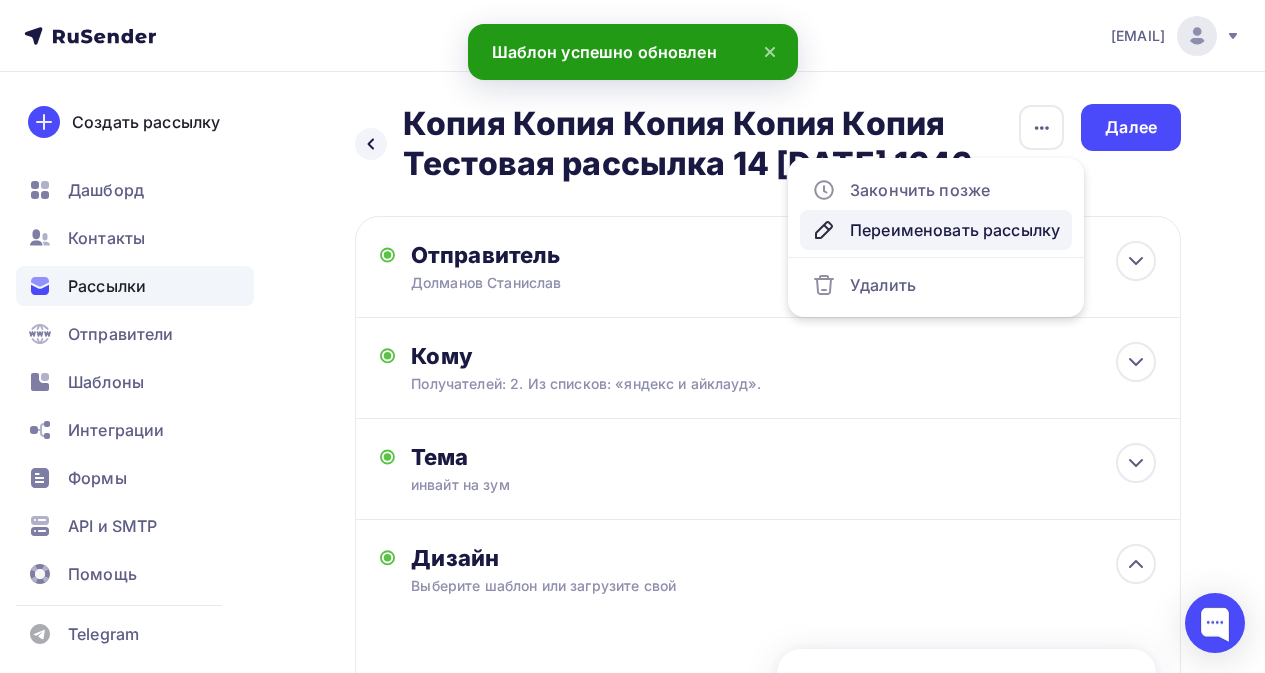 click on "Переименовать рассылку" at bounding box center [936, 230] 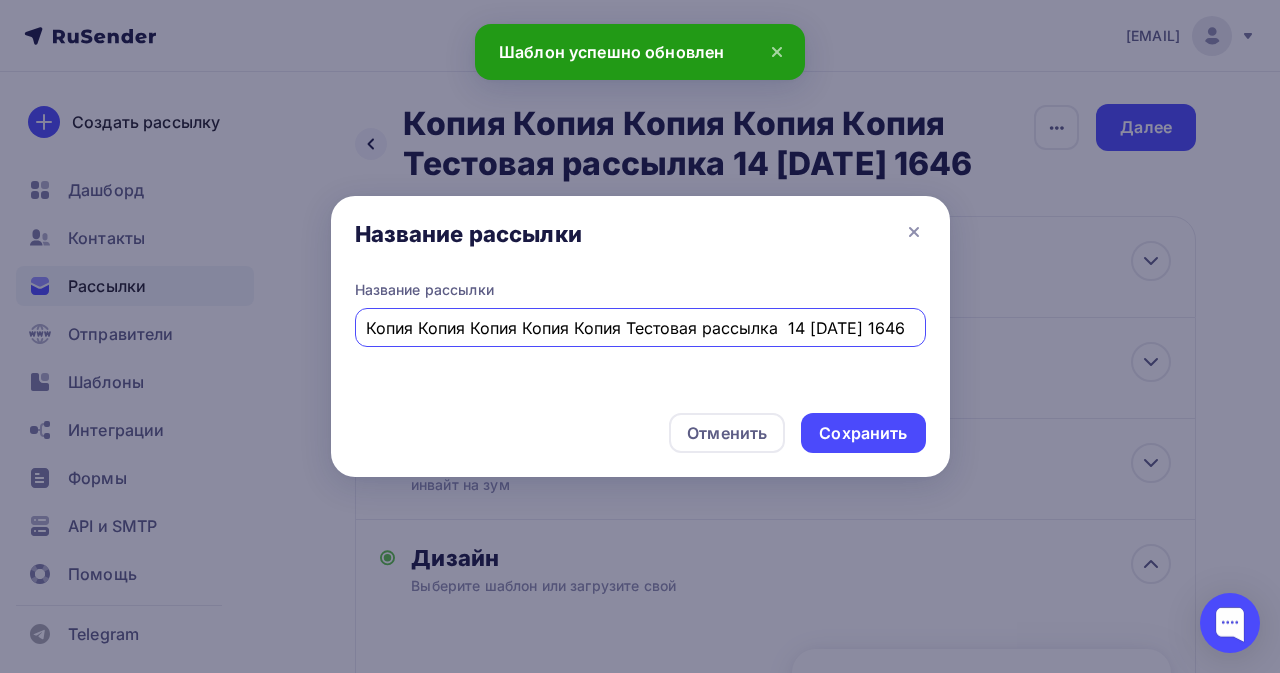 scroll, scrollTop: 0, scrollLeft: 20, axis: horizontal 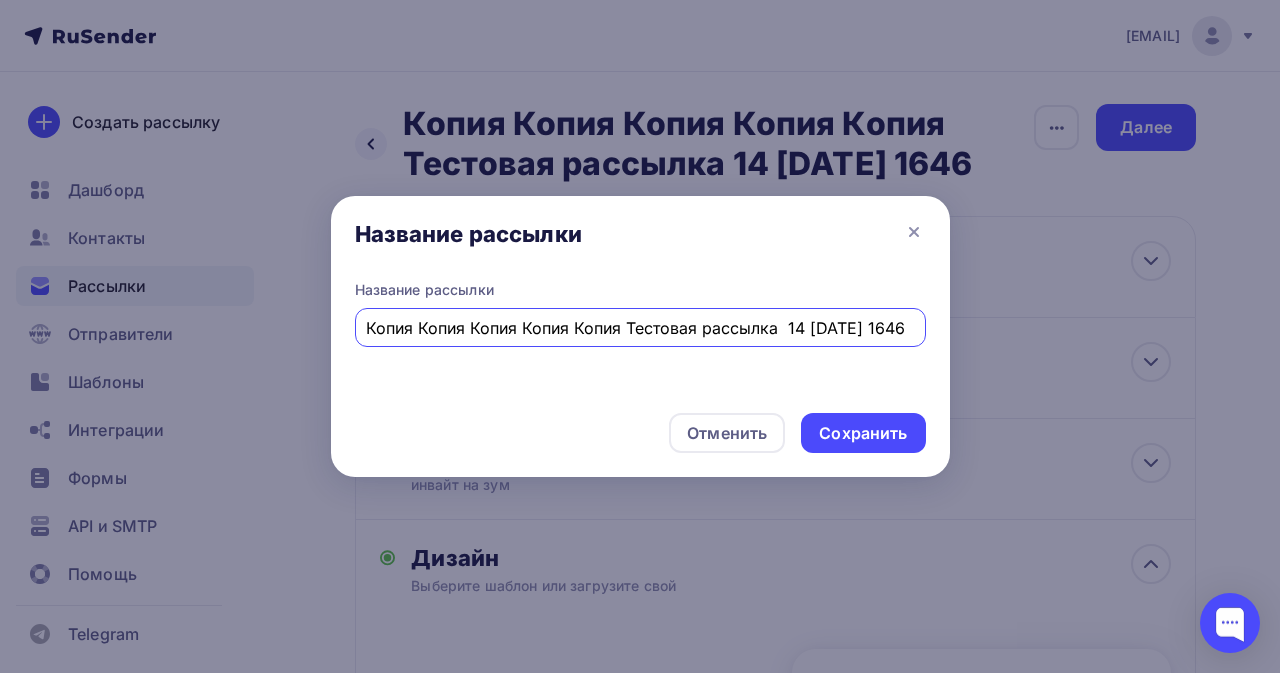 drag, startPoint x: 899, startPoint y: 324, endPoint x: 988, endPoint y: 328, distance: 89.08984 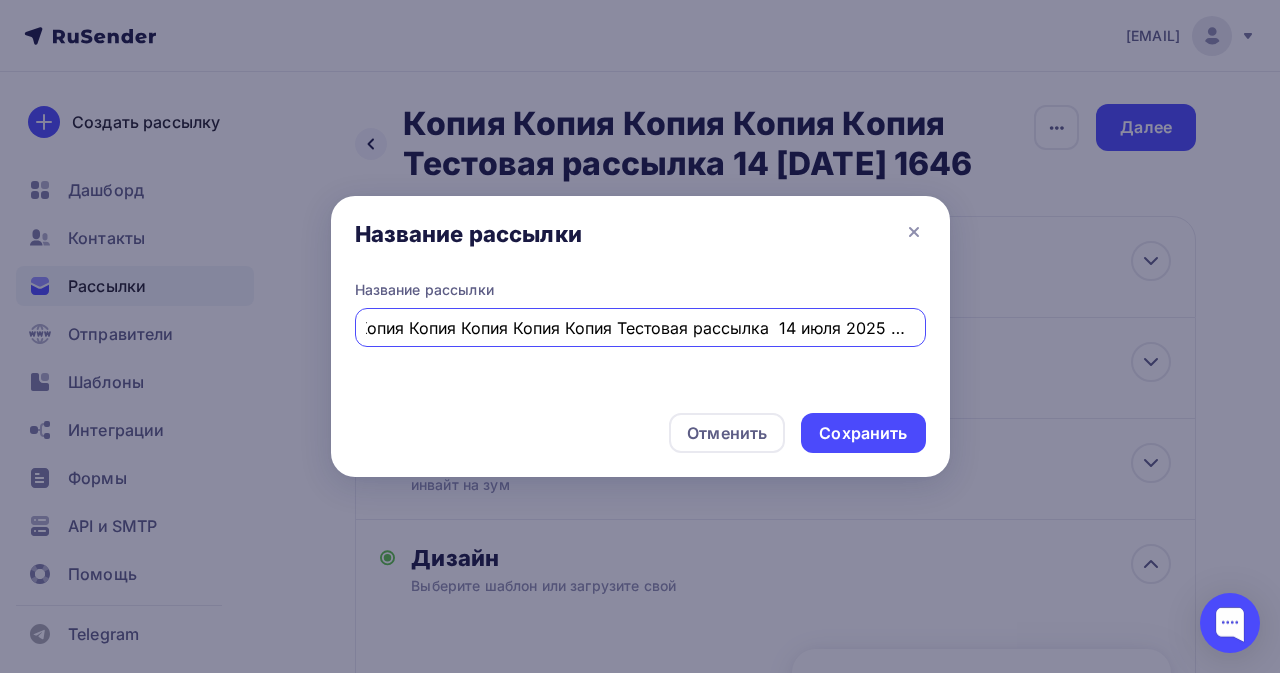 scroll, scrollTop: 0, scrollLeft: 19, axis: horizontal 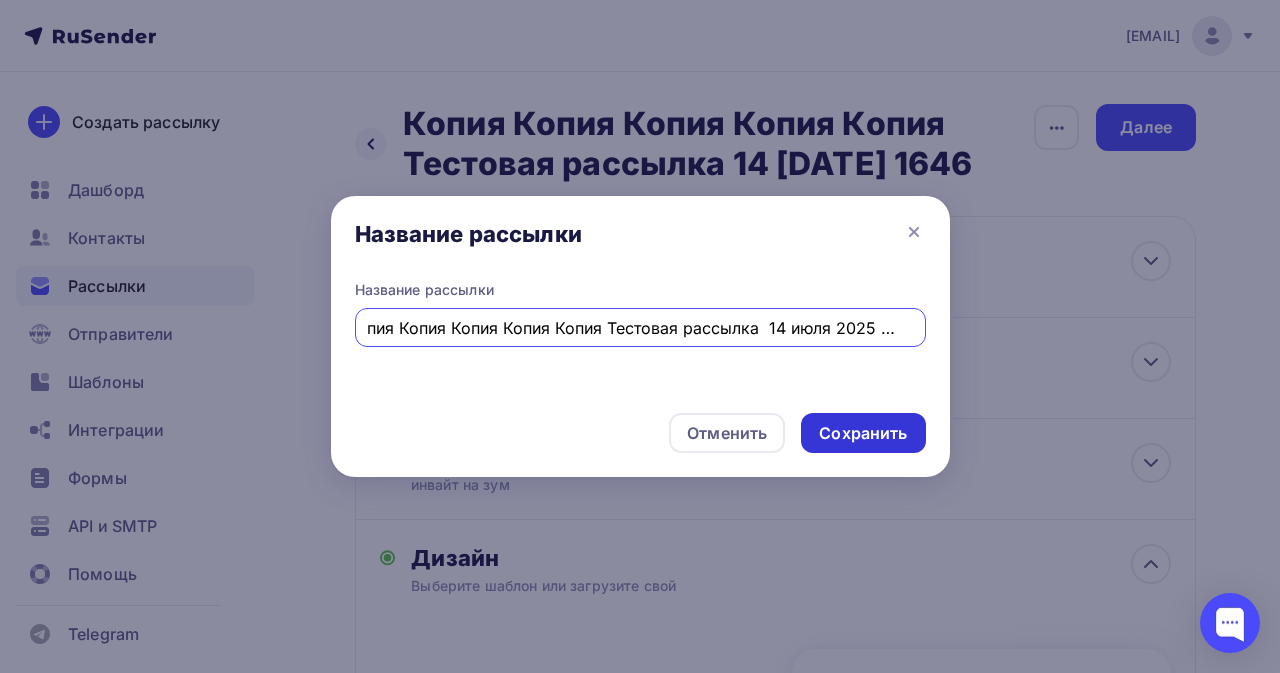 type on "Копия Копия Копия Копия Копия Тестовая рассылка  14 июля 2025 1652" 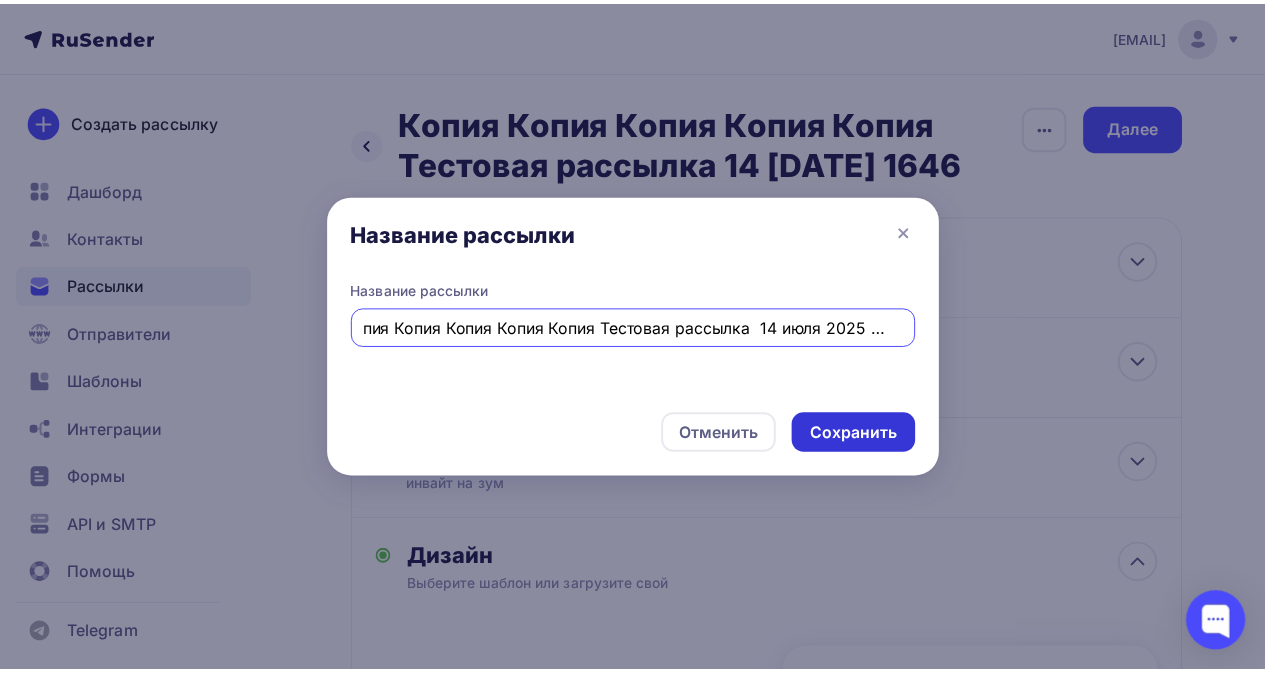 scroll, scrollTop: 0, scrollLeft: 0, axis: both 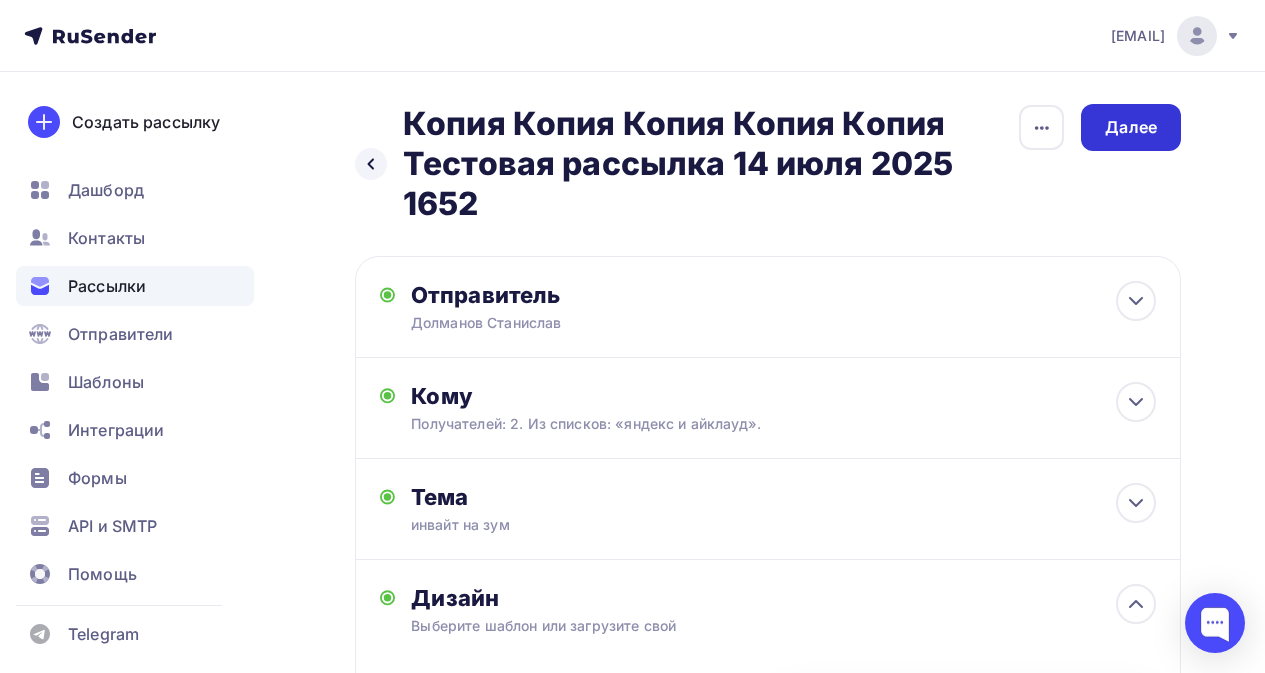 click on "Далее" at bounding box center (1131, 127) 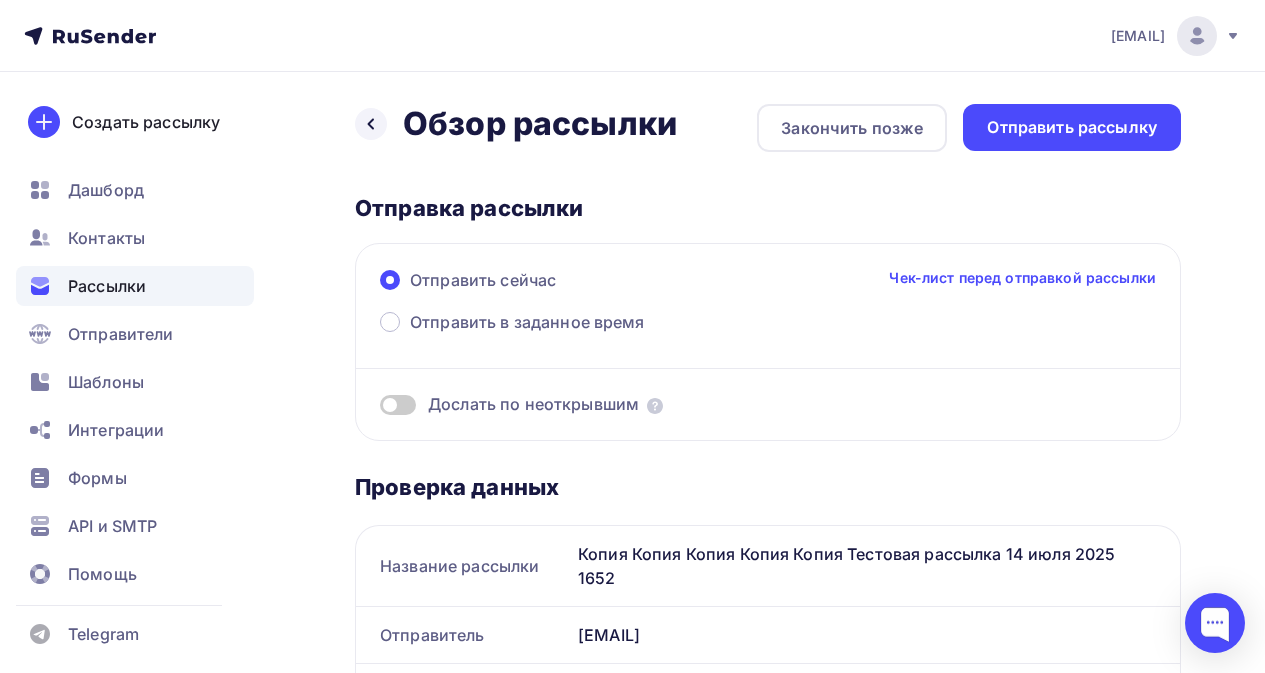 scroll, scrollTop: 0, scrollLeft: 0, axis: both 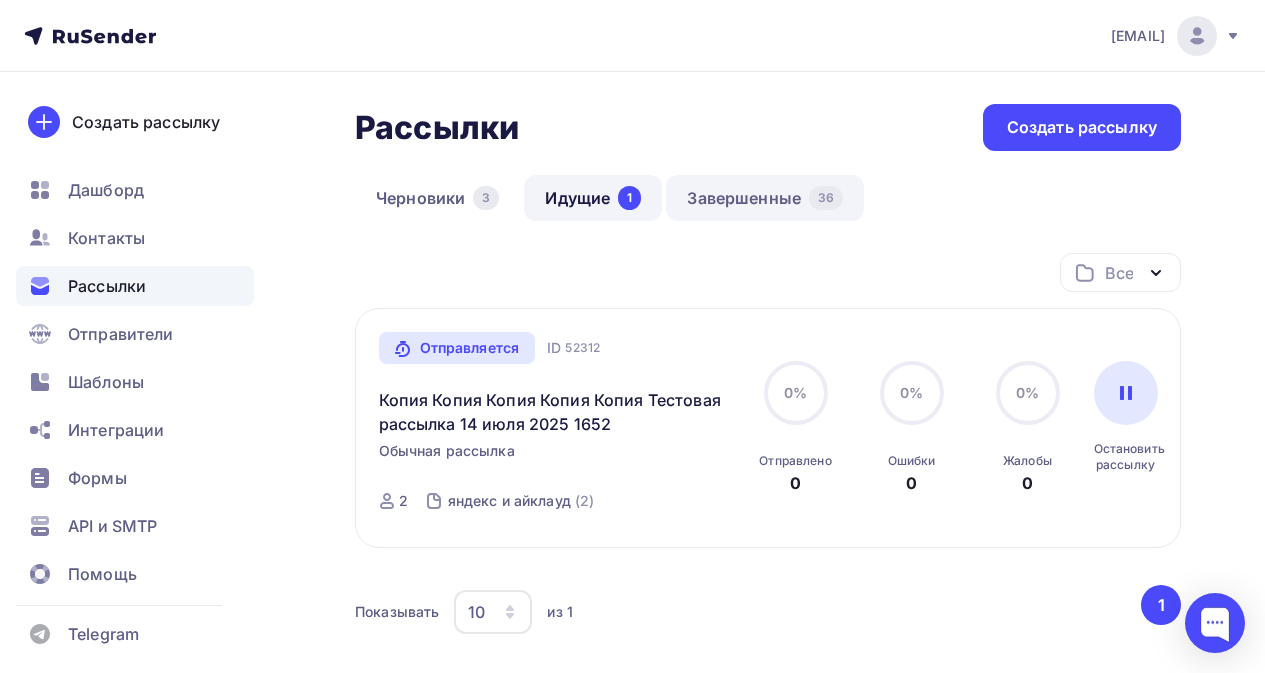 click on "Завершенные
36" at bounding box center [765, 198] 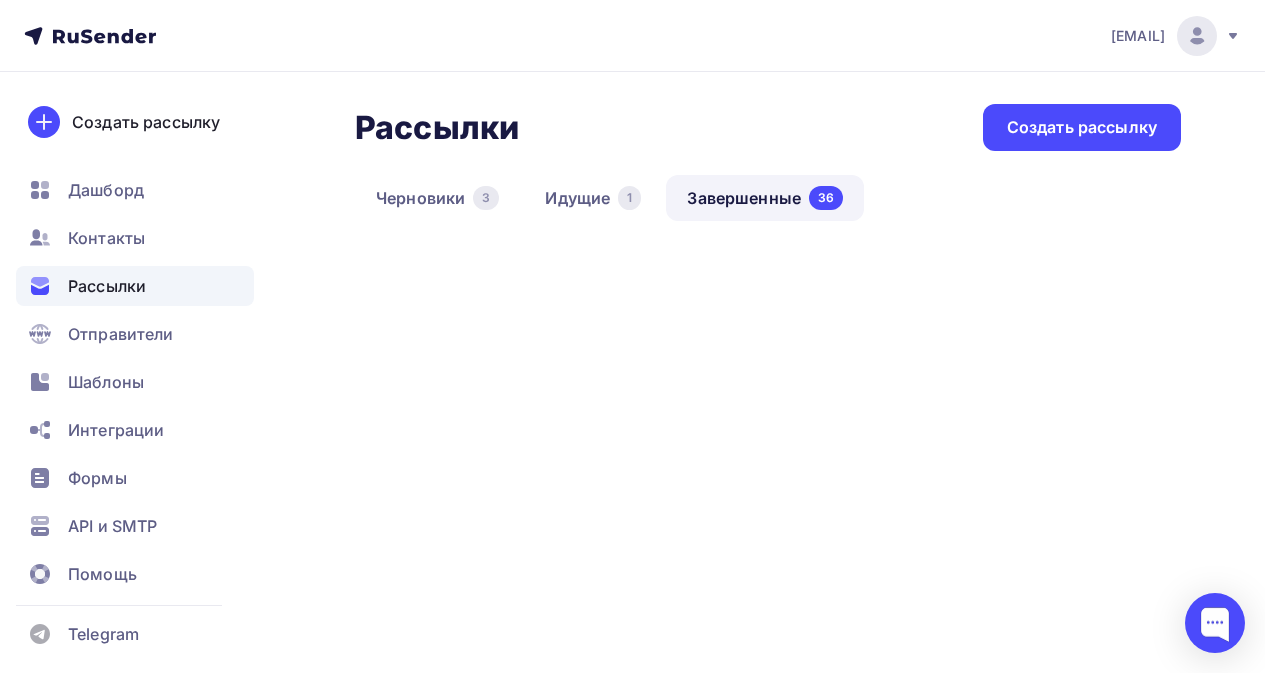 click on "Завершенные
36" at bounding box center (765, 198) 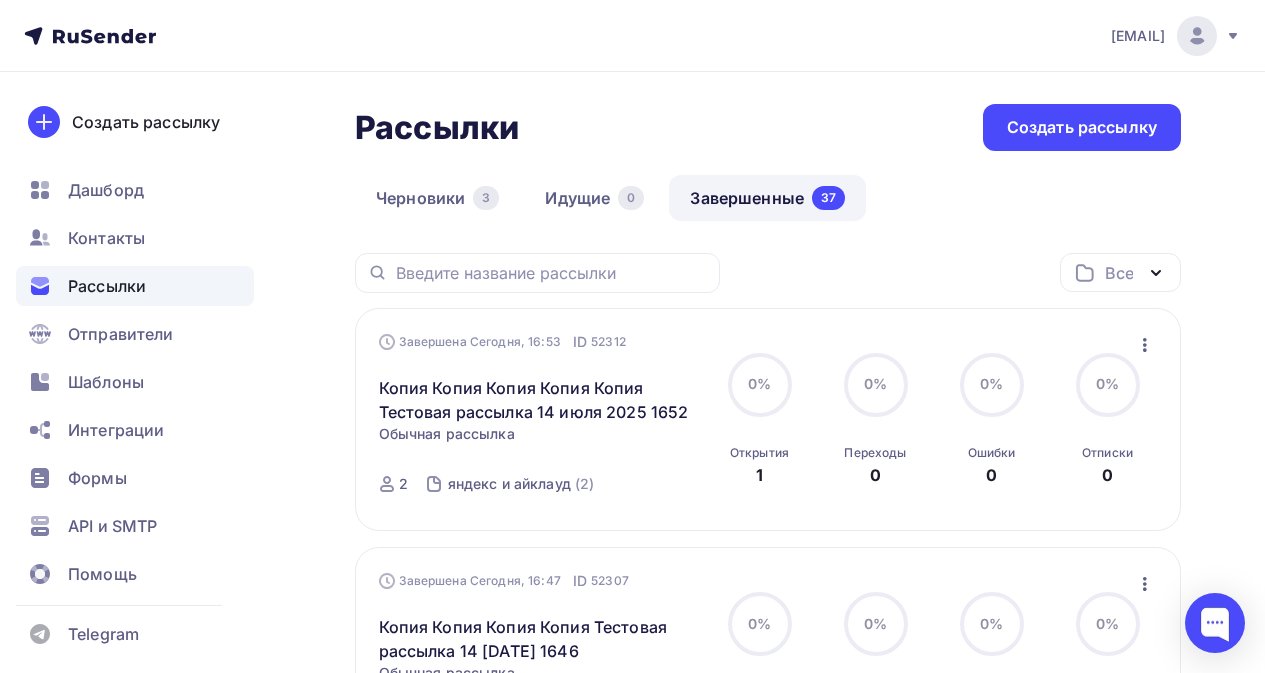 click 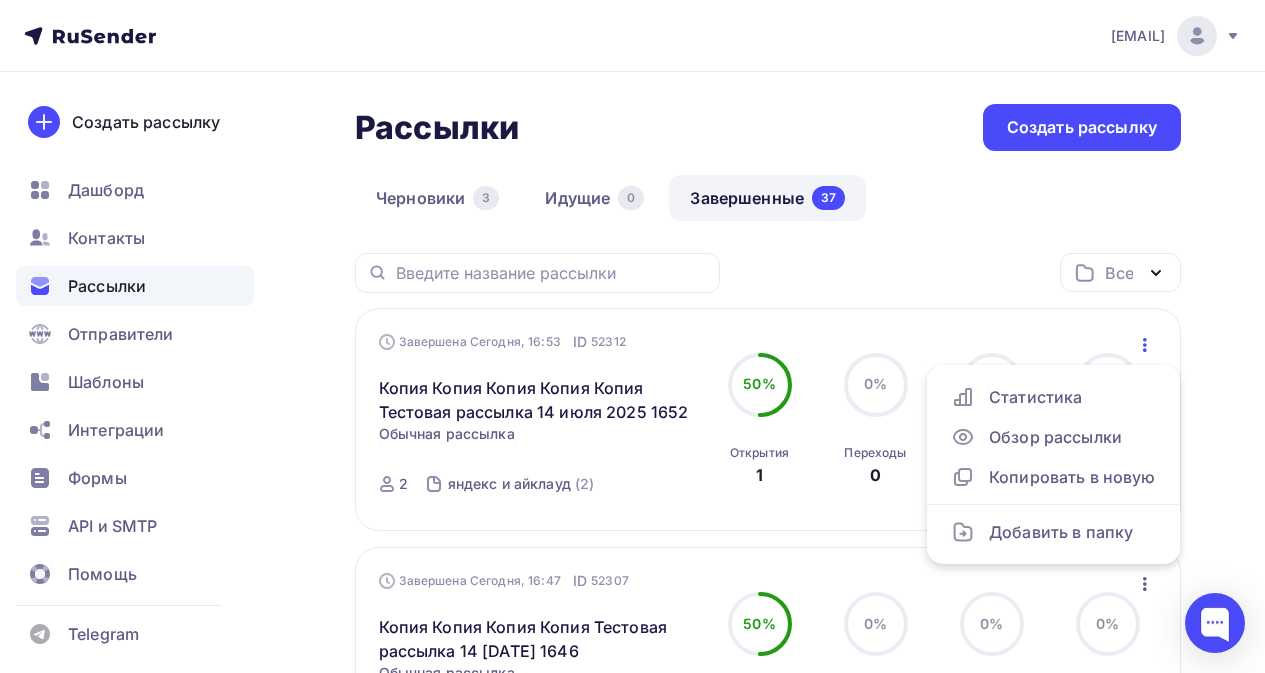 click on "Все
Все папки           Создать новую папку" at bounding box center [768, 280] 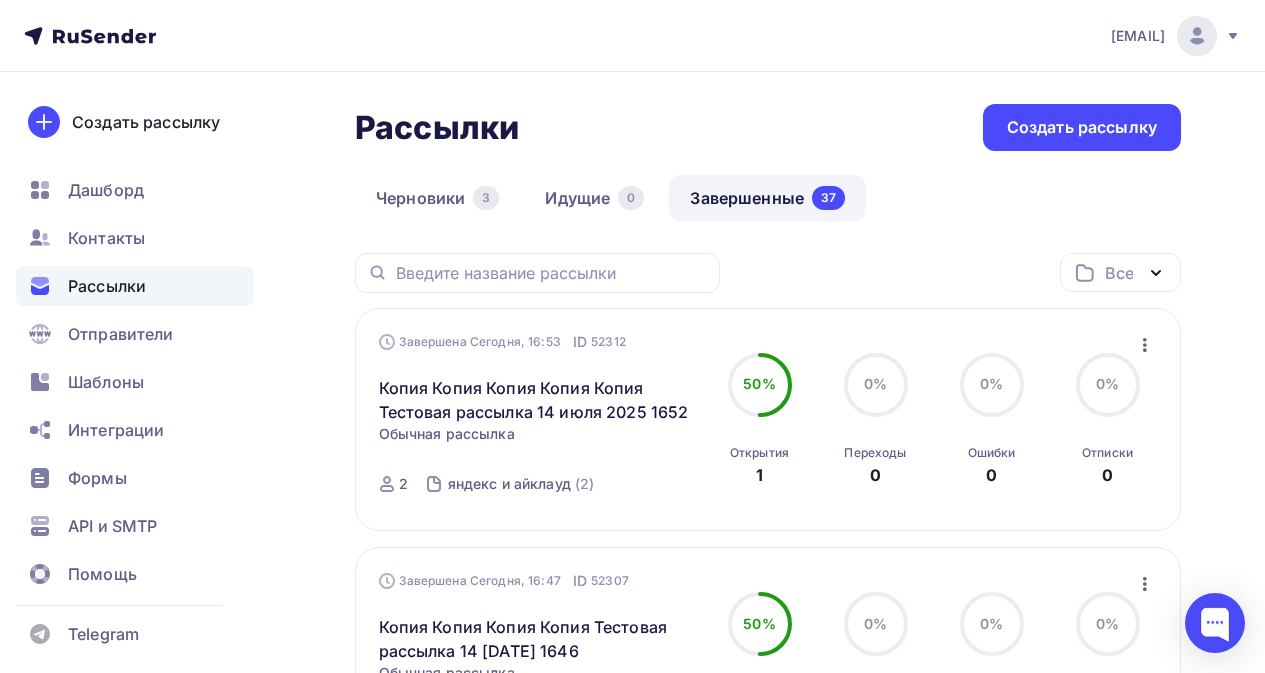 click 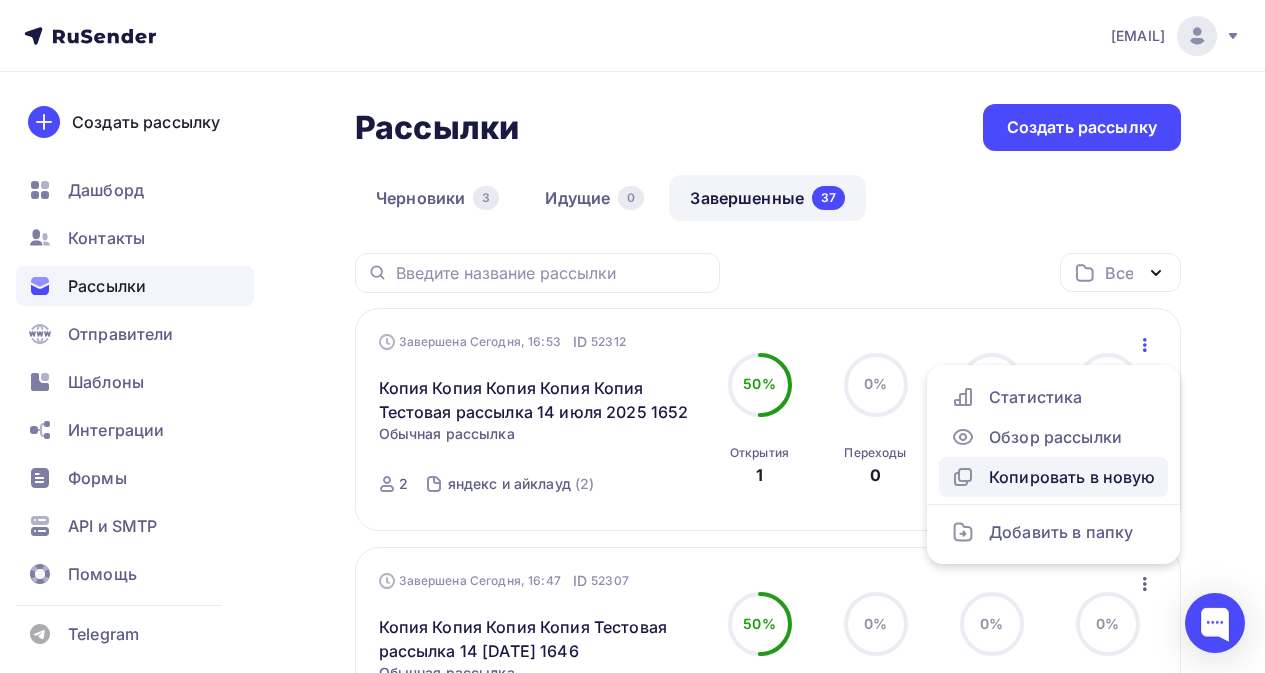 click on "Копировать в новую" at bounding box center (1053, 477) 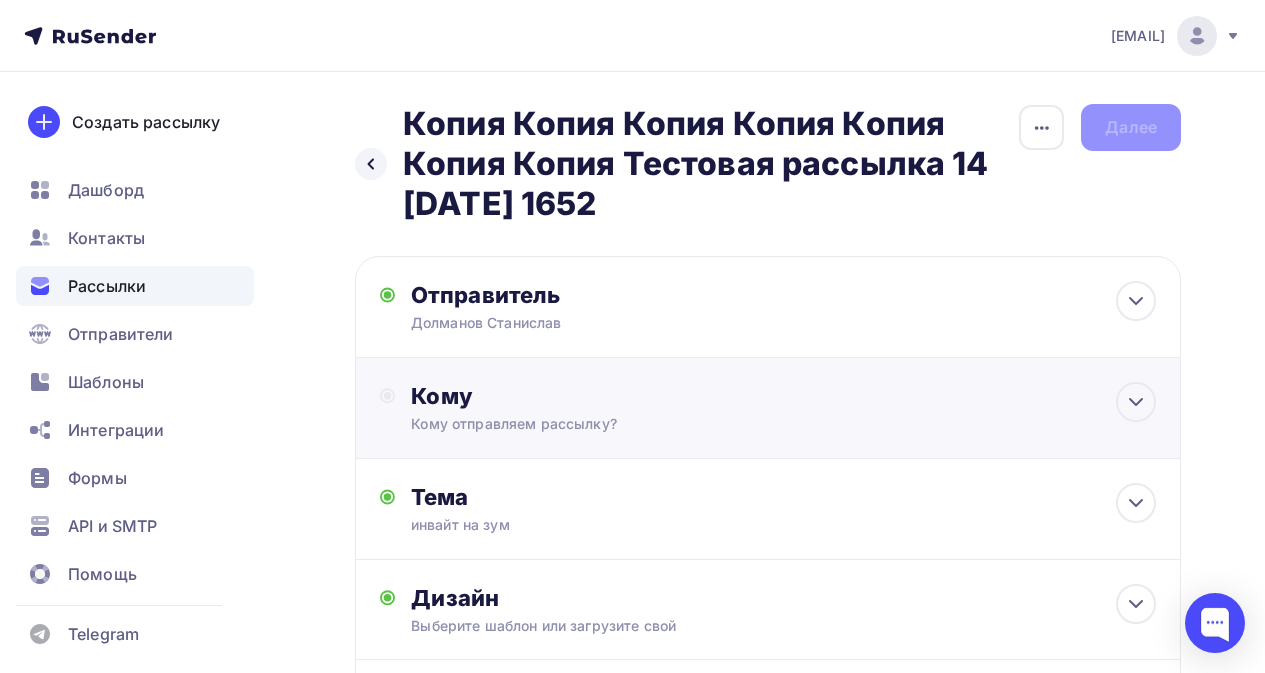 click on "Кому" at bounding box center [783, 396] 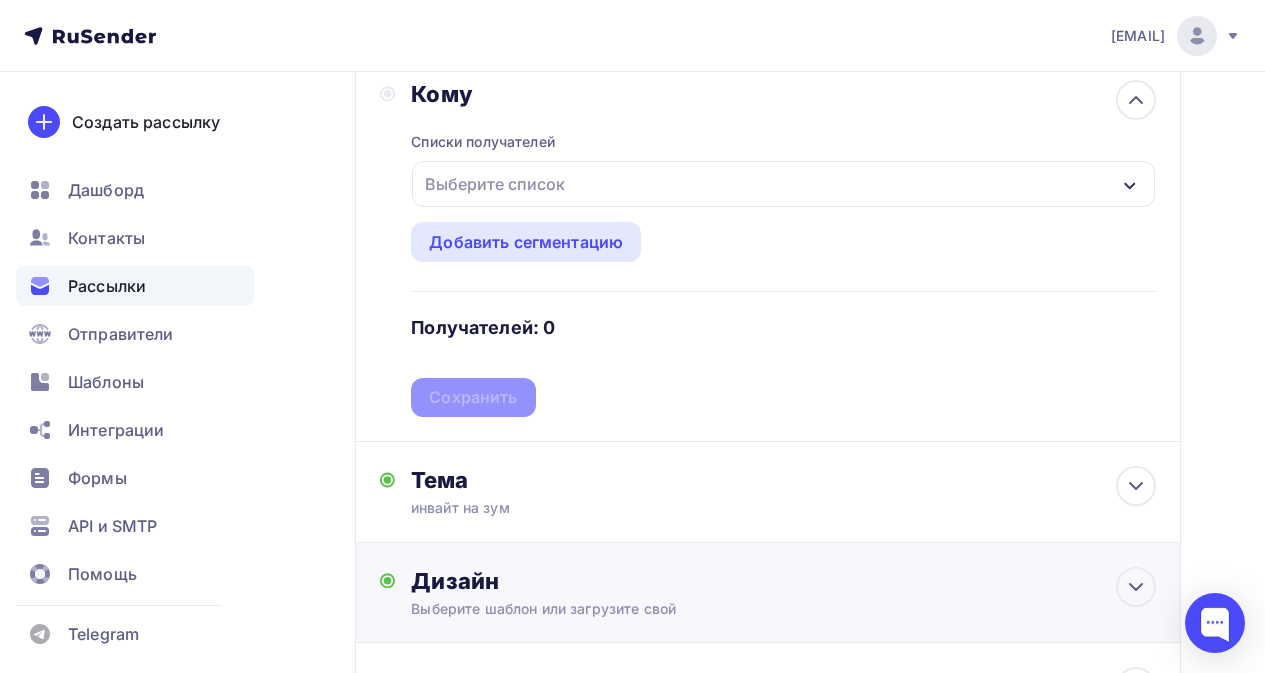 scroll, scrollTop: 400, scrollLeft: 0, axis: vertical 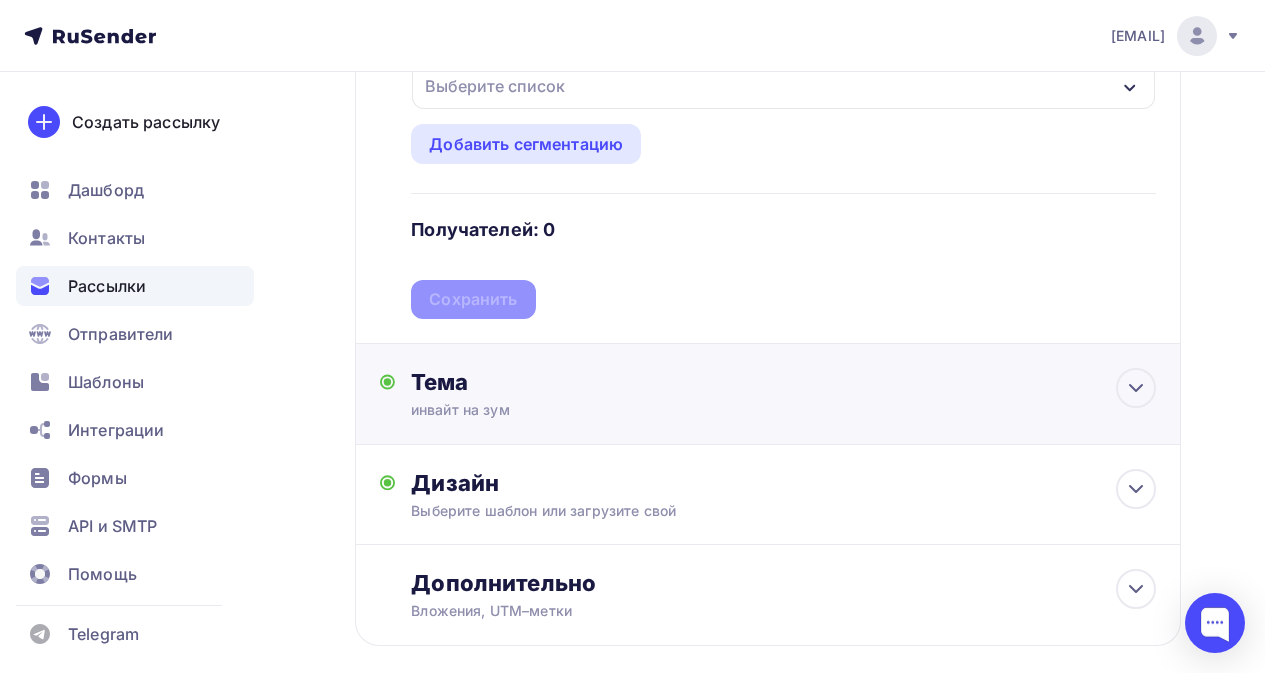 click on "инвайт на зум" at bounding box center (589, 410) 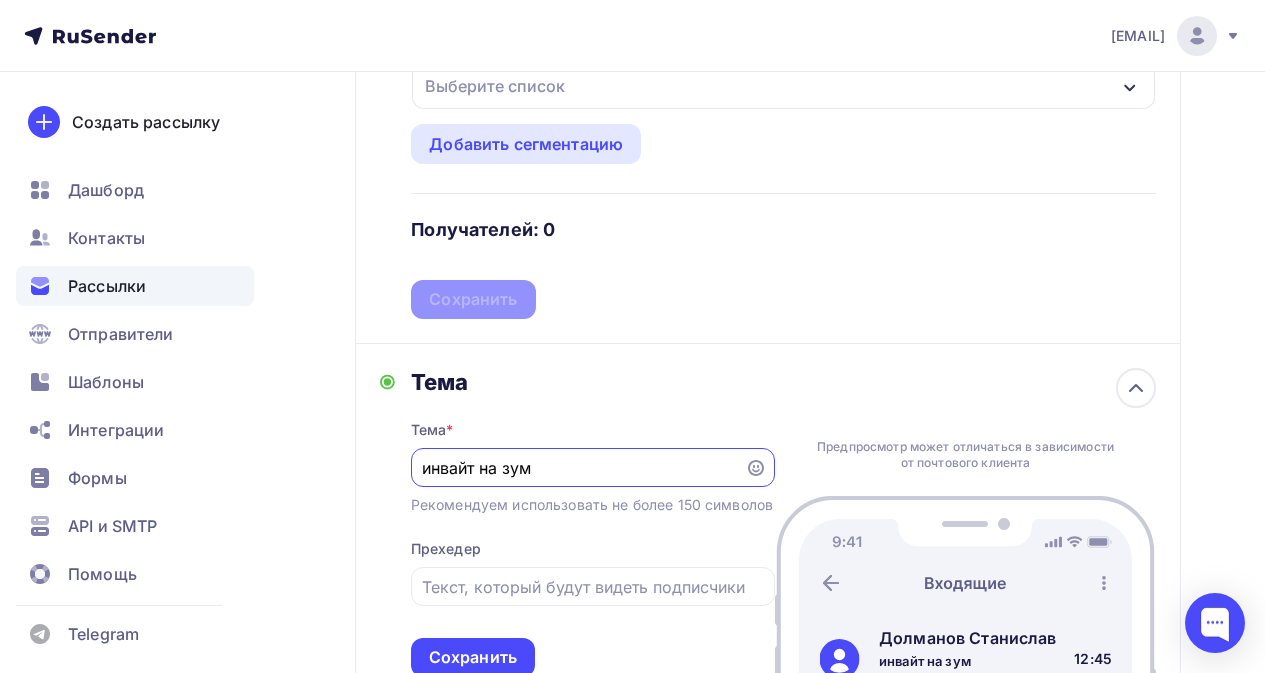 scroll, scrollTop: 0, scrollLeft: 0, axis: both 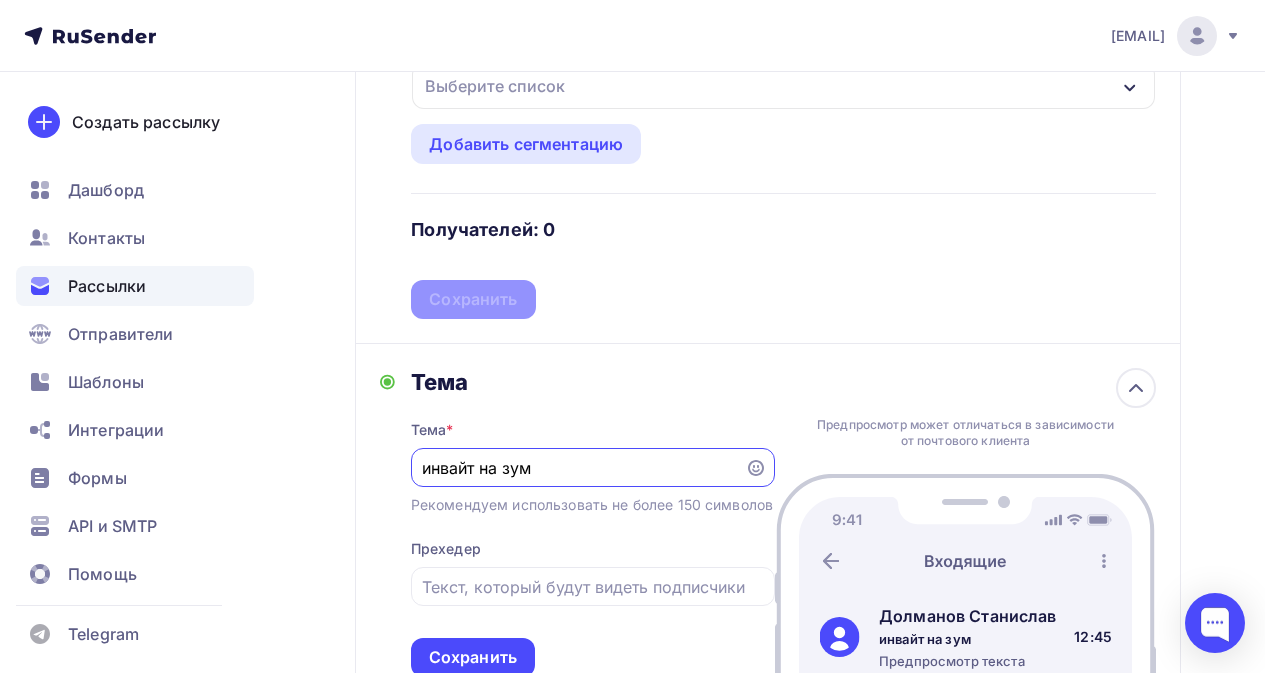 drag, startPoint x: 563, startPoint y: 463, endPoint x: 277, endPoint y: 465, distance: 286.007 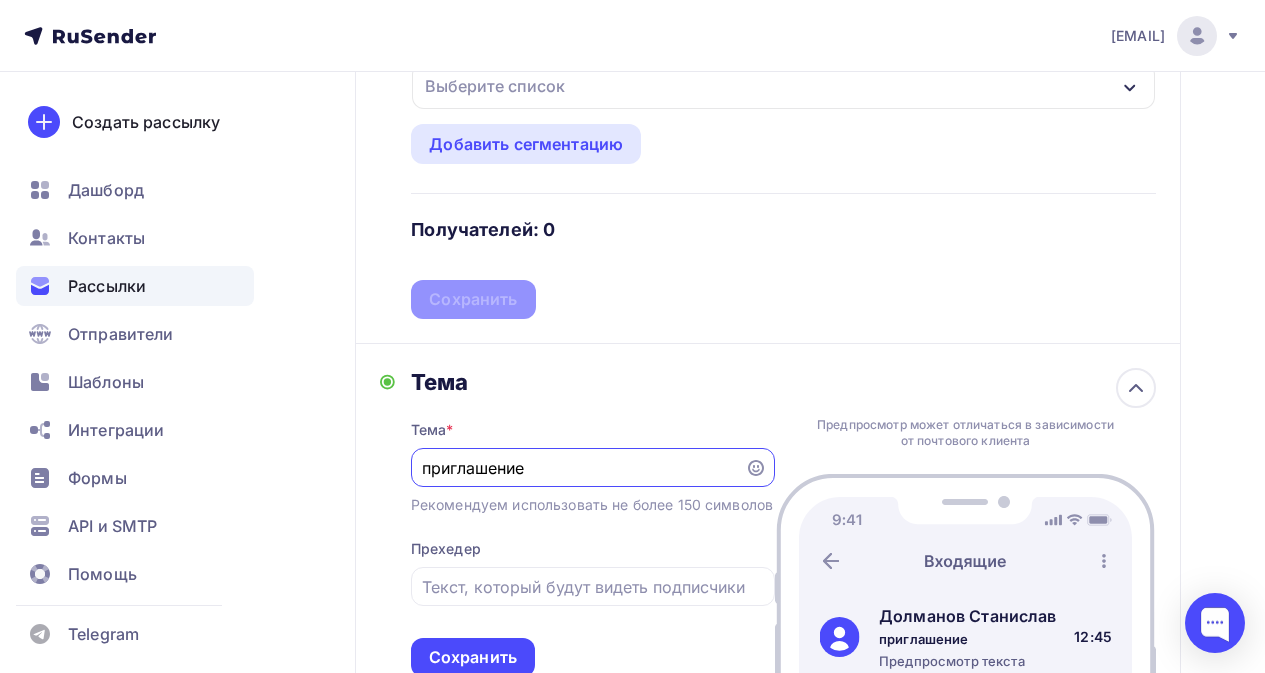 type on "приглашение" 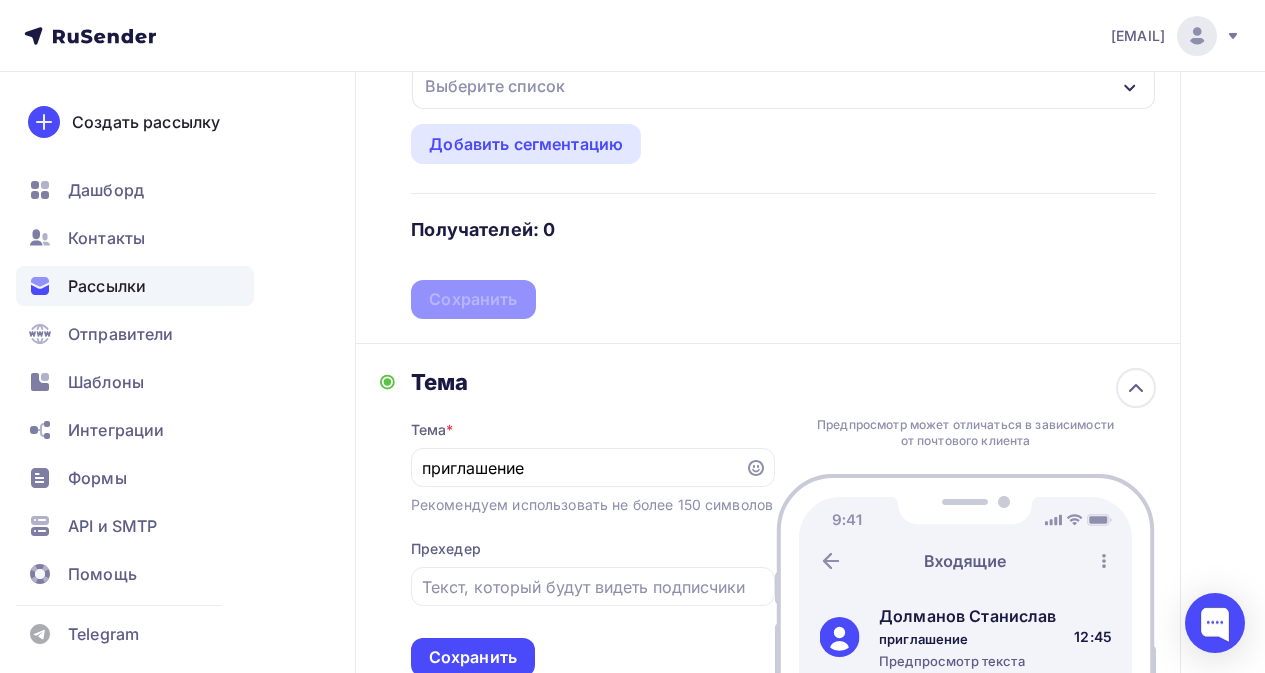 click on "Тема" at bounding box center (593, 382) 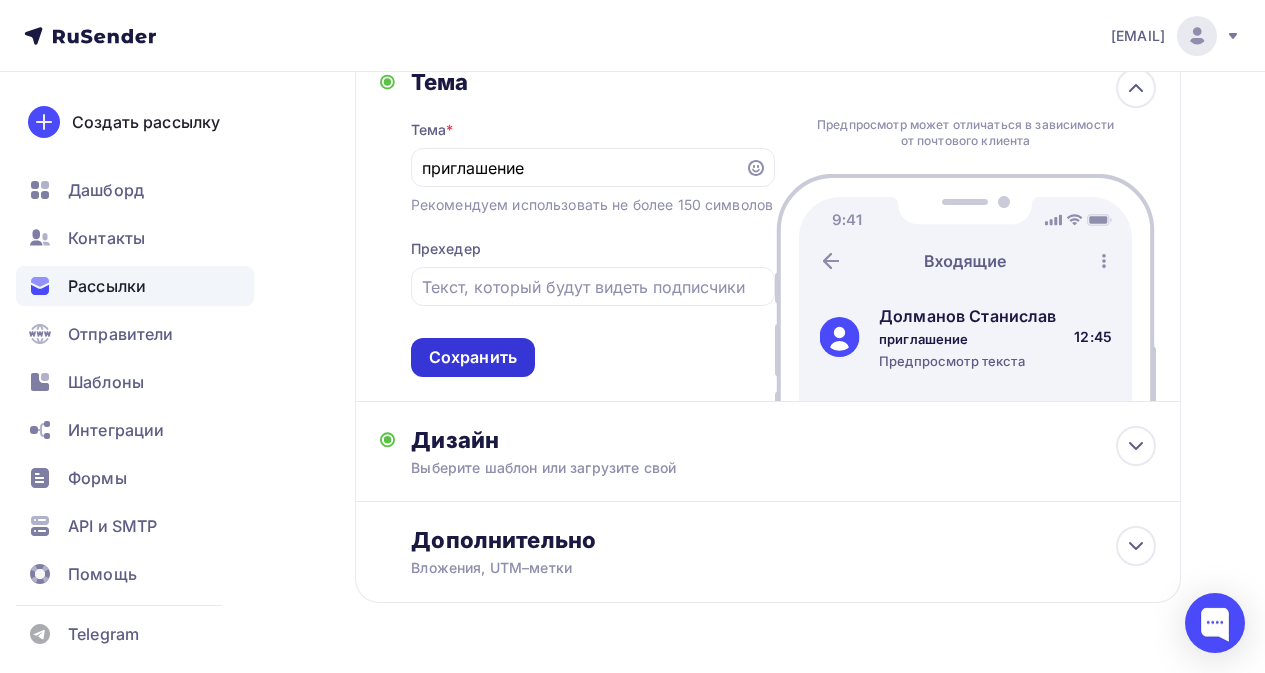 click on "Сохранить" at bounding box center [473, 357] 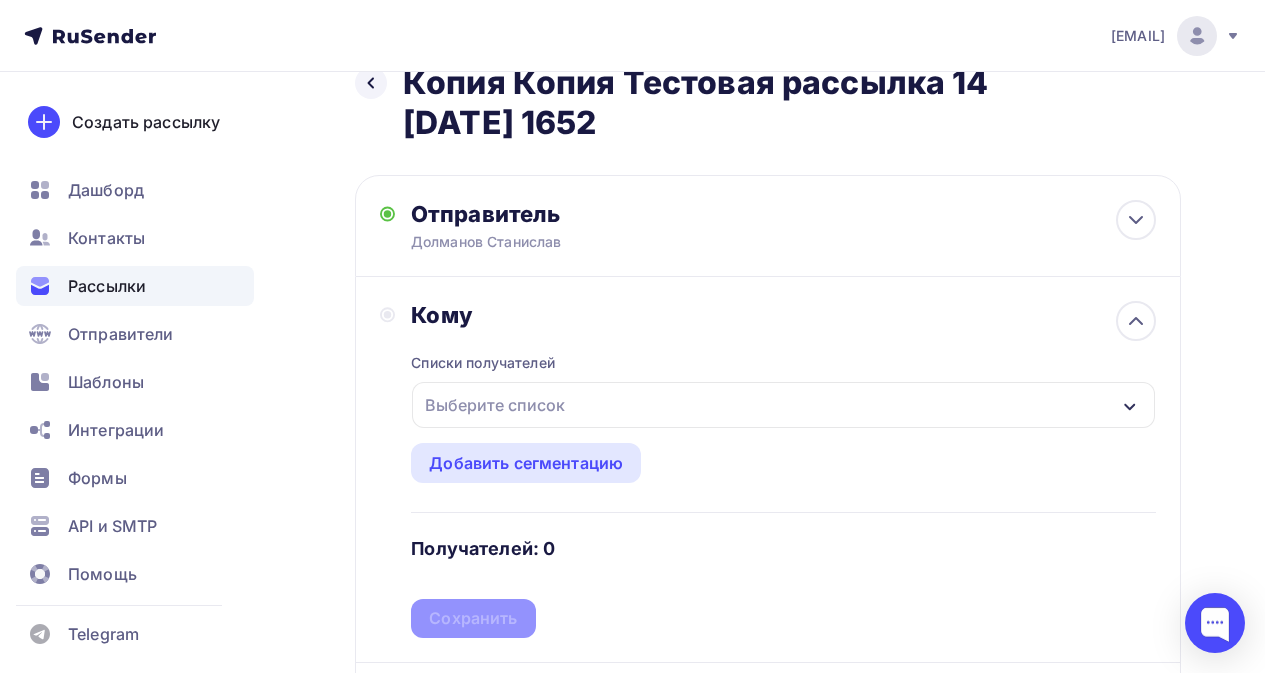 scroll, scrollTop: 105, scrollLeft: 0, axis: vertical 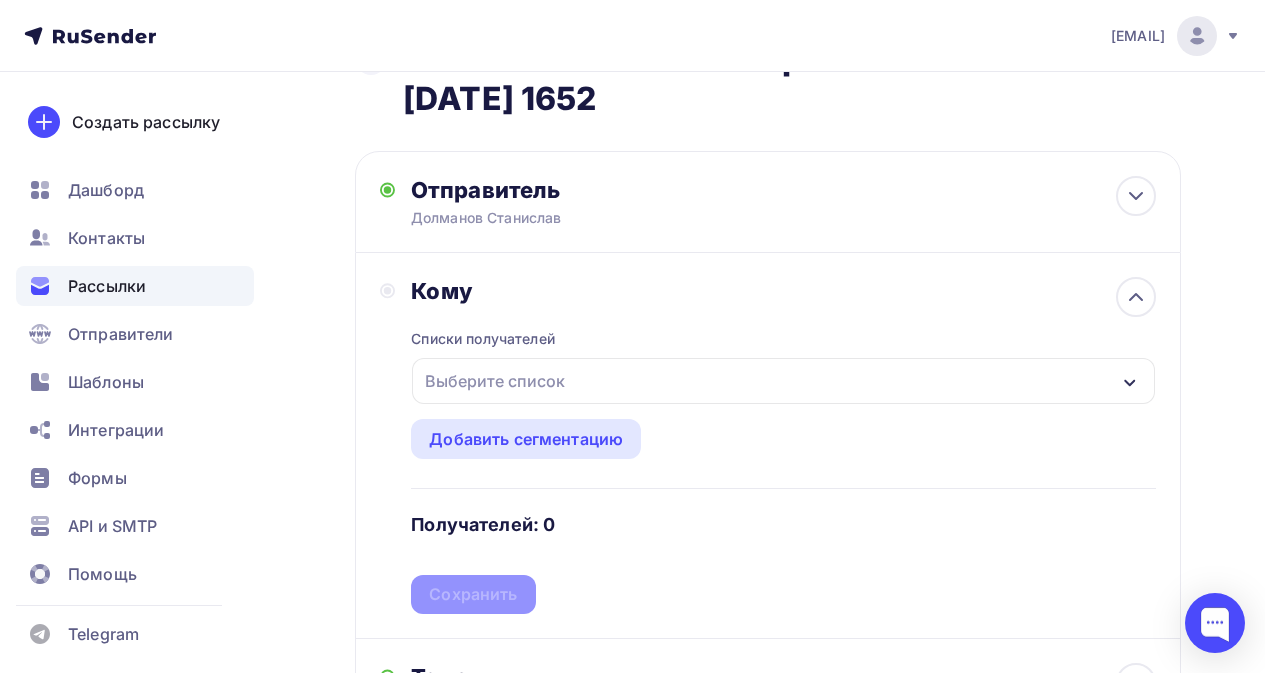 click on "Выберите список" at bounding box center [495, 381] 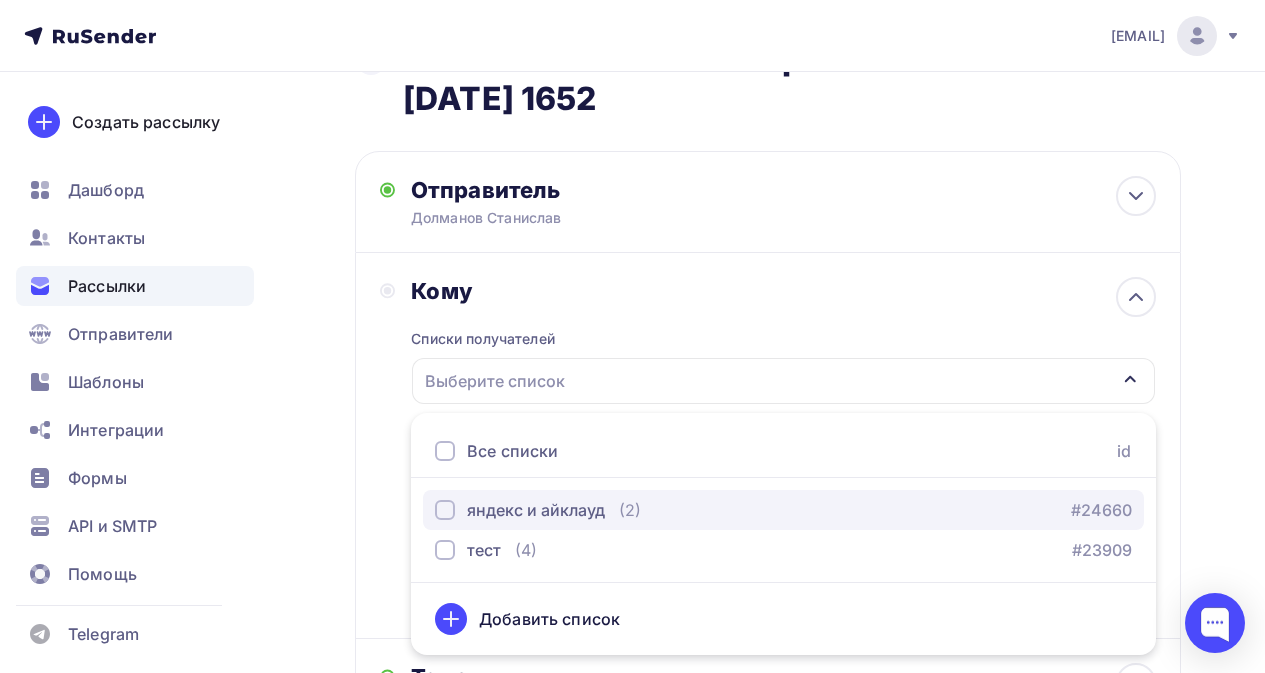 click on "яндекс и айклауд" at bounding box center [536, 510] 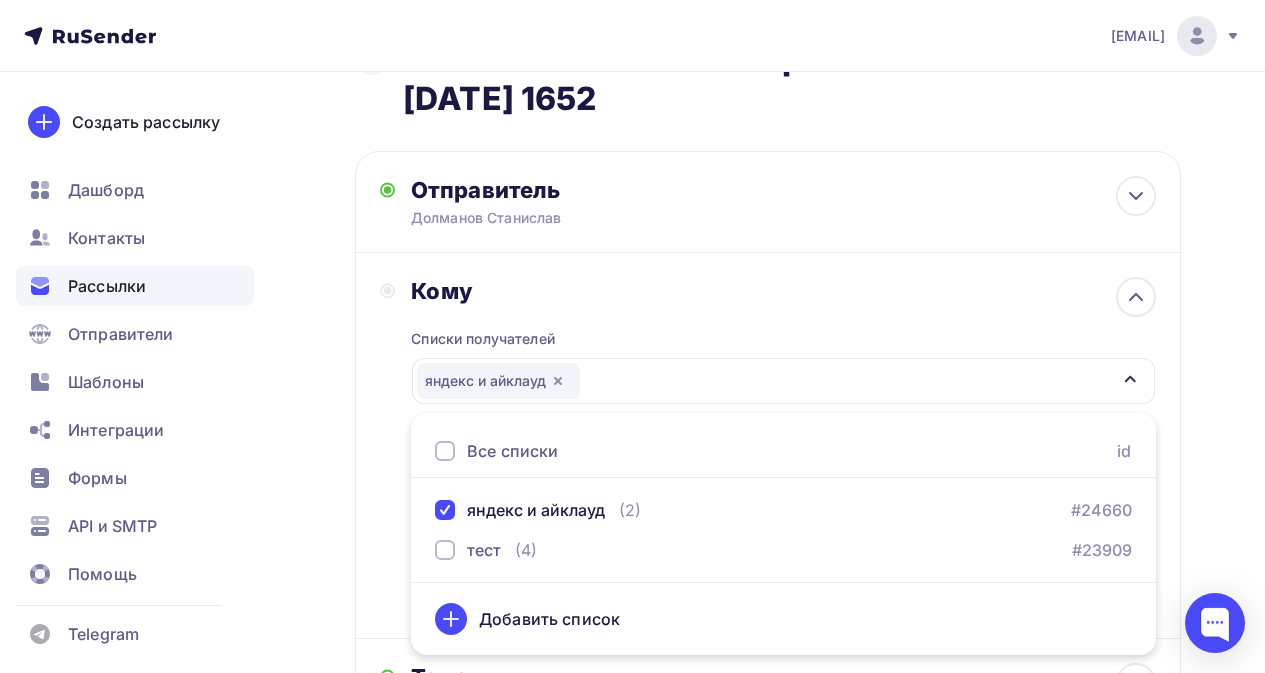 click on "Кому" at bounding box center (783, 291) 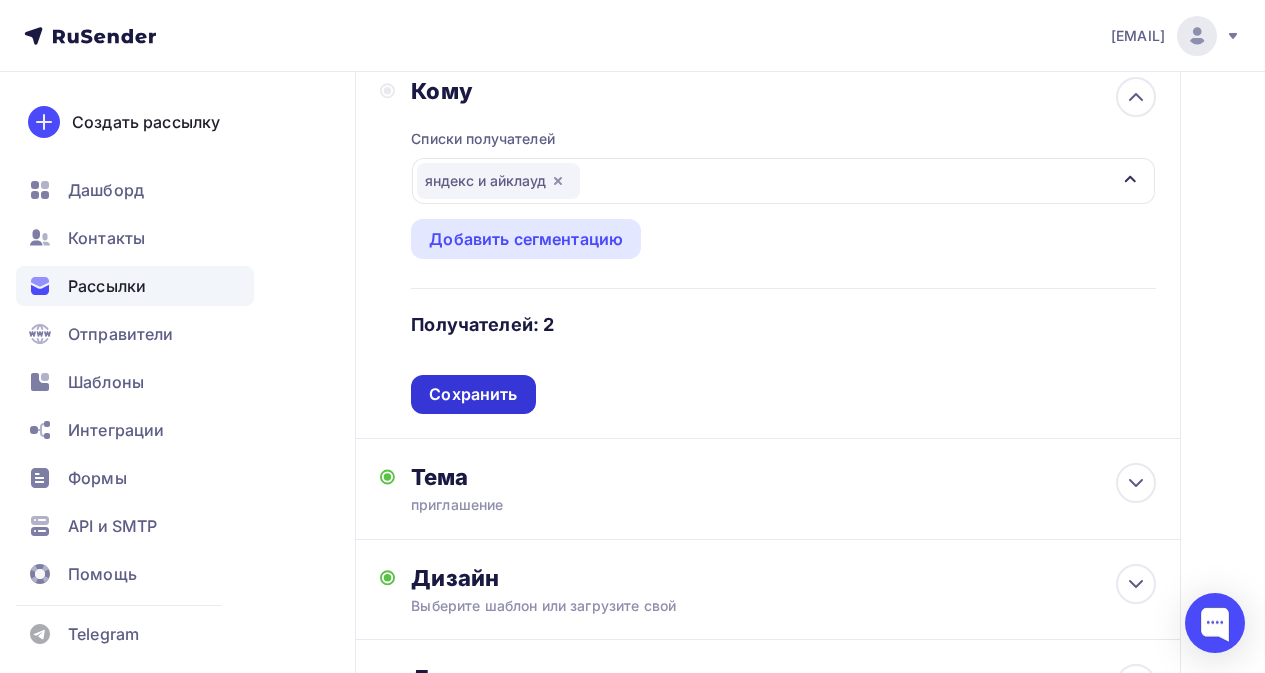 click on "Сохранить" at bounding box center (473, 394) 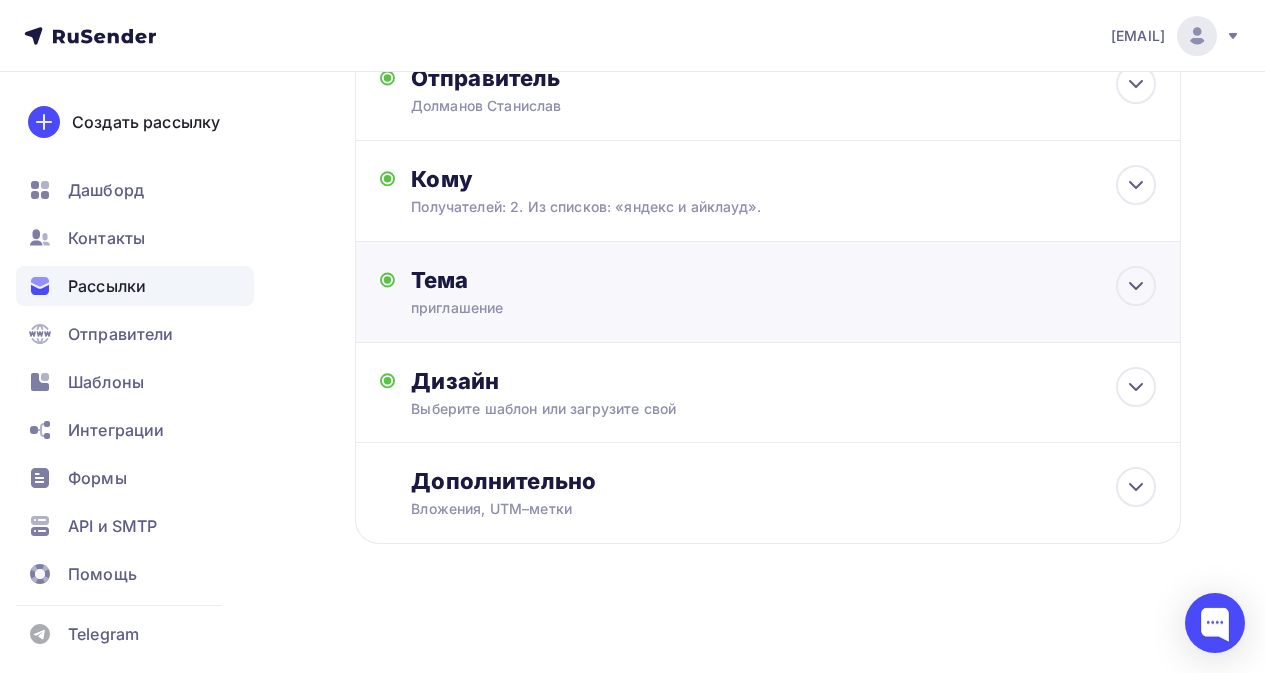 click on "Тема
приглашение
Тема  *     приглашение
Рекомендуем использовать не более 150 символов
Прехедер               Сохранить" at bounding box center [608, 292] 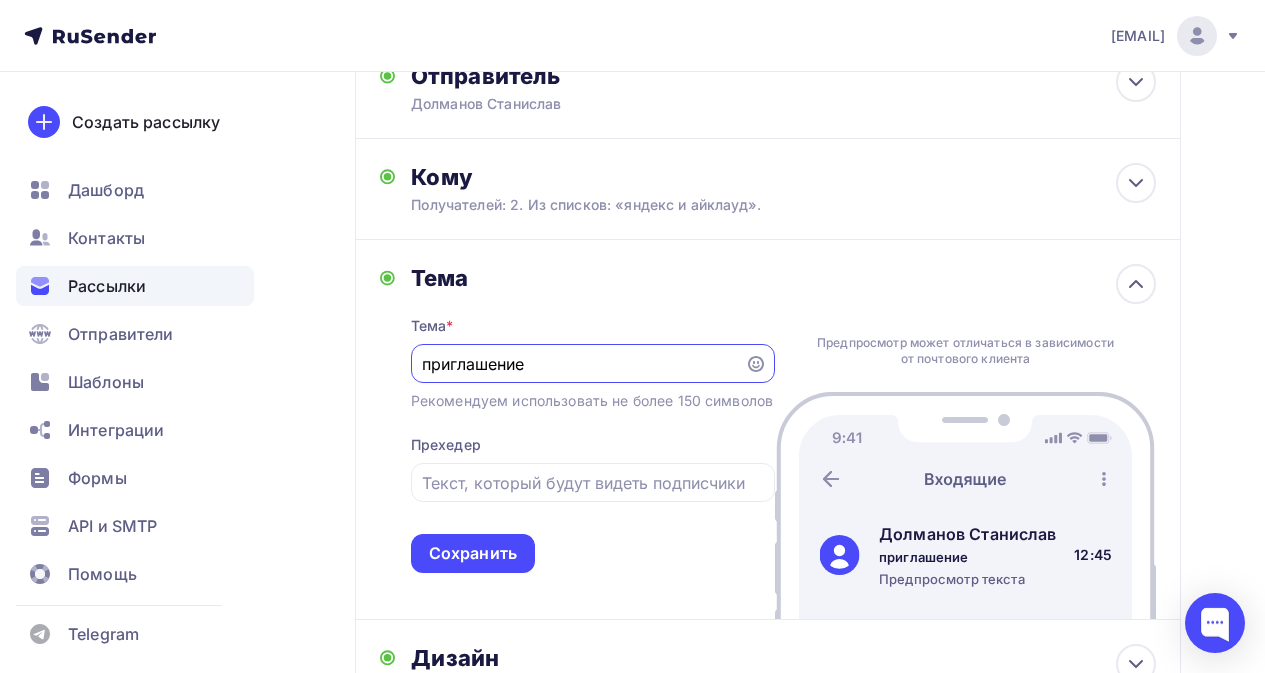 scroll, scrollTop: 218, scrollLeft: 0, axis: vertical 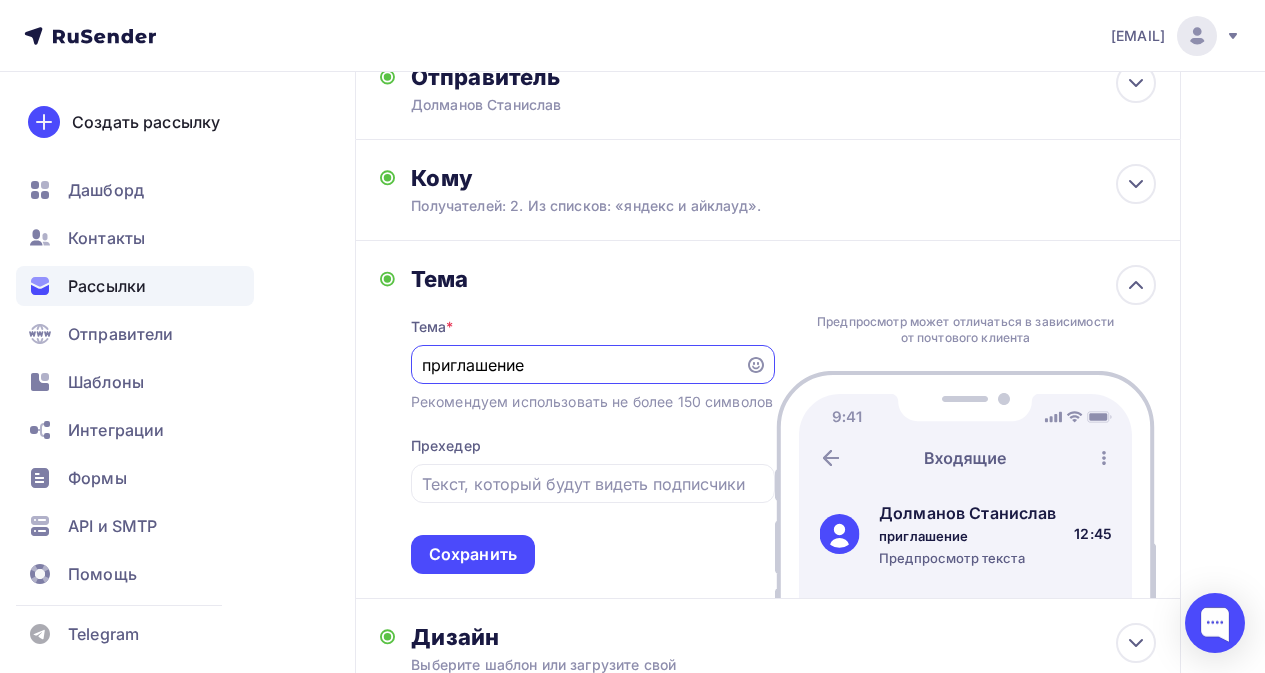 click on "Тема  *     приглашение
Рекомендуем использовать не более 150 символов
Прехедер               Сохранить" at bounding box center (593, 433) 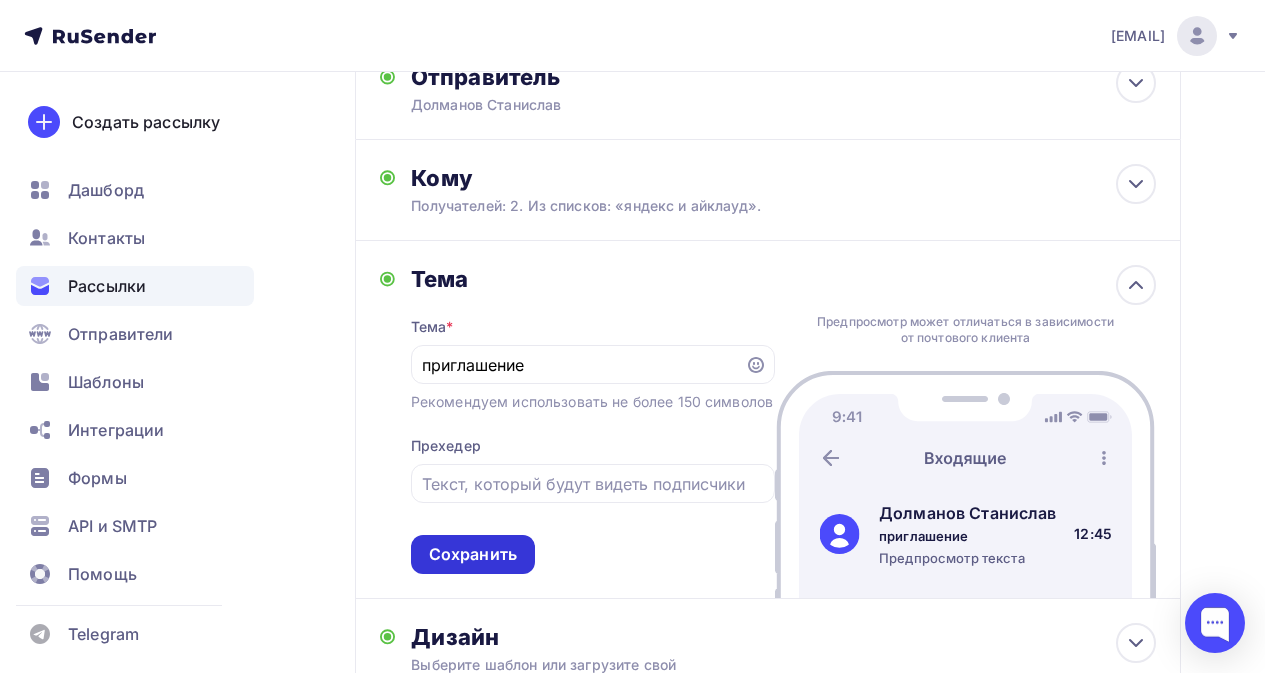 click on "Сохранить" at bounding box center [473, 554] 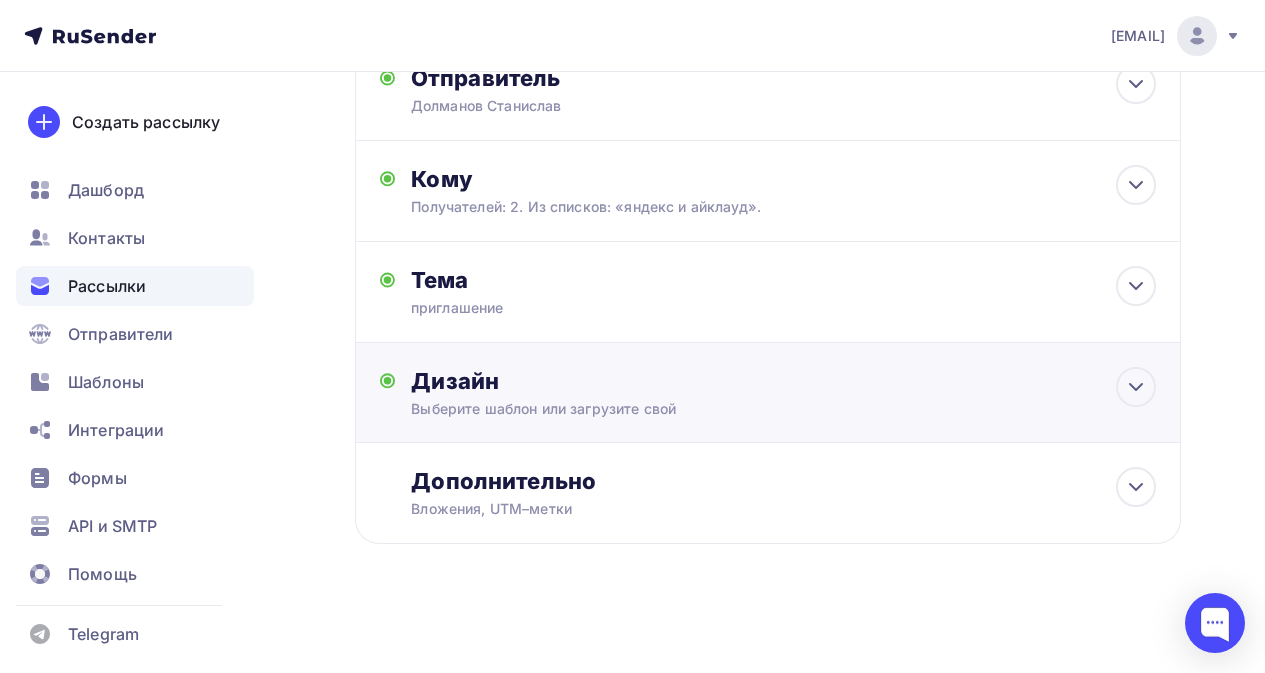 click on "Дизайн" at bounding box center (783, 381) 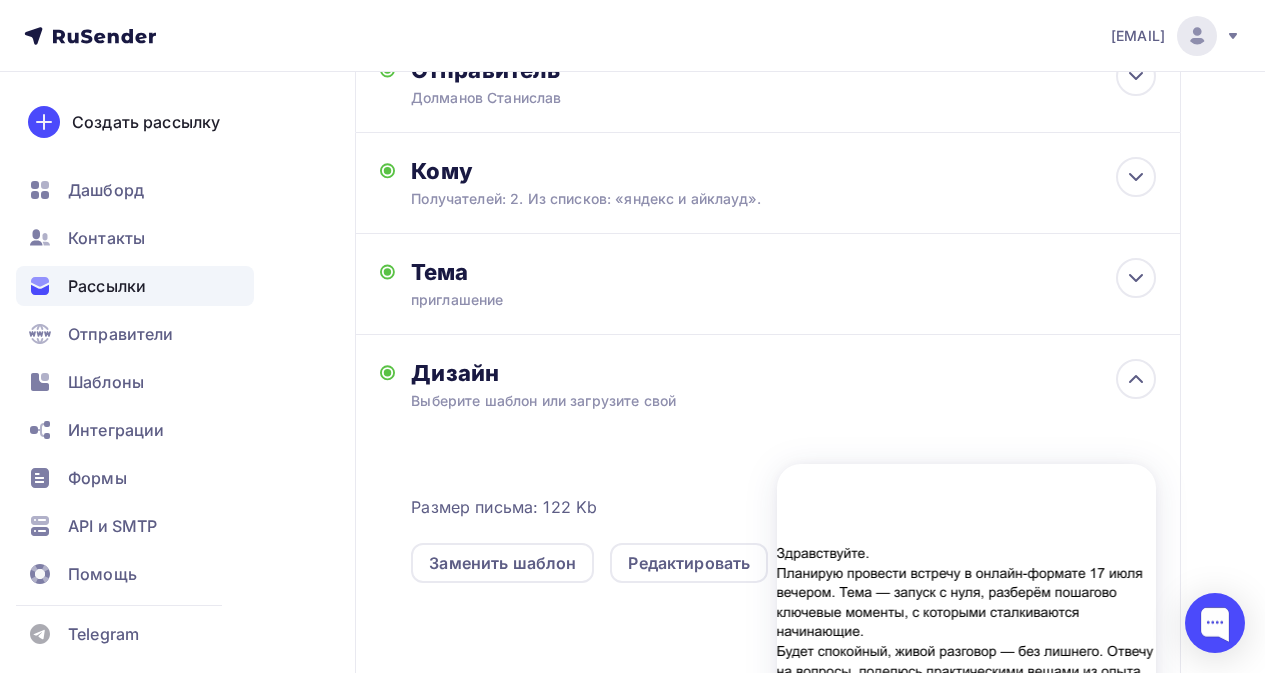 scroll, scrollTop: 425, scrollLeft: 0, axis: vertical 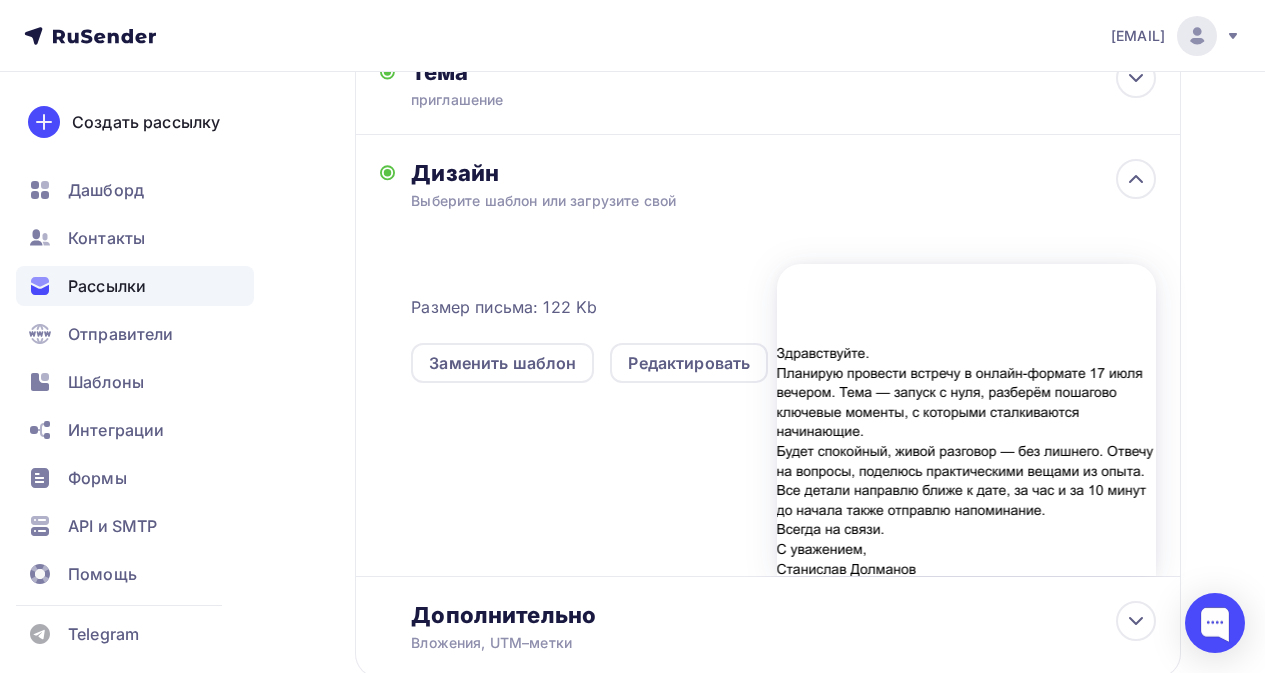 click on "Размер письма: 122 Kb     Заменить шаблон
Редактировать" at bounding box center [783, 409] 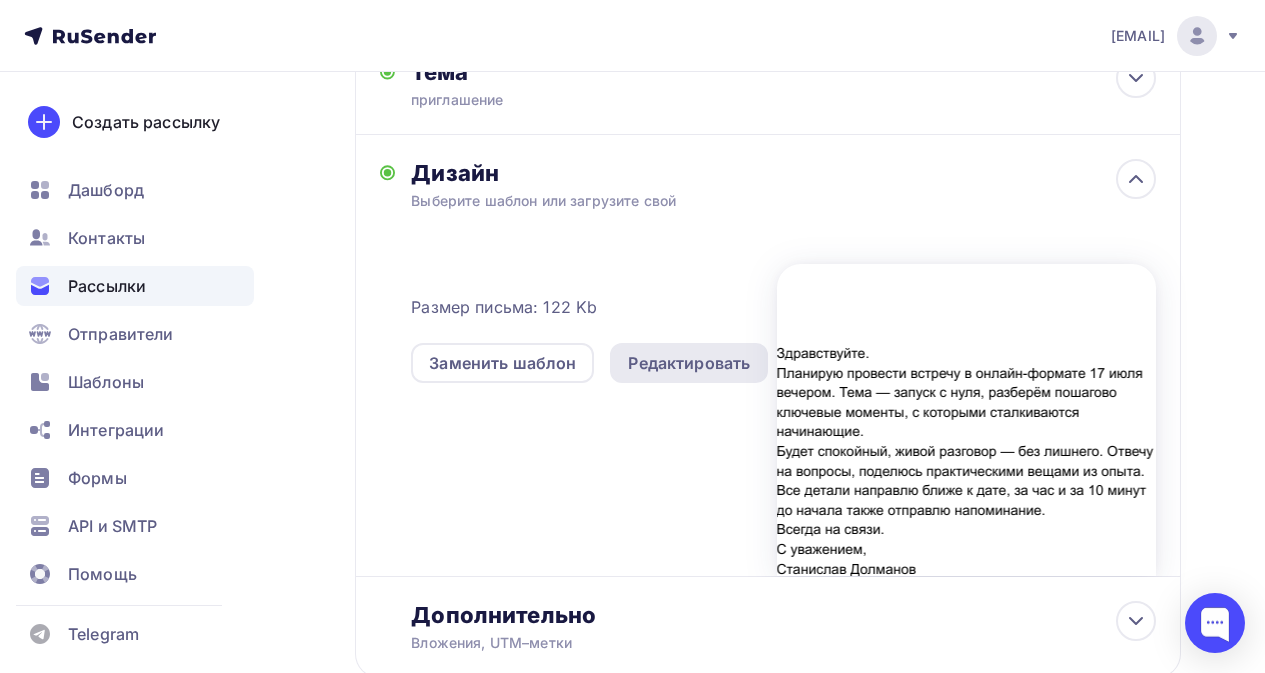 click on "Редактировать" at bounding box center [689, 363] 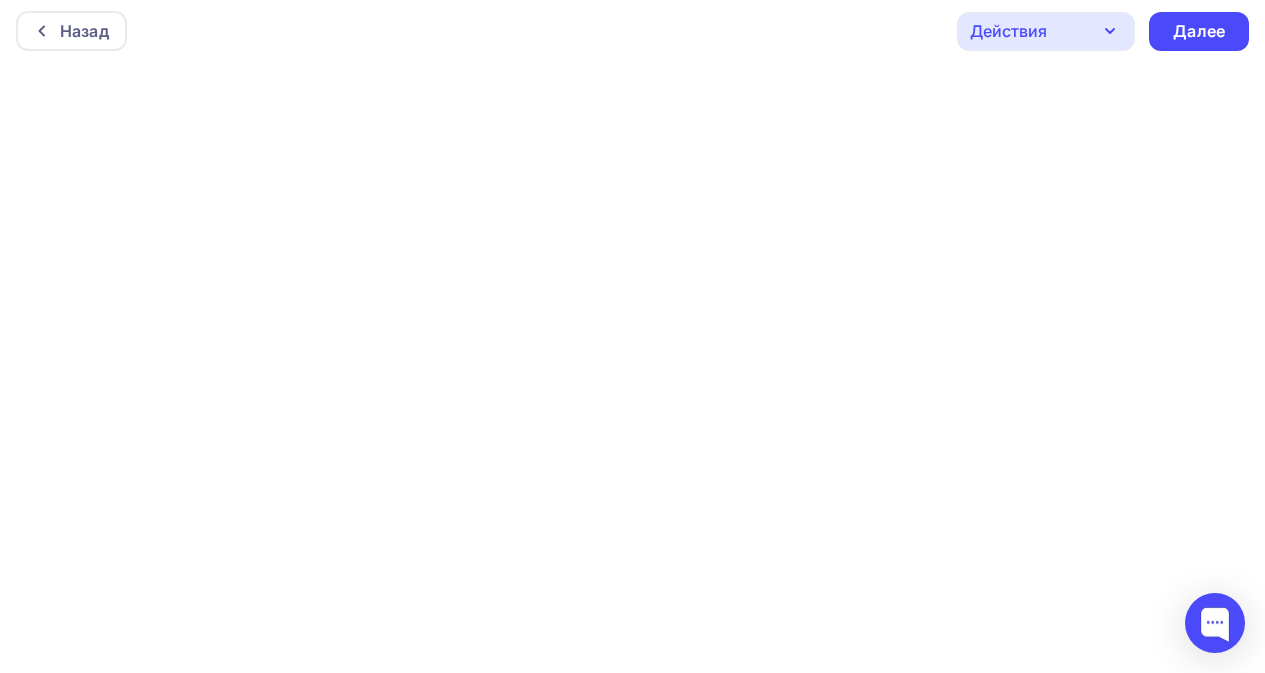 scroll, scrollTop: 0, scrollLeft: 0, axis: both 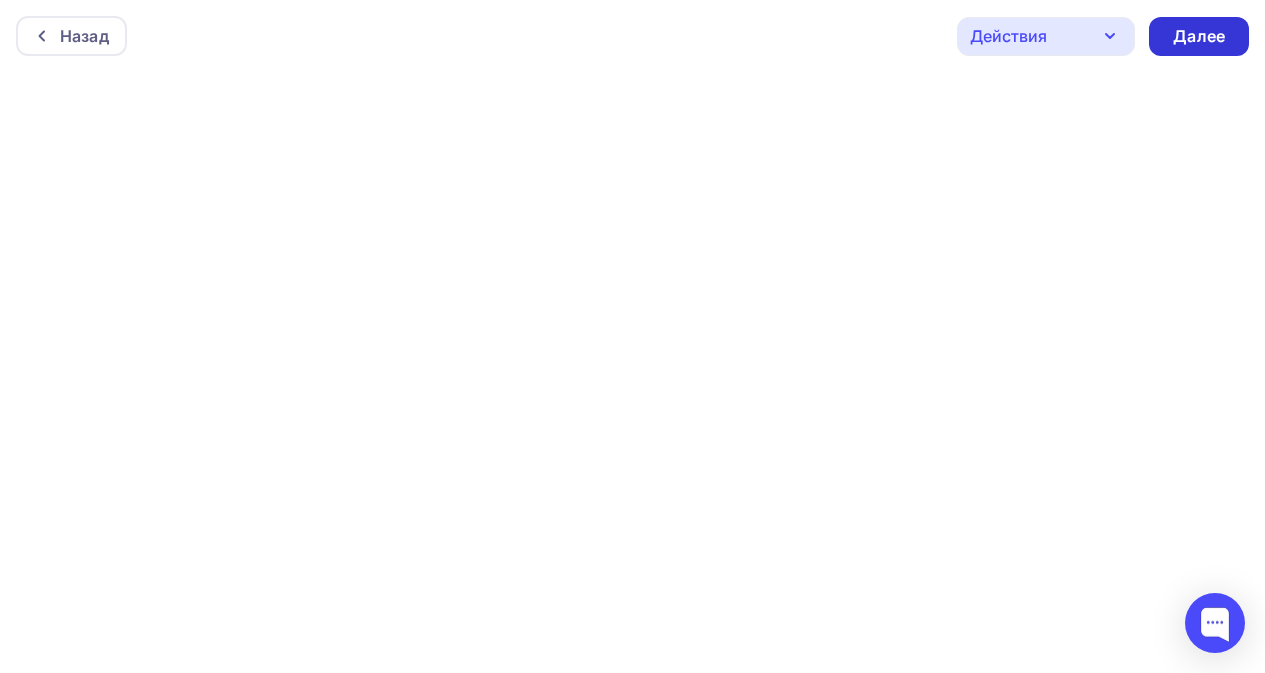click on "Далее" at bounding box center [1199, 36] 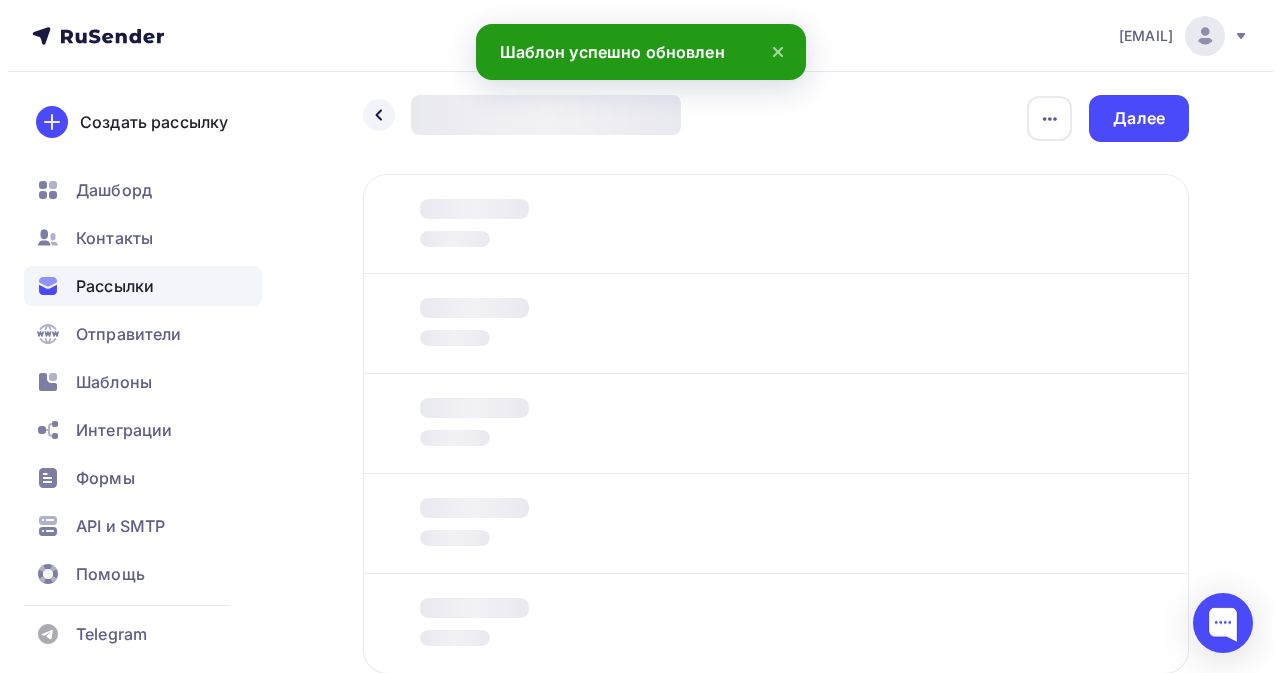 scroll, scrollTop: 0, scrollLeft: 0, axis: both 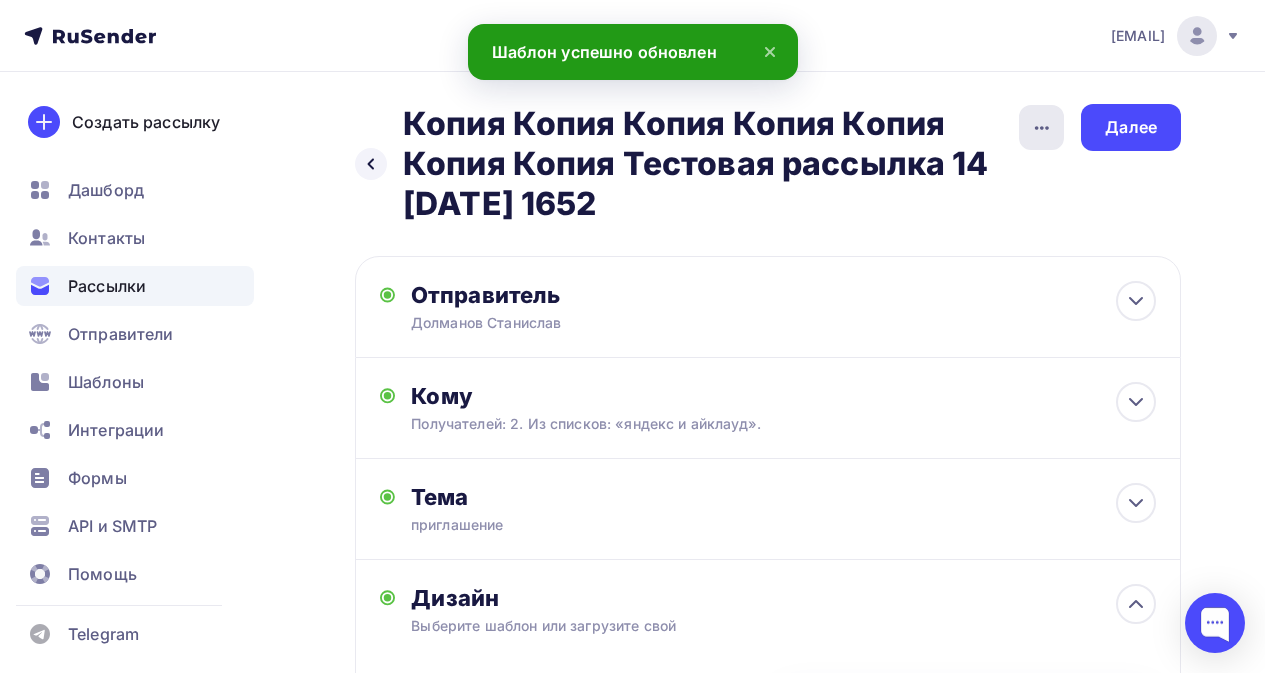 click 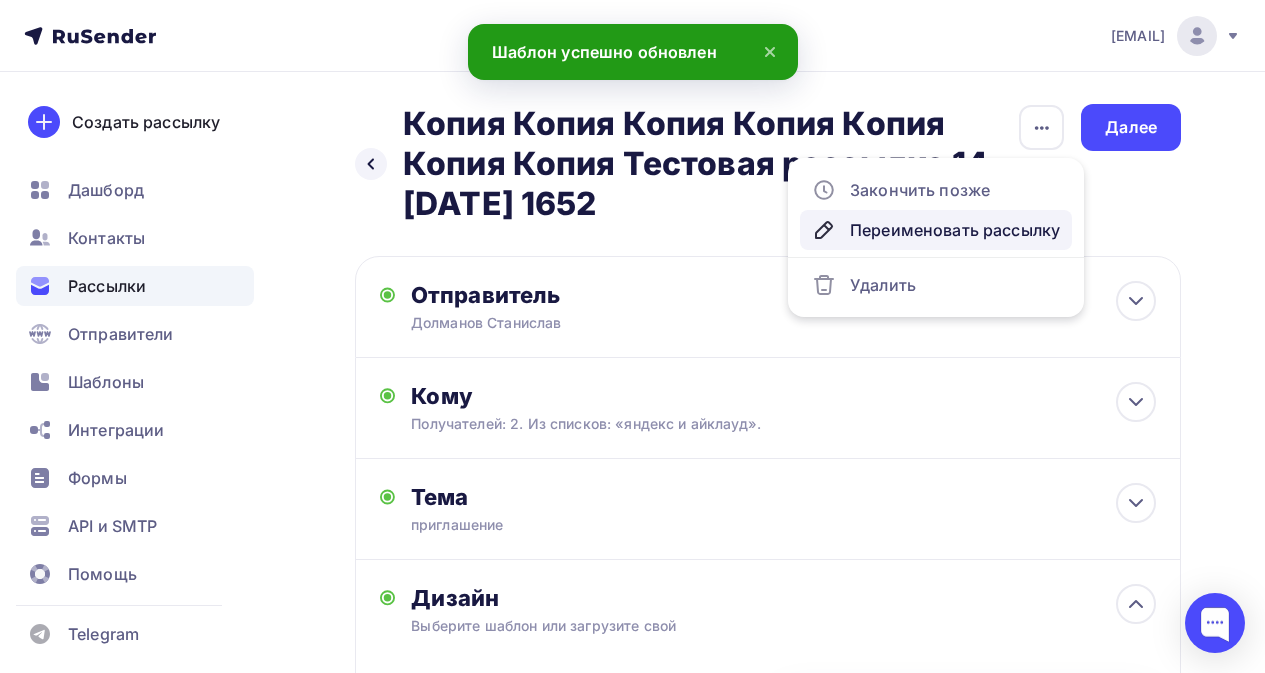 click on "Переименовать рассылку" at bounding box center (936, 230) 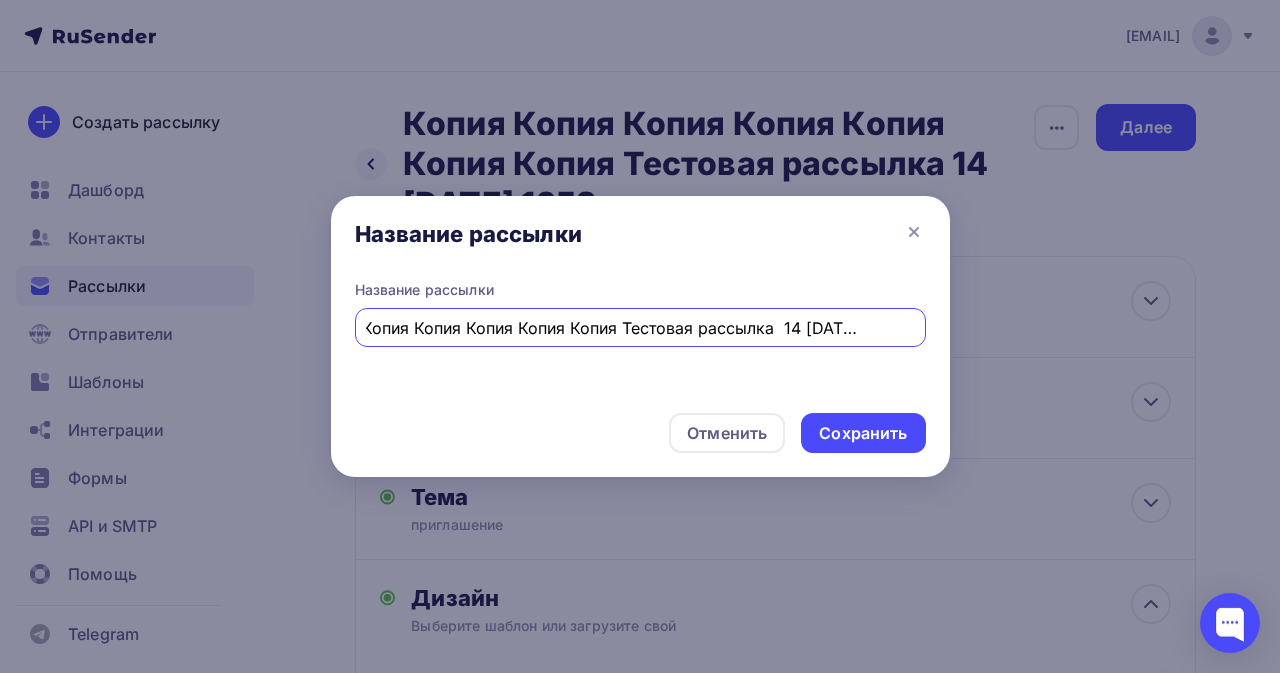 scroll, scrollTop: 0, scrollLeft: 71, axis: horizontal 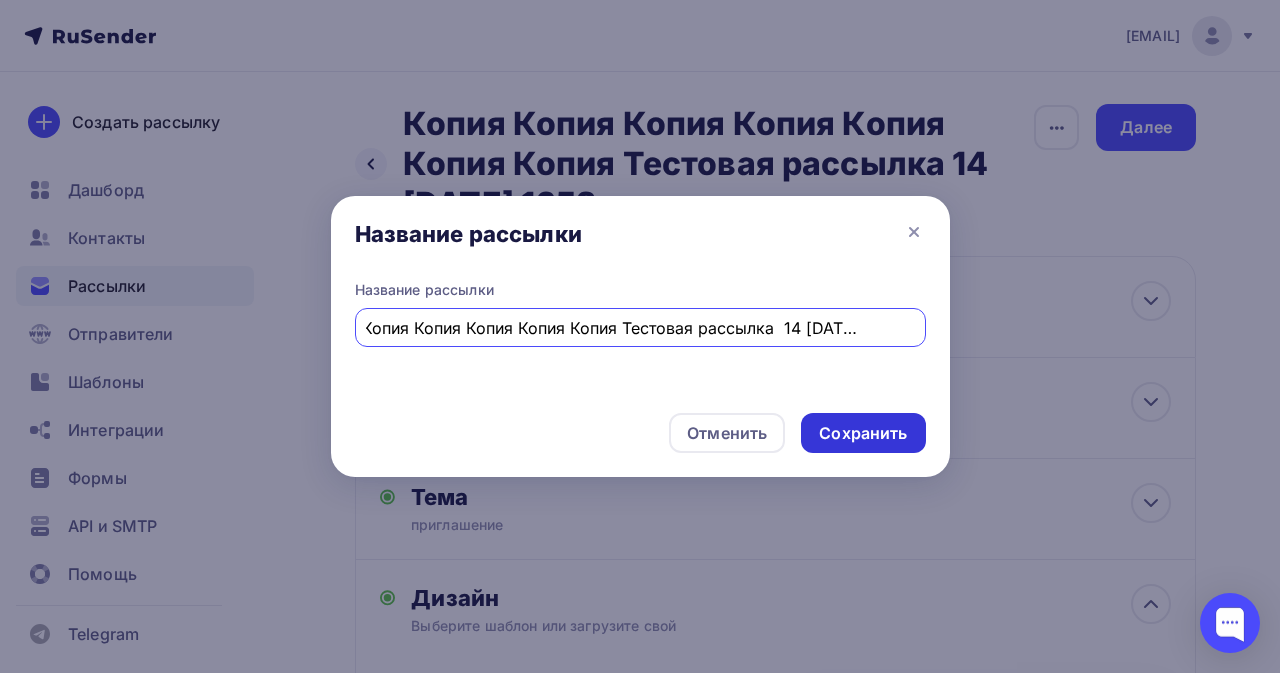 type on "Копия Копия Копия Копия Копия Копия Тестовая рассылка  14 [DATE] [TIME]" 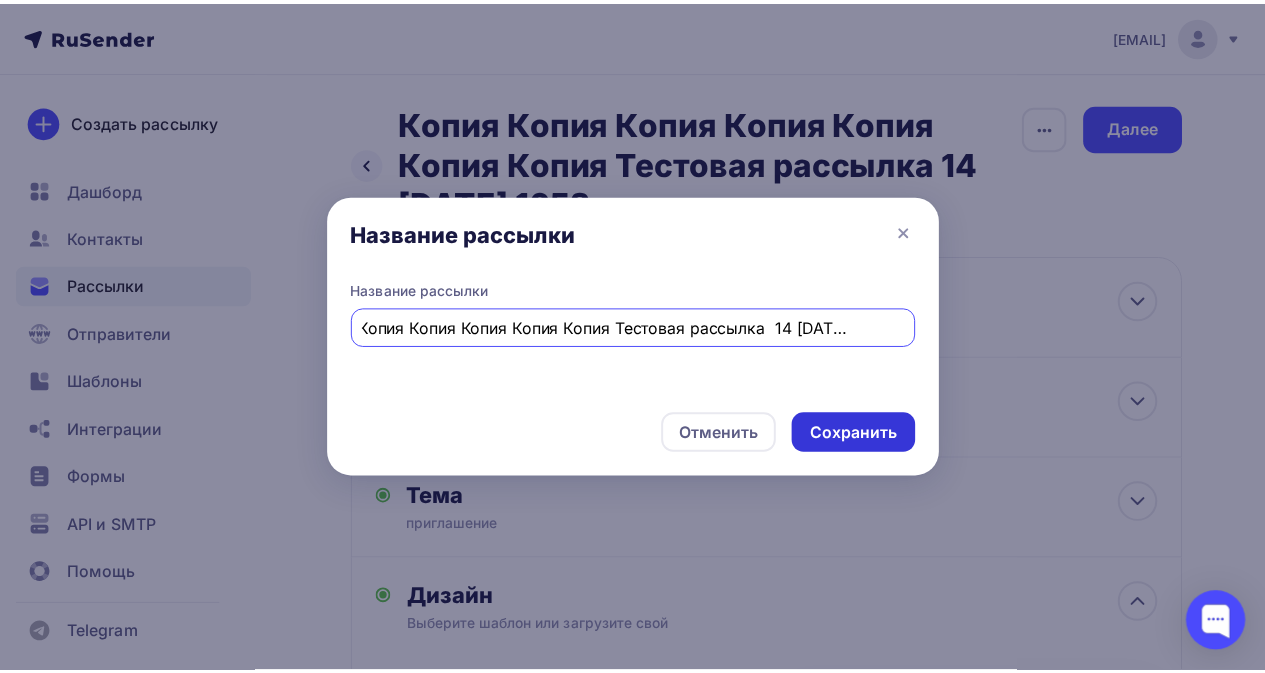scroll, scrollTop: 0, scrollLeft: 0, axis: both 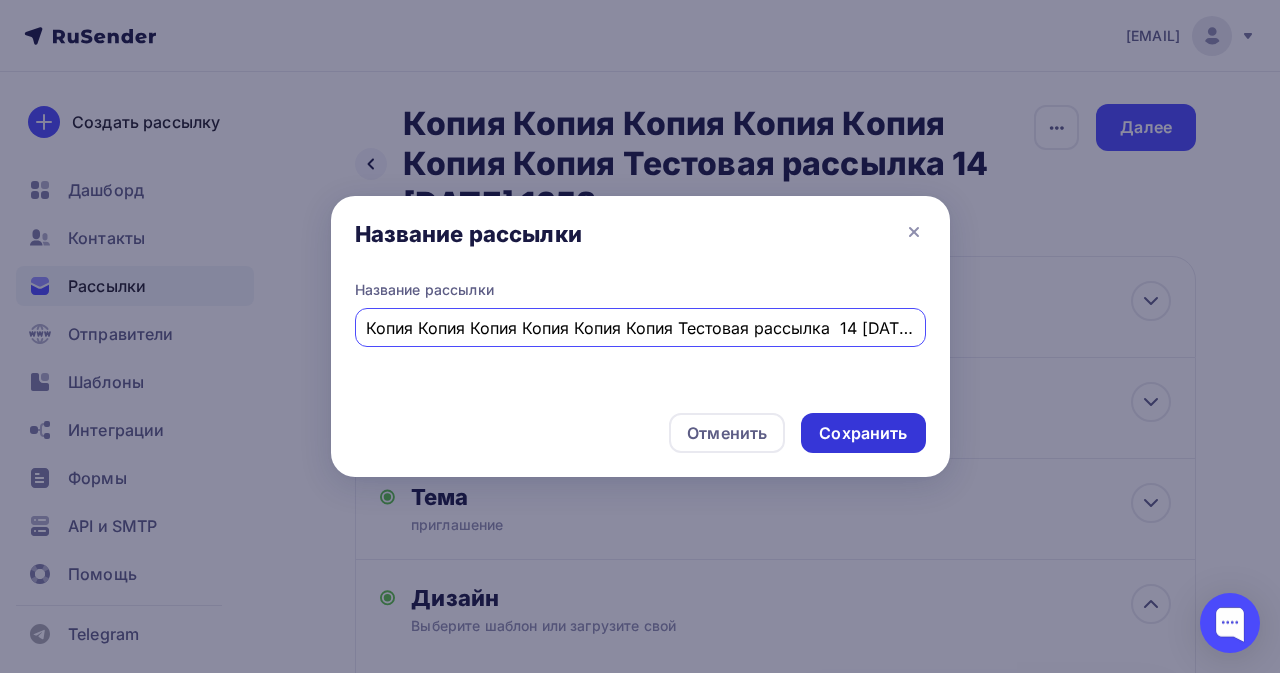 click on "Сохранить" at bounding box center (863, 433) 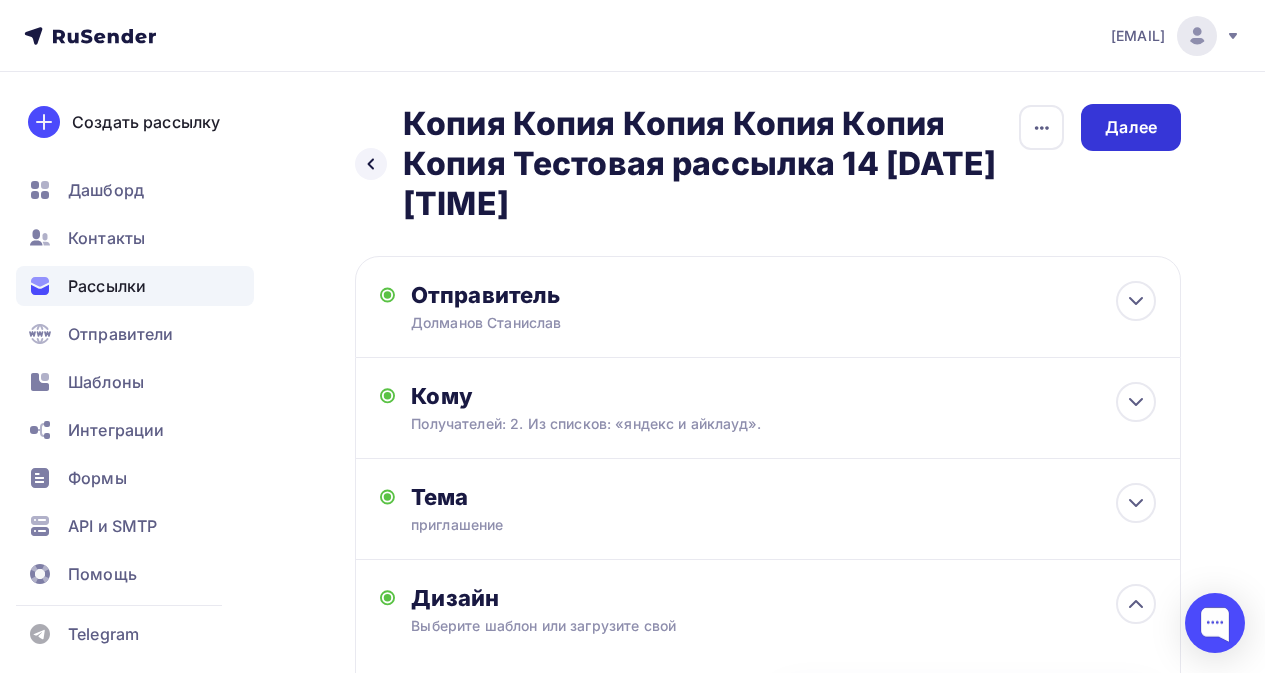 click on "Далее" at bounding box center [1131, 127] 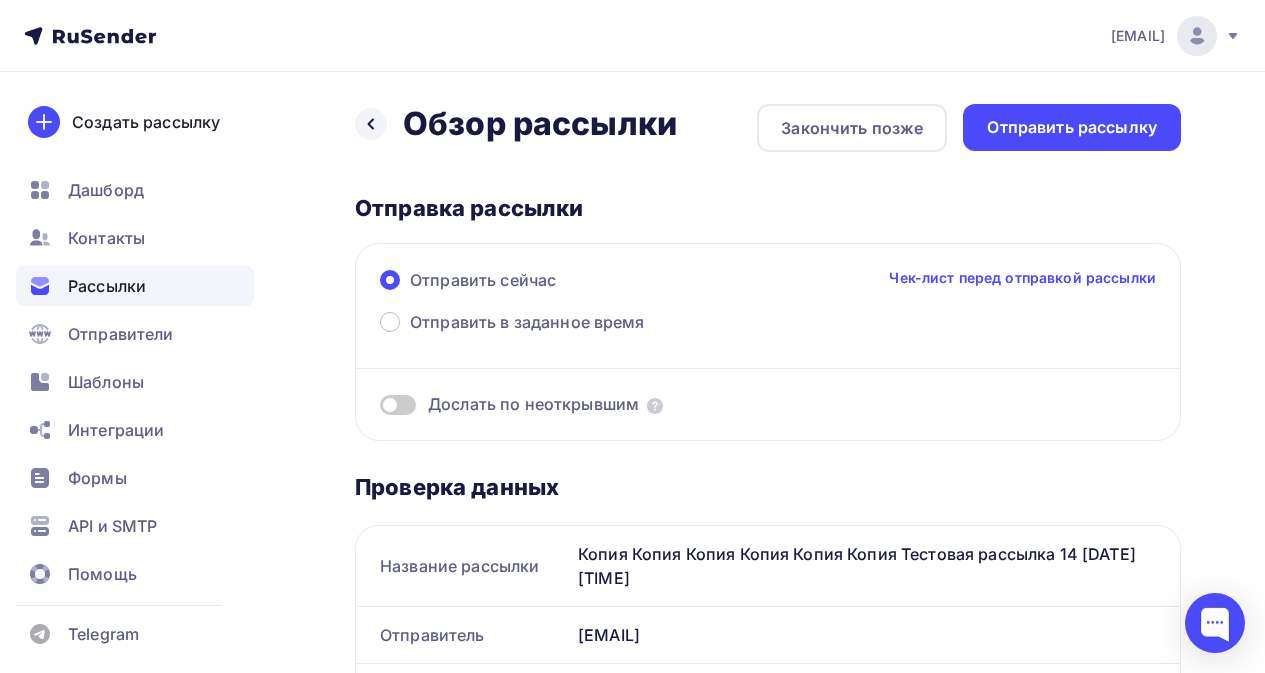 scroll, scrollTop: 0, scrollLeft: 0, axis: both 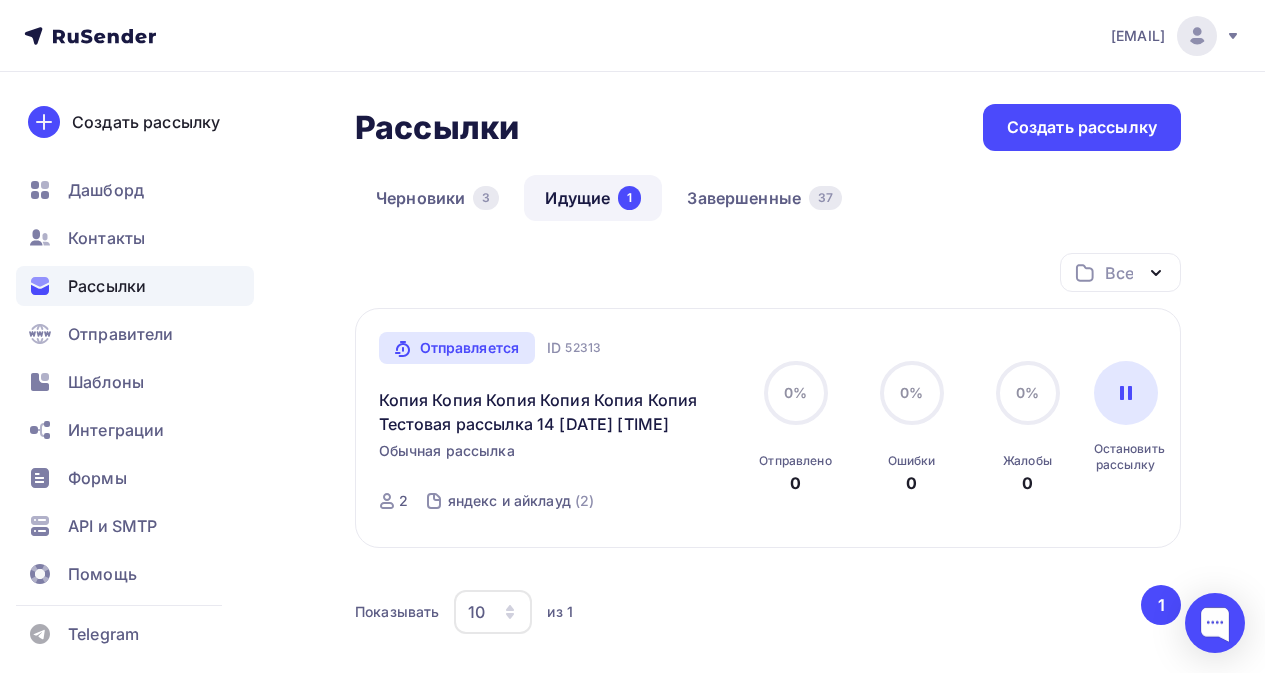 click on "Рассылки" at bounding box center (135, 286) 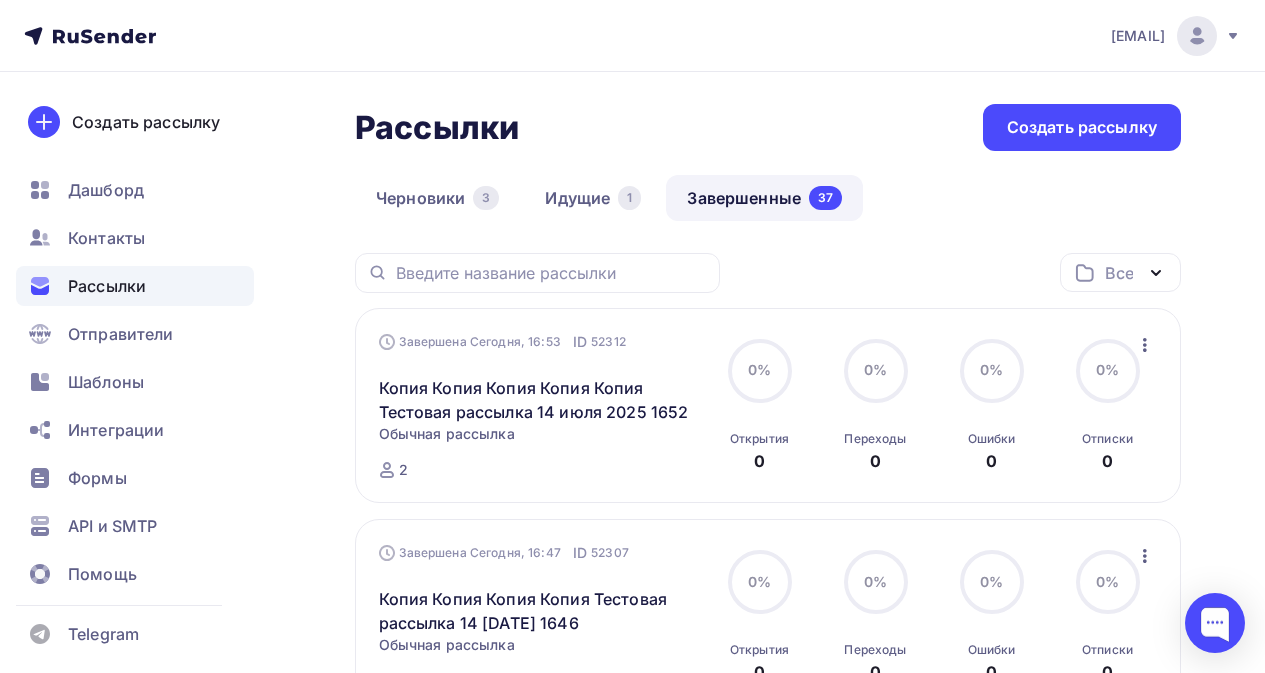 drag, startPoint x: 724, startPoint y: 190, endPoint x: 702, endPoint y: 197, distance: 23.086792 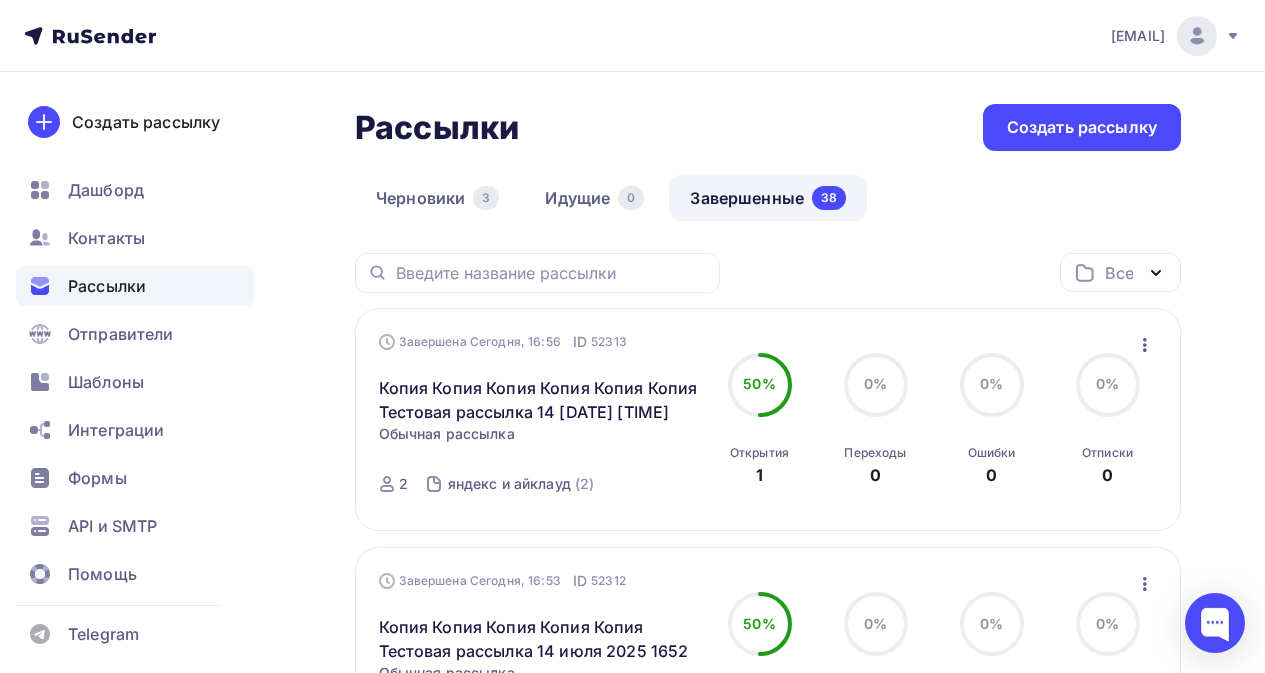 click 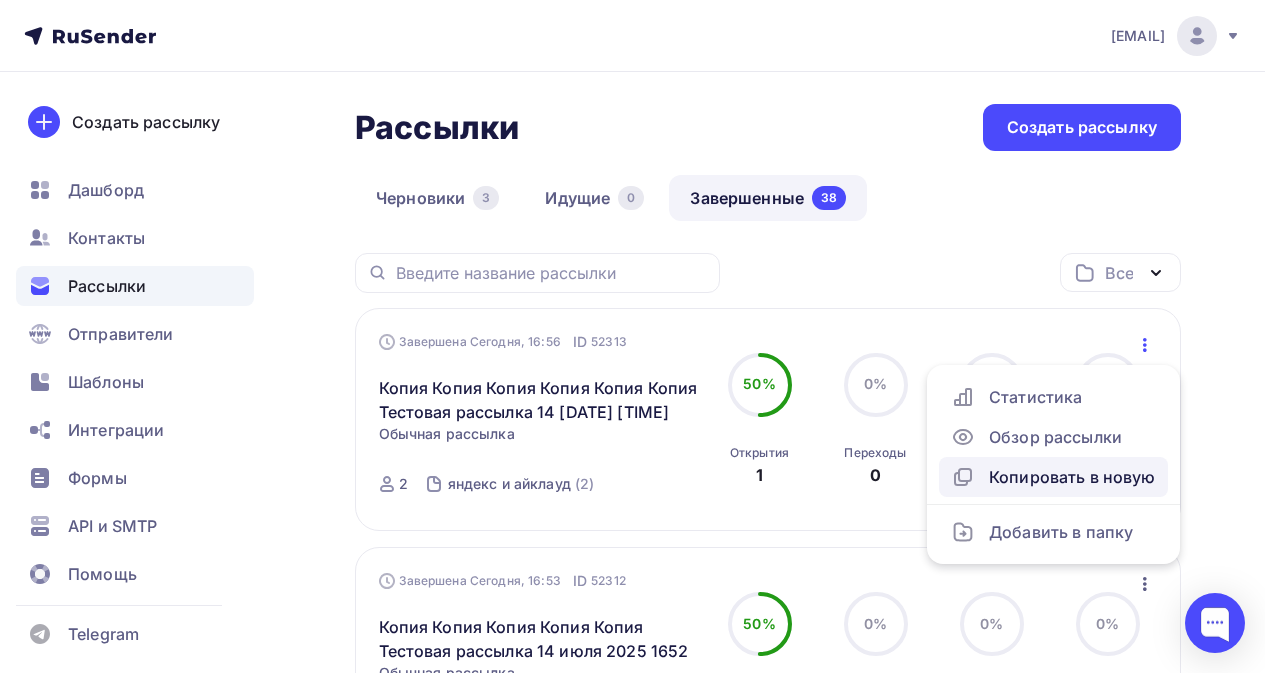 click on "Копировать в новую" at bounding box center (1053, 477) 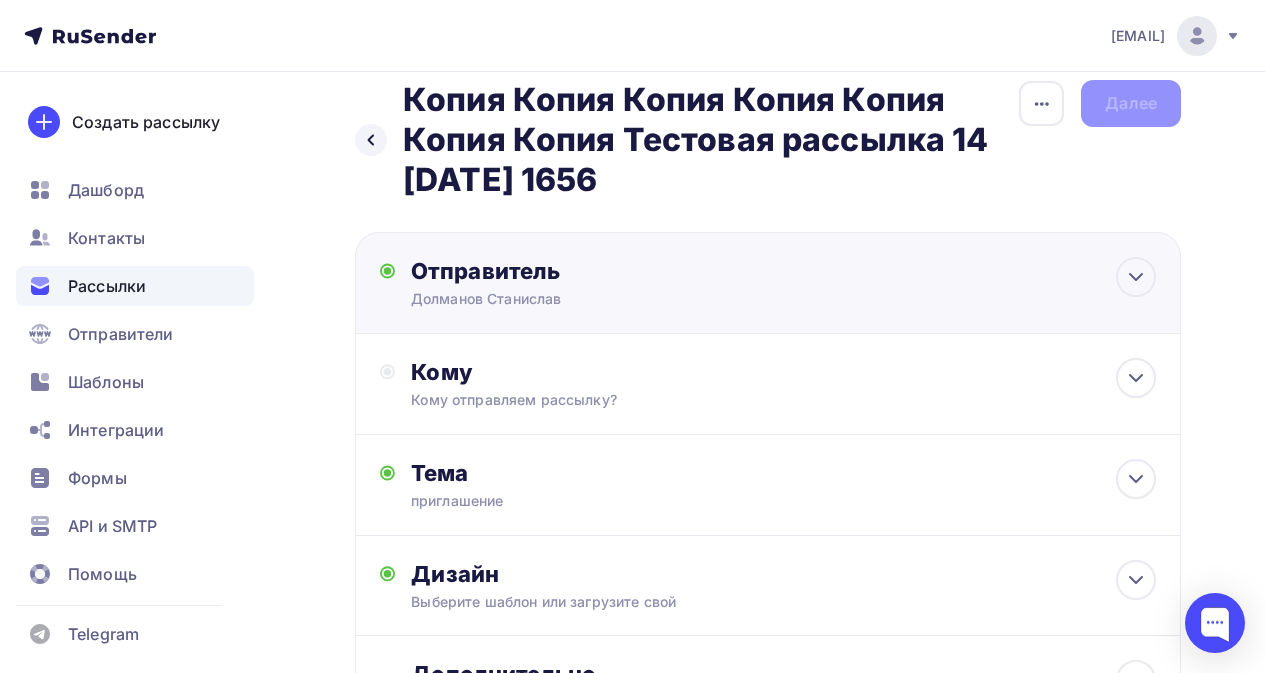 scroll, scrollTop: 0, scrollLeft: 0, axis: both 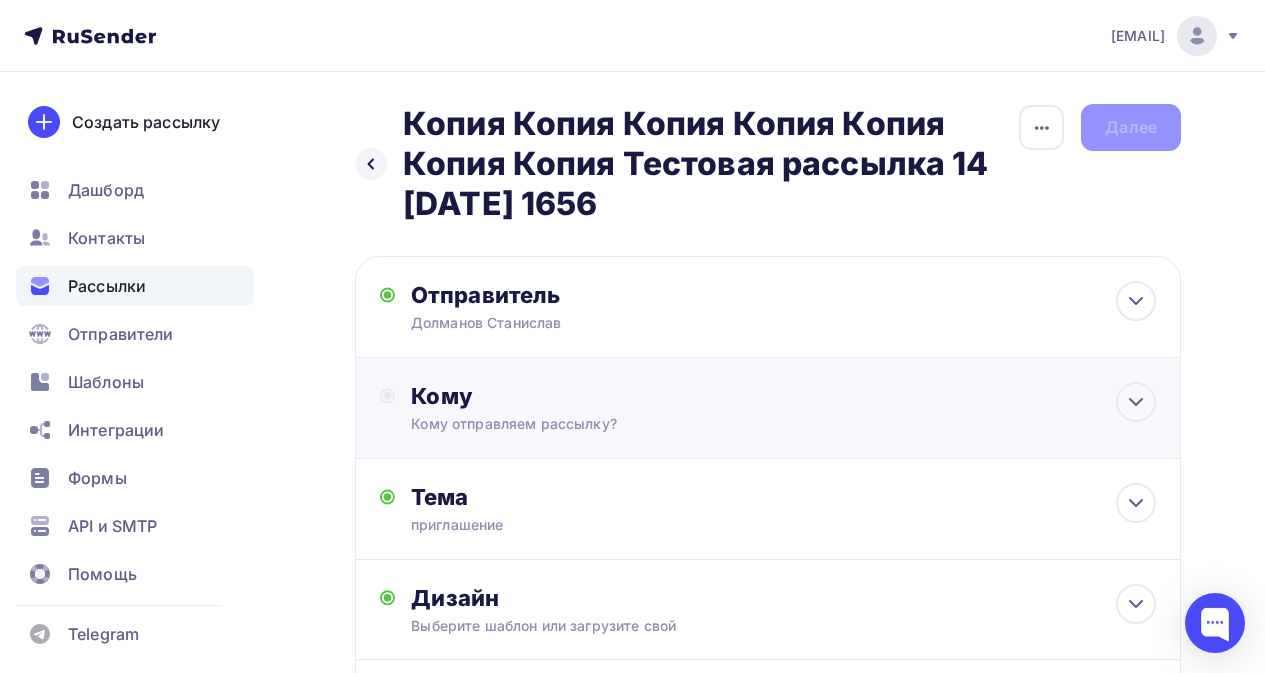 click on "Кому отправляем рассылку?" at bounding box center [746, 424] 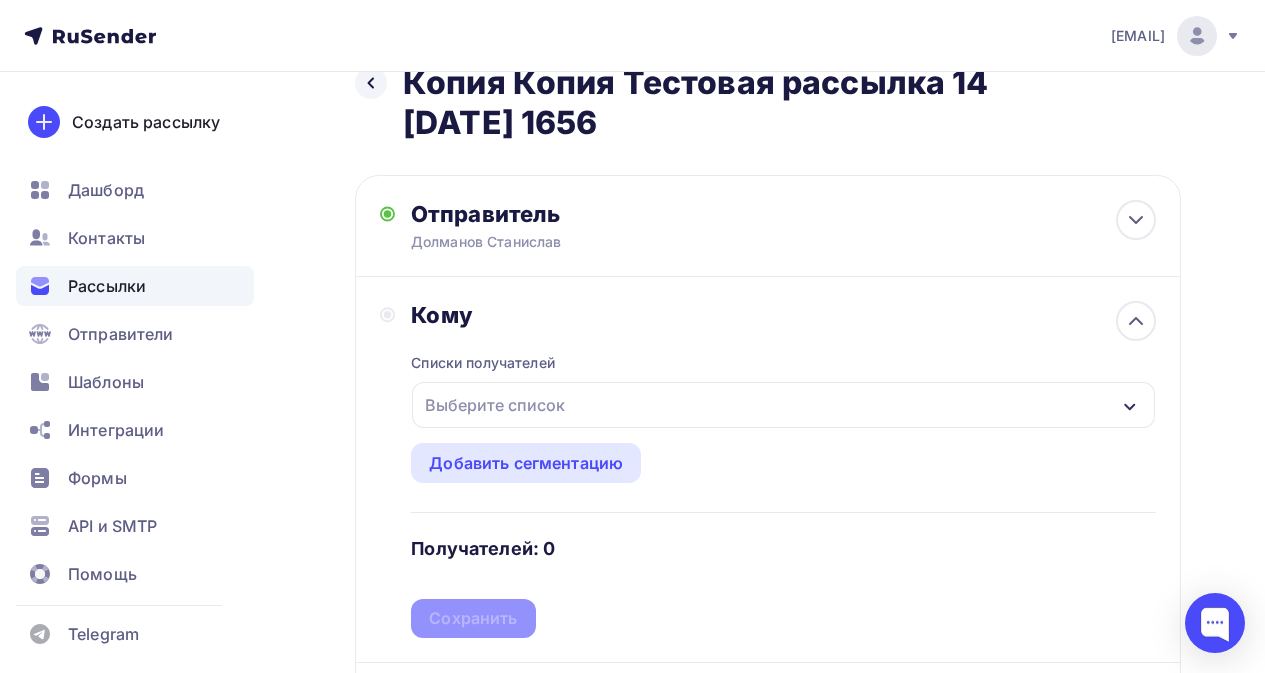 scroll, scrollTop: 100, scrollLeft: 0, axis: vertical 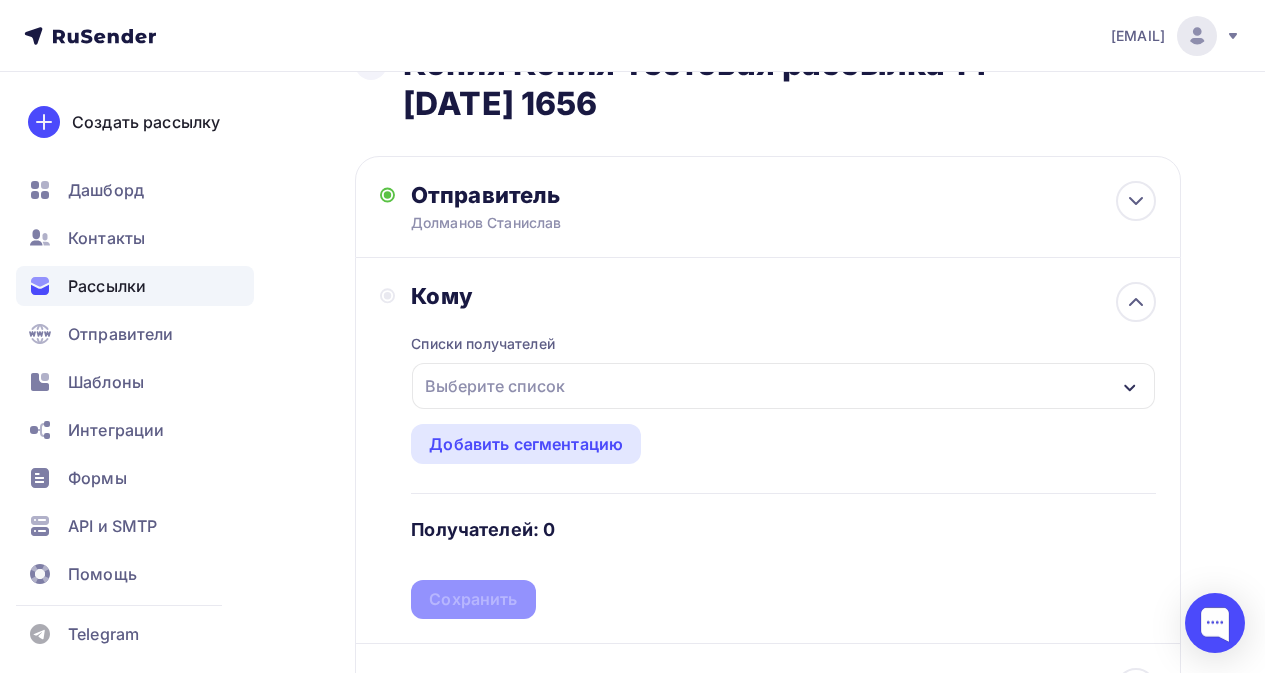 click on "Выберите список" at bounding box center [495, 386] 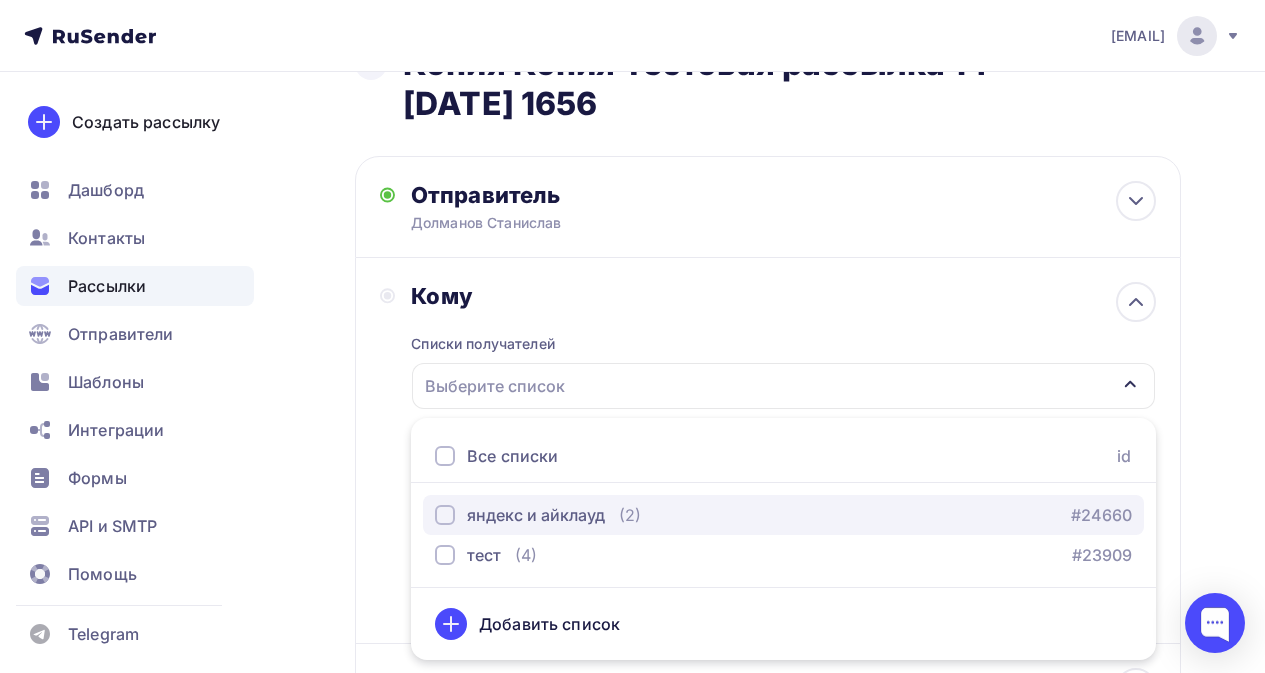 click on "яндекс и айклауд" at bounding box center [536, 515] 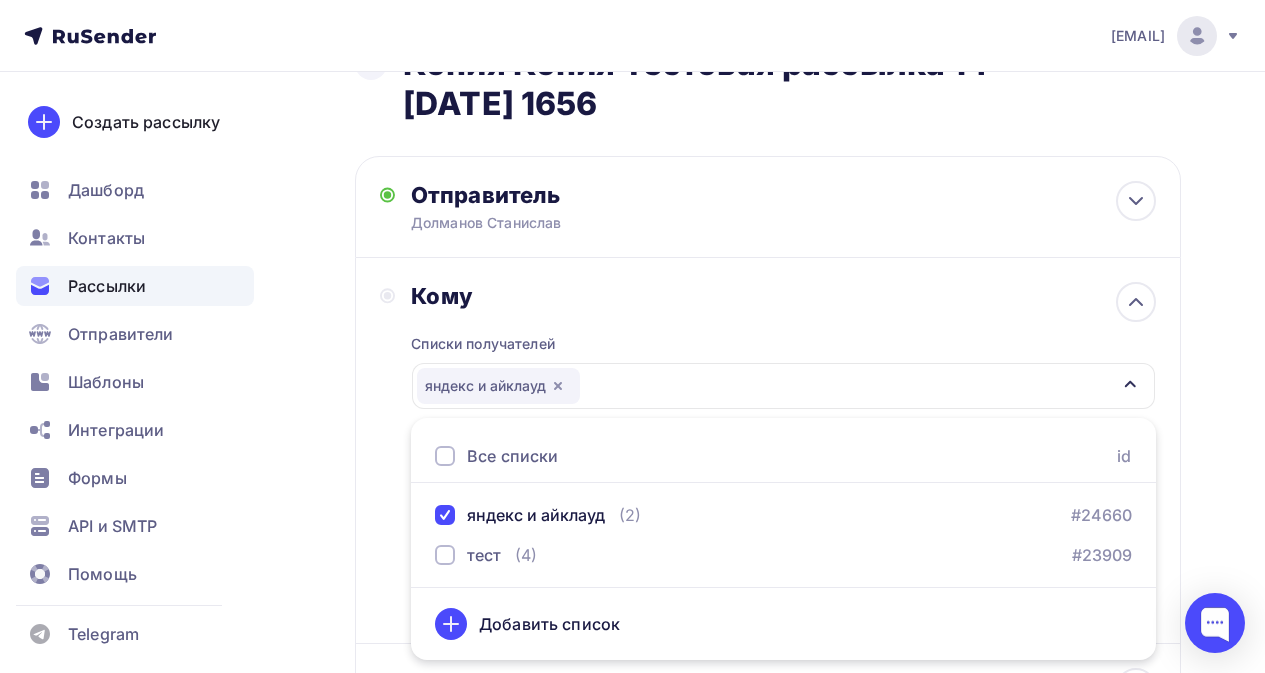 click on "Кому
Списки получателей
яндекс и айклауд
Все списки
id
яндекс и айклауд
(2)
#24660
тест
(4)
#23909
Добавить список
Добавить сегментацию
Получателей:
0
Сохранить" at bounding box center (768, 451) 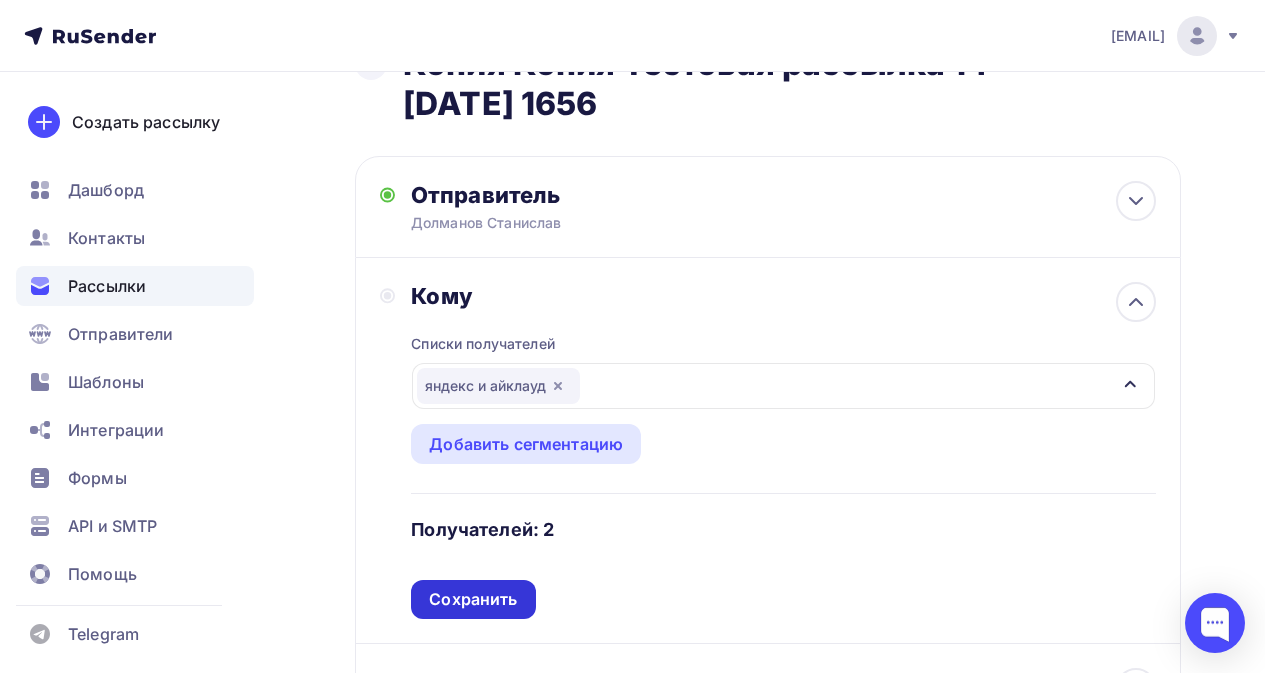 click on "Сохранить" at bounding box center (473, 599) 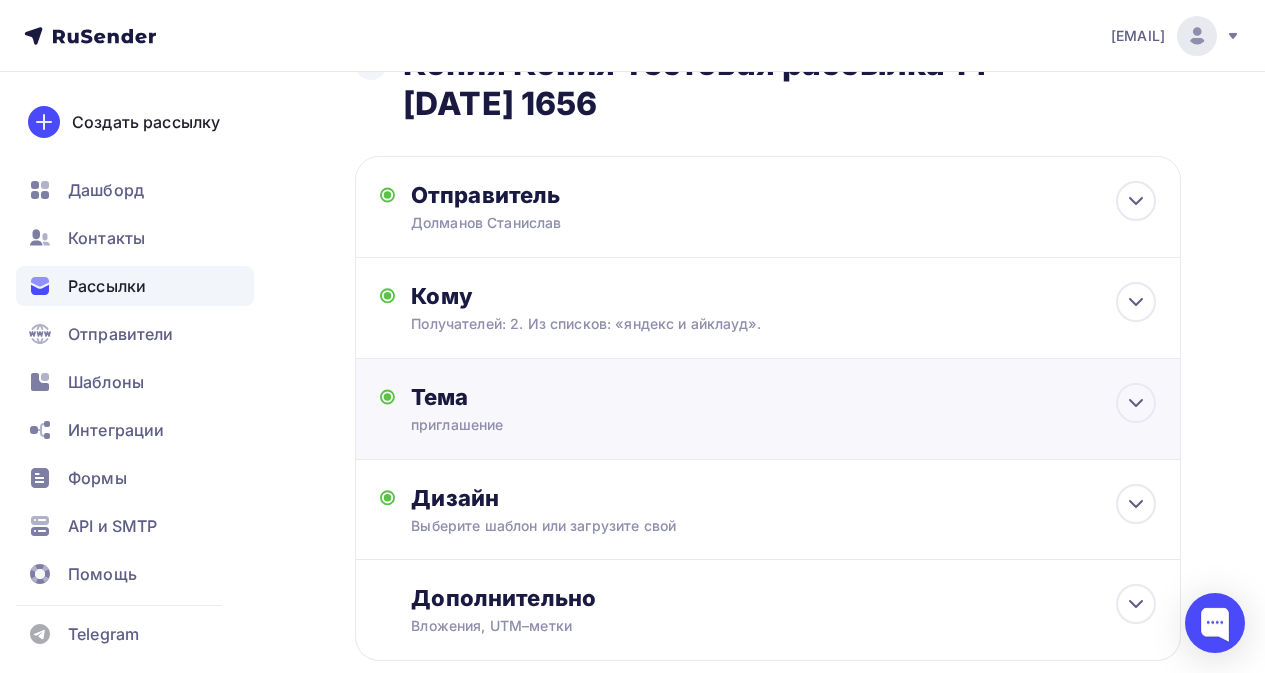 click on "Тема" at bounding box center (608, 397) 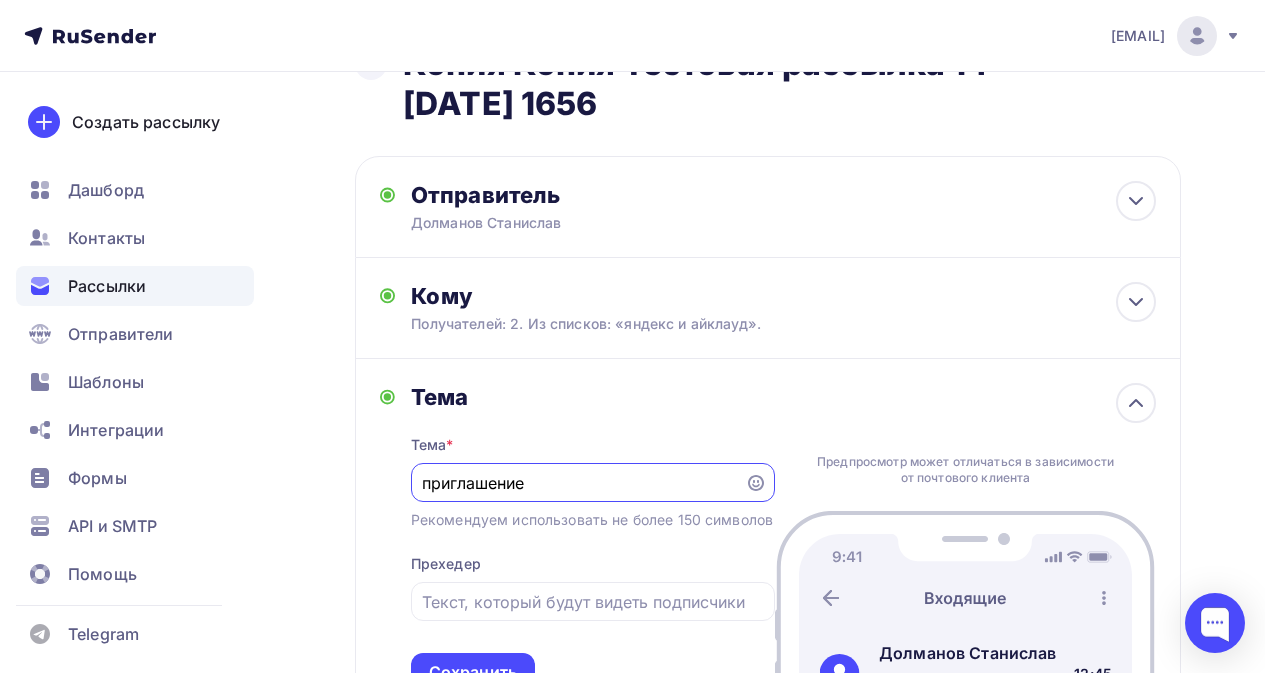scroll, scrollTop: 0, scrollLeft: 0, axis: both 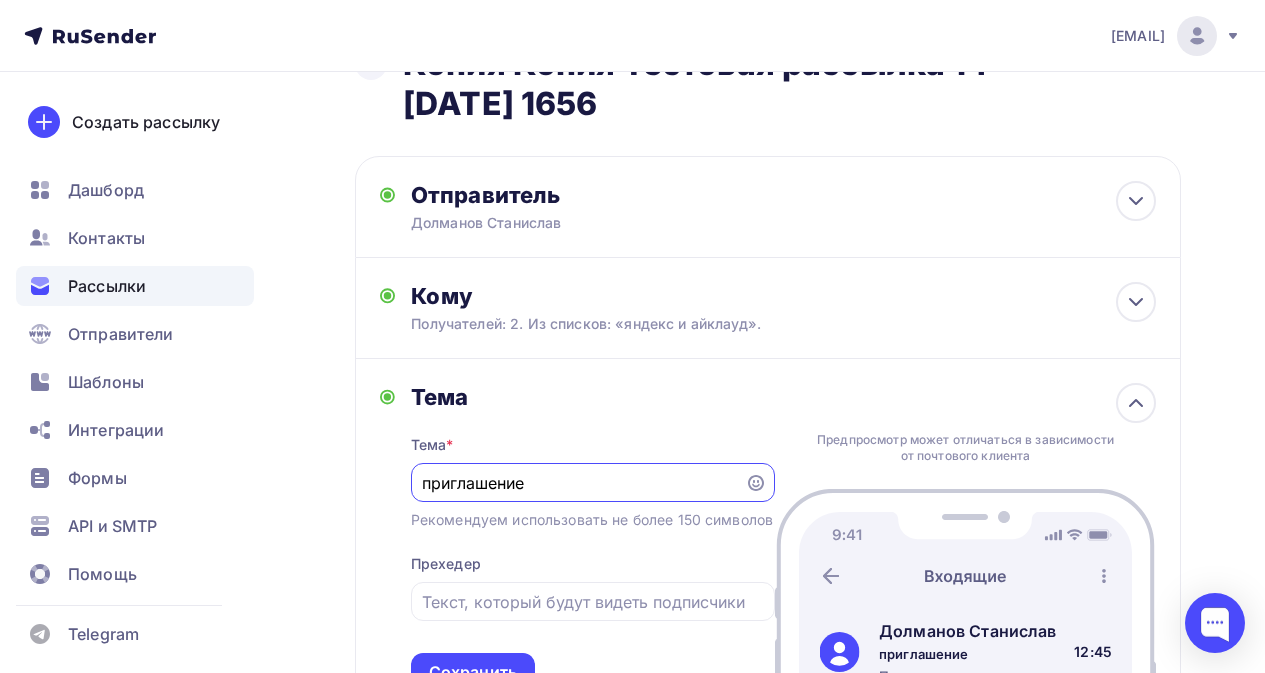 drag, startPoint x: 551, startPoint y: 486, endPoint x: 271, endPoint y: 487, distance: 280.0018 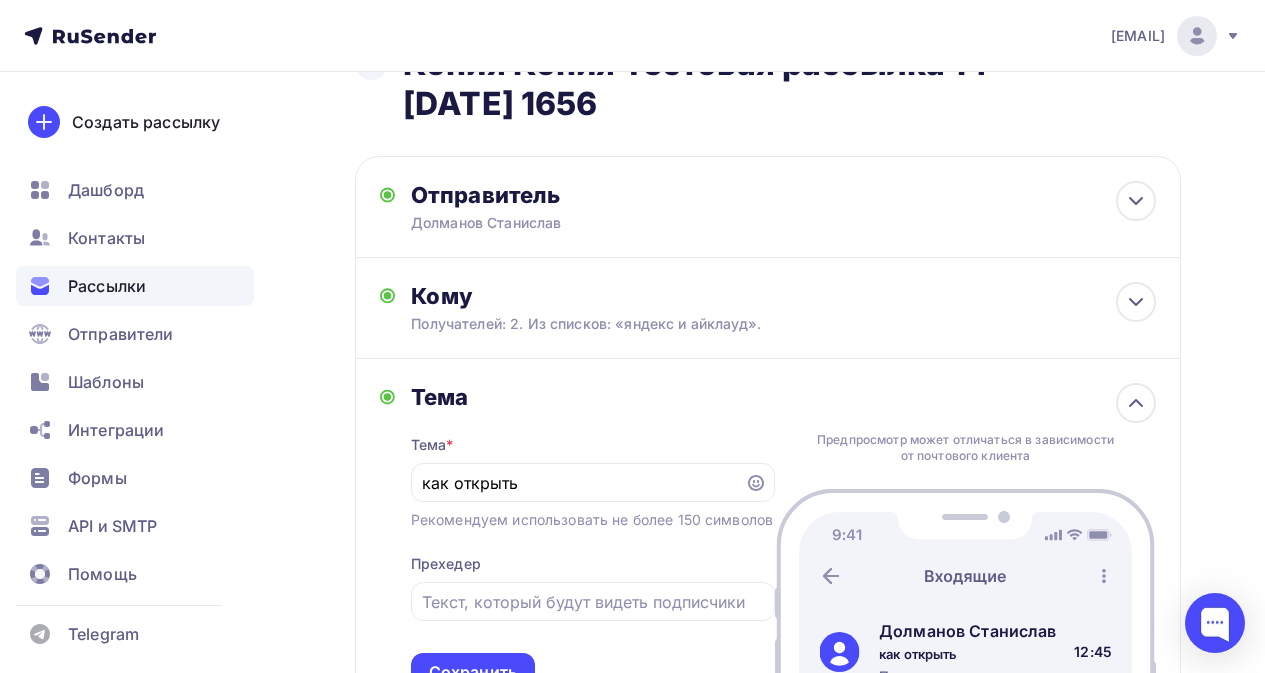 click on "Предпросмотр может отличаться  в зависимости от почтового клиента
[LAST] [FIRST]
как открыть
Предпросмотр текста
12:45" at bounding box center [965, 537] 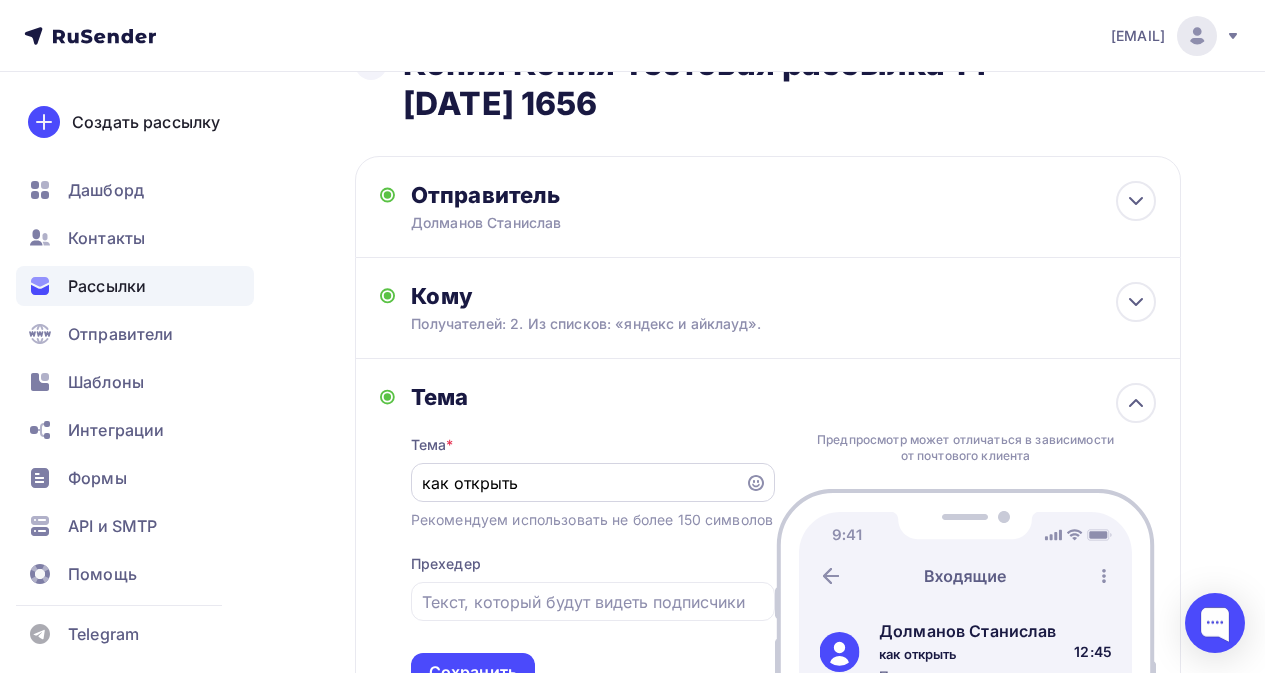 click on "как открыть" at bounding box center (577, 483) 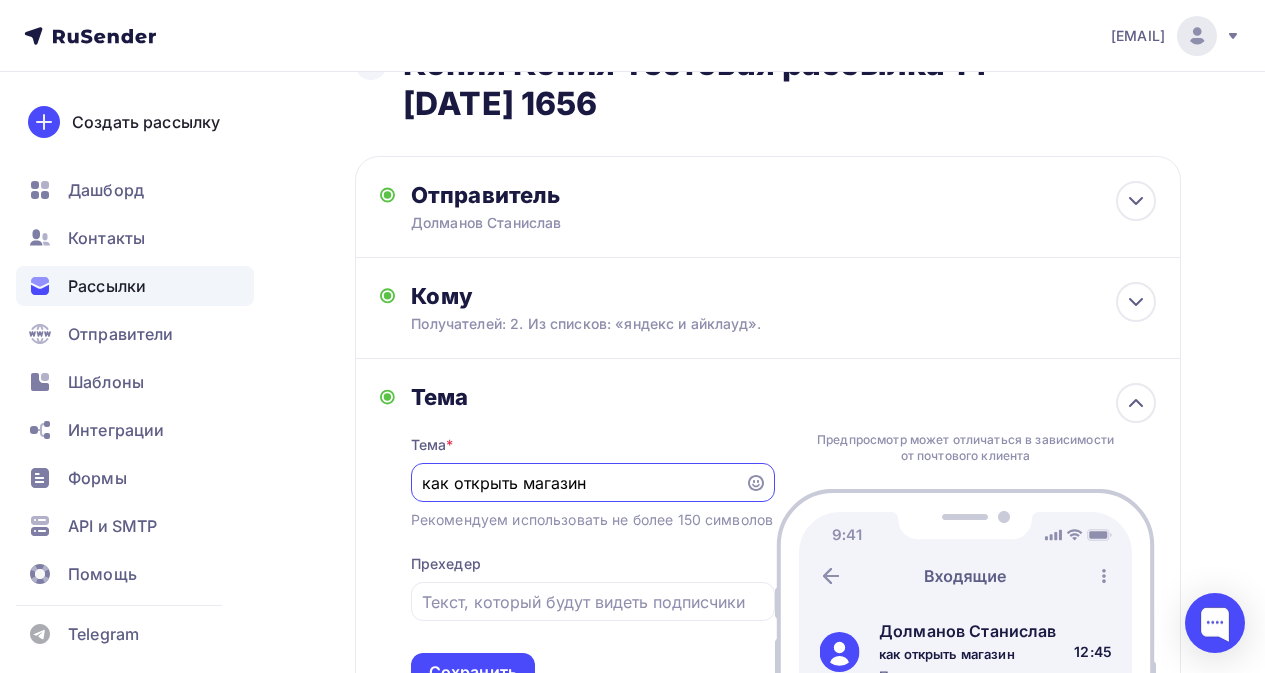 type on "как открыть магазин" 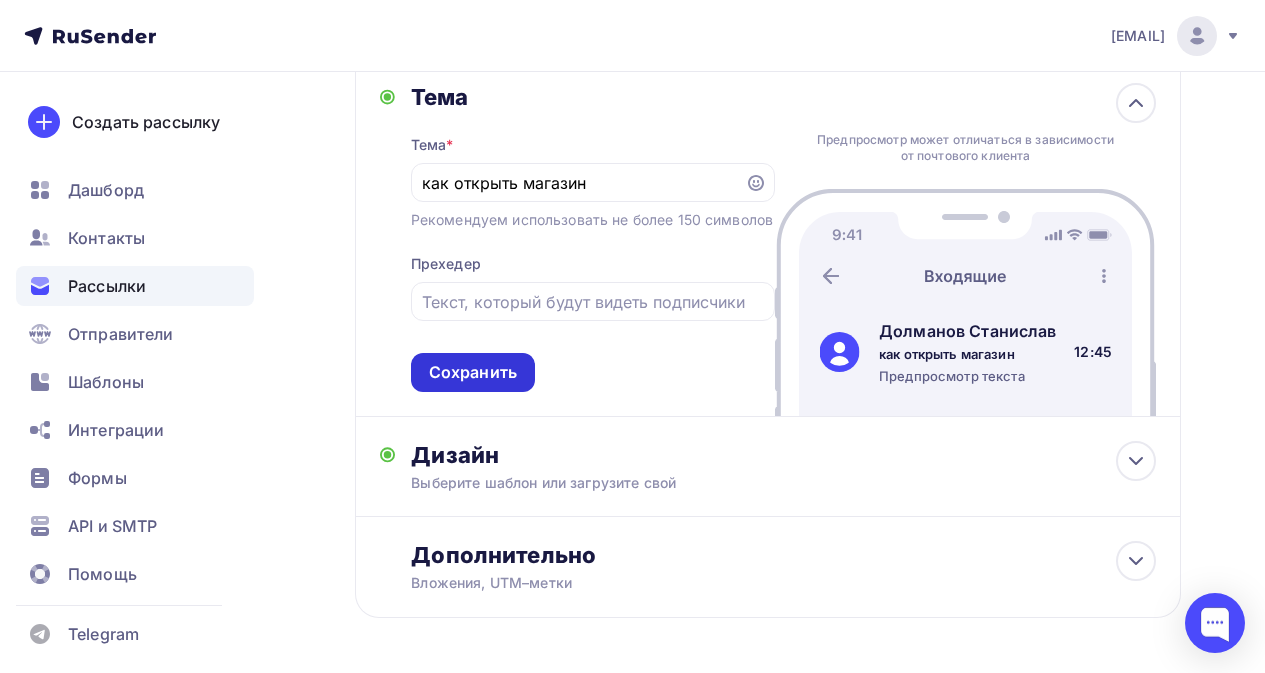 click on "Сохранить" at bounding box center (473, 372) 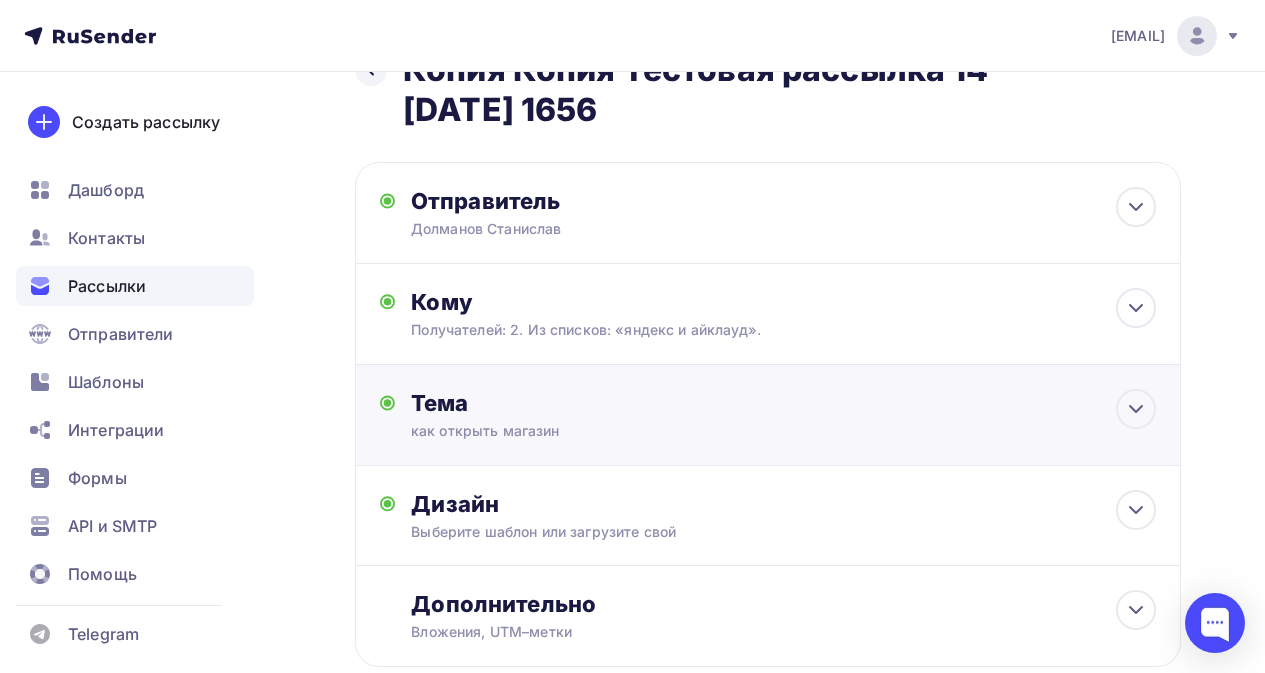 scroll, scrollTop: 19, scrollLeft: 0, axis: vertical 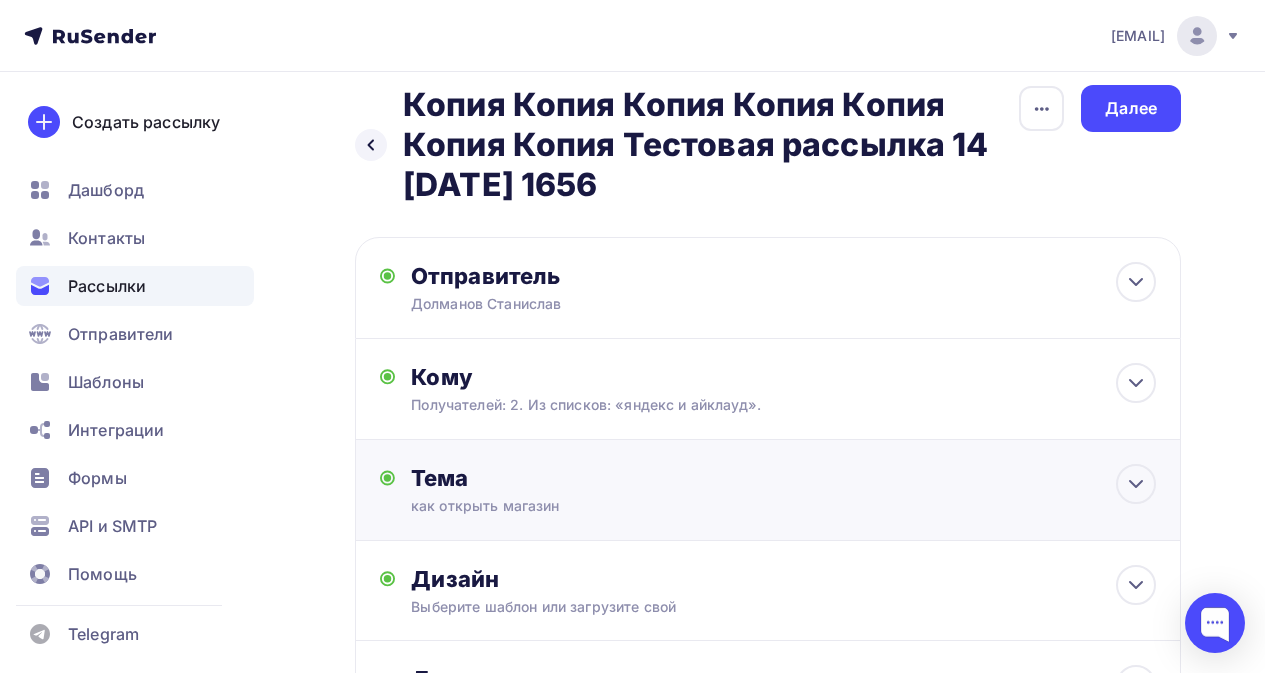 click on "Тема" at bounding box center [608, 478] 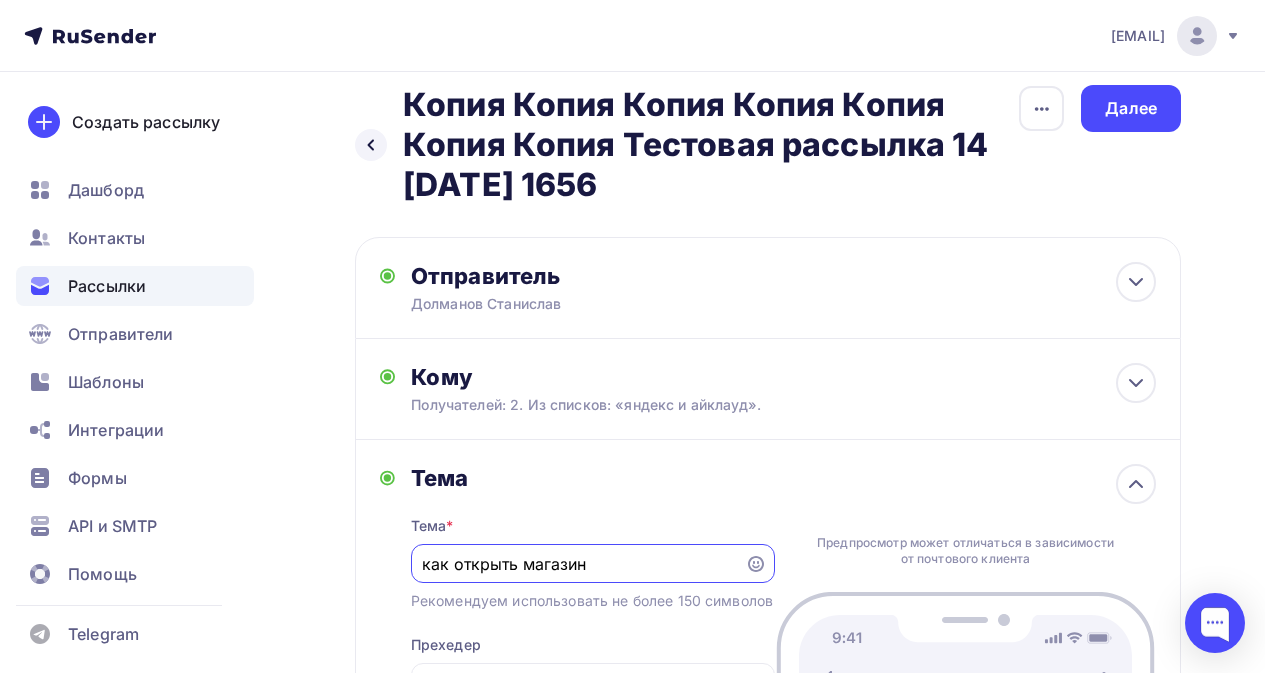 scroll, scrollTop: 0, scrollLeft: 0, axis: both 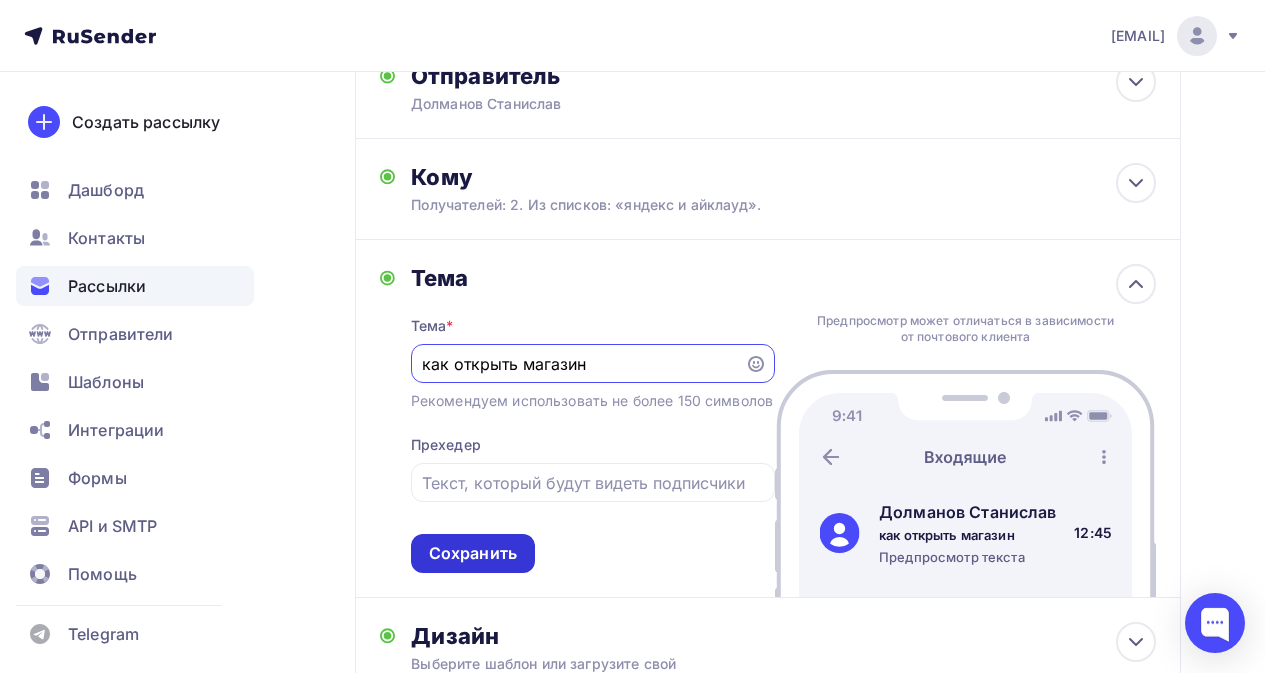 click on "Сохранить" at bounding box center [473, 553] 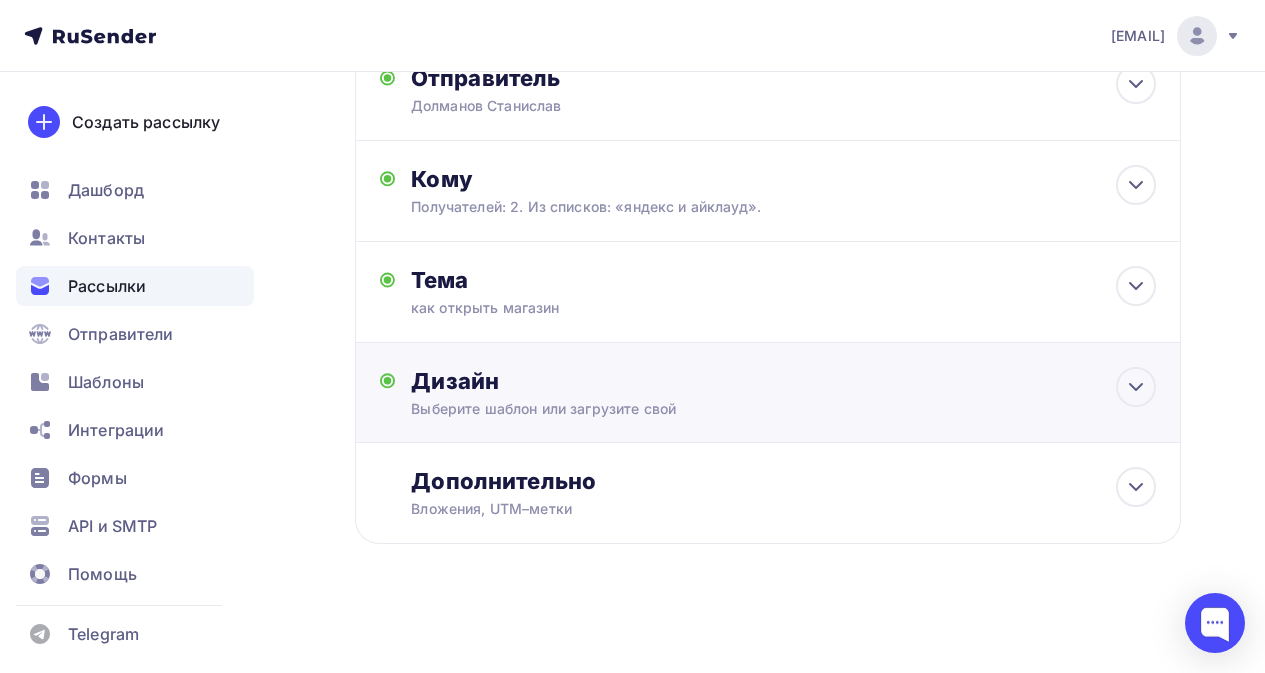 click on "Дизайн" at bounding box center [783, 381] 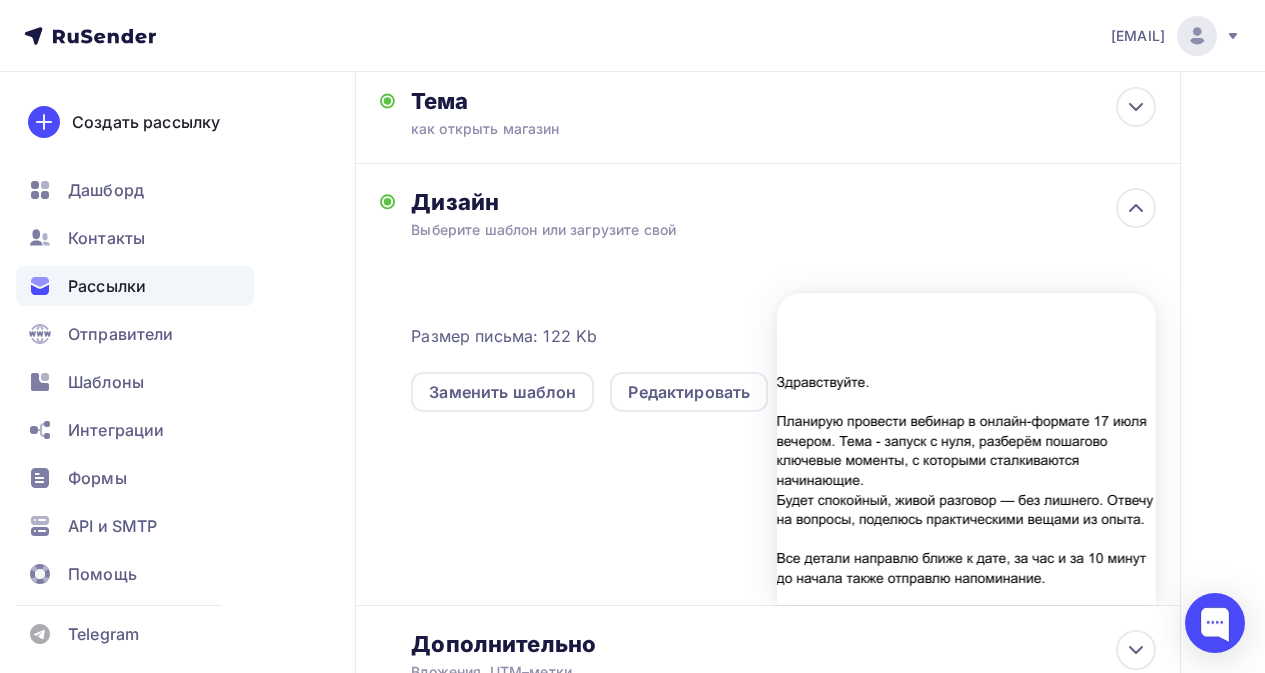 scroll, scrollTop: 519, scrollLeft: 0, axis: vertical 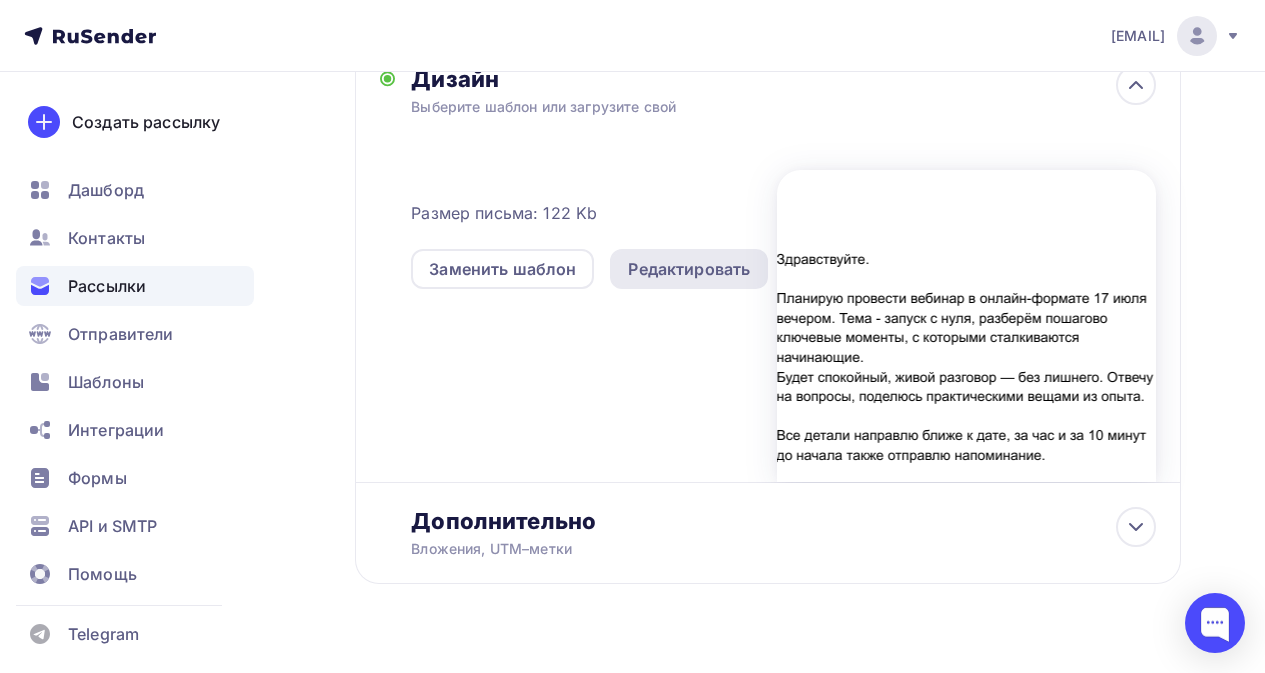 click on "Редактировать" at bounding box center [689, 269] 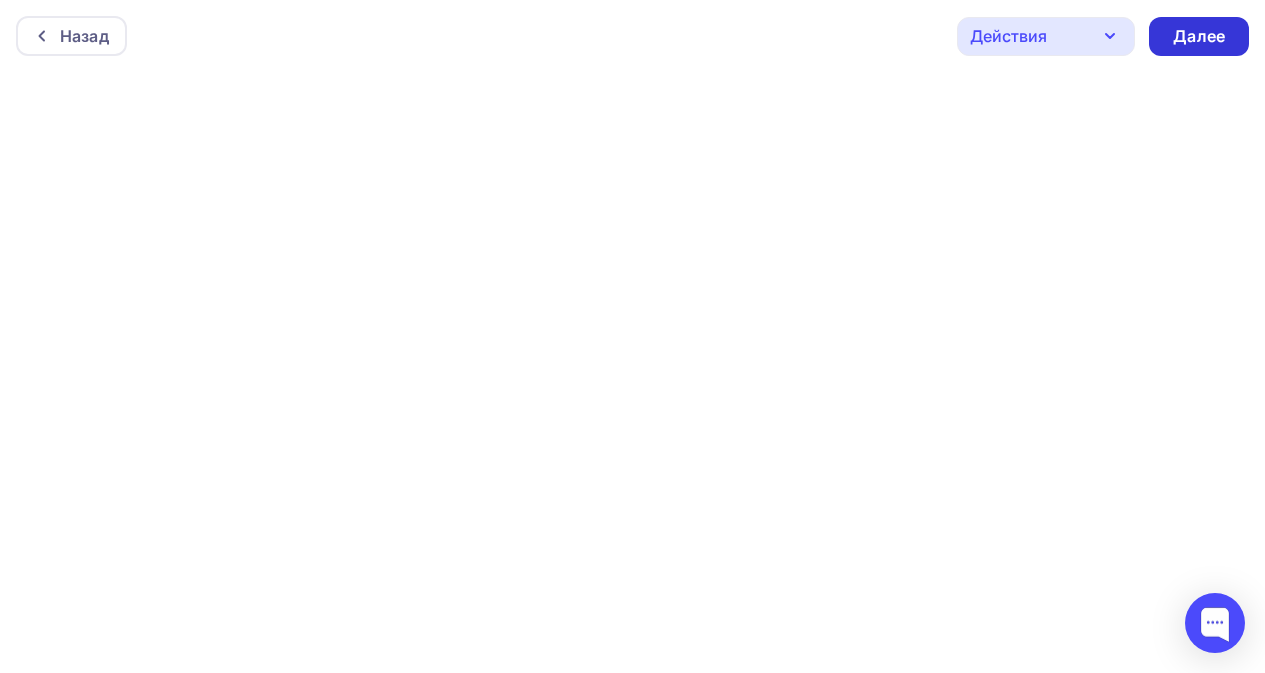 click on "Далее" at bounding box center (1199, 36) 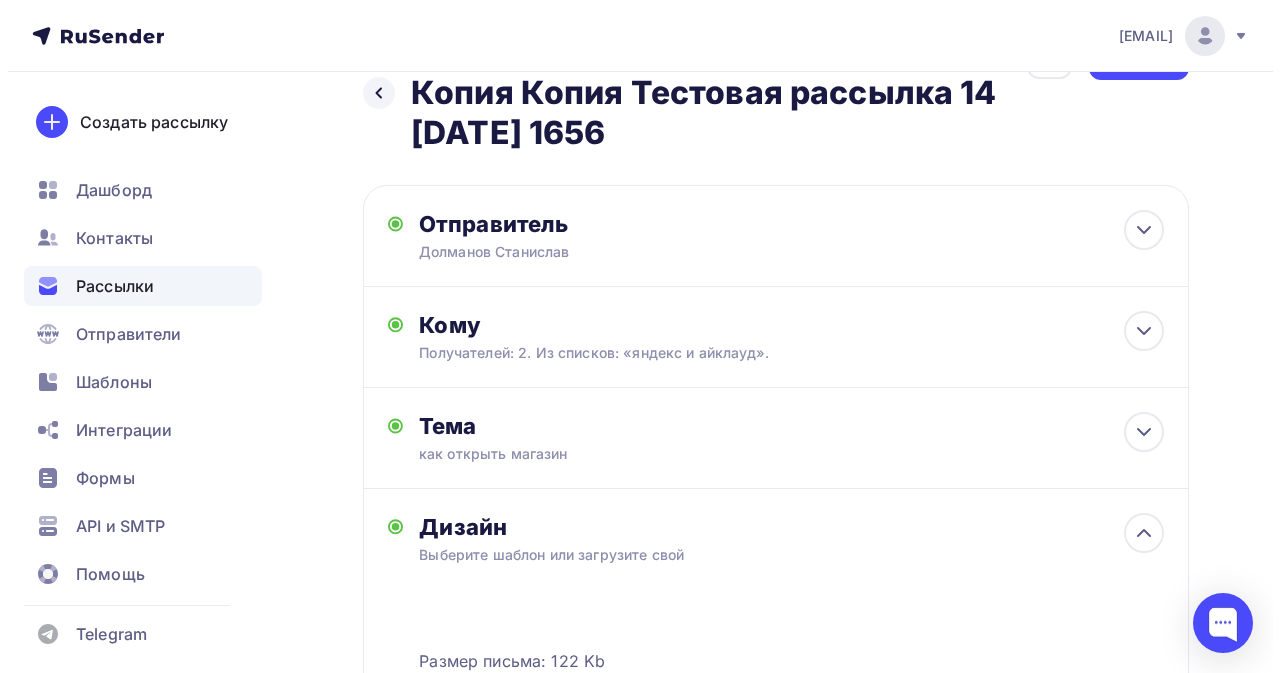 scroll, scrollTop: 0, scrollLeft: 0, axis: both 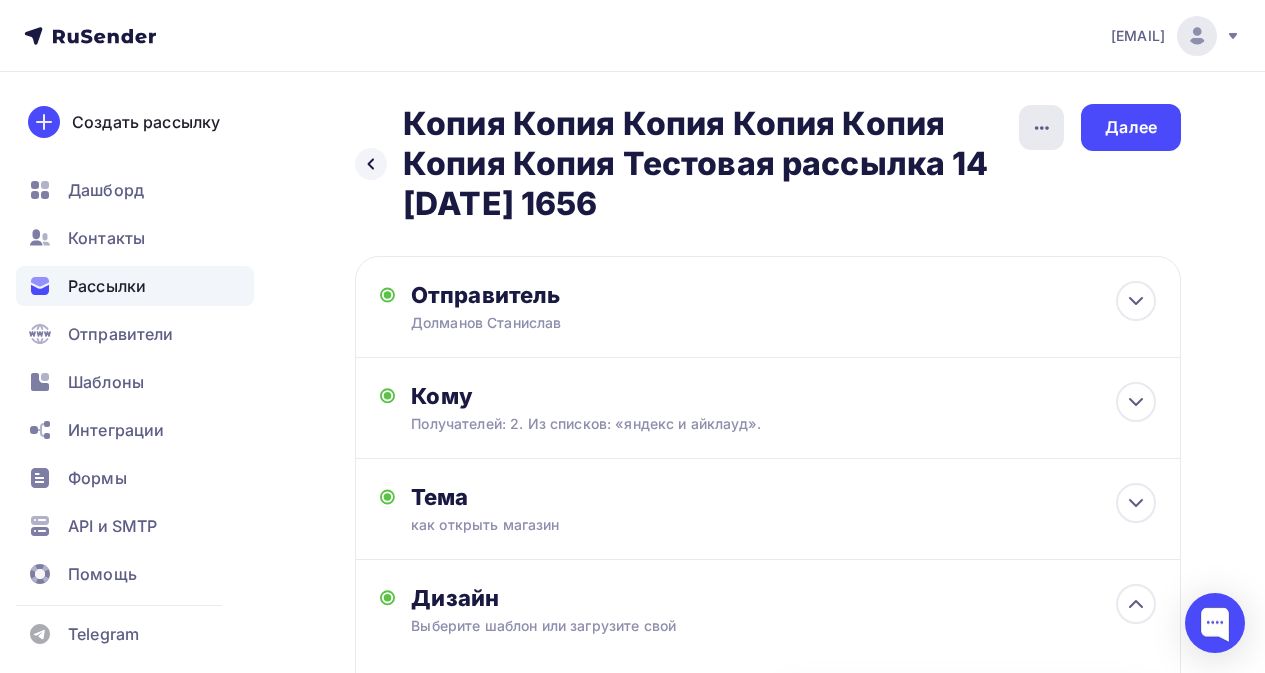 click 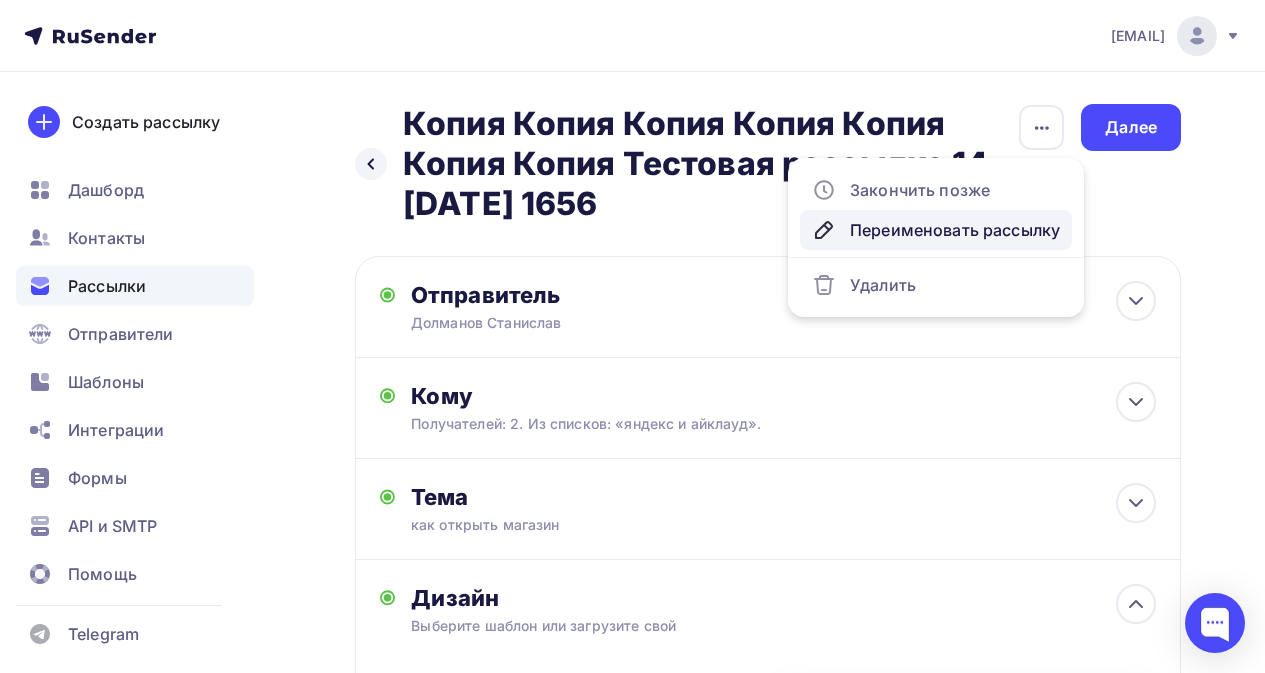 click on "Переименовать рассылку" at bounding box center [936, 230] 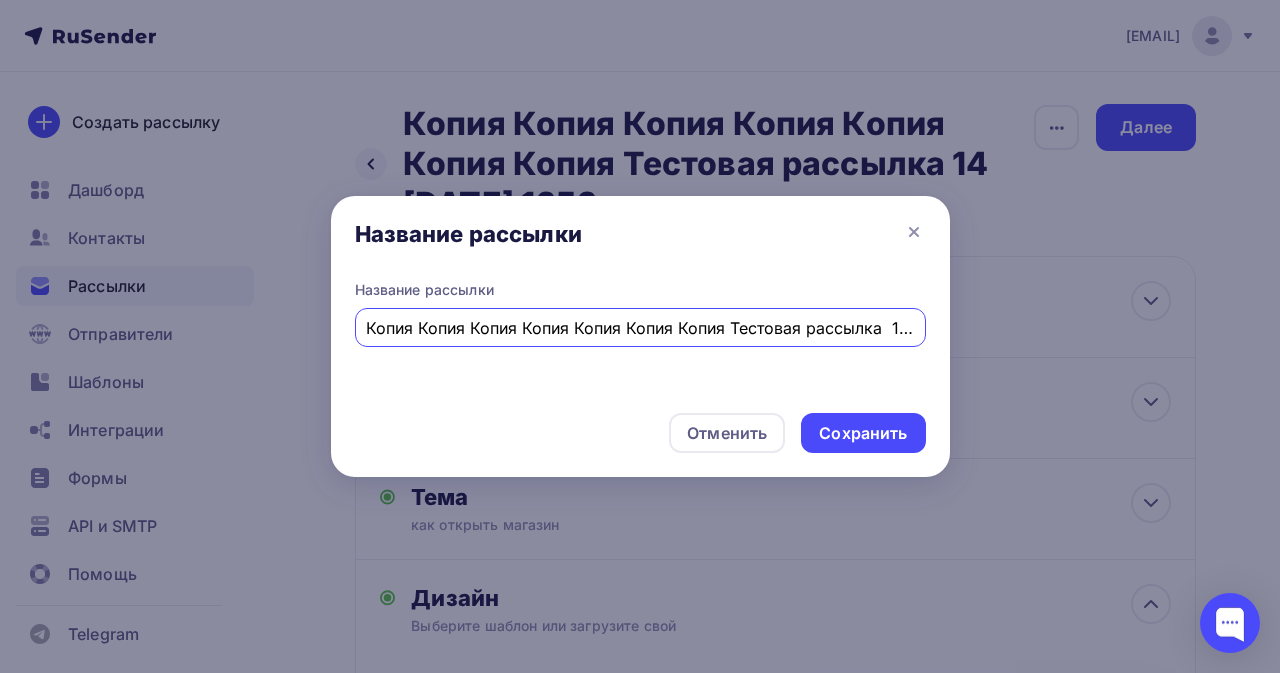 scroll, scrollTop: 0, scrollLeft: 123, axis: horizontal 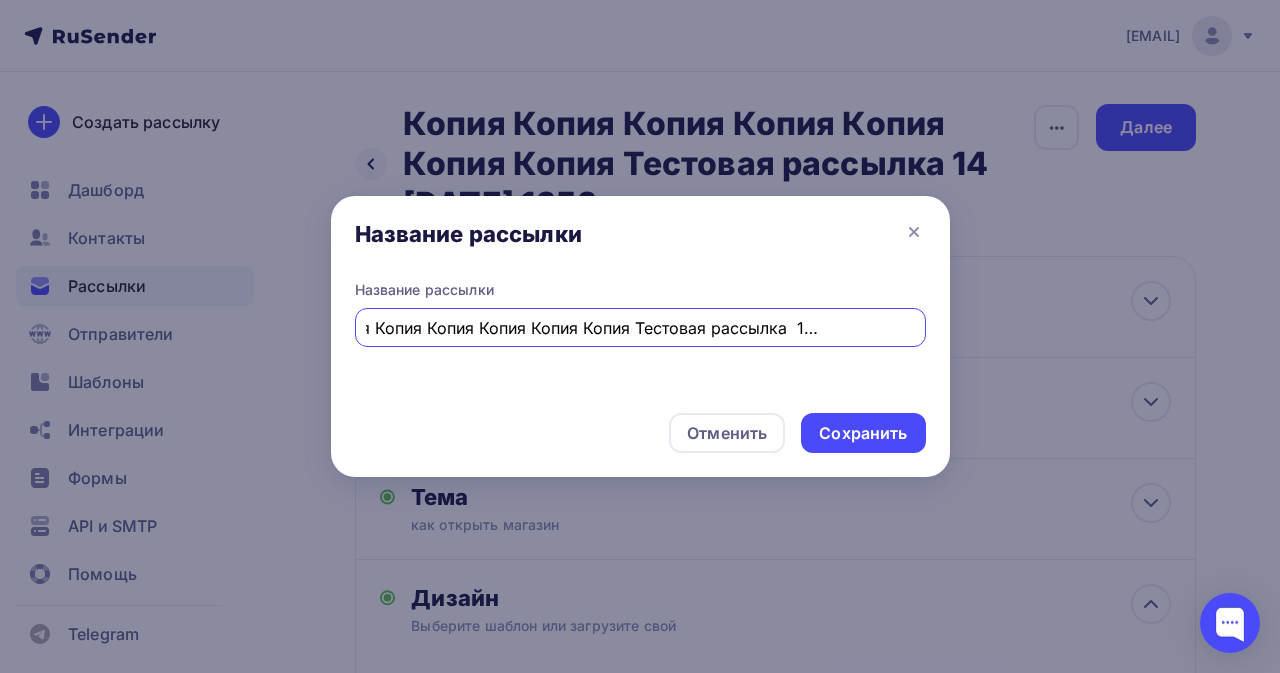 drag, startPoint x: 881, startPoint y: 328, endPoint x: 1085, endPoint y: 333, distance: 204.06126 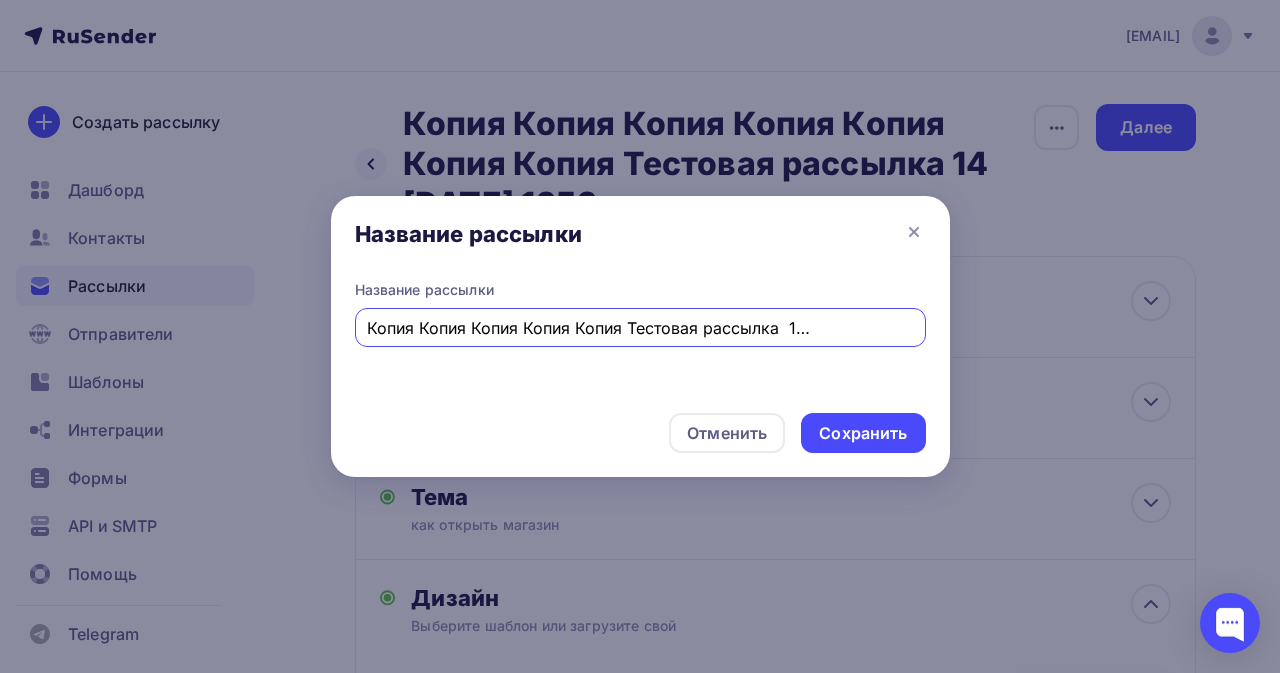 scroll, scrollTop: 0, scrollLeft: 119, axis: horizontal 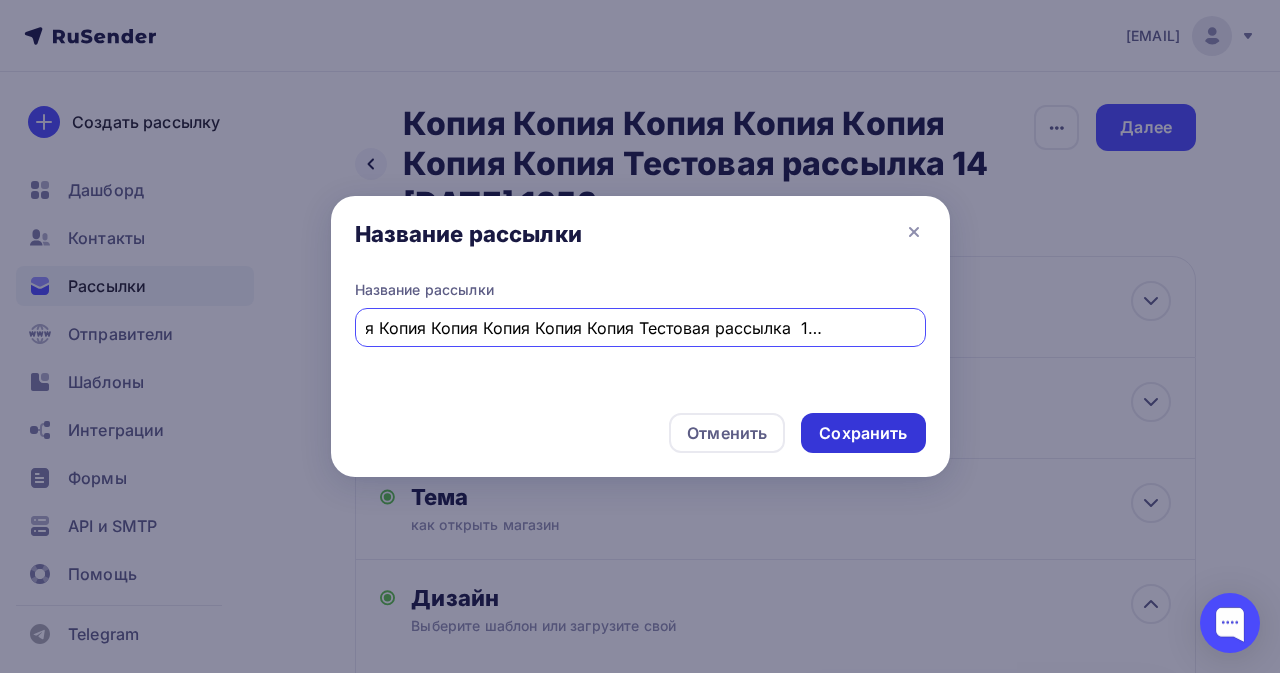 type on "Копия Копия Копия Копия Копия Копия Копия Тестовая рассылка  14 [DATE] 1701" 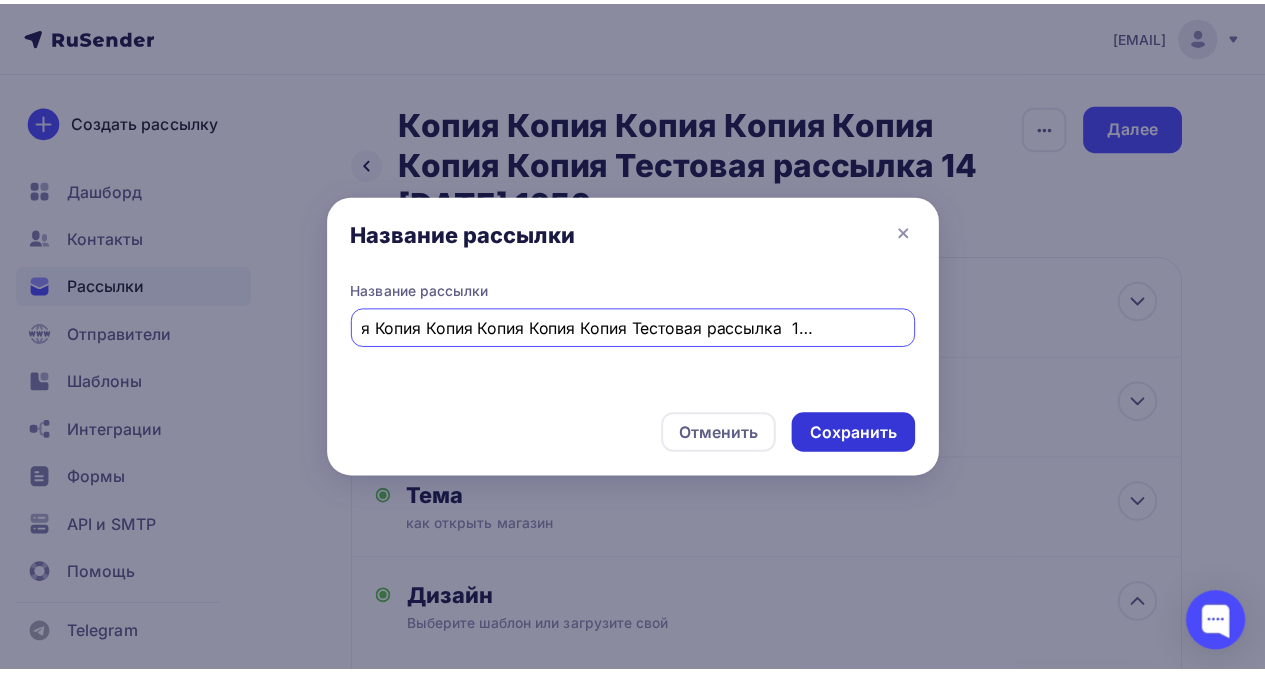 scroll, scrollTop: 0, scrollLeft: 0, axis: both 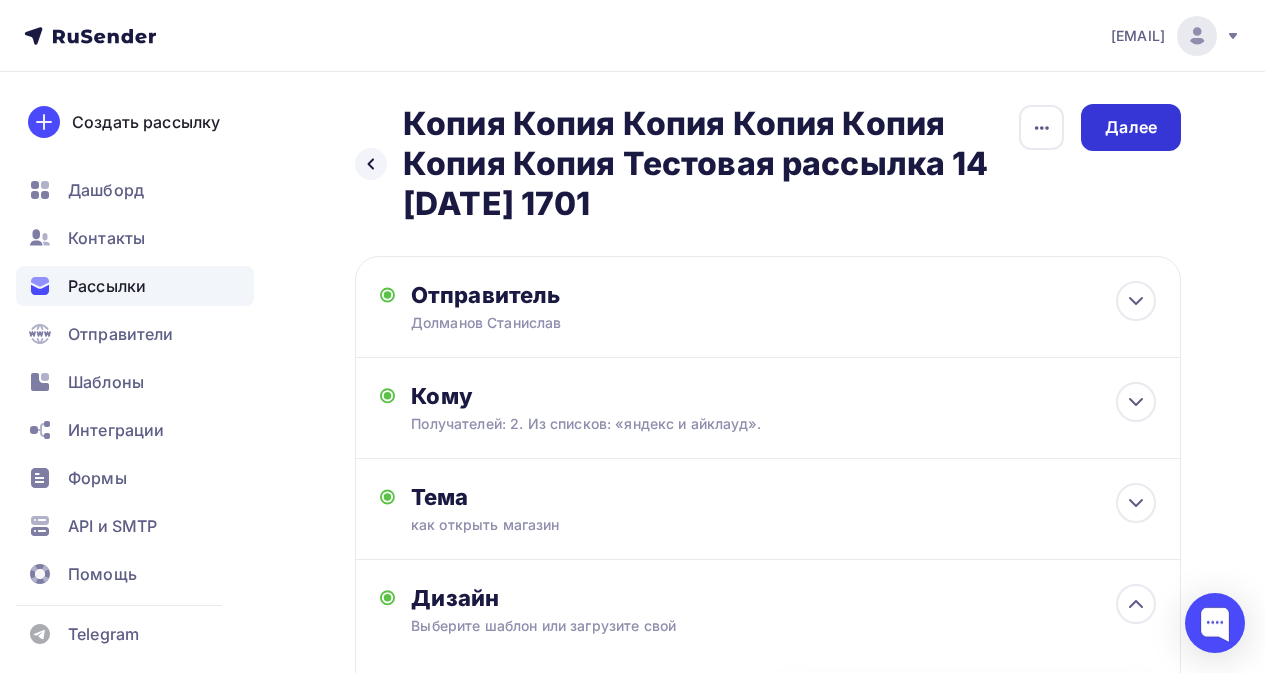 click on "Далее" at bounding box center [1131, 127] 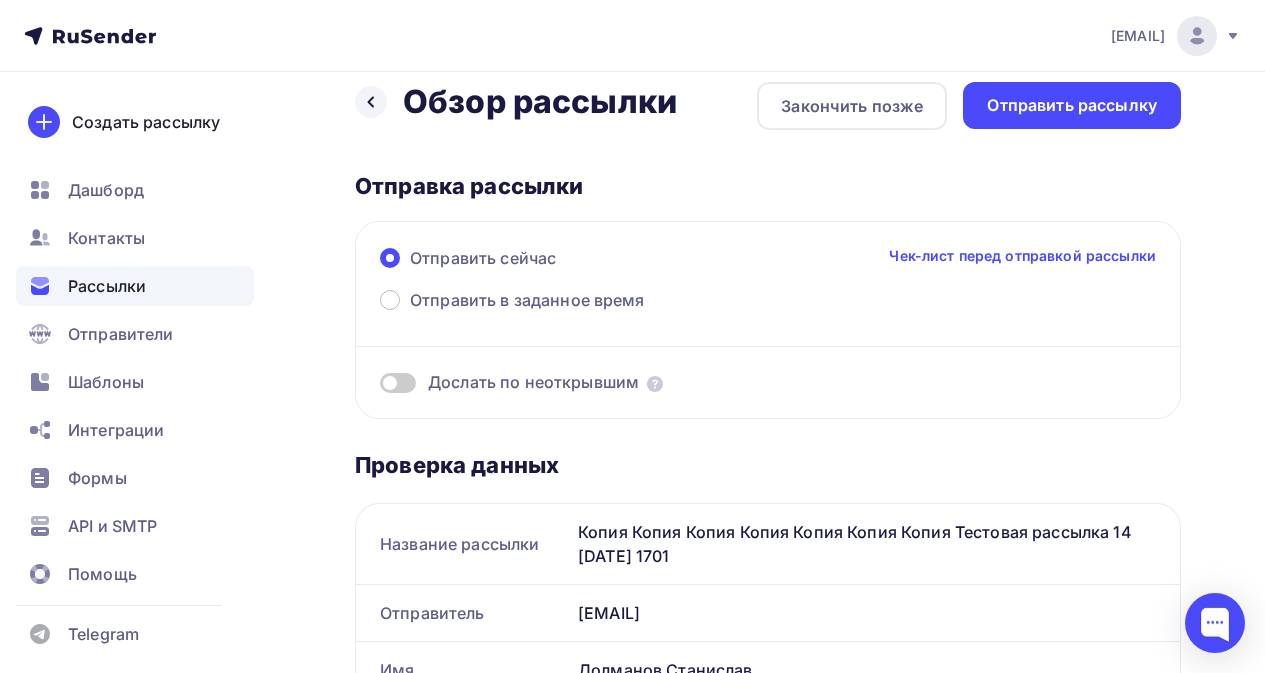 scroll, scrollTop: 0, scrollLeft: 0, axis: both 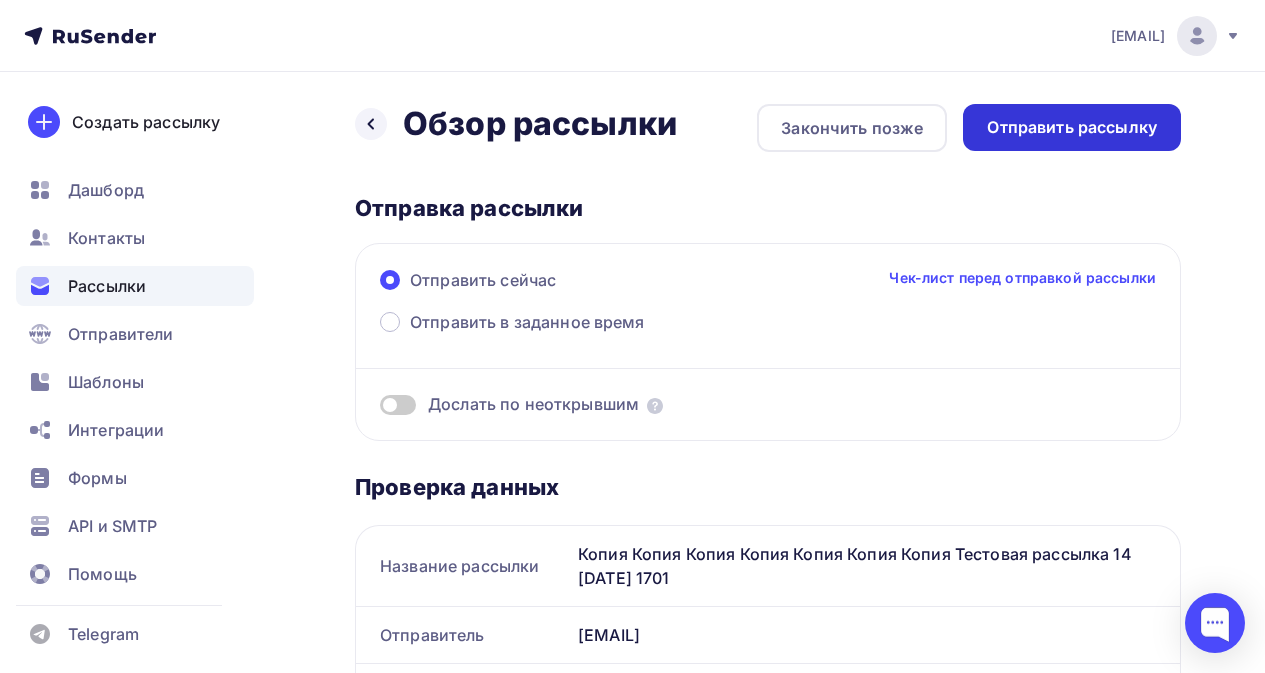 click on "Отправить рассылку" at bounding box center (1072, 127) 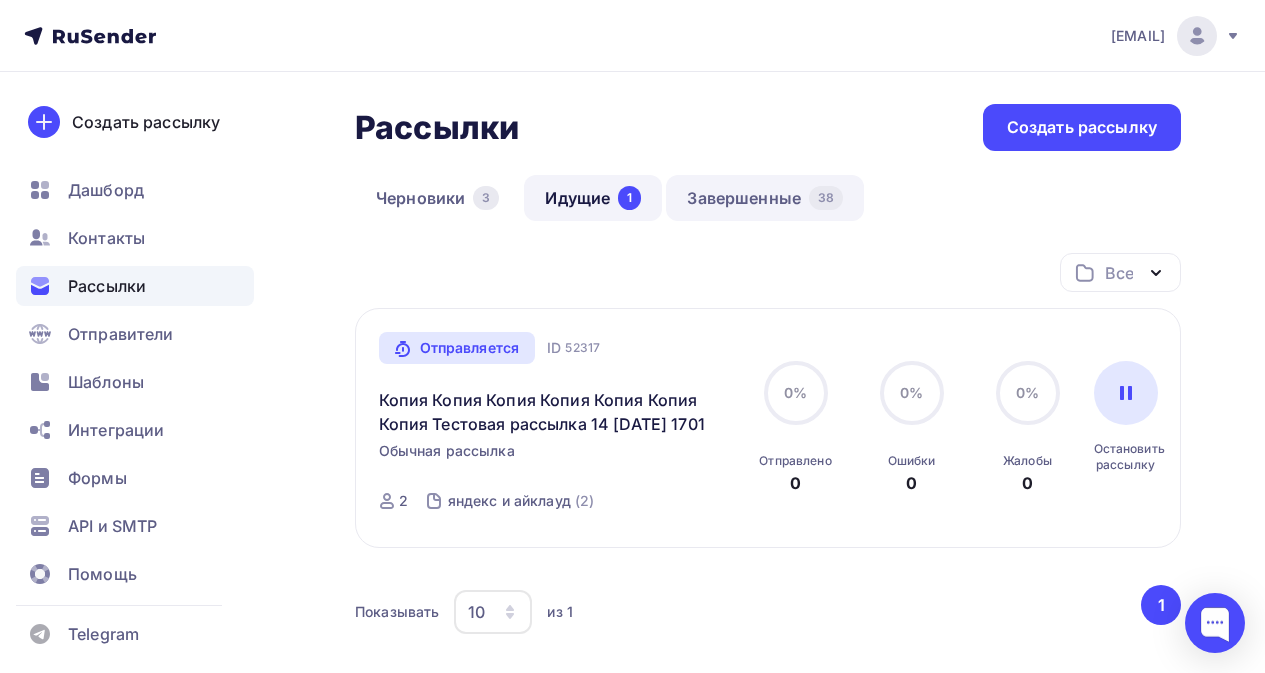 click on "Завершенные
38" at bounding box center [765, 198] 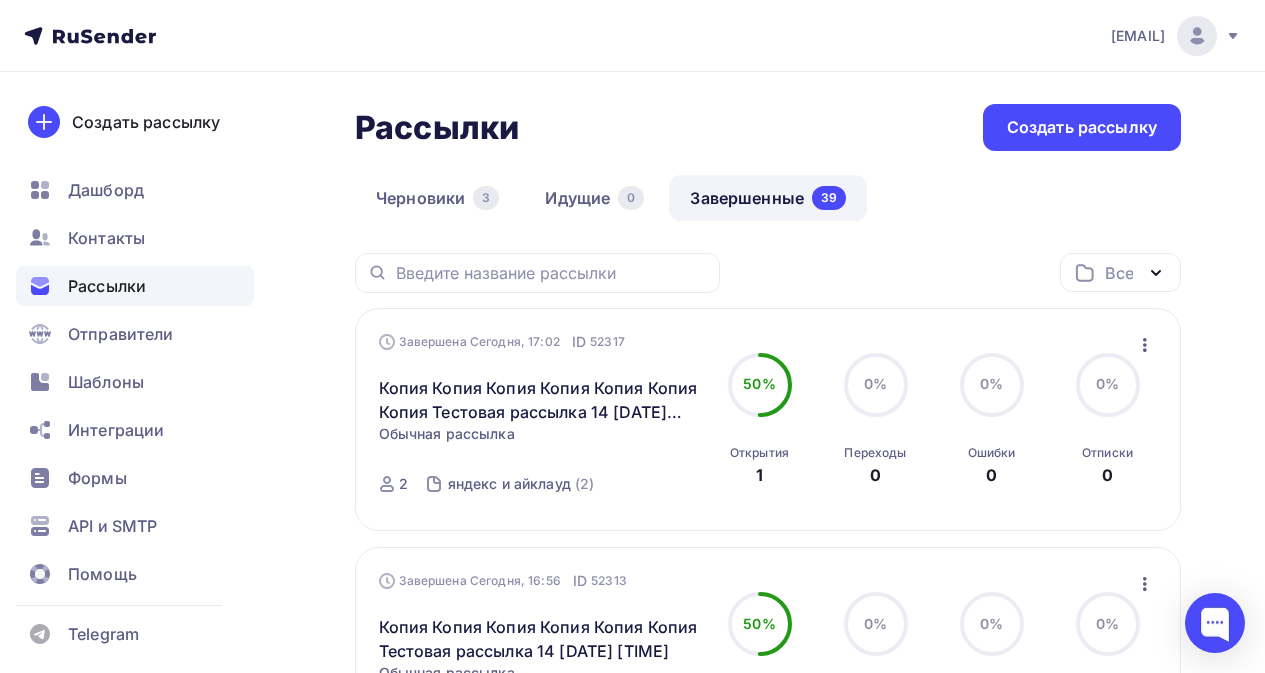 click 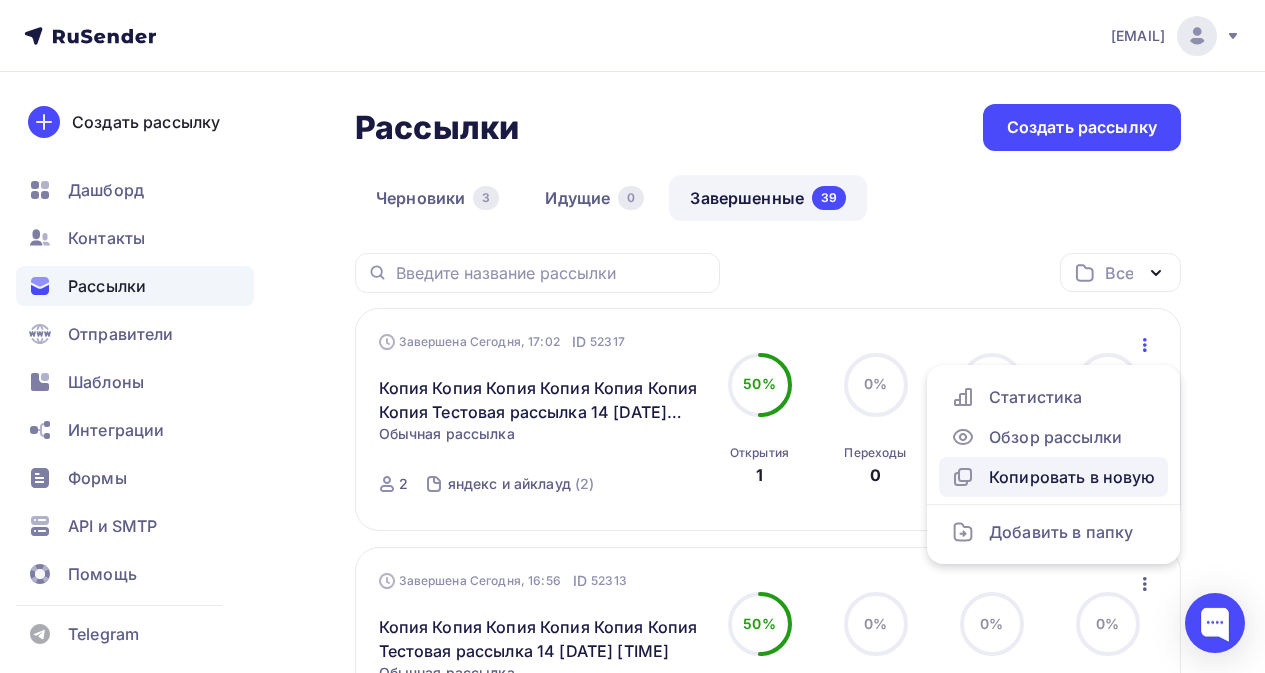 click on "Копировать в новую" at bounding box center (1053, 477) 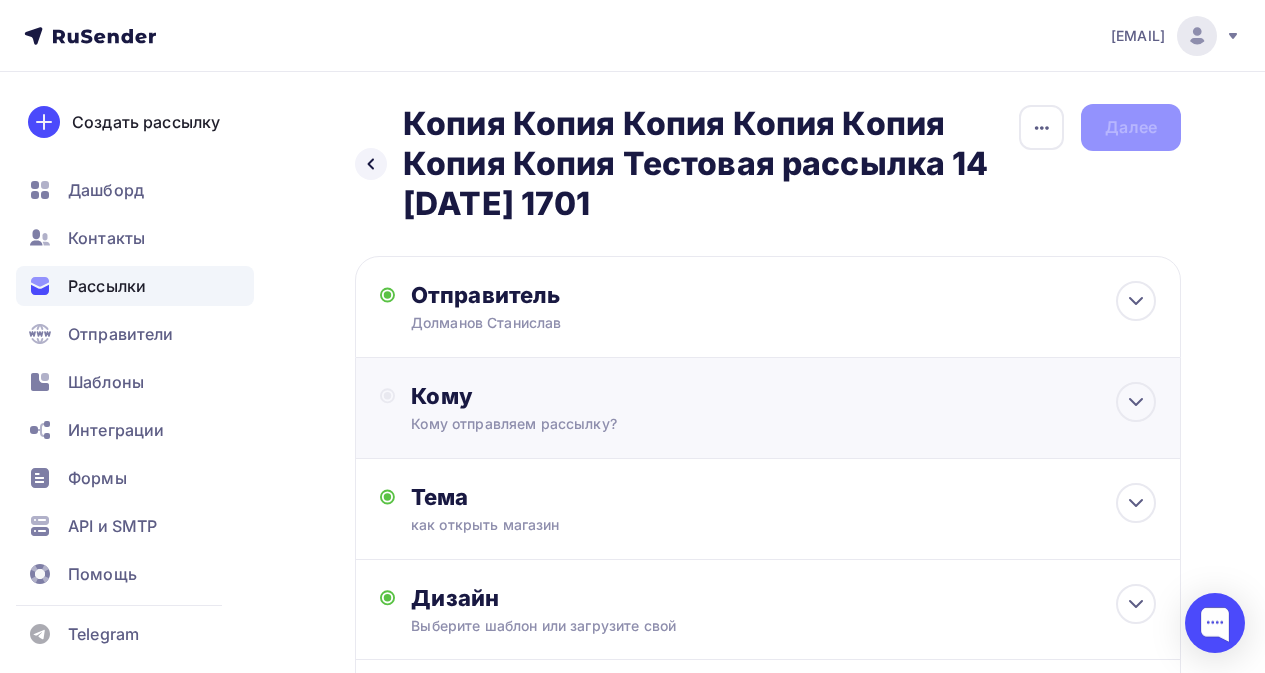 click on "Кому отправляем рассылку?" at bounding box center (746, 424) 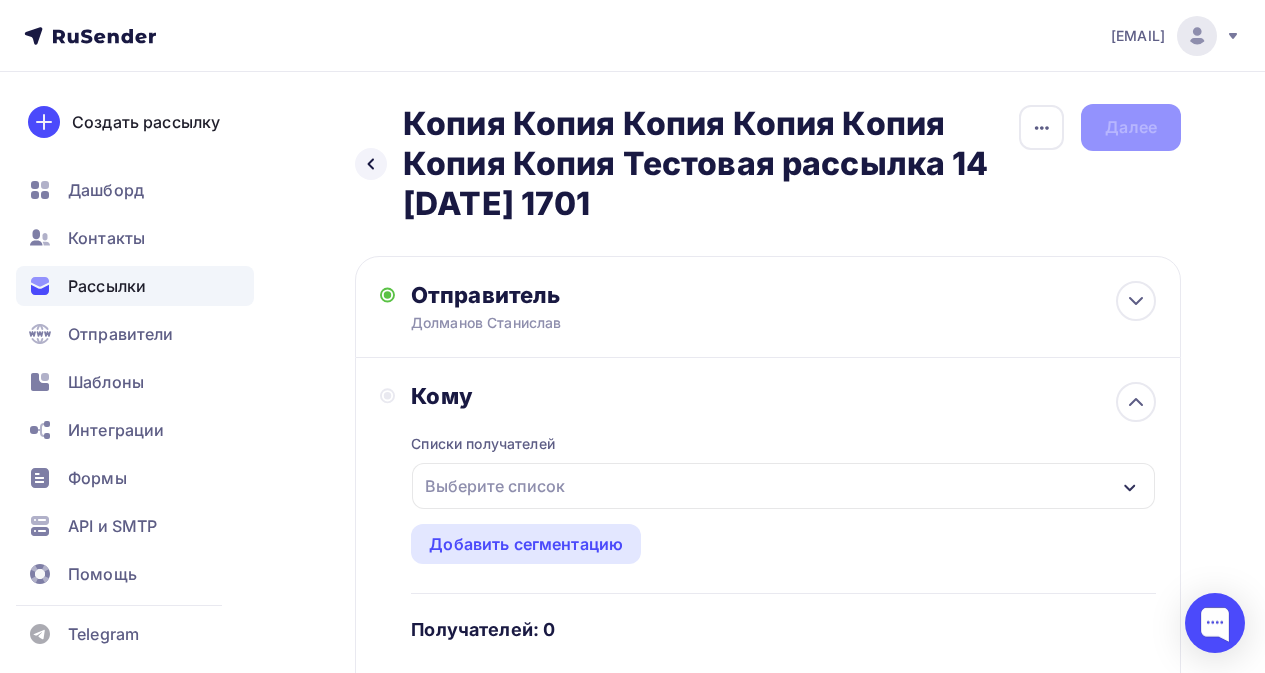 click on "Выберите список" at bounding box center (495, 486) 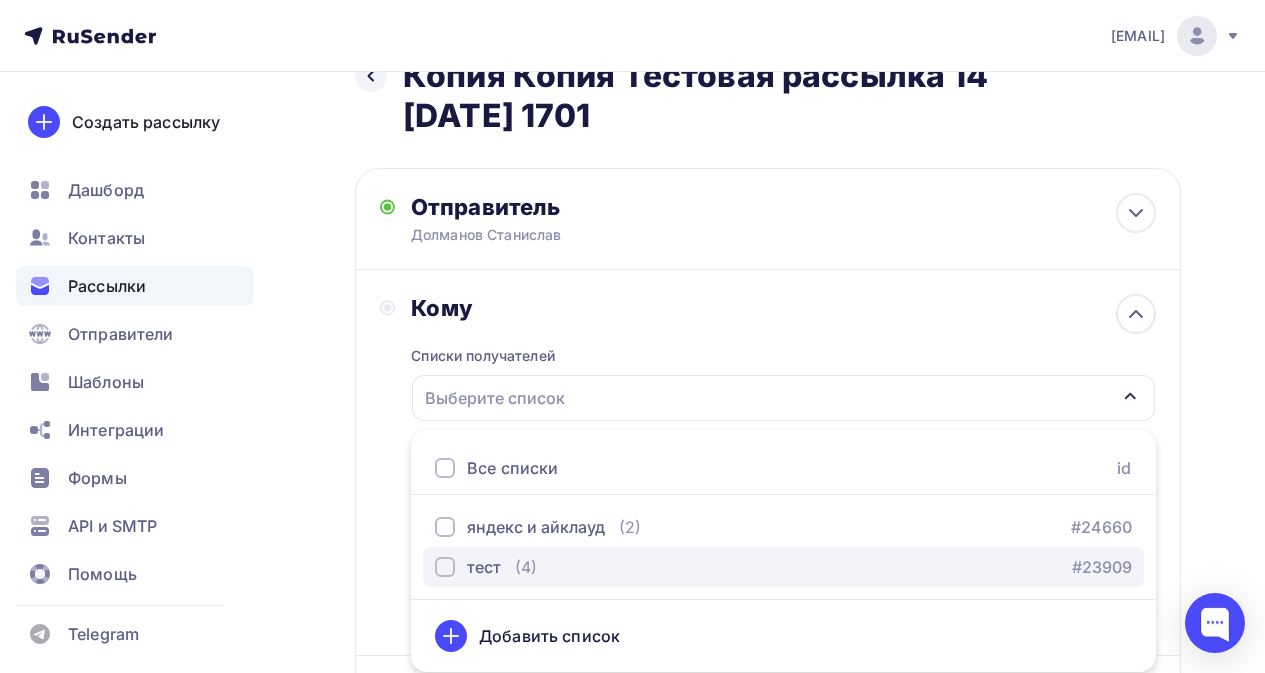 click on "тест
(4)" at bounding box center [486, 567] 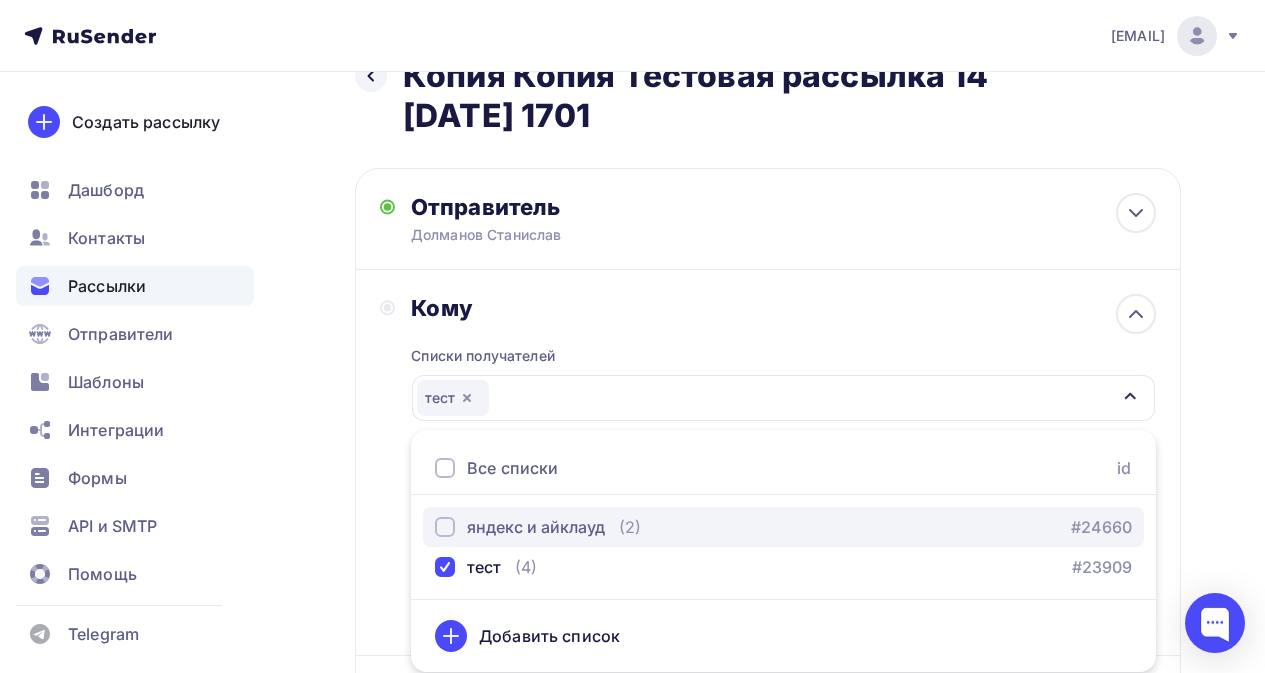 click on "яндекс и айклауд" at bounding box center (536, 527) 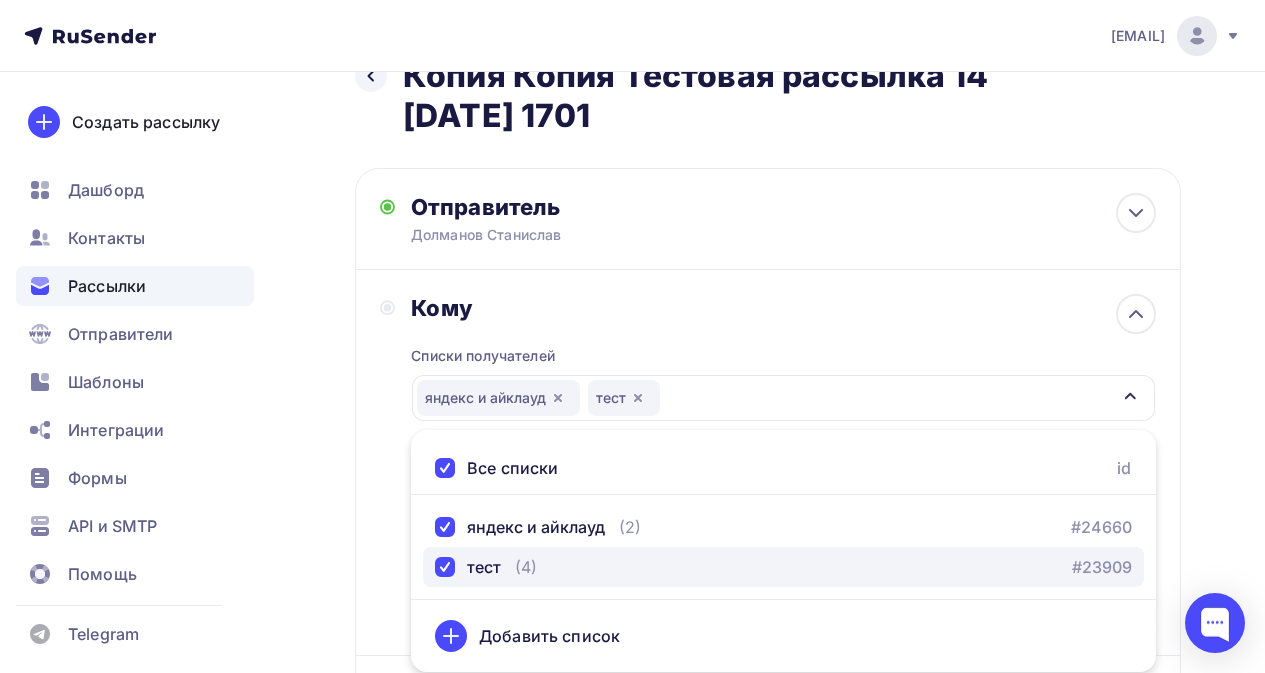 click on "(4)" at bounding box center [526, 567] 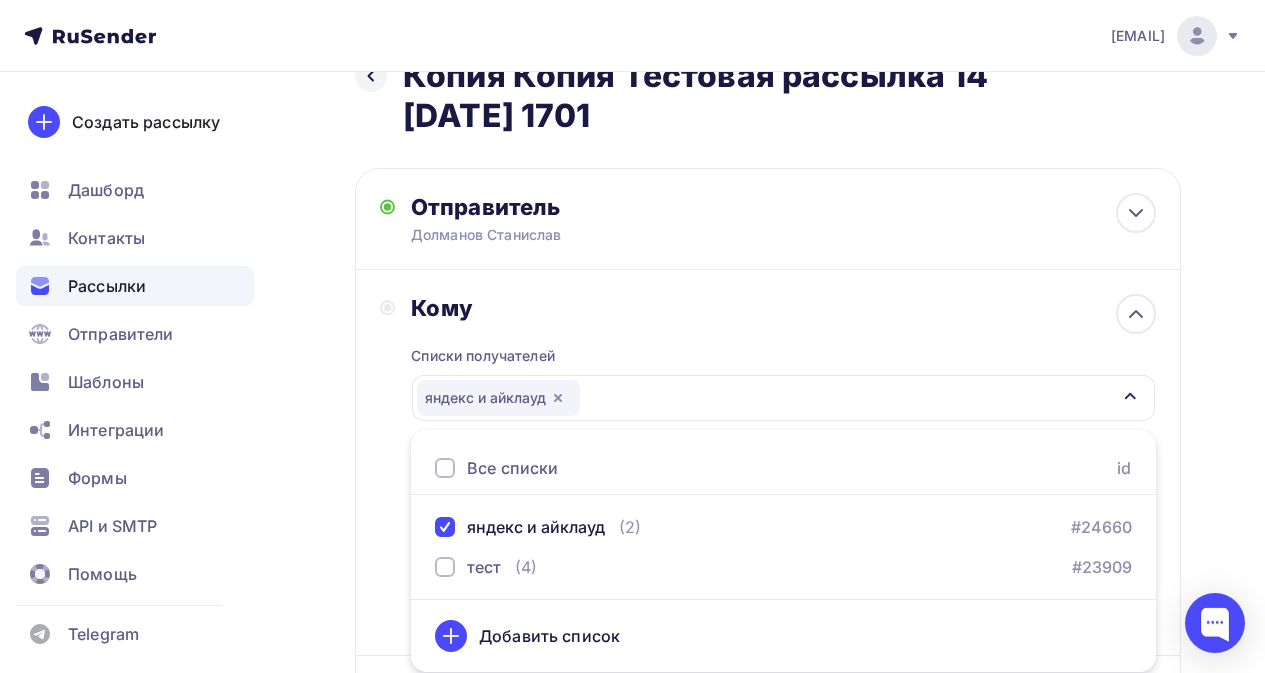 click on "Кому" at bounding box center (783, 308) 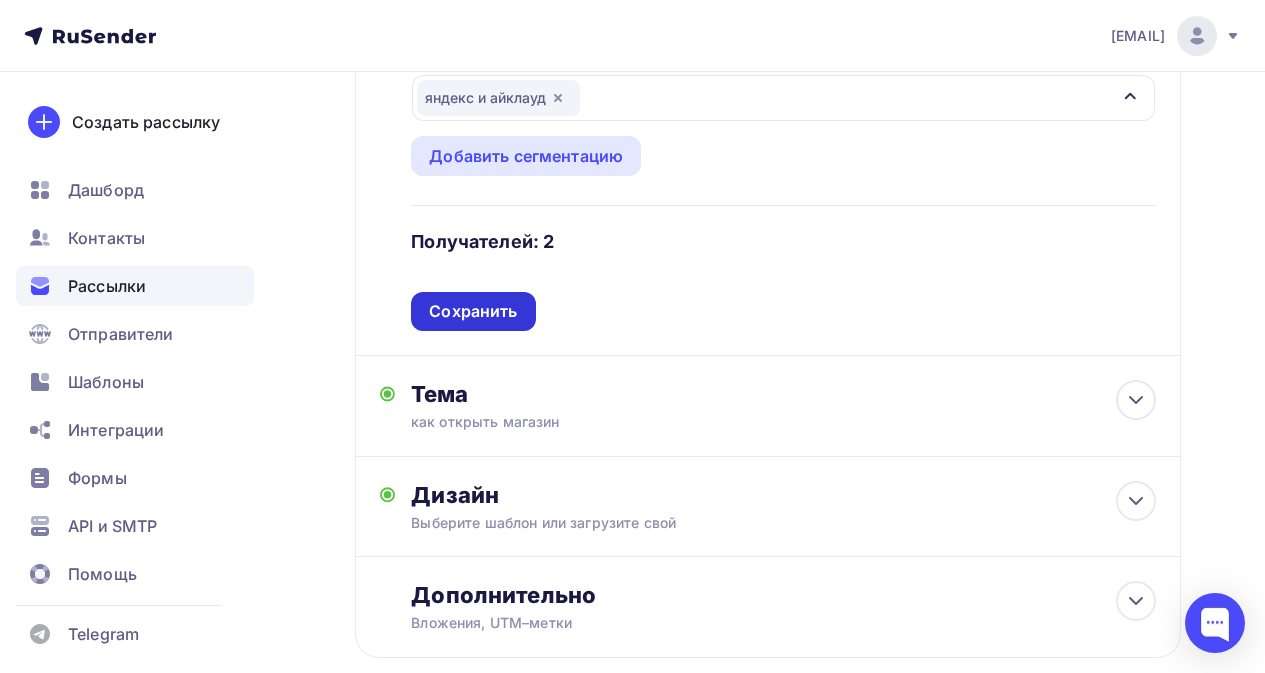 click on "Сохранить" at bounding box center (473, 311) 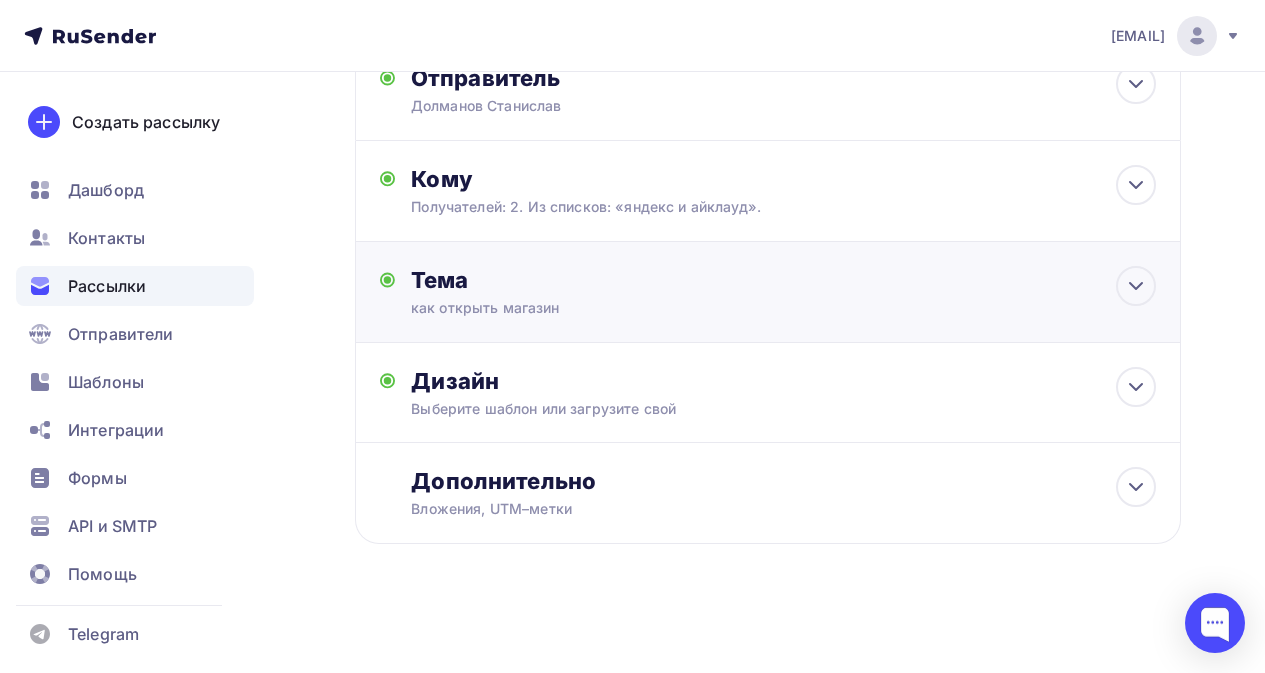 click on "Тема" at bounding box center [608, 280] 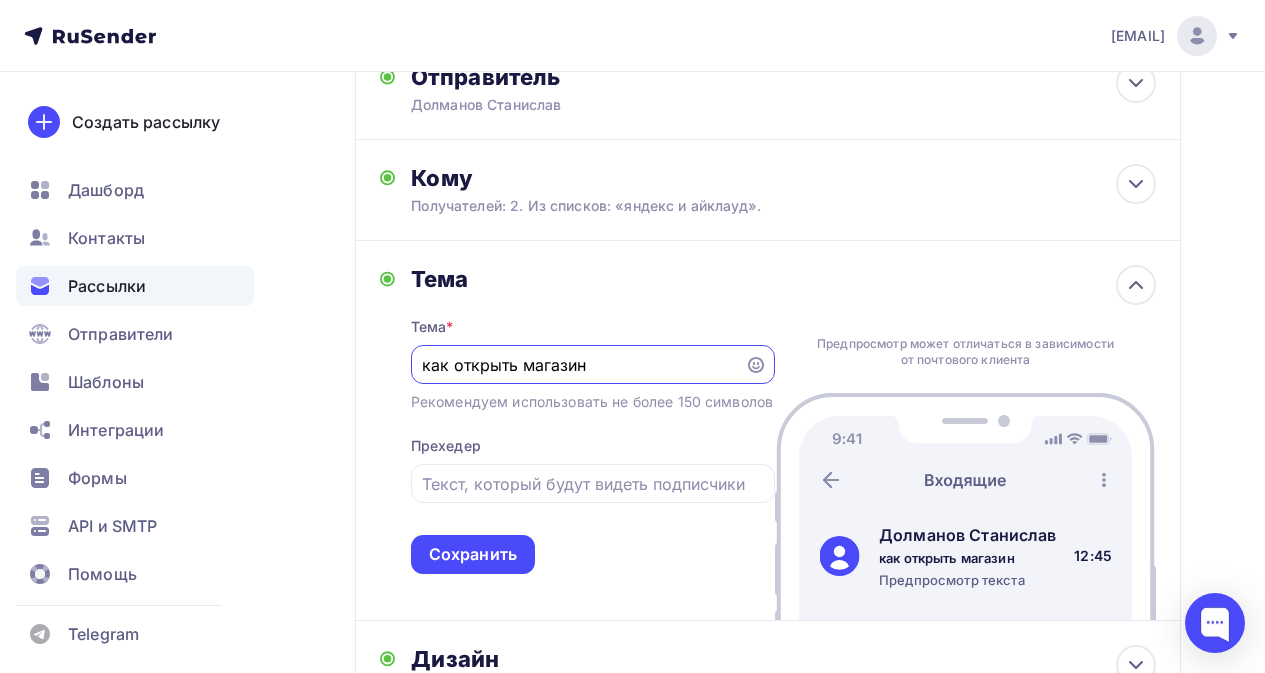 scroll, scrollTop: 0, scrollLeft: 0, axis: both 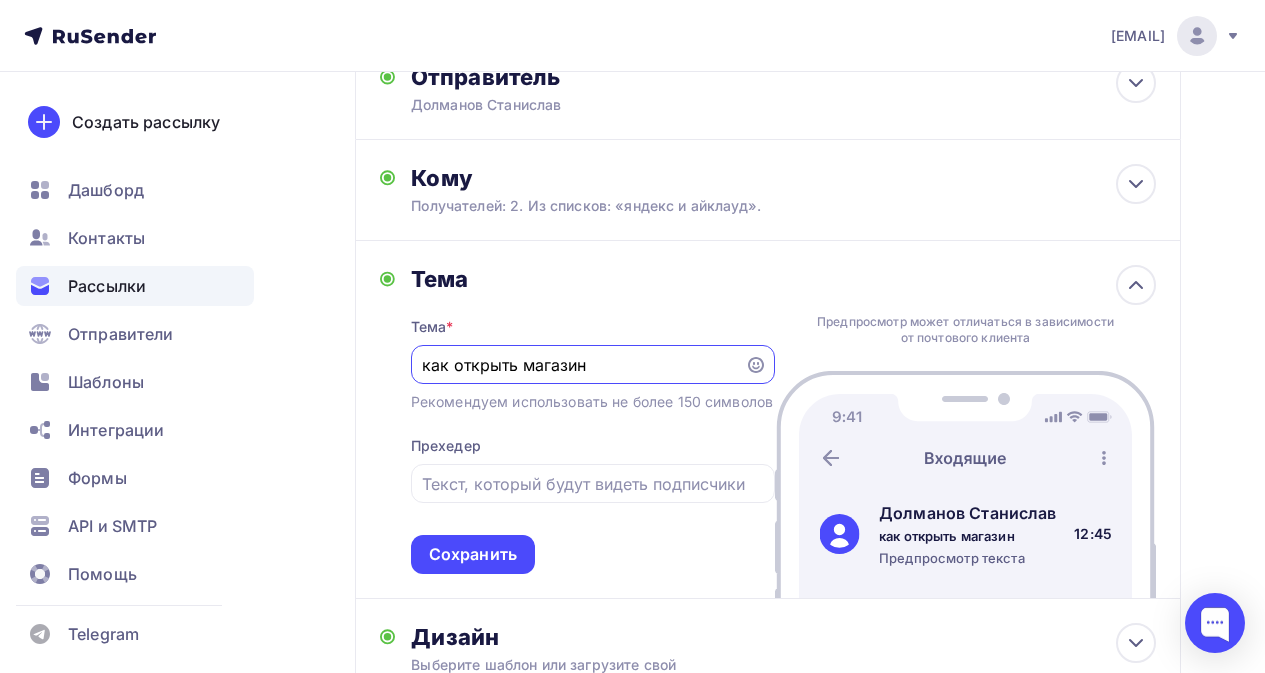drag, startPoint x: 609, startPoint y: 358, endPoint x: 360, endPoint y: 358, distance: 249 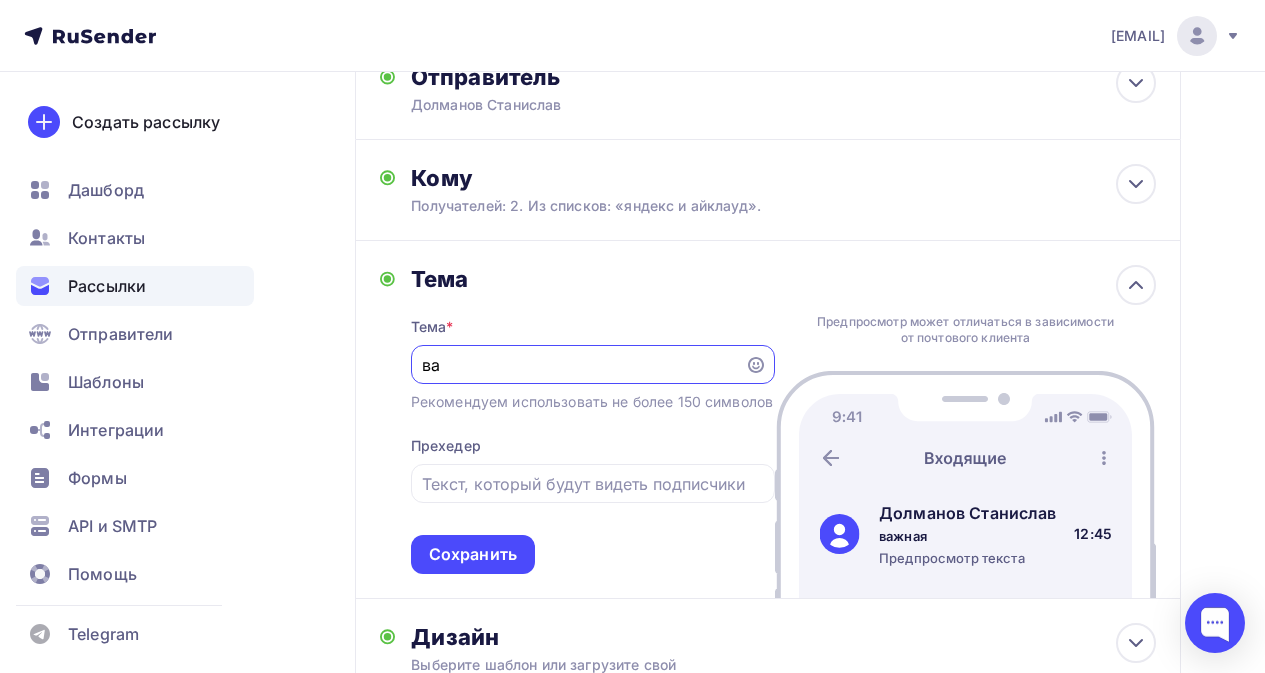 type on "в" 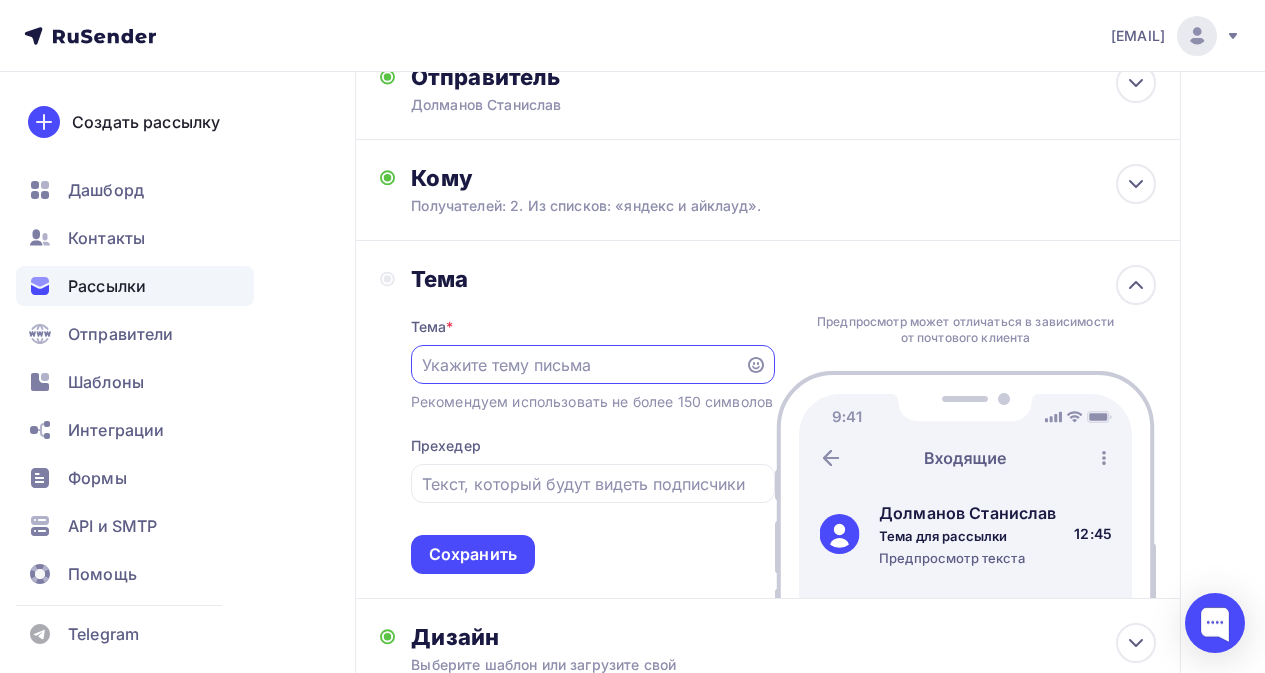 type on "и" 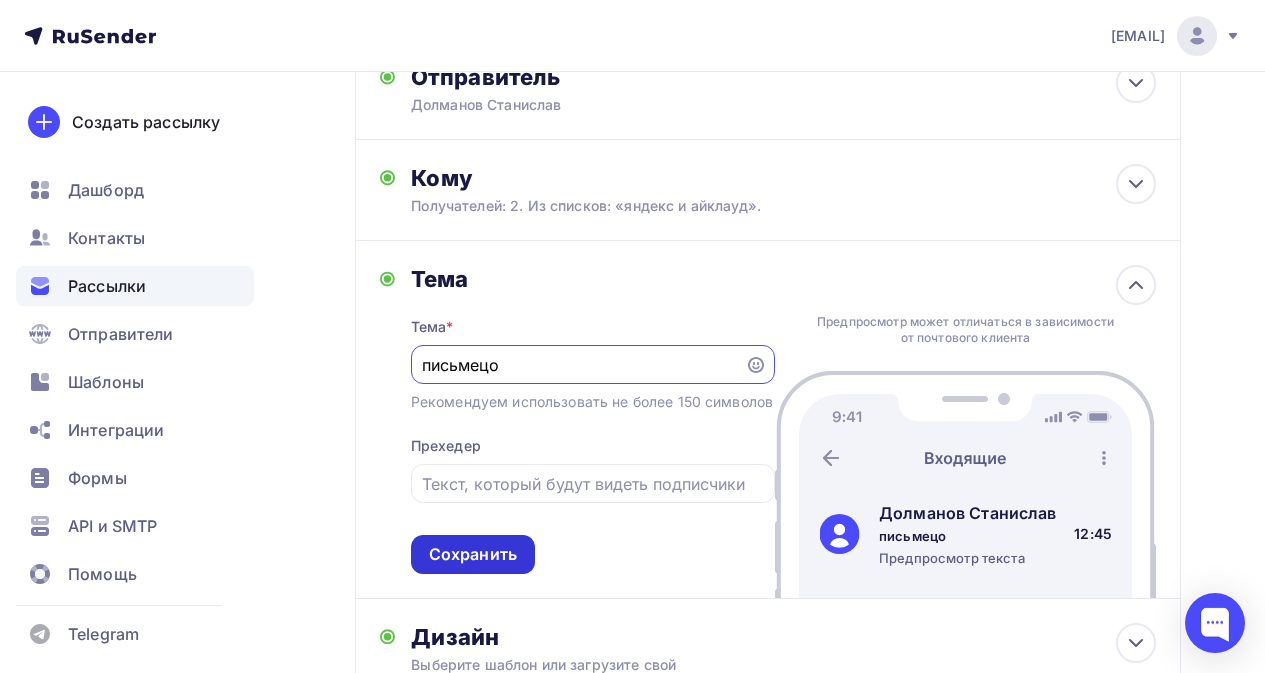 type on "письмецо" 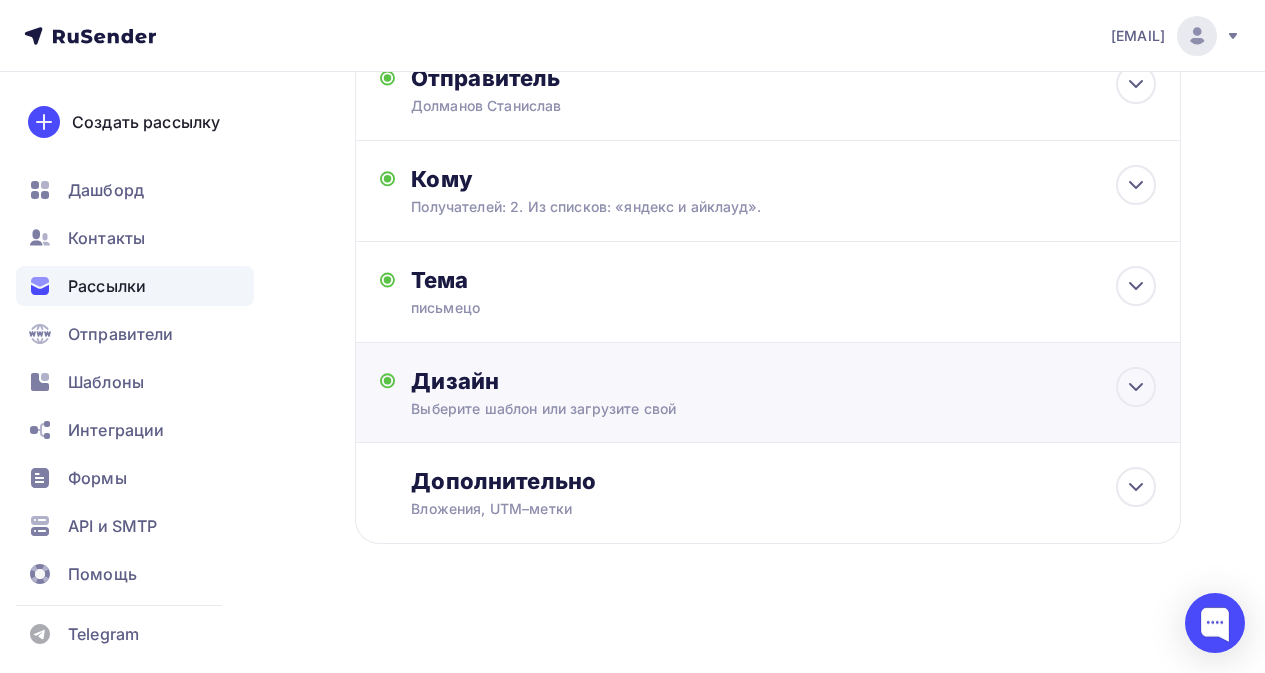 click on "Дизайн   Выберите шаблон или загрузите свой     Размер письма: 122 Kb     Заменить шаблон
Редактировать" at bounding box center [783, 393] 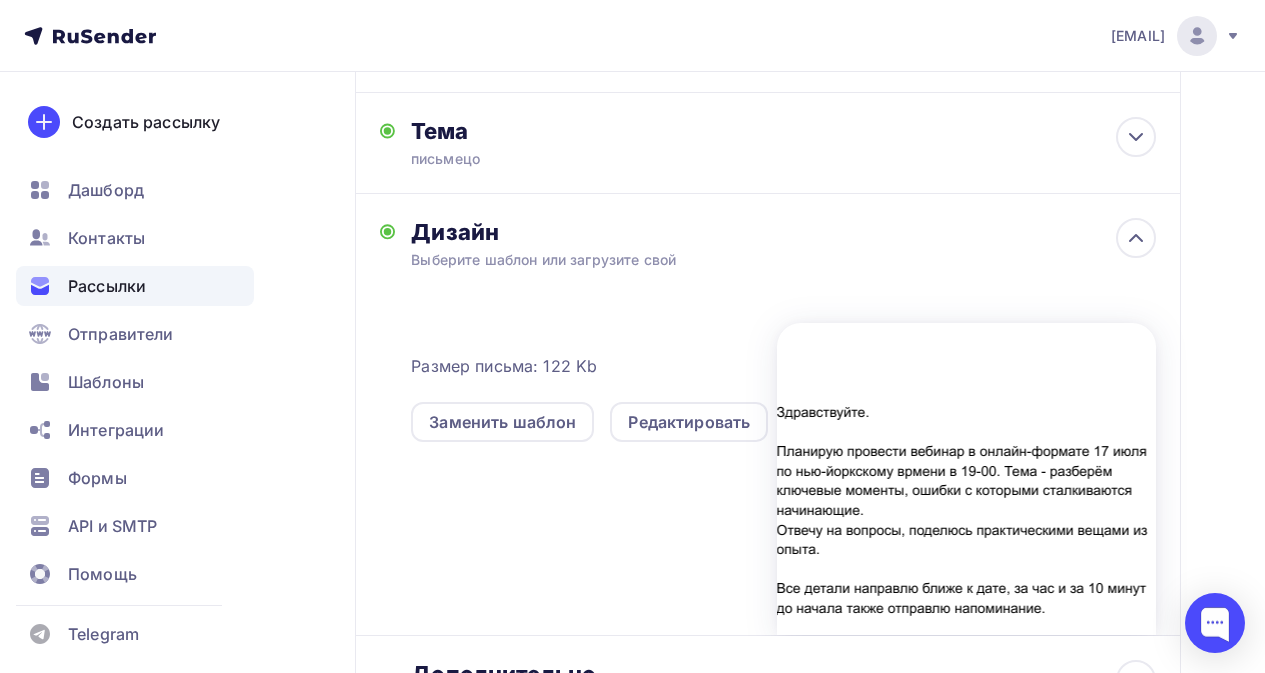 scroll, scrollTop: 418, scrollLeft: 0, axis: vertical 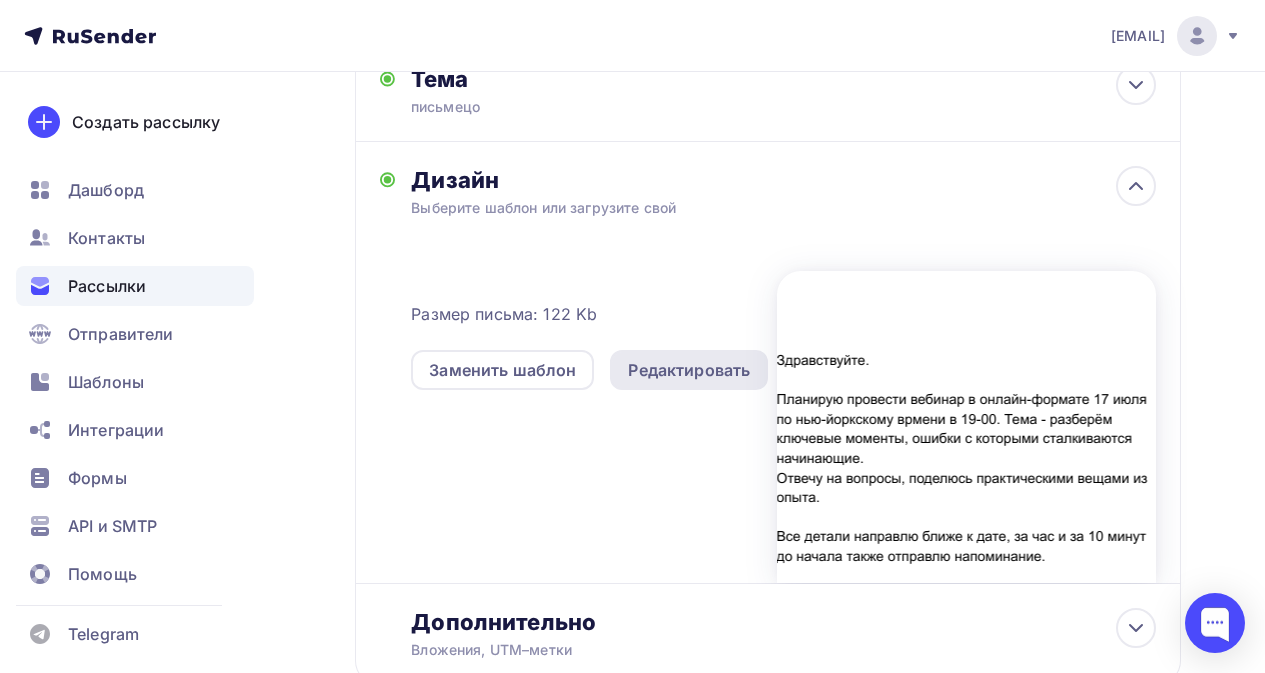 click on "Редактировать" at bounding box center (689, 370) 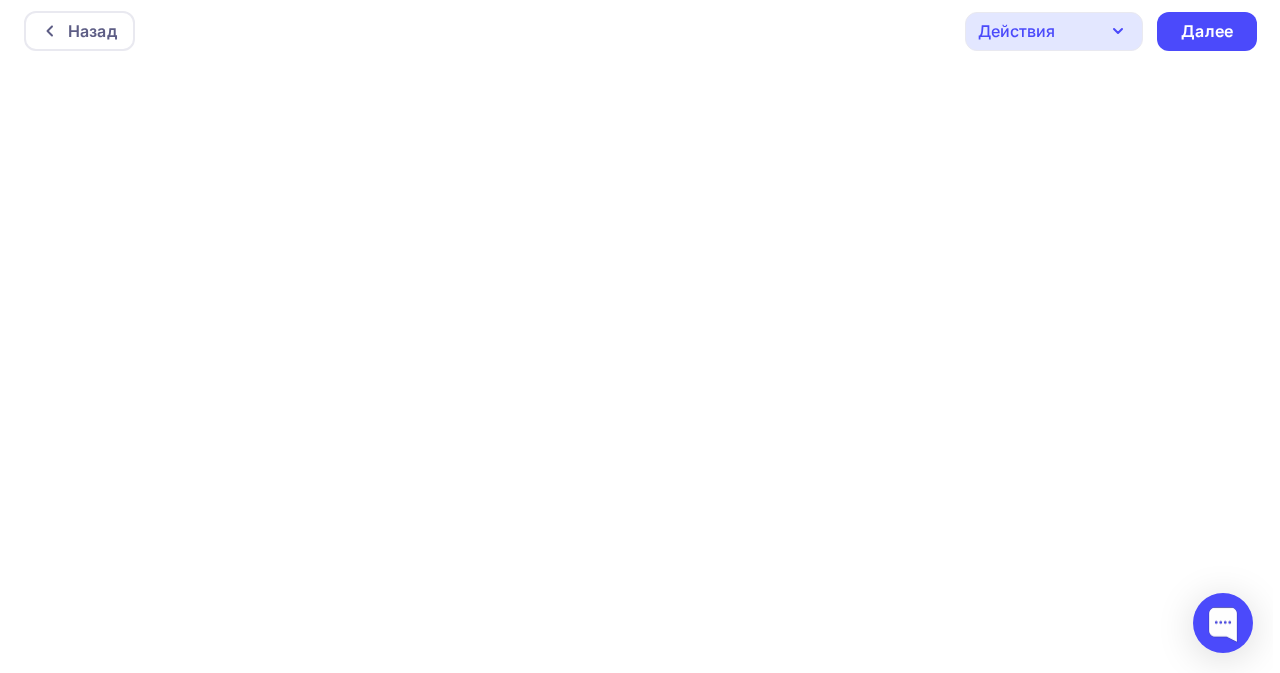 scroll, scrollTop: 0, scrollLeft: 0, axis: both 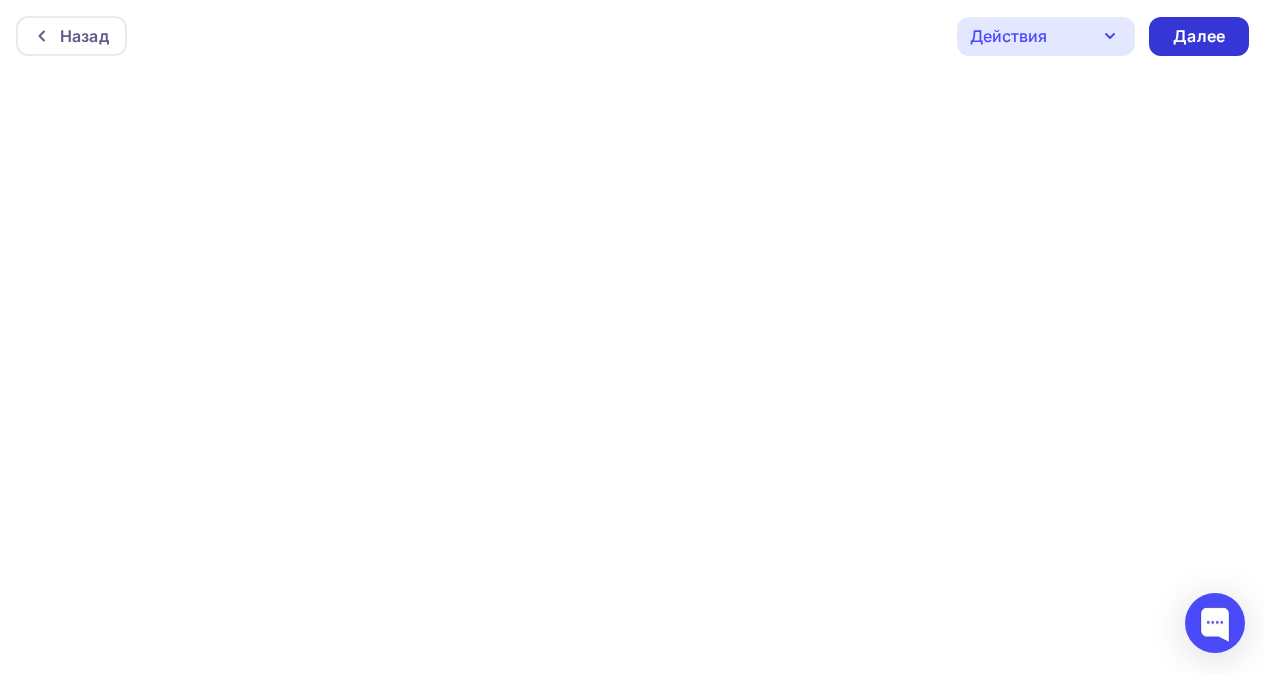 click on "Далее" at bounding box center (1199, 36) 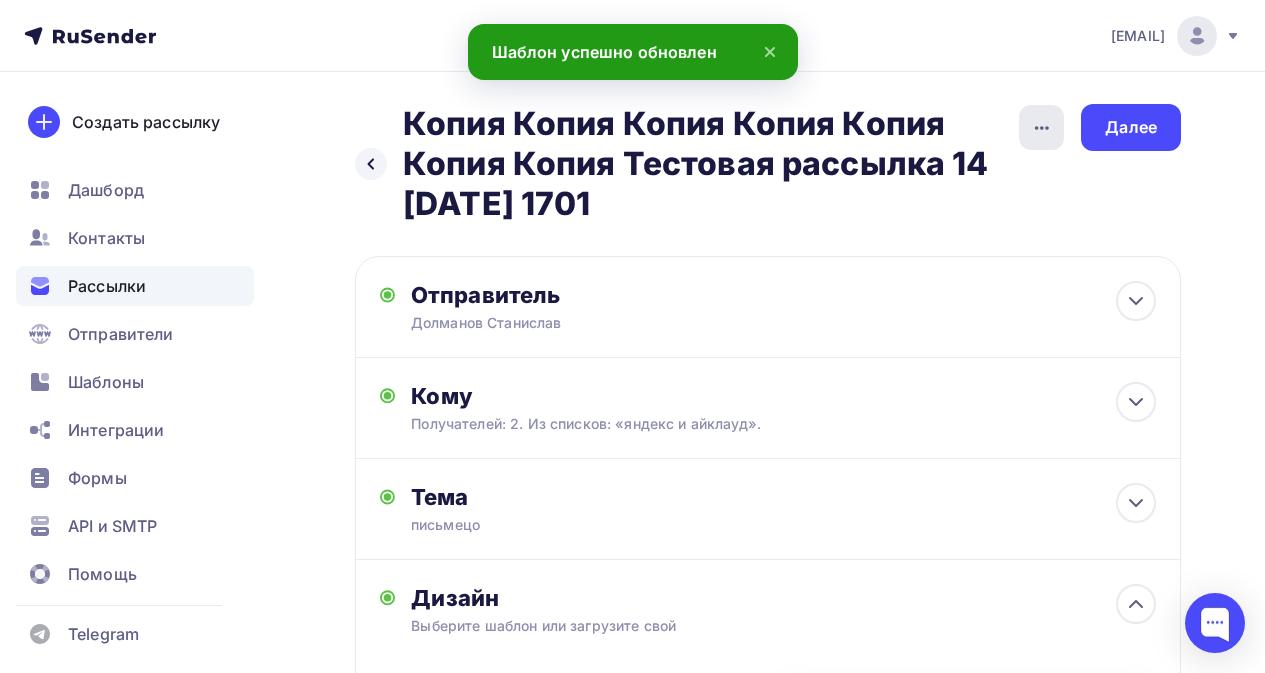 click 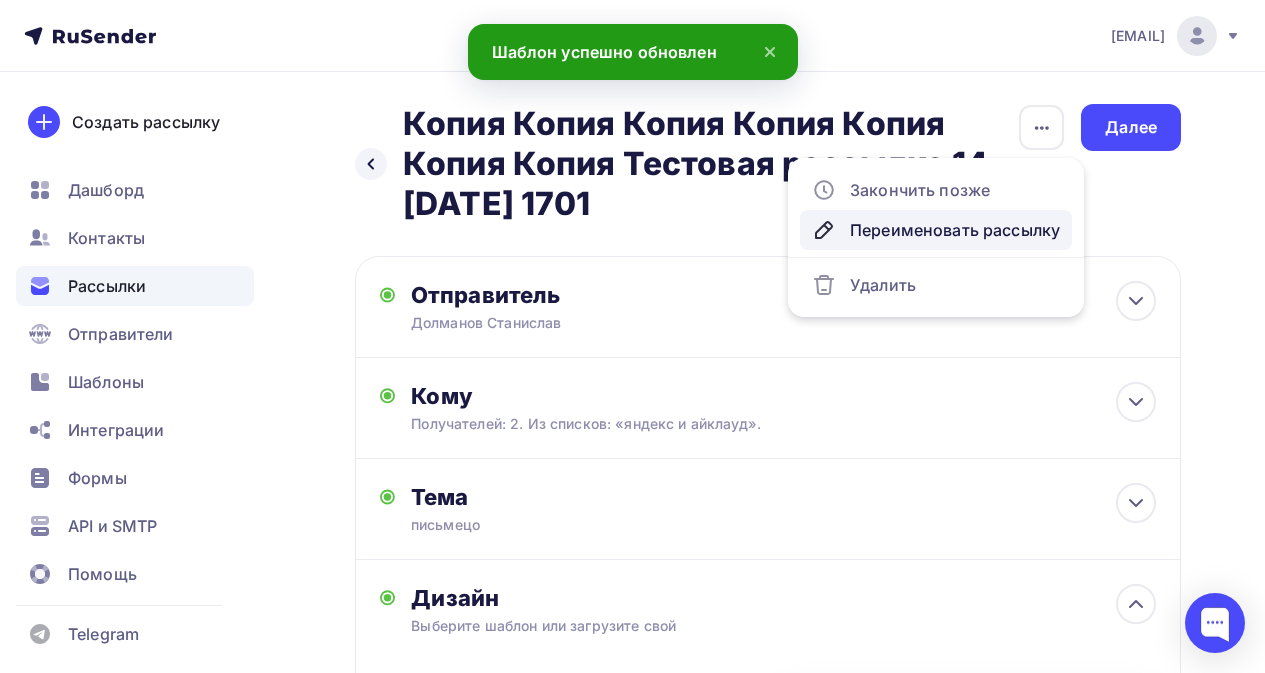click on "Переименовать рассылку" at bounding box center (936, 230) 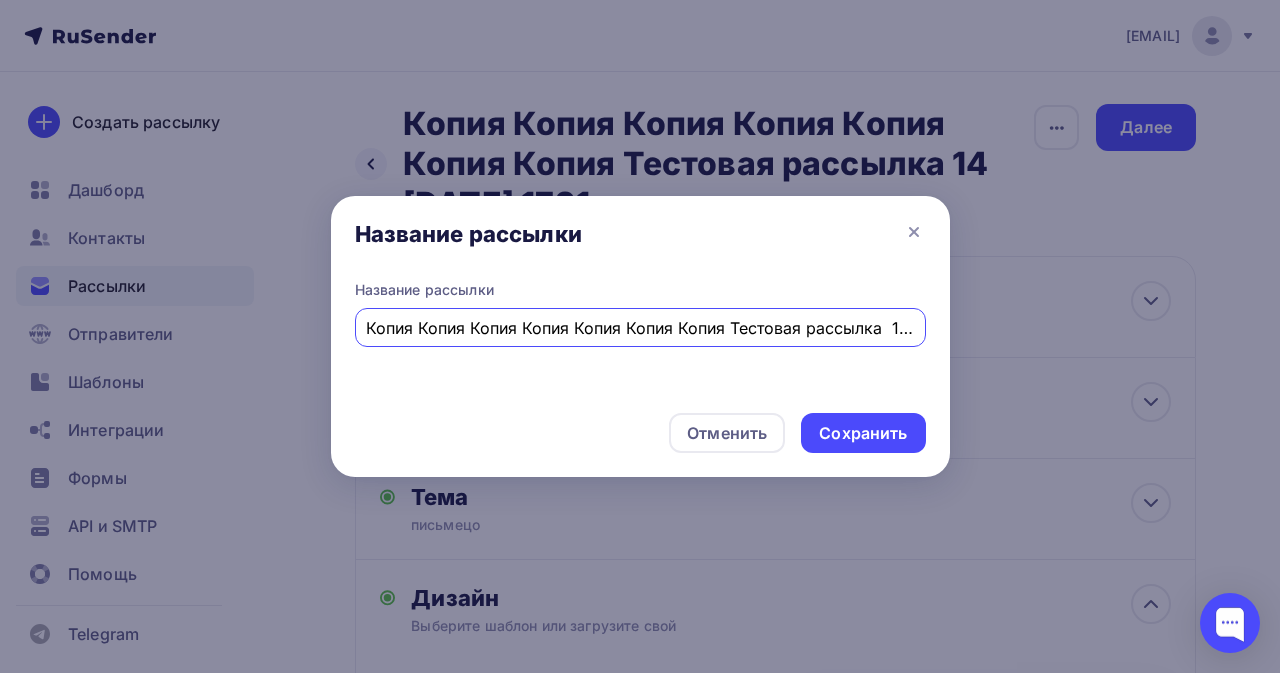 scroll, scrollTop: 0, scrollLeft: 171, axis: horizontal 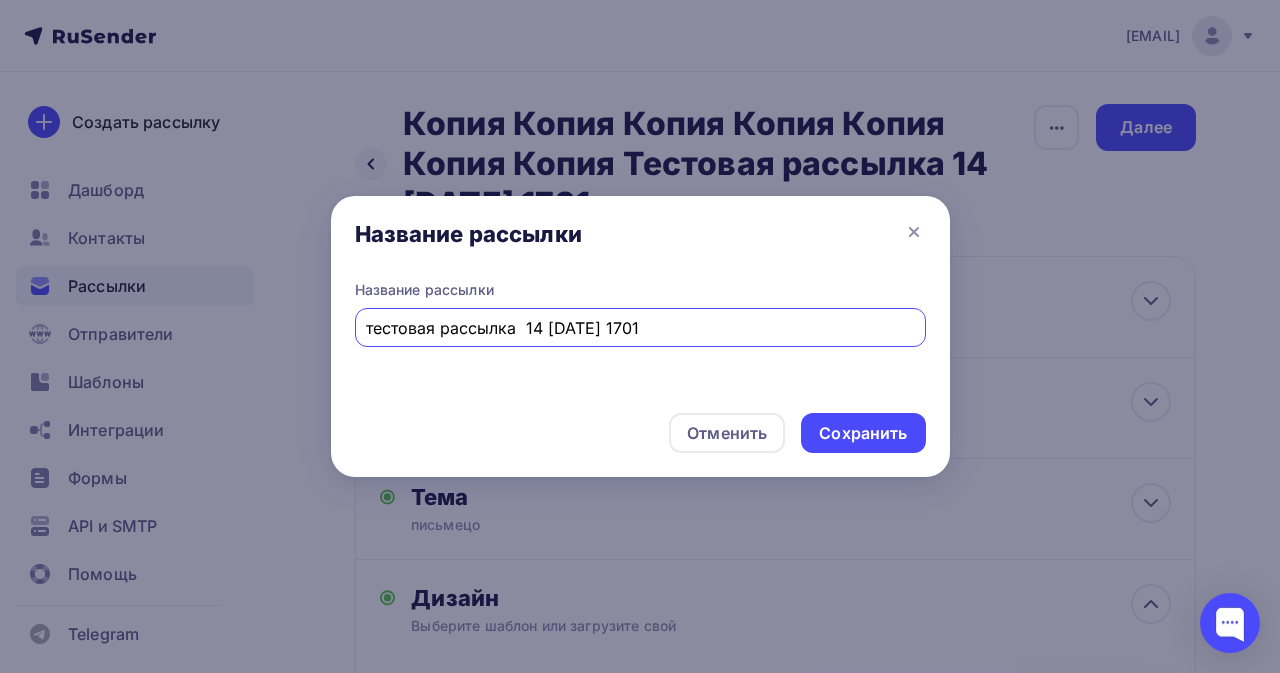 click on "тестовая рассылка  14 [DATE] 1701" at bounding box center [640, 328] 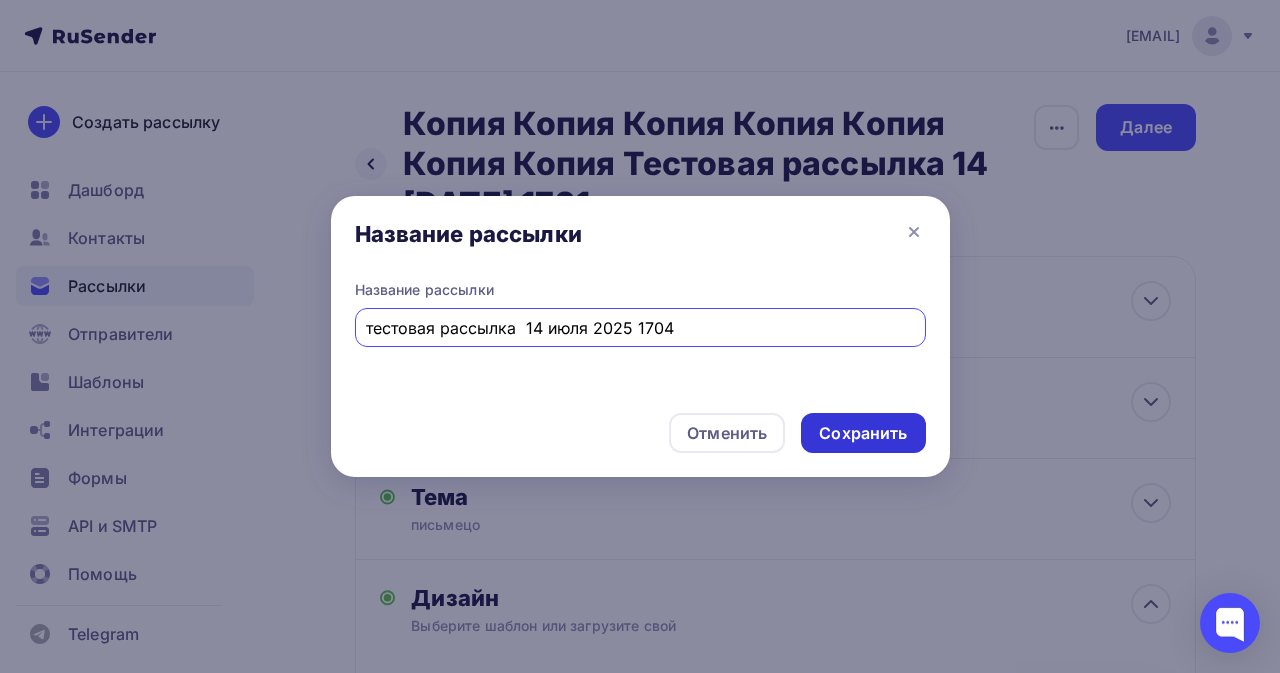 type on "тестовая рассылка  14 июля 2025 1704" 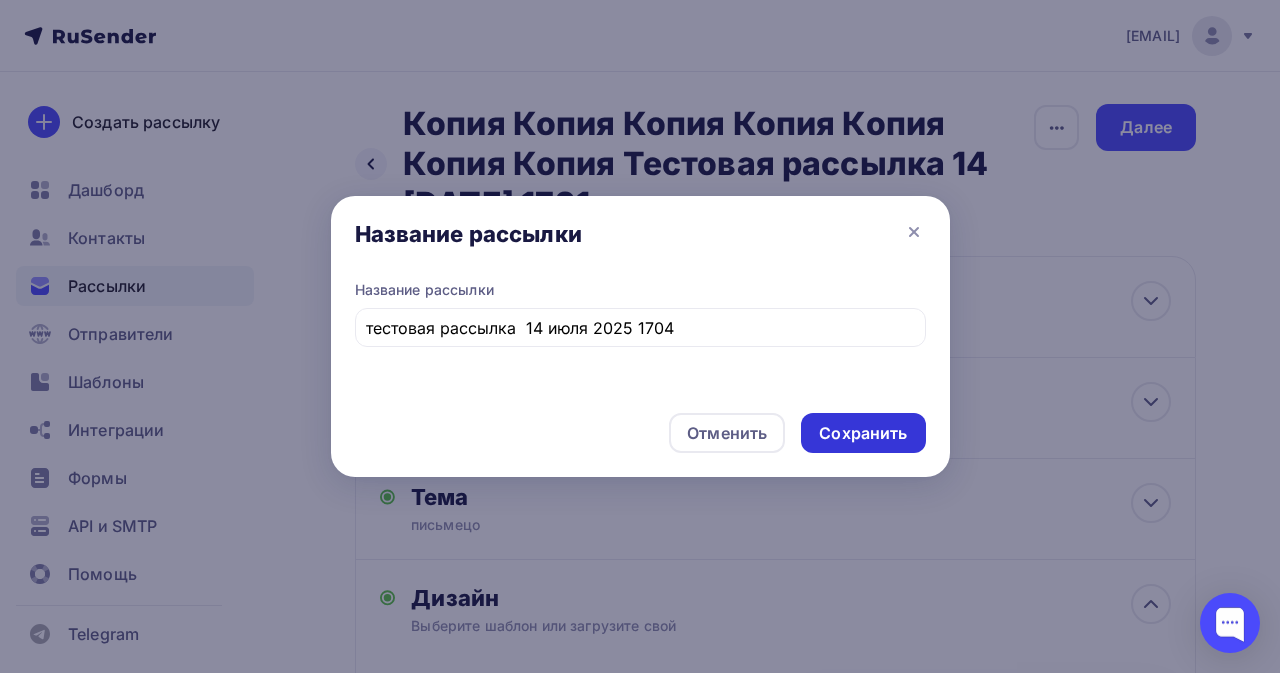 click on "Сохранить" at bounding box center (863, 433) 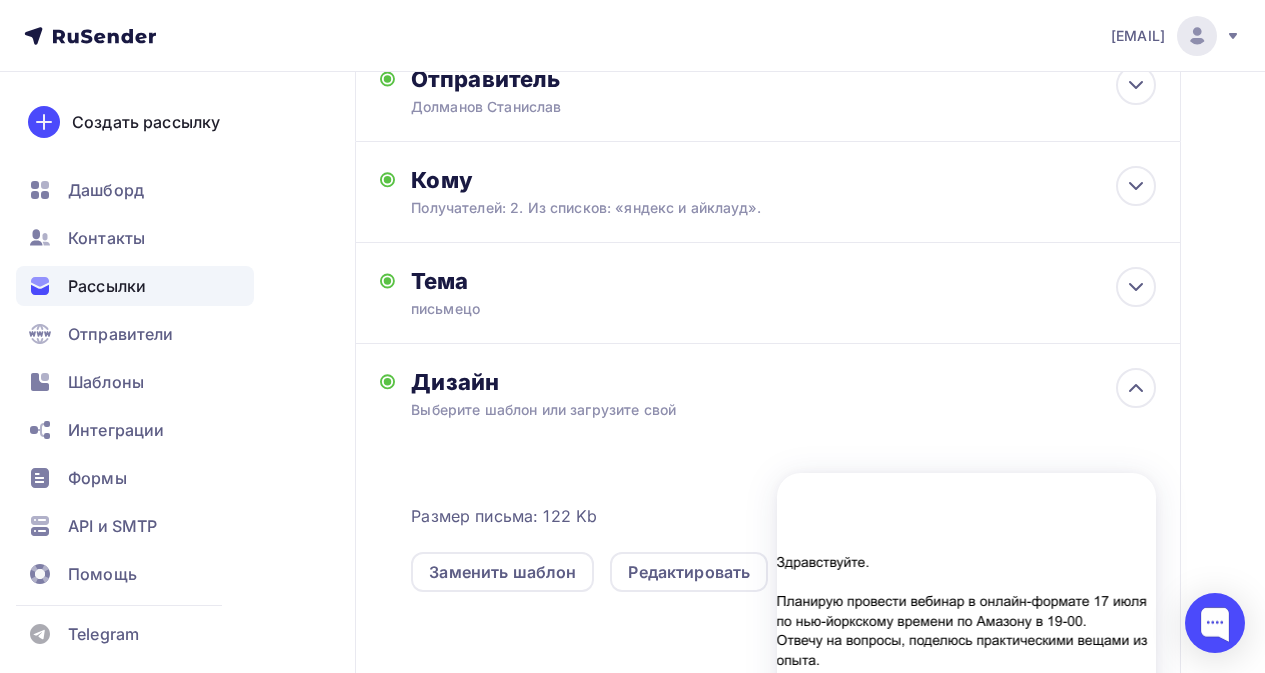 scroll, scrollTop: 0, scrollLeft: 0, axis: both 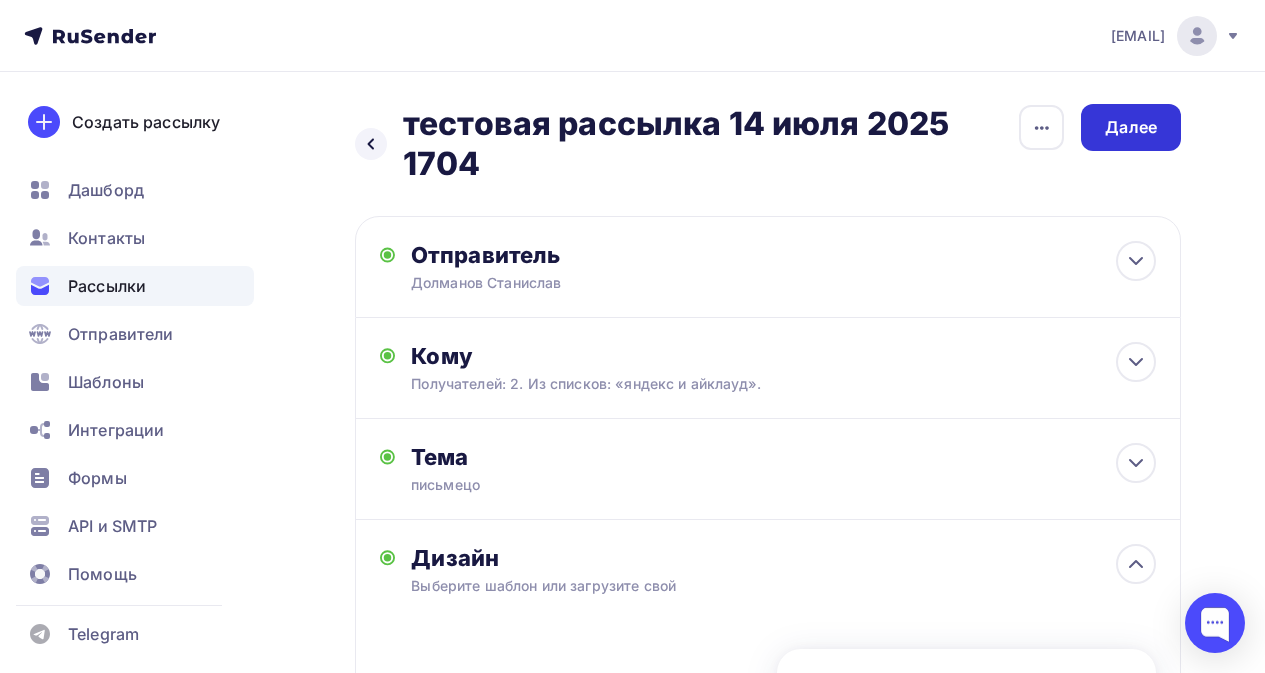 click on "Далее" at bounding box center [1131, 127] 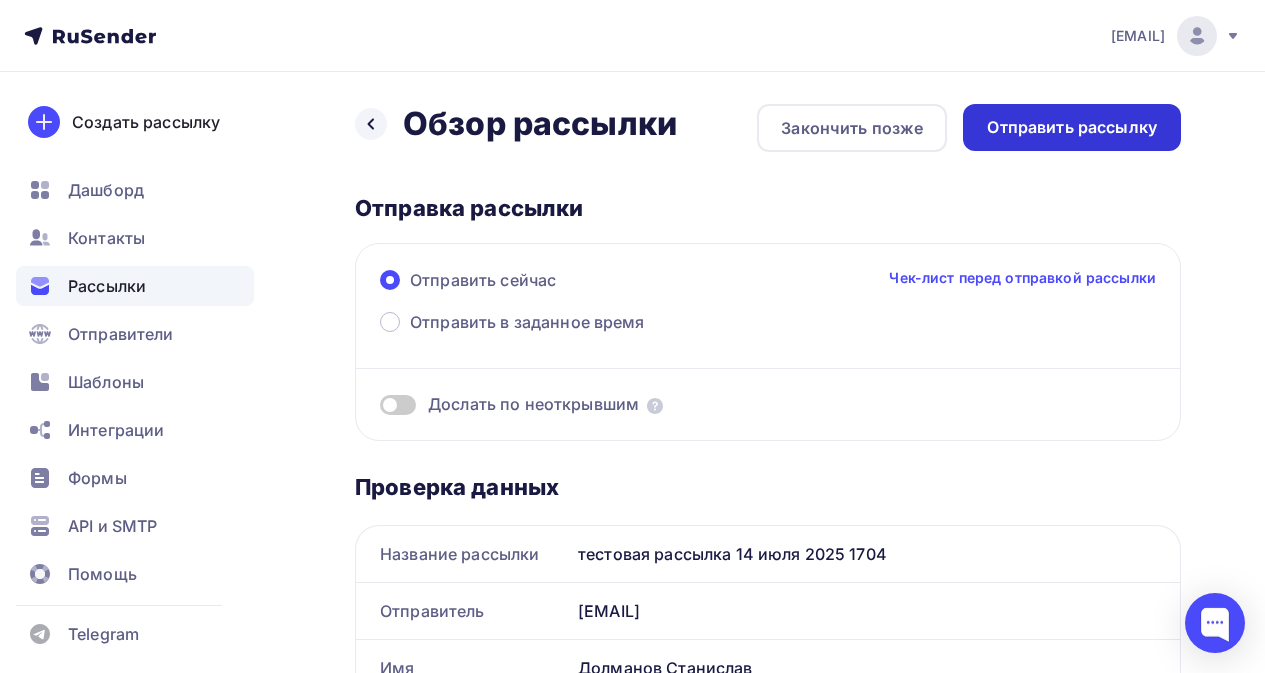 scroll, scrollTop: 0, scrollLeft: 0, axis: both 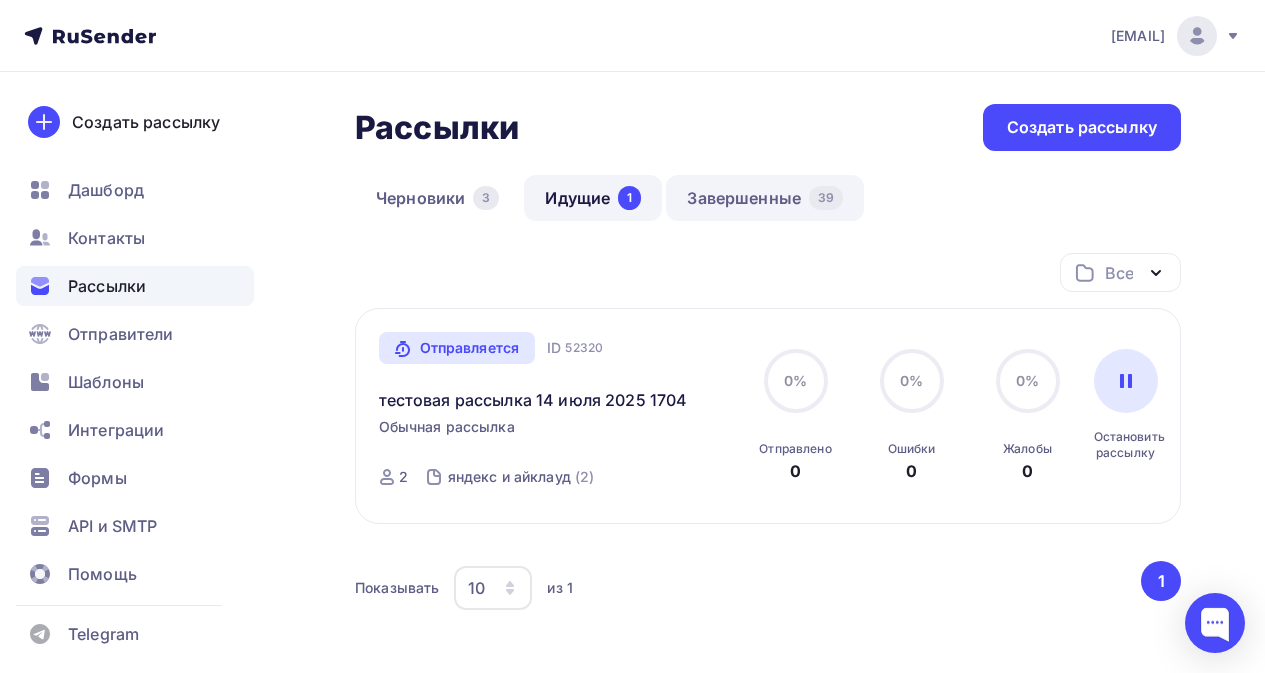 click on "Завершенные
39" at bounding box center (765, 198) 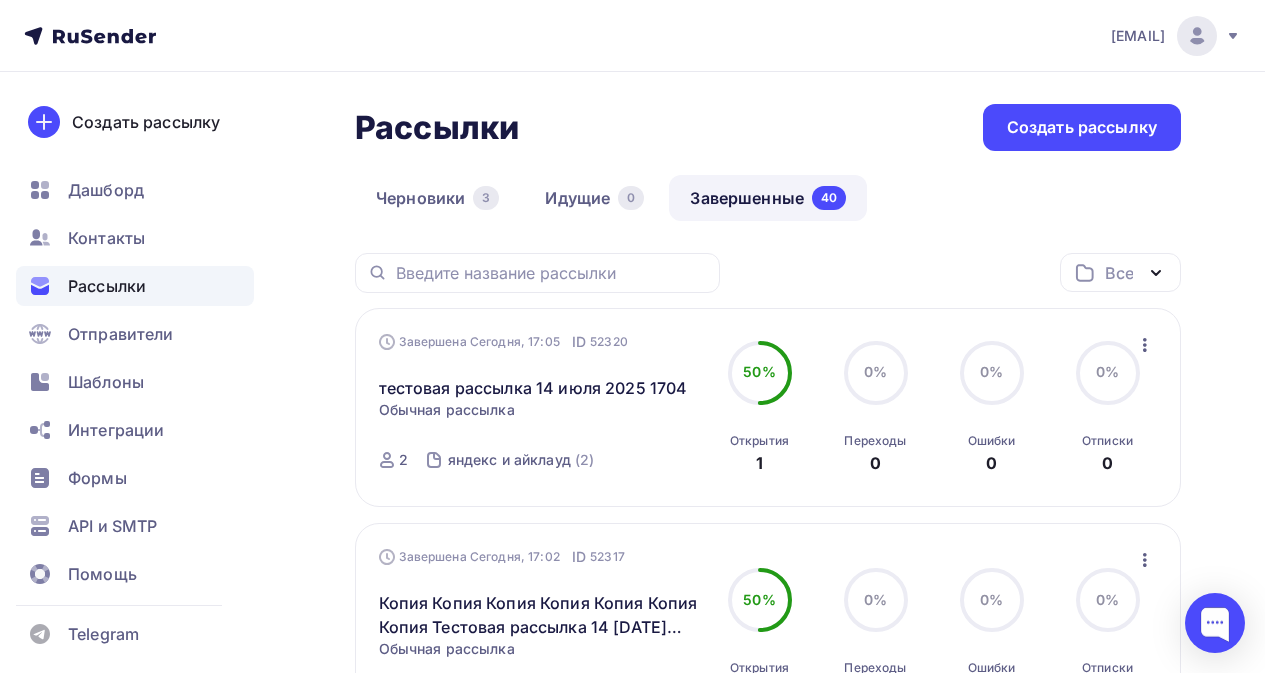 click 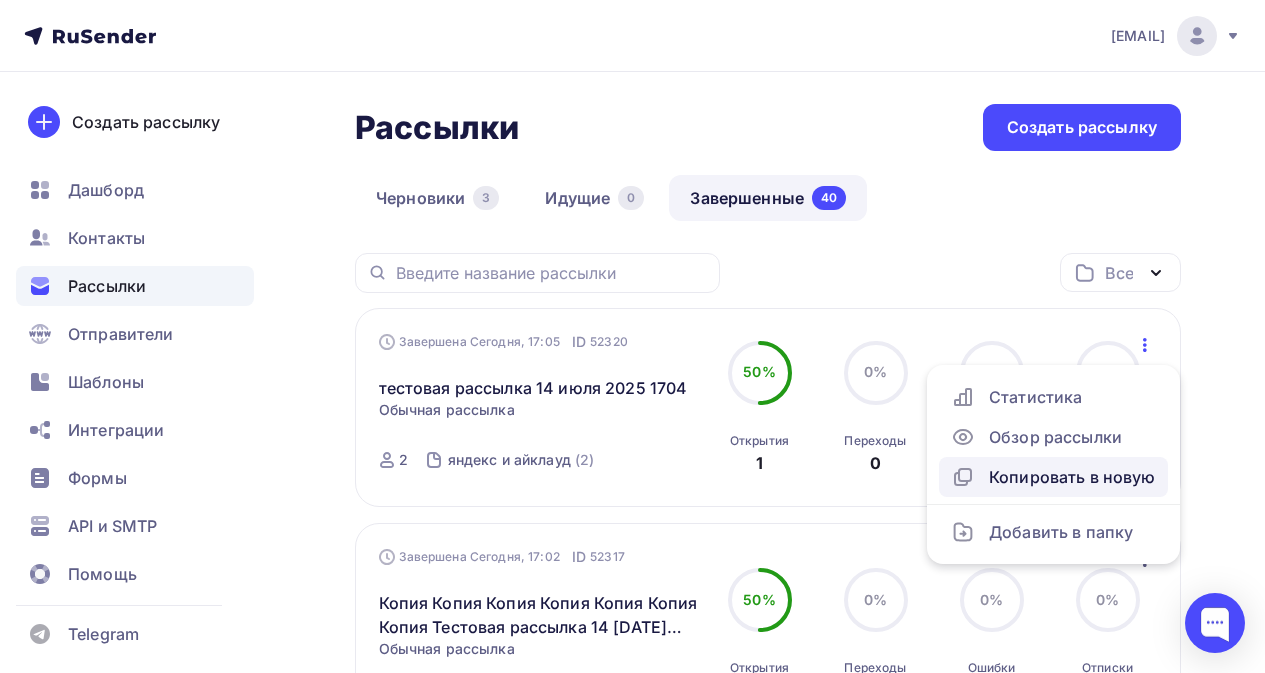 click on "Копировать в новую" at bounding box center [1053, 477] 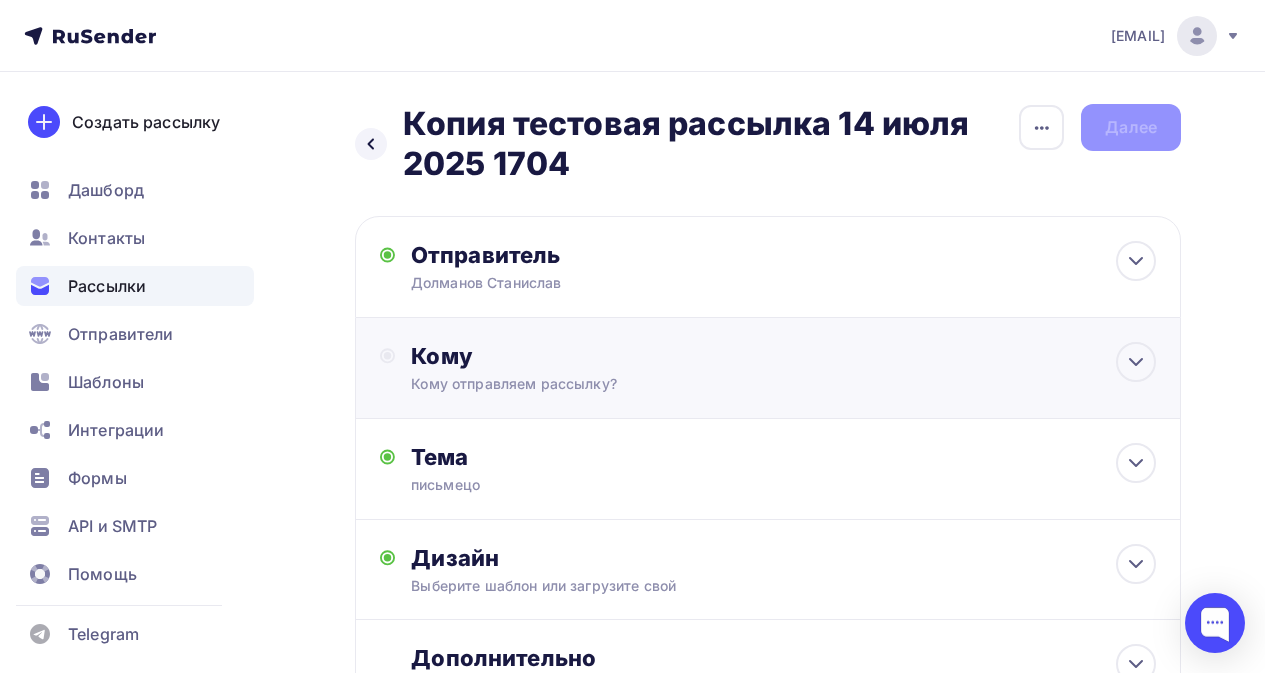 click on "Кому отправляем рассылку?" at bounding box center (746, 384) 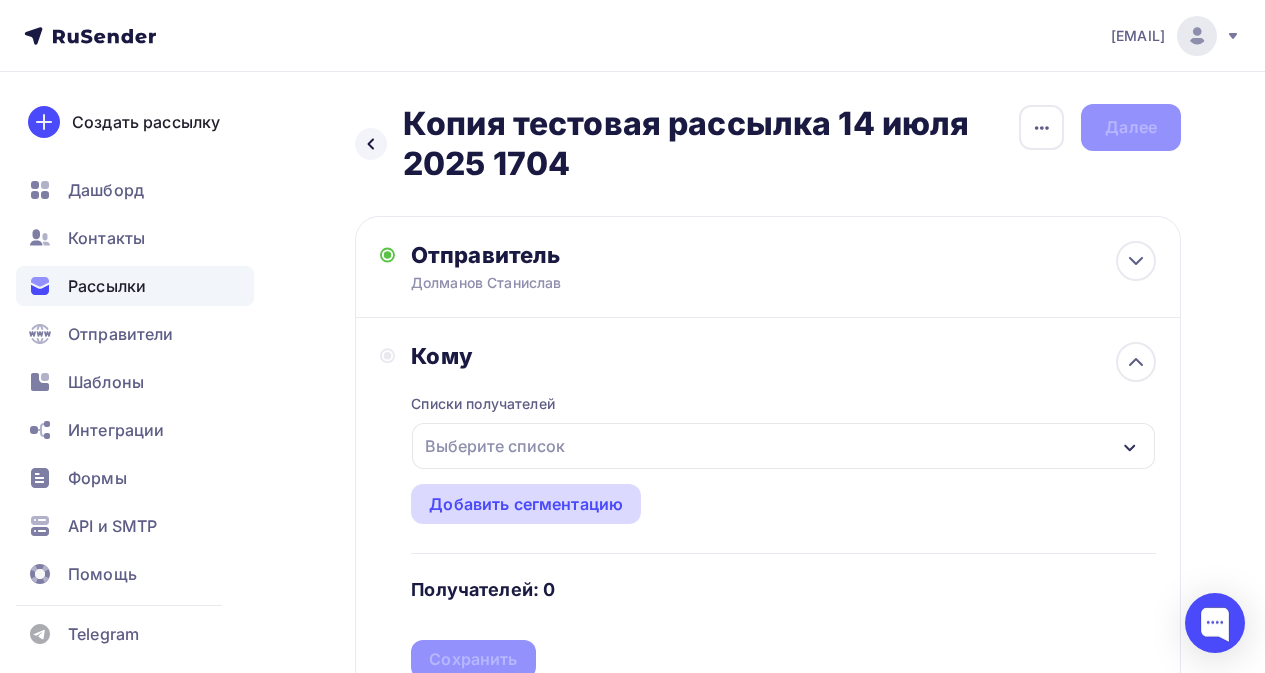 scroll, scrollTop: 100, scrollLeft: 0, axis: vertical 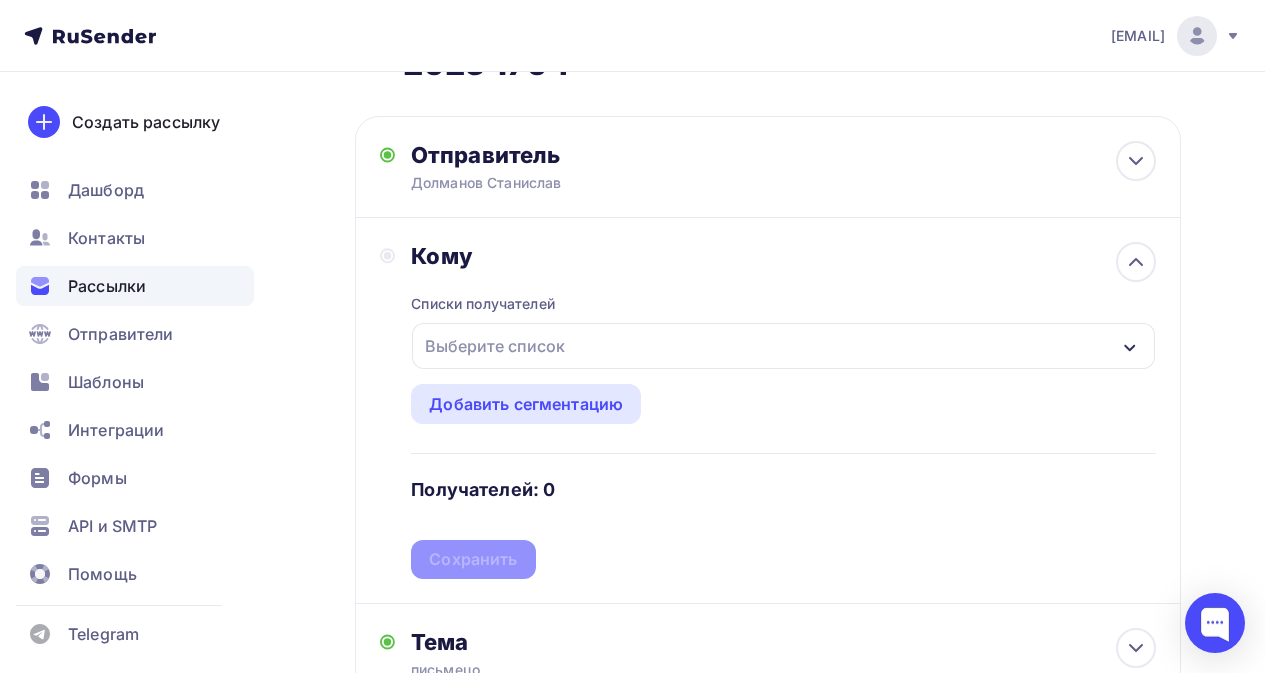 click on "Выберите список" at bounding box center [495, 346] 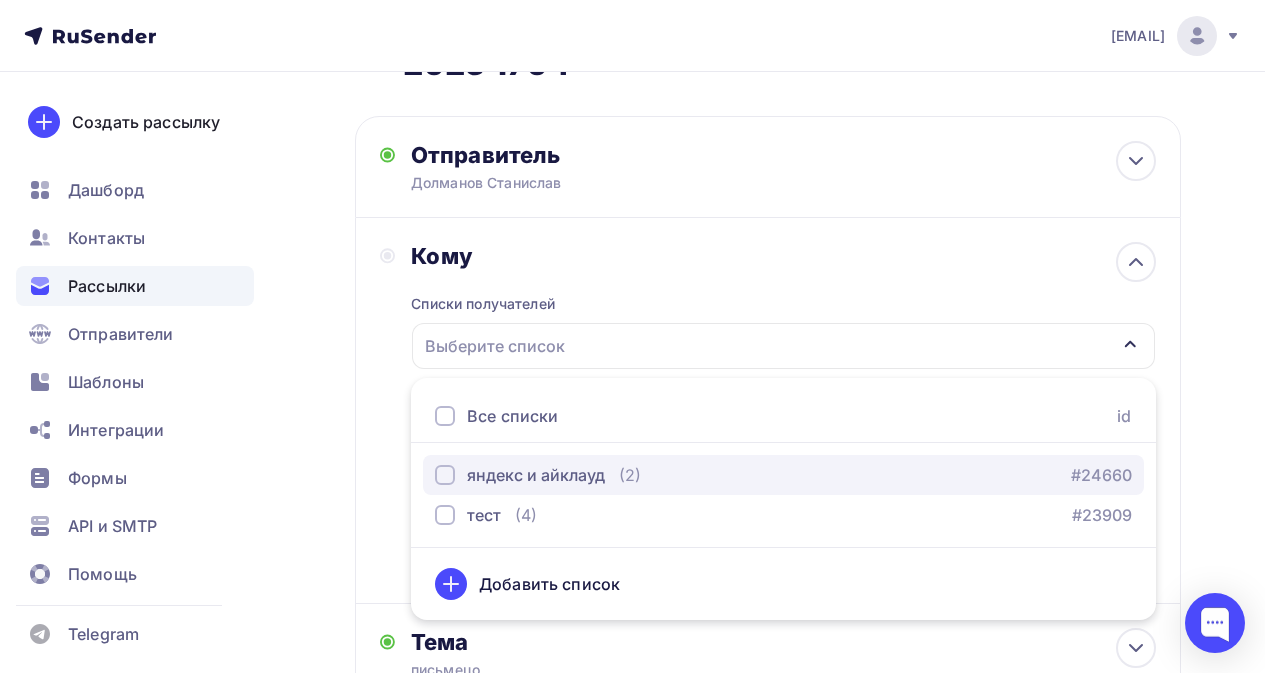 click on "яндекс и айклауд" at bounding box center (536, 475) 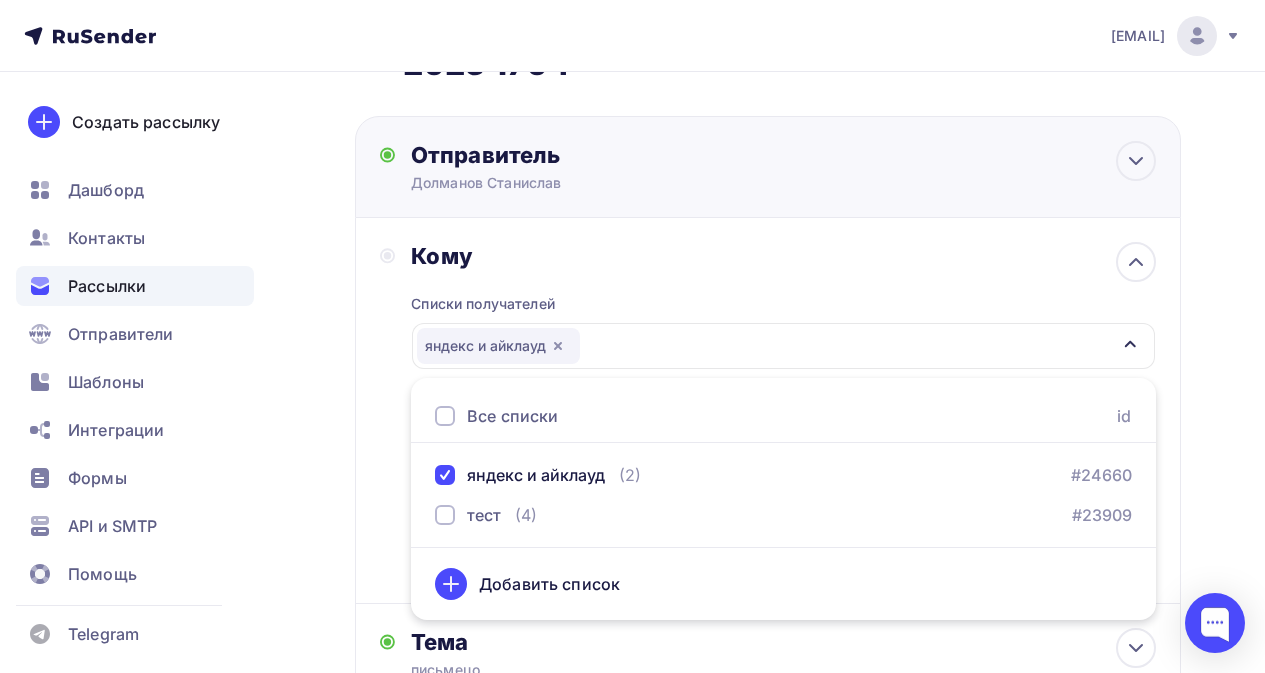 click on "Отправитель
[LAST] [FIRST]
Email  *
[EMAIL]           [EMAIL]           [EMAIL]               Добавить отправителя
Рекомендуем  добавить почту на домене , чтобы рассылка не попала в «Спам»
Имя                 Сохранить
Предпросмотр может отличаться  в зависимости от почтового клиента
письмецо
Предпросмотр текста
12:45" at bounding box center (768, 167) 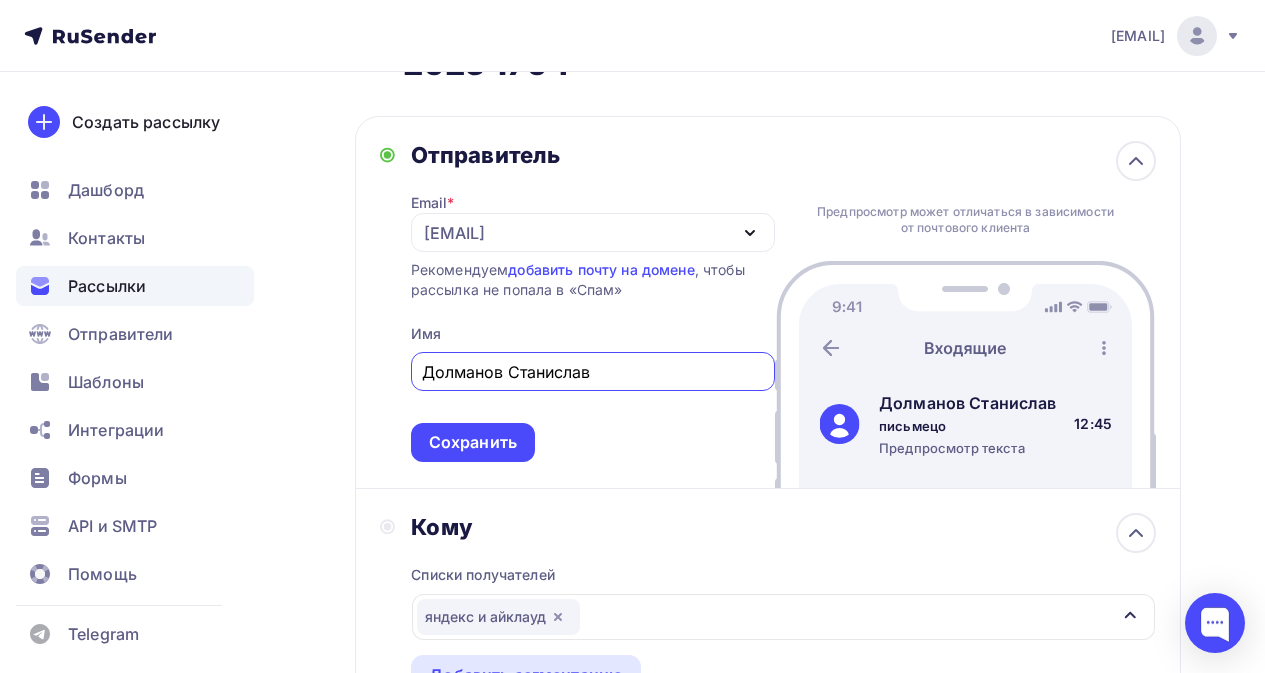 scroll, scrollTop: 0, scrollLeft: 0, axis: both 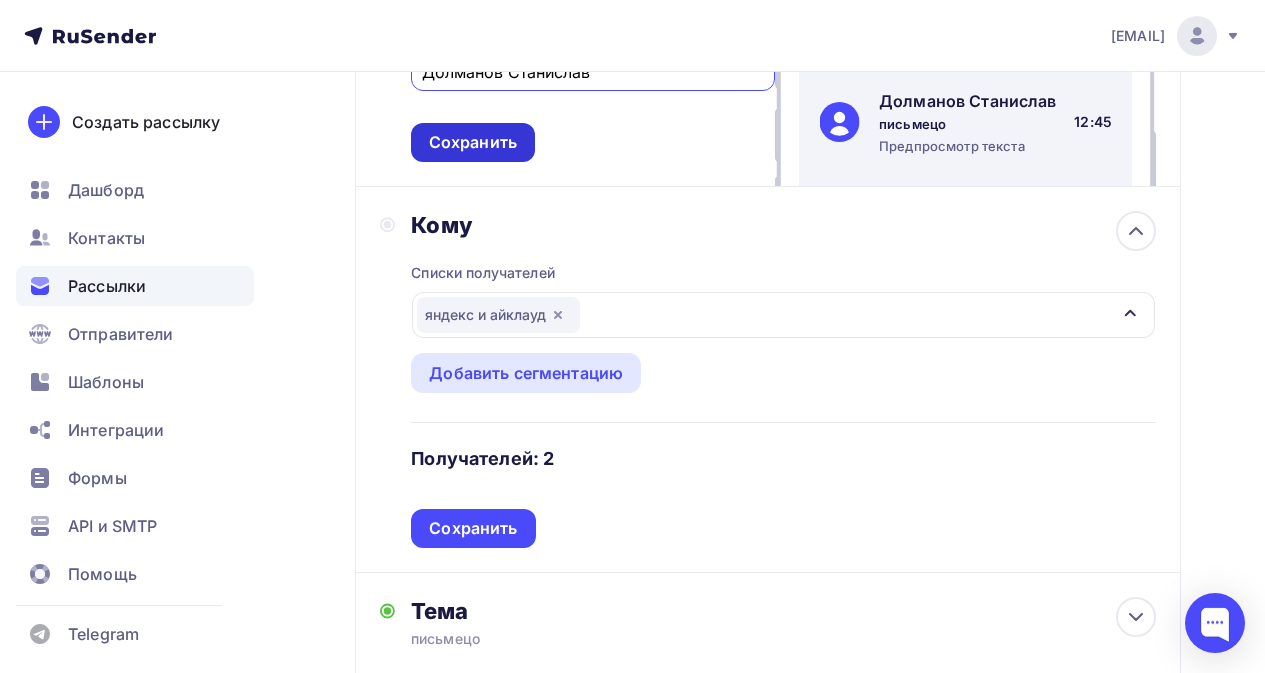 click on "Сохранить" at bounding box center (473, 142) 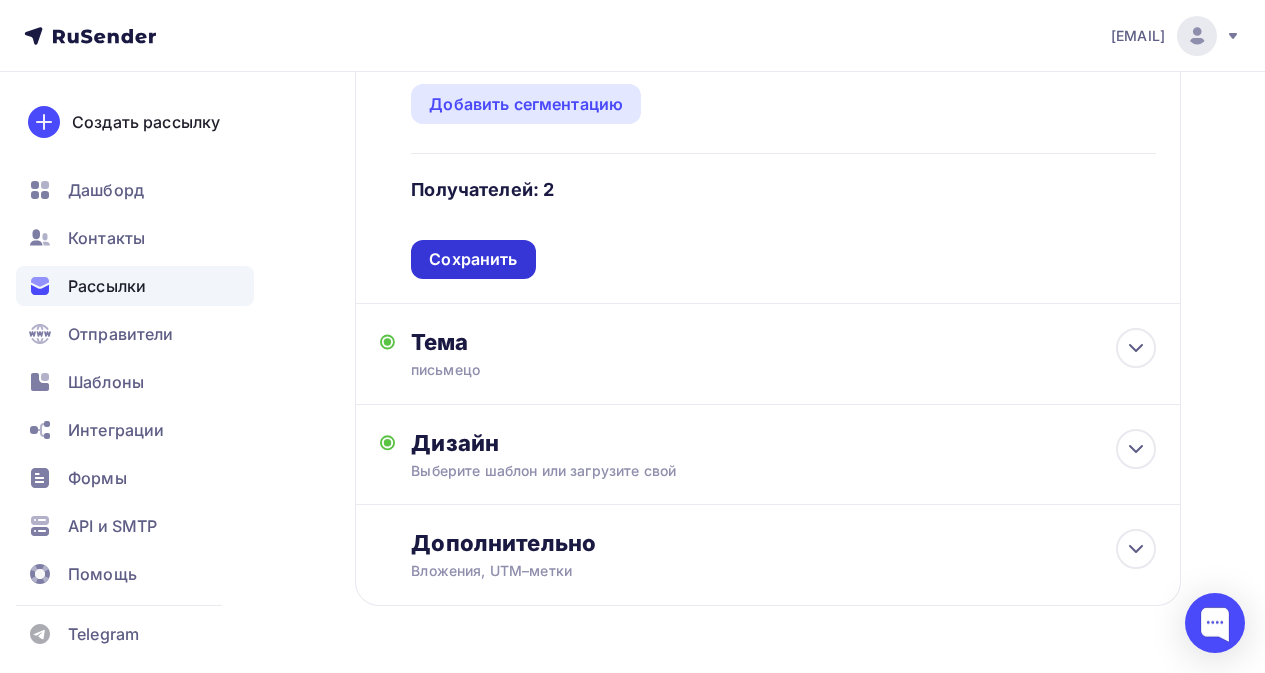click on "Сохранить" at bounding box center (473, 259) 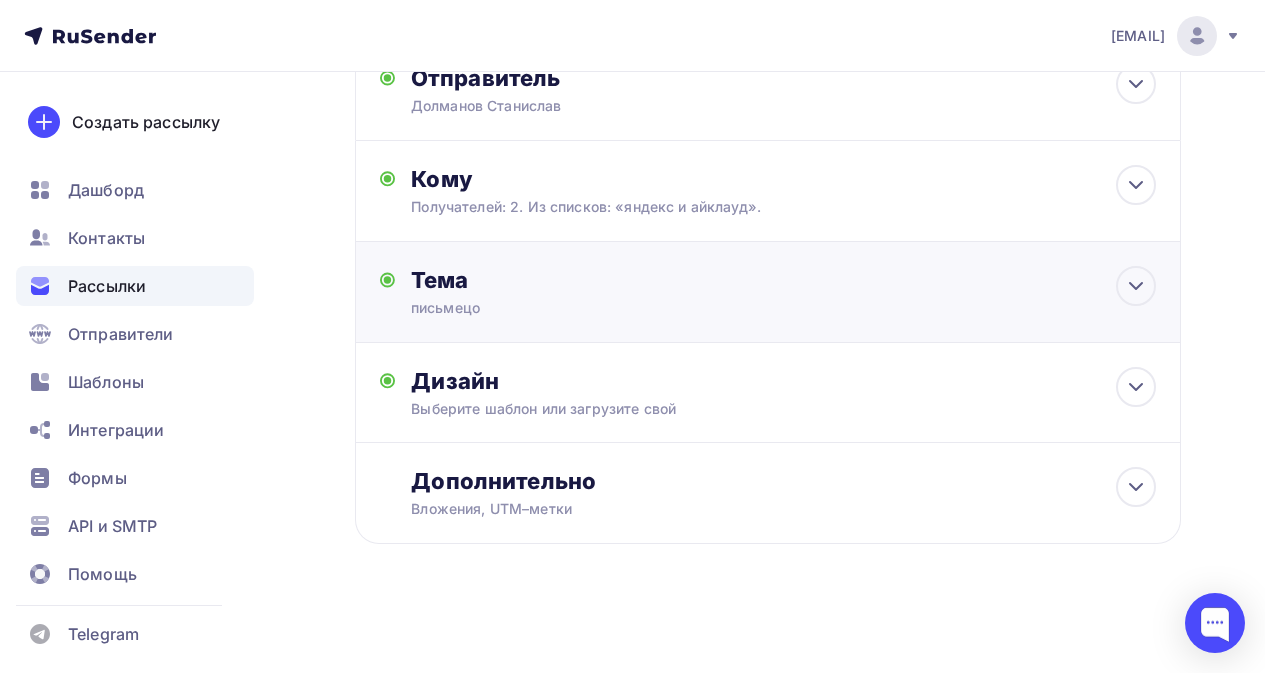 click on "Тема
письмецо
Тема  *     письмецо
Рекомендуем использовать не более 150 символов
Прехедер               Сохранить" at bounding box center [608, 292] 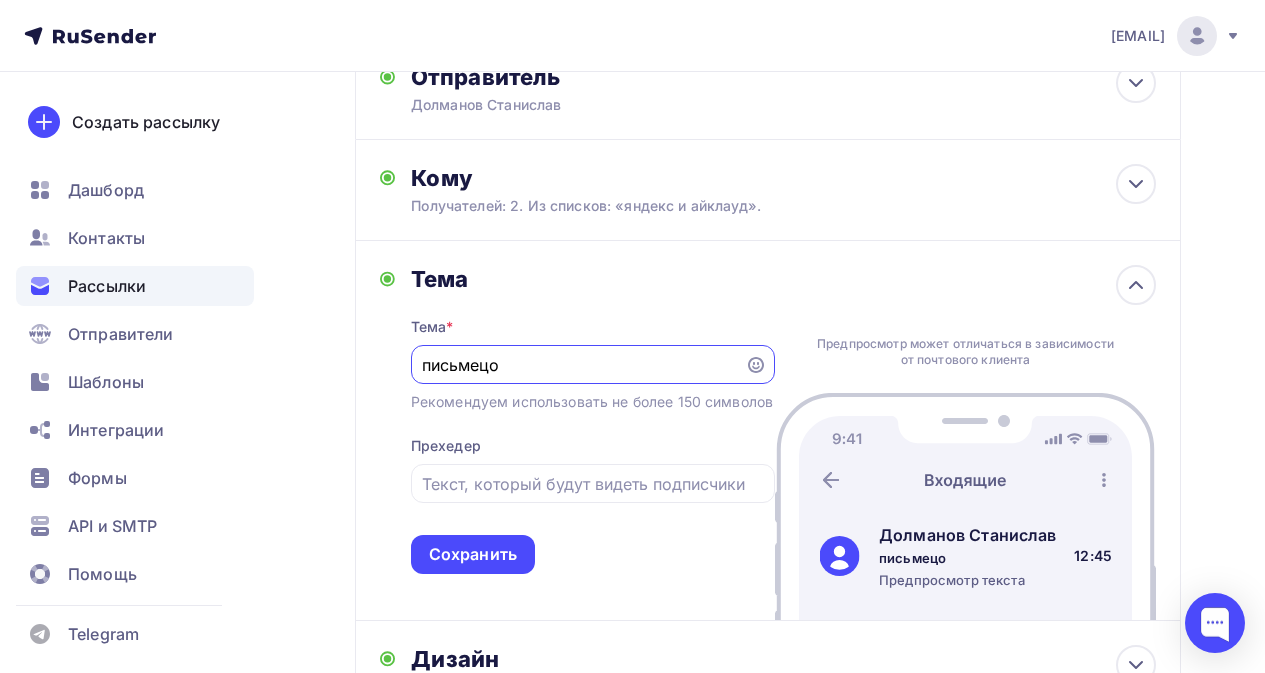 scroll, scrollTop: 0, scrollLeft: 0, axis: both 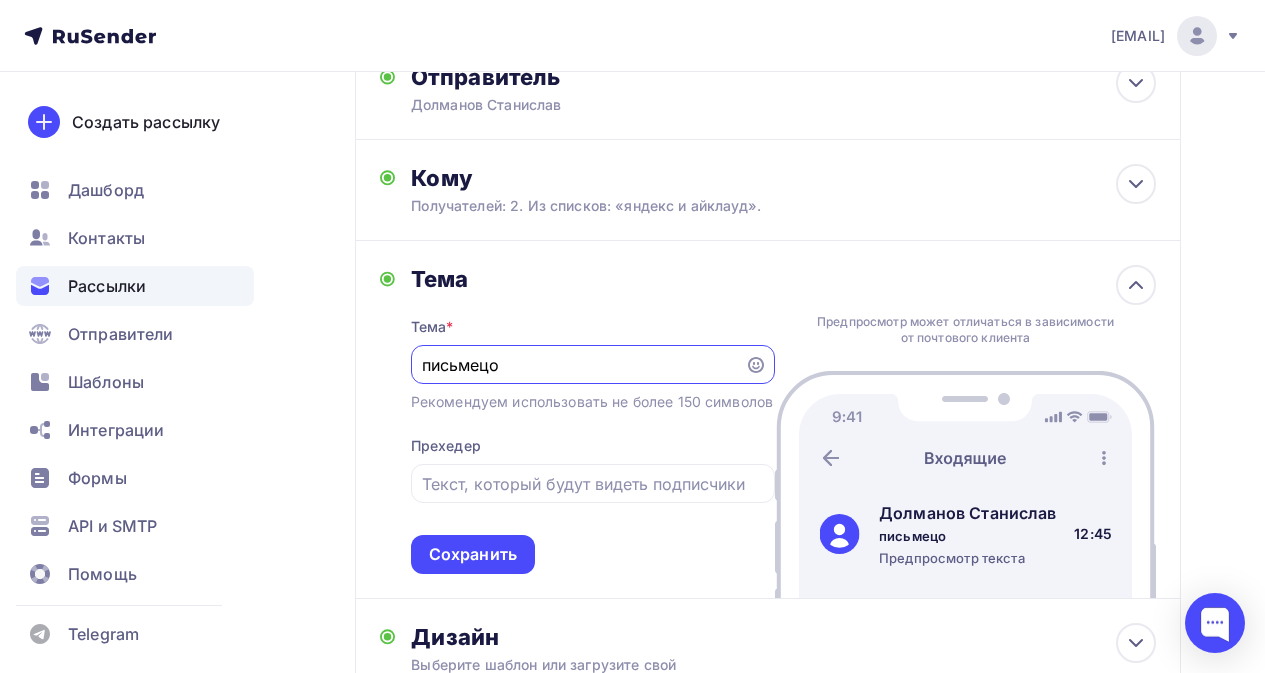 drag, startPoint x: 505, startPoint y: 364, endPoint x: 347, endPoint y: 361, distance: 158.02847 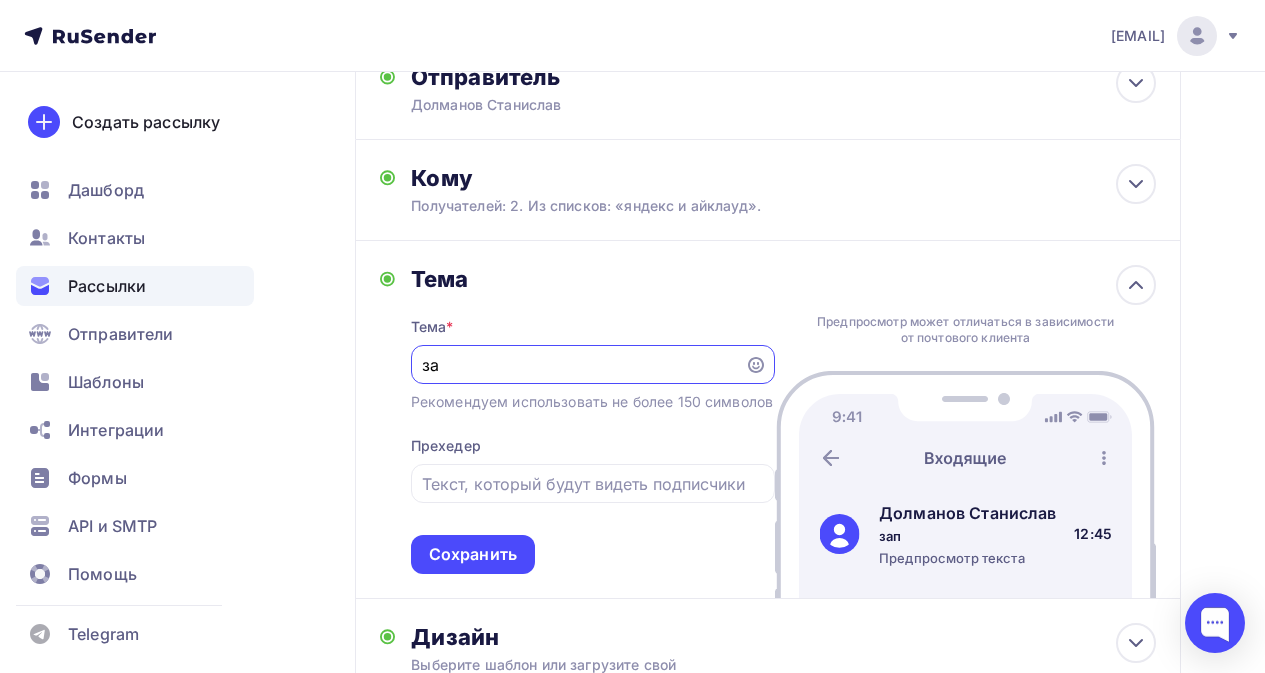 type on "з" 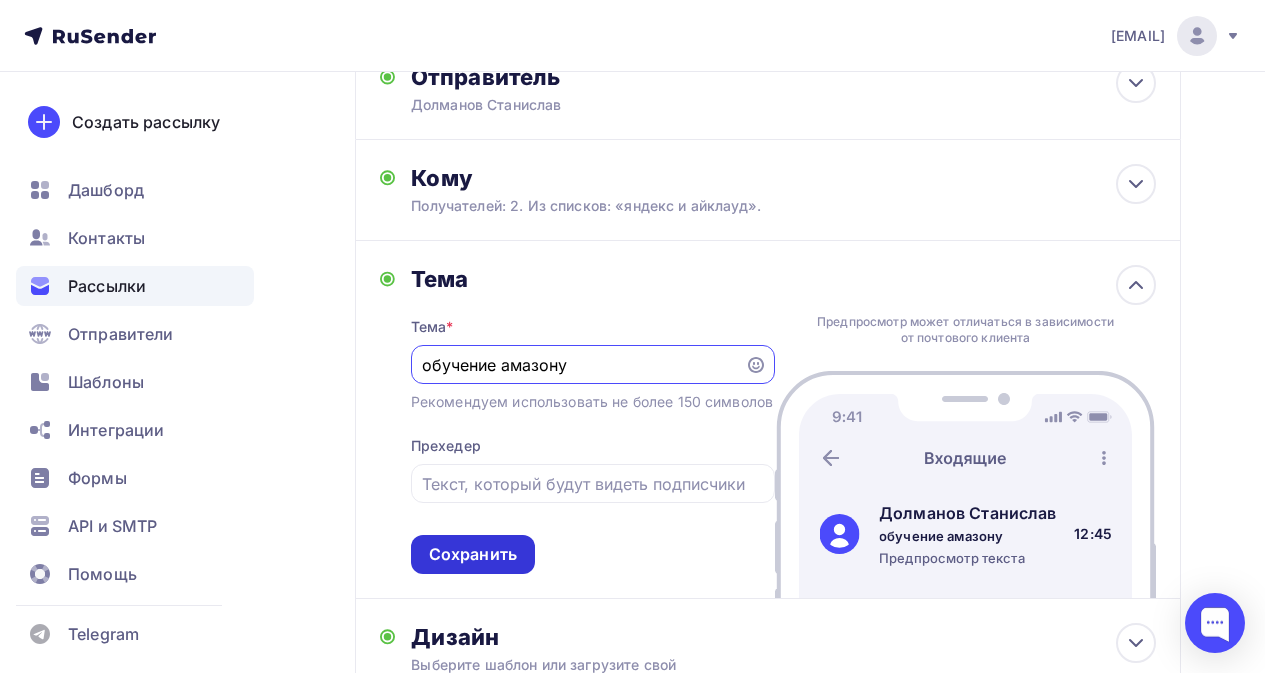 type on "обучение амазону" 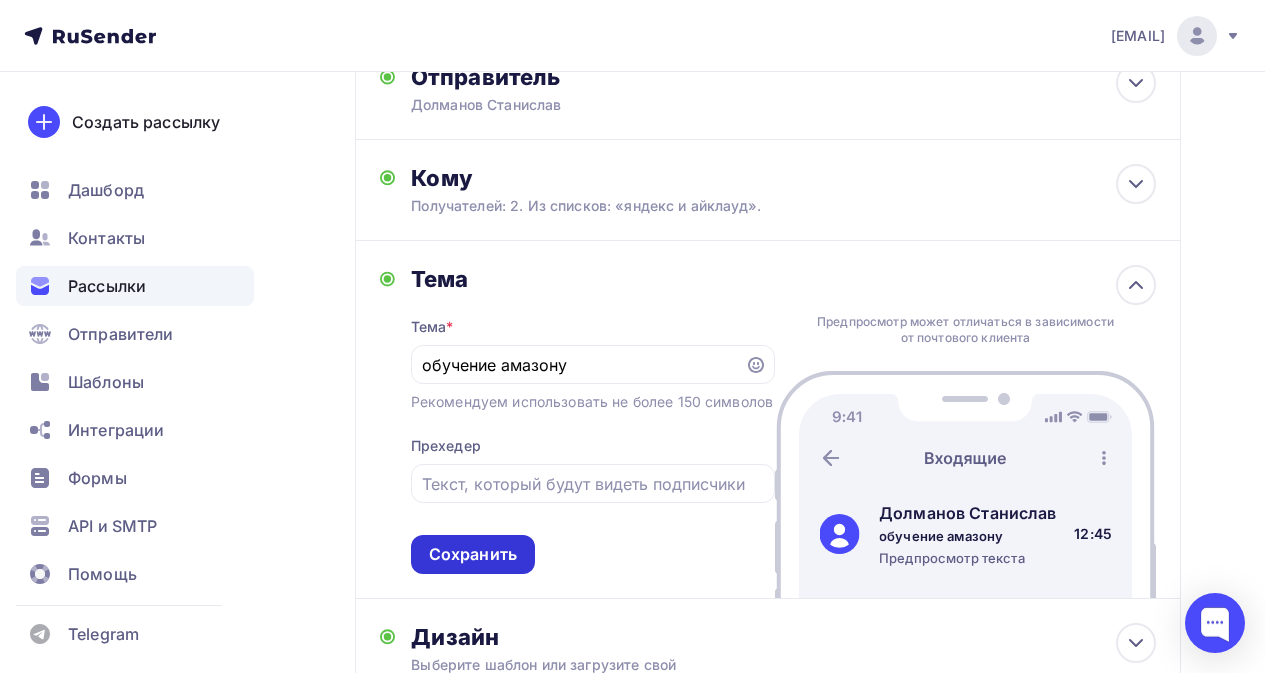 click on "Сохранить" at bounding box center (473, 554) 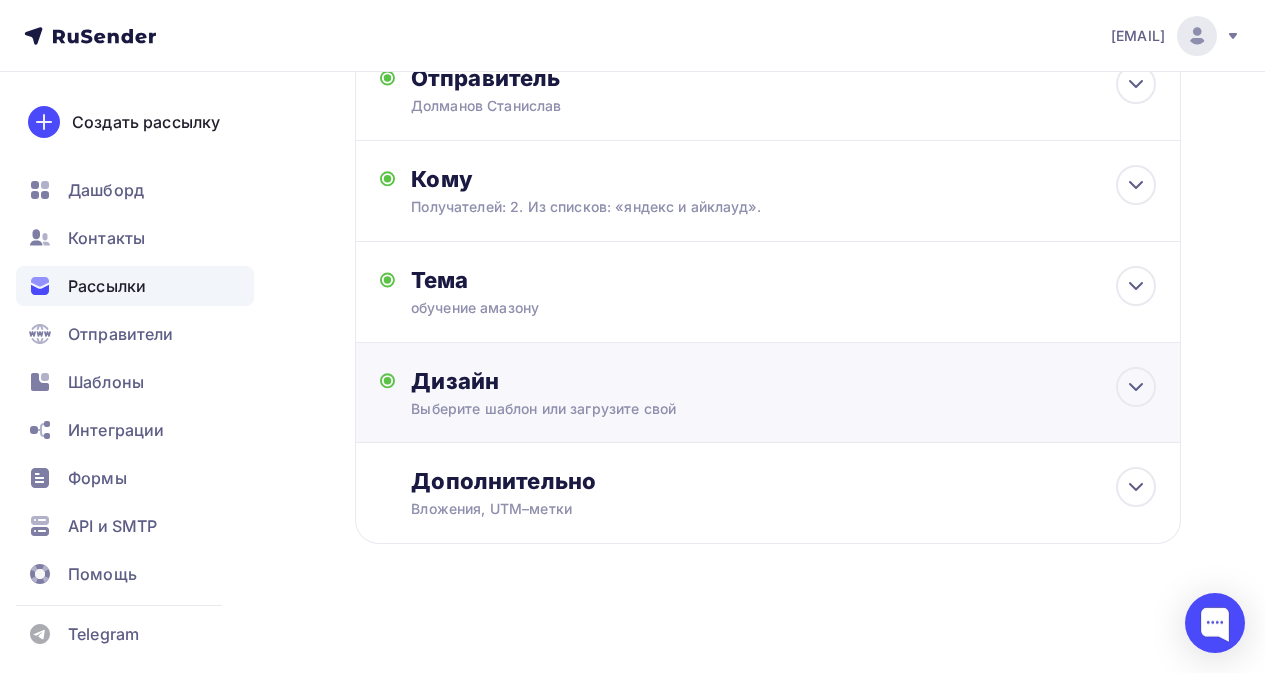 click on "Дизайн" at bounding box center [783, 381] 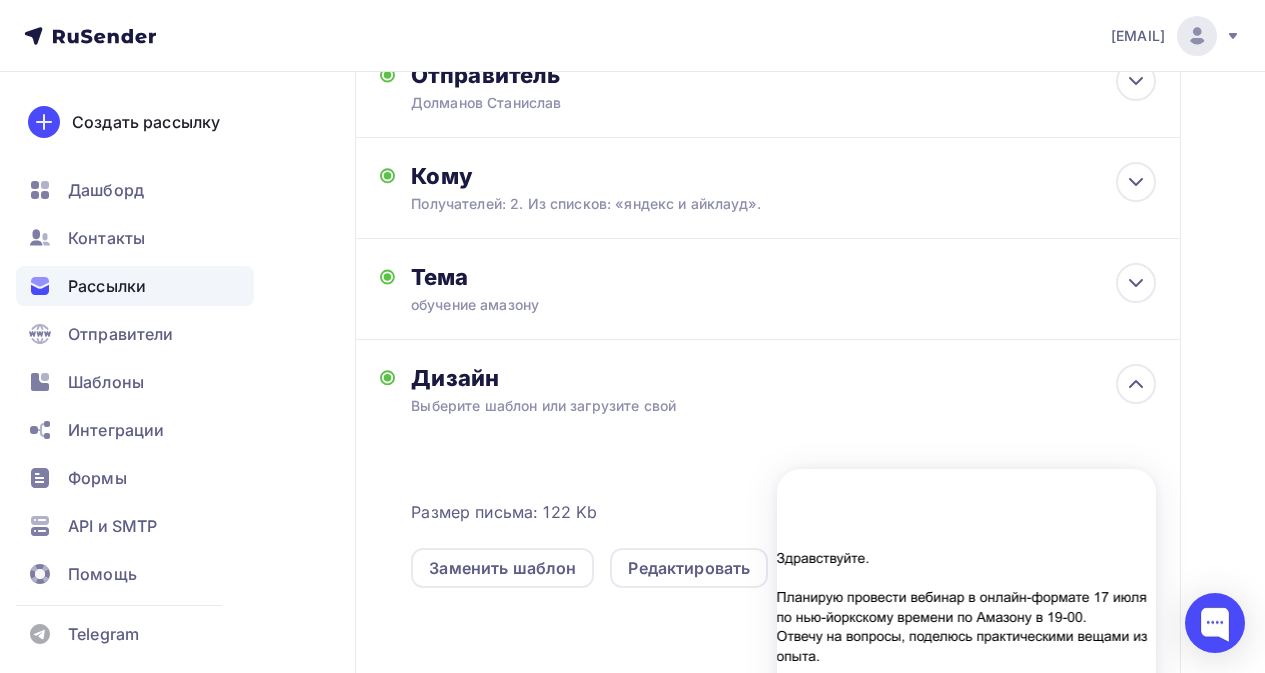 scroll, scrollTop: 478, scrollLeft: 0, axis: vertical 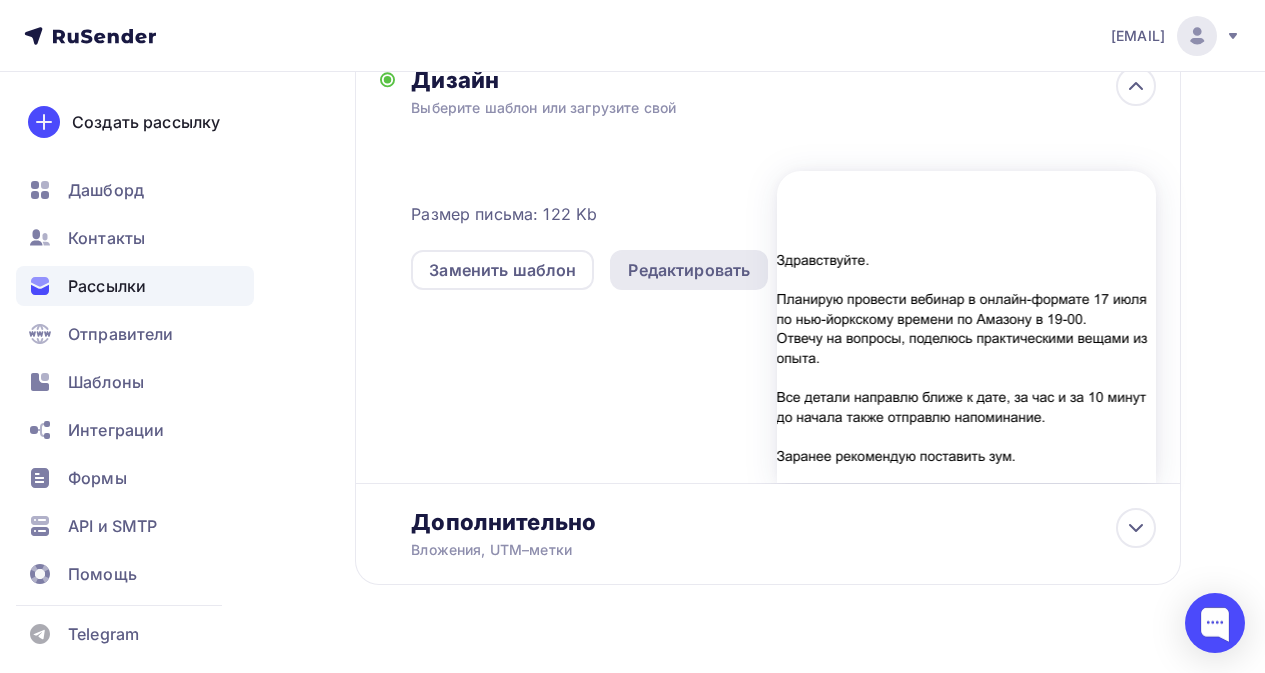 click on "Редактировать" at bounding box center (689, 270) 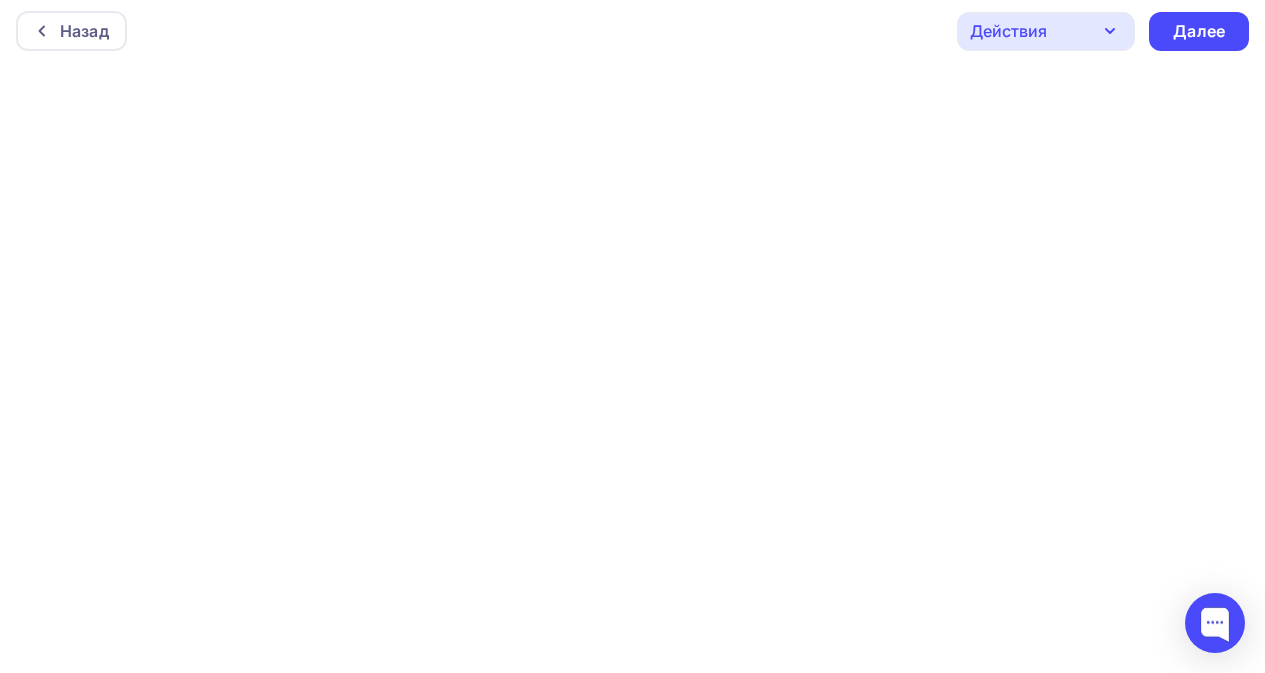 scroll, scrollTop: 0, scrollLeft: 0, axis: both 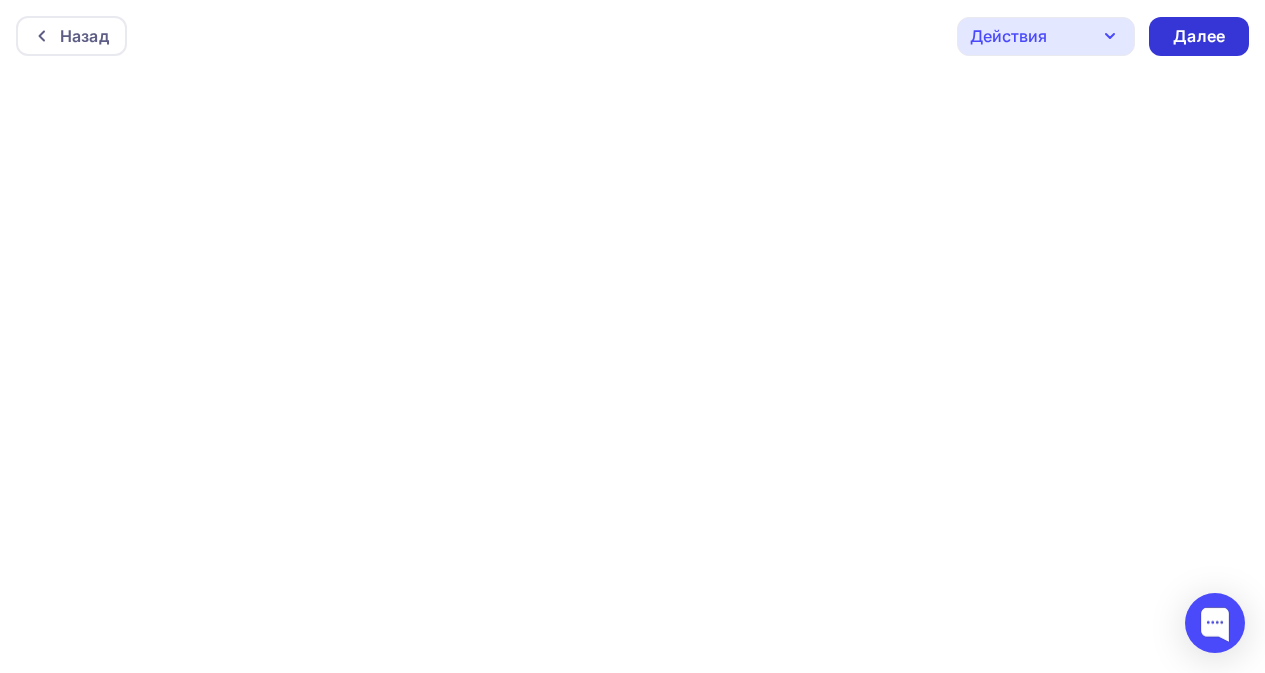 click on "Далее" at bounding box center [1199, 36] 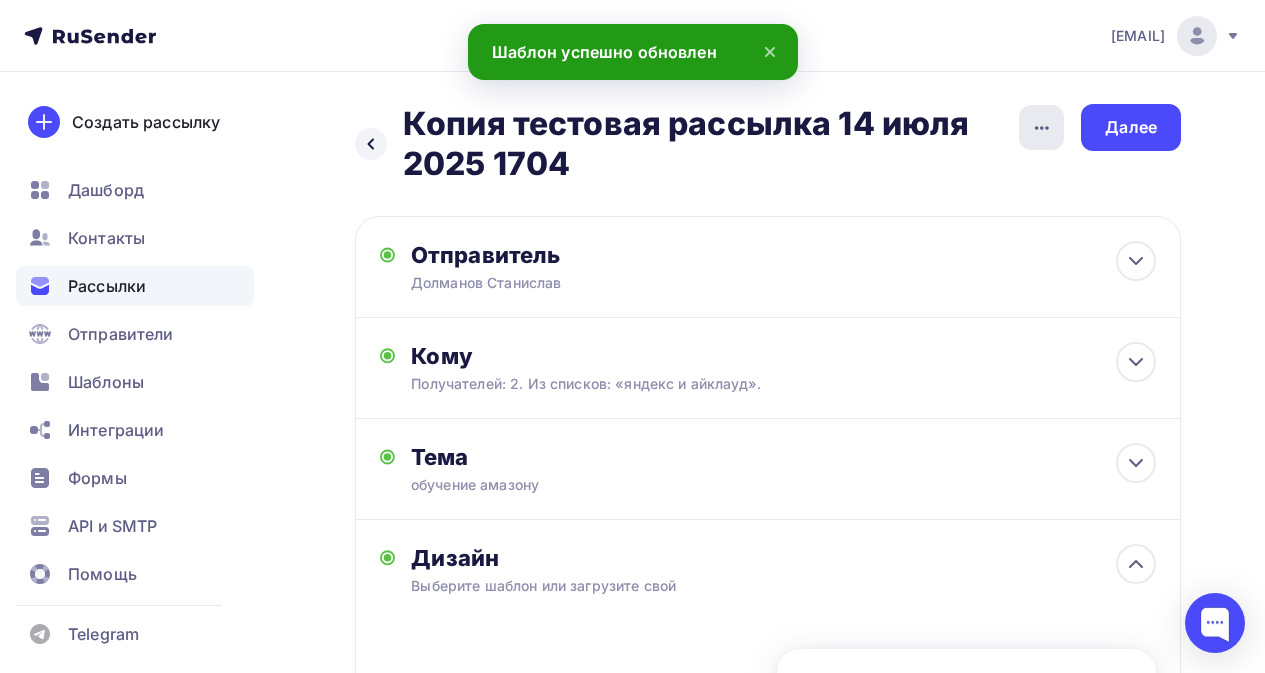 click at bounding box center (1041, 127) 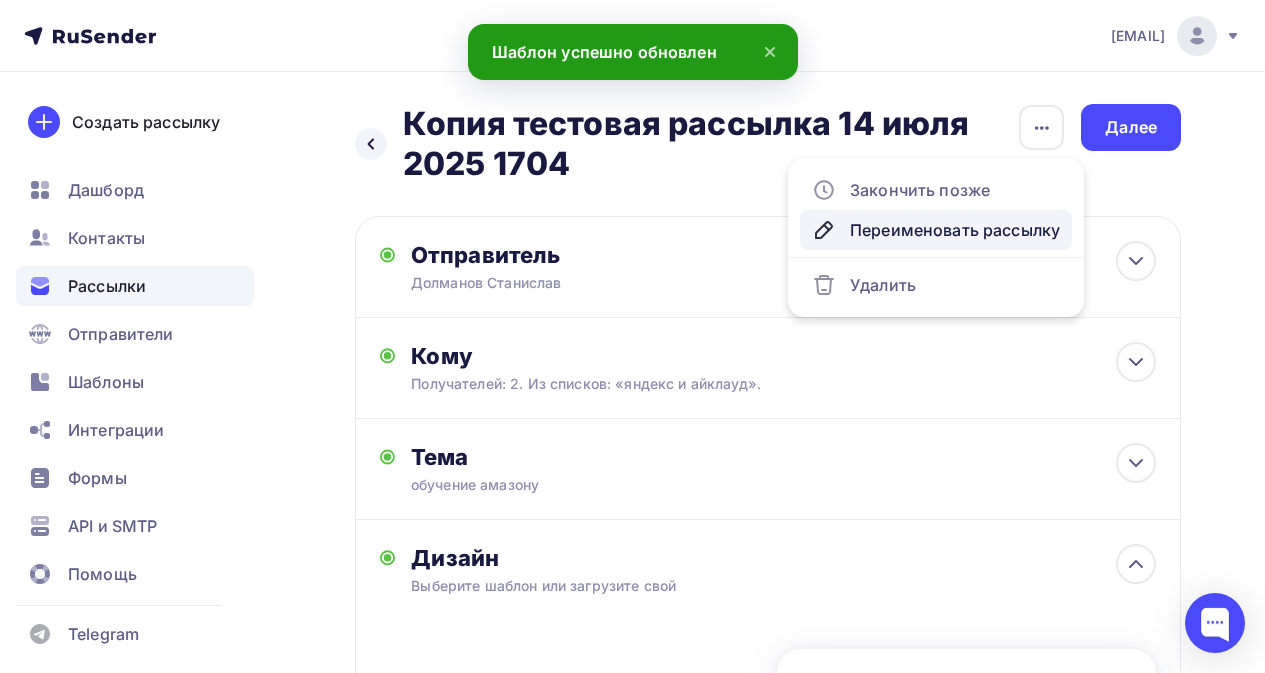 click on "Переименовать рассылку" at bounding box center (936, 230) 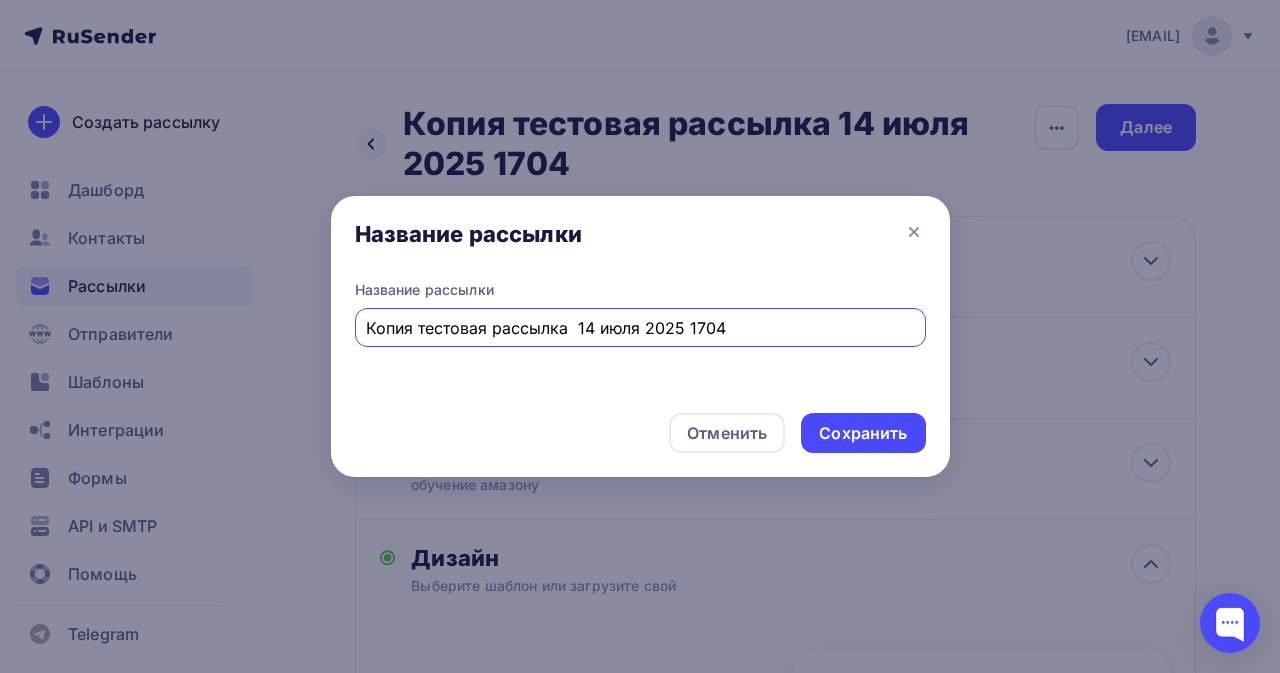 drag, startPoint x: 427, startPoint y: 329, endPoint x: 238, endPoint y: 330, distance: 189.00264 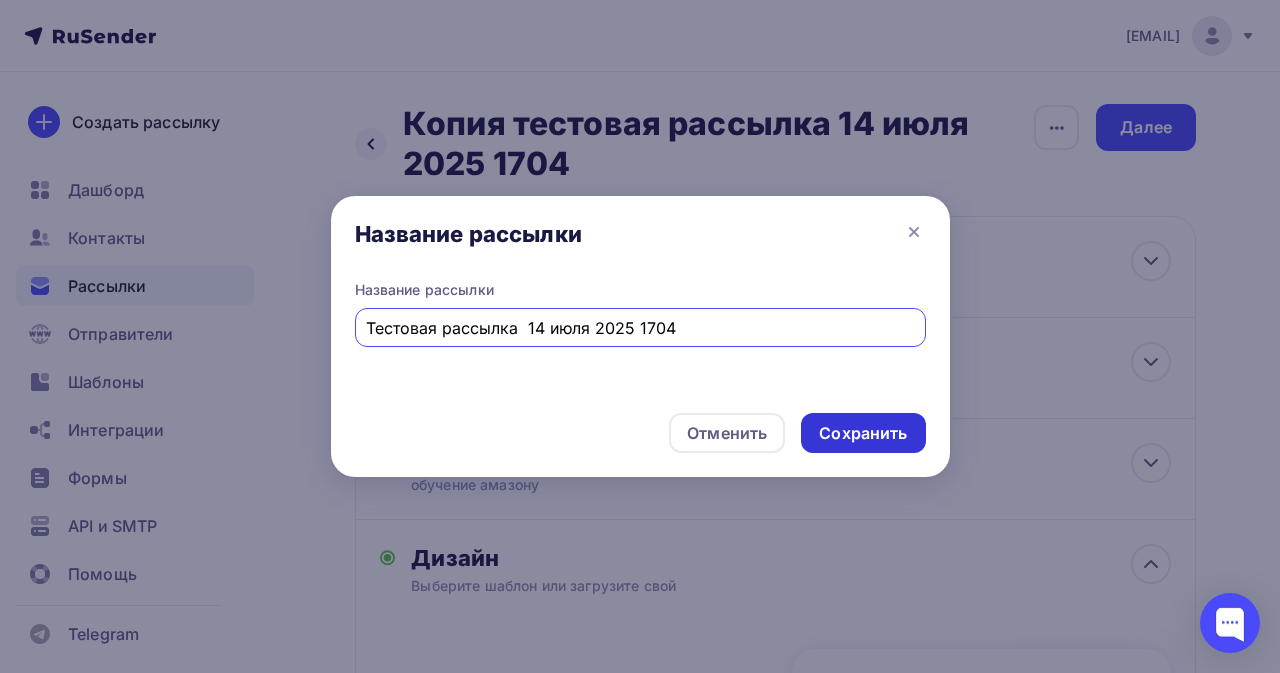 type on "Тестовая рассылка  14 июля 2025 1704" 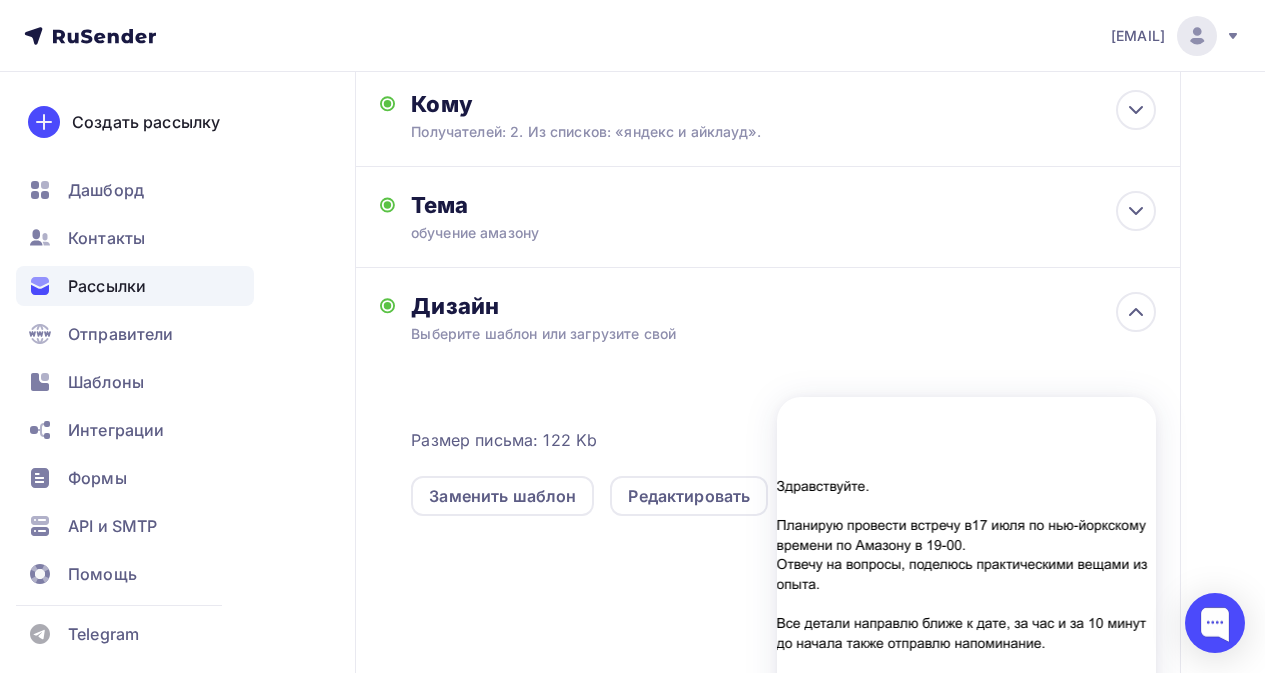 scroll, scrollTop: 0, scrollLeft: 0, axis: both 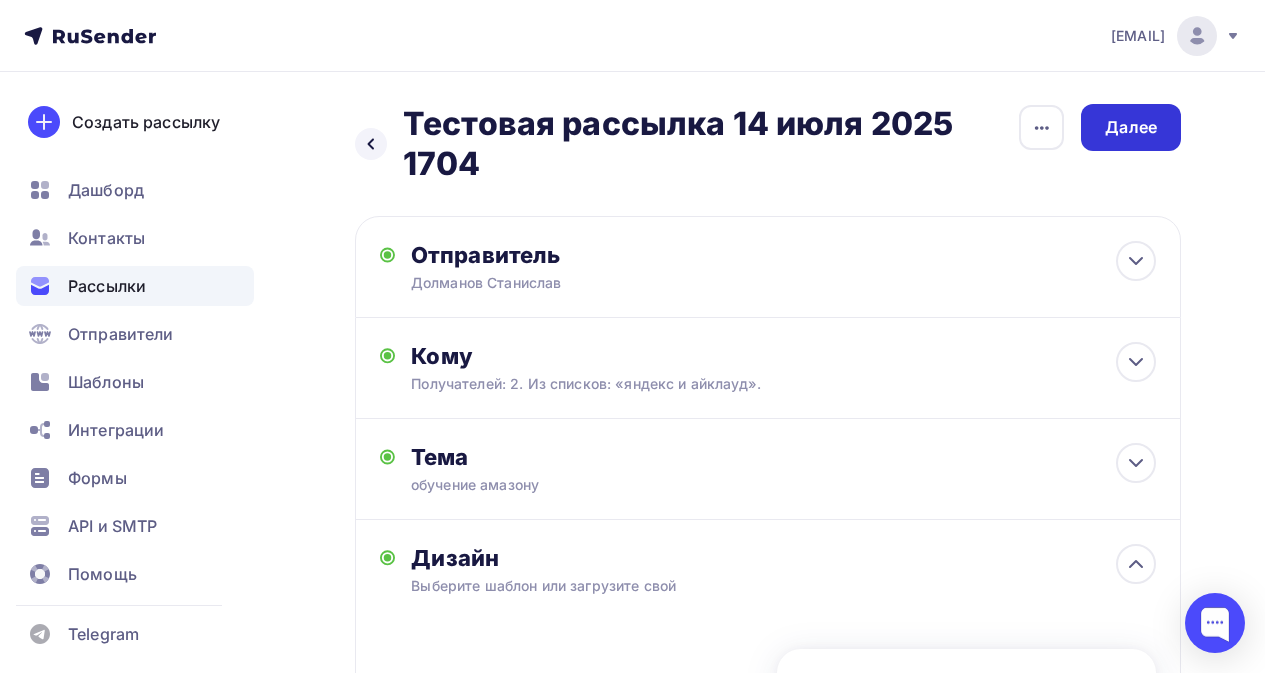 click on "Далее" at bounding box center [1131, 127] 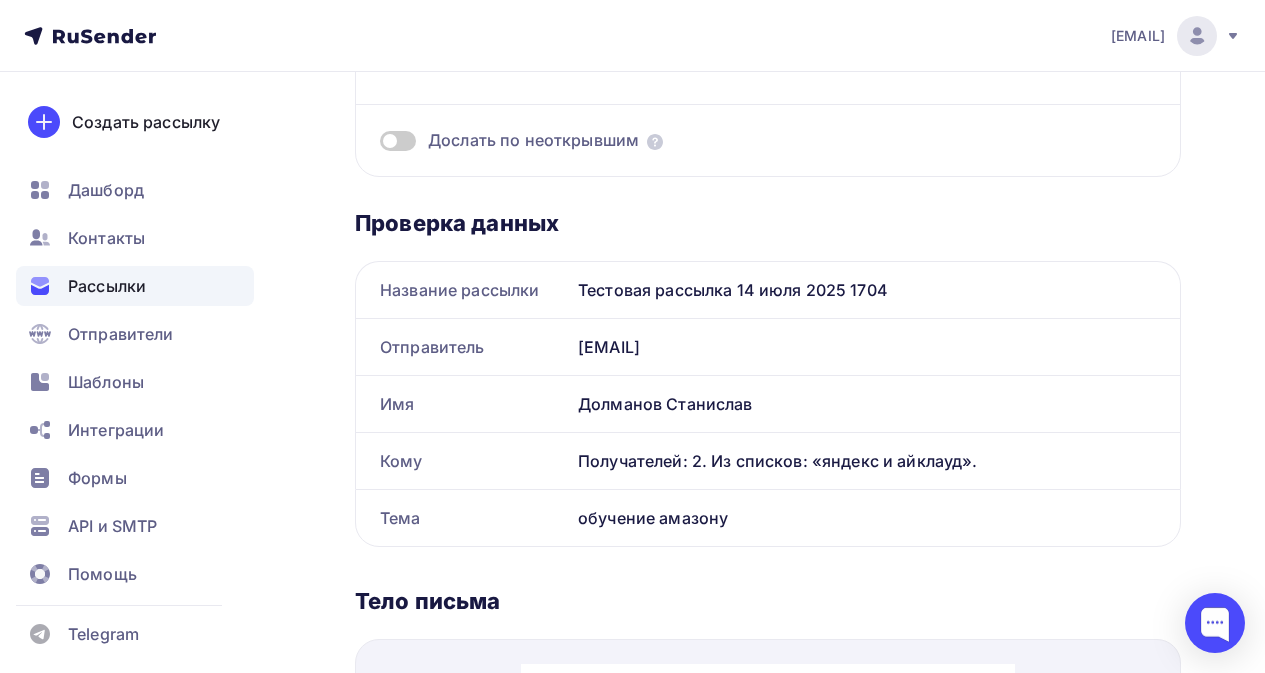 scroll, scrollTop: 0, scrollLeft: 0, axis: both 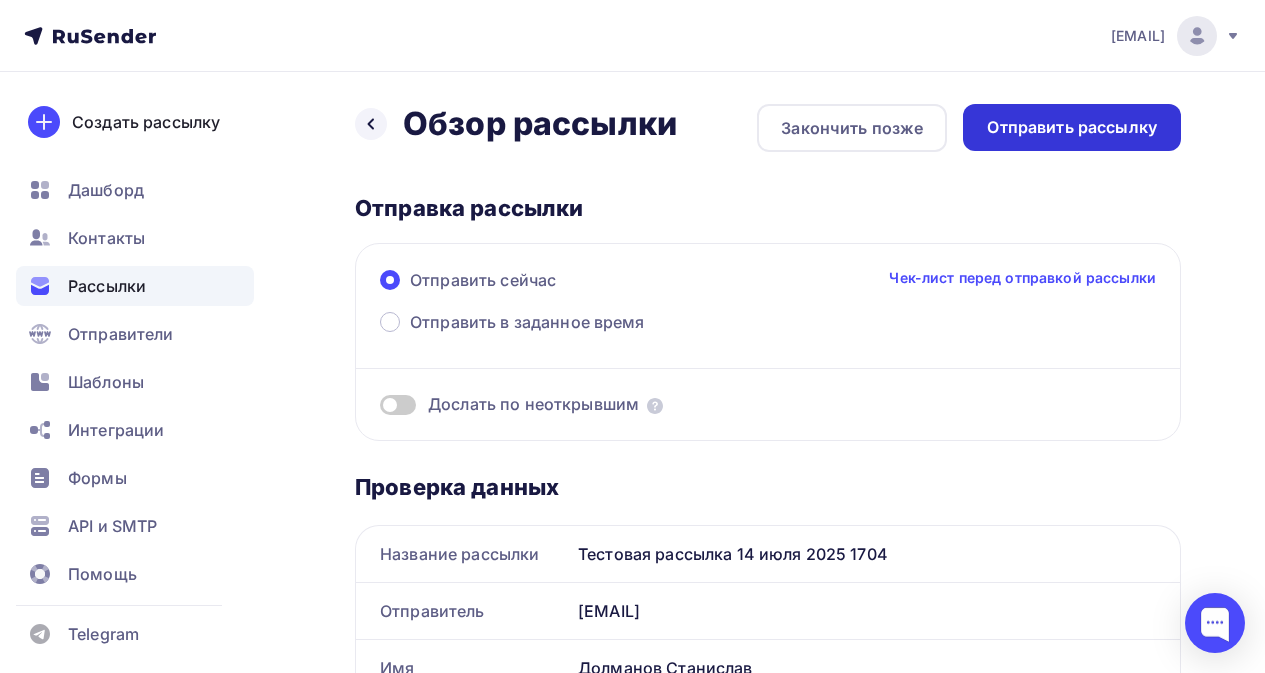 click on "Отправить рассылку" at bounding box center [1072, 127] 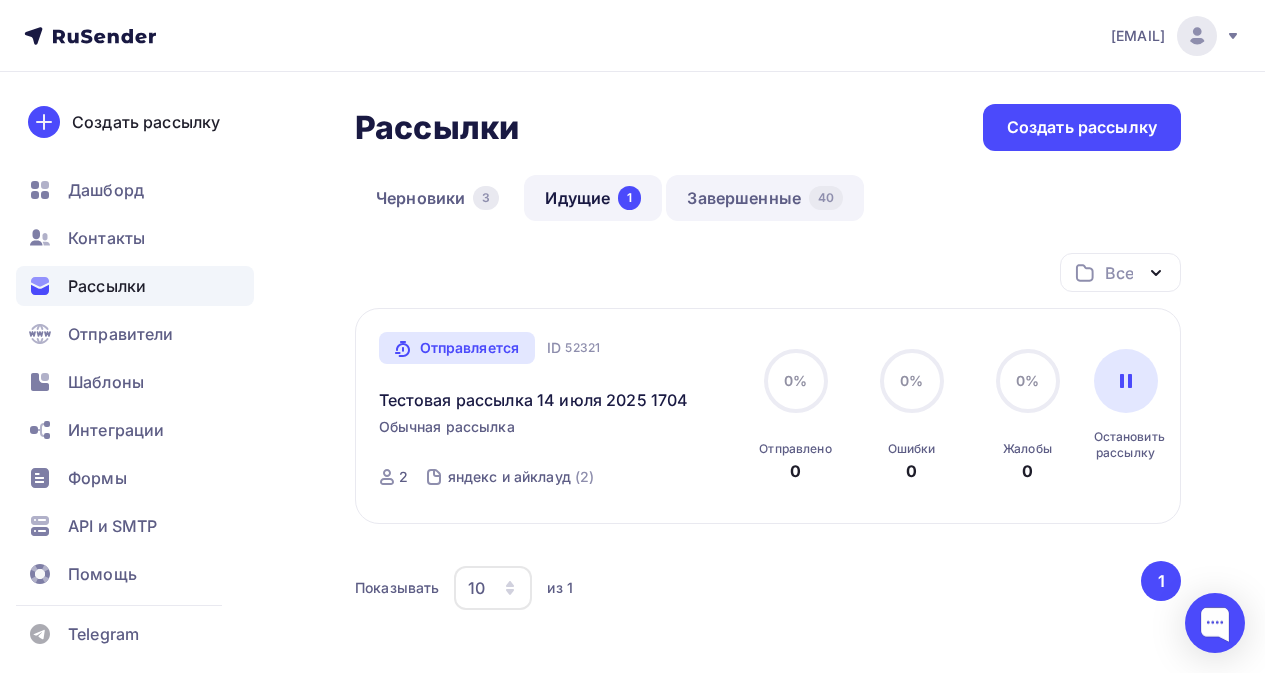 click on "Завершенные
40" at bounding box center [765, 198] 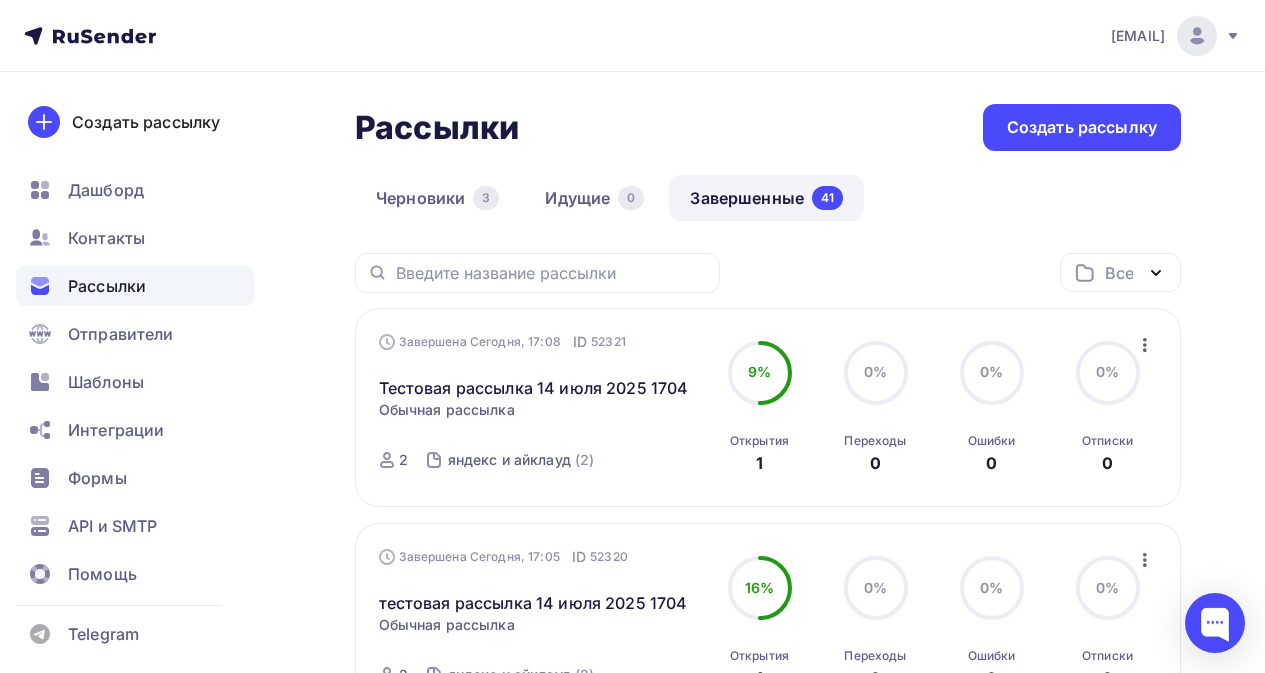 click 